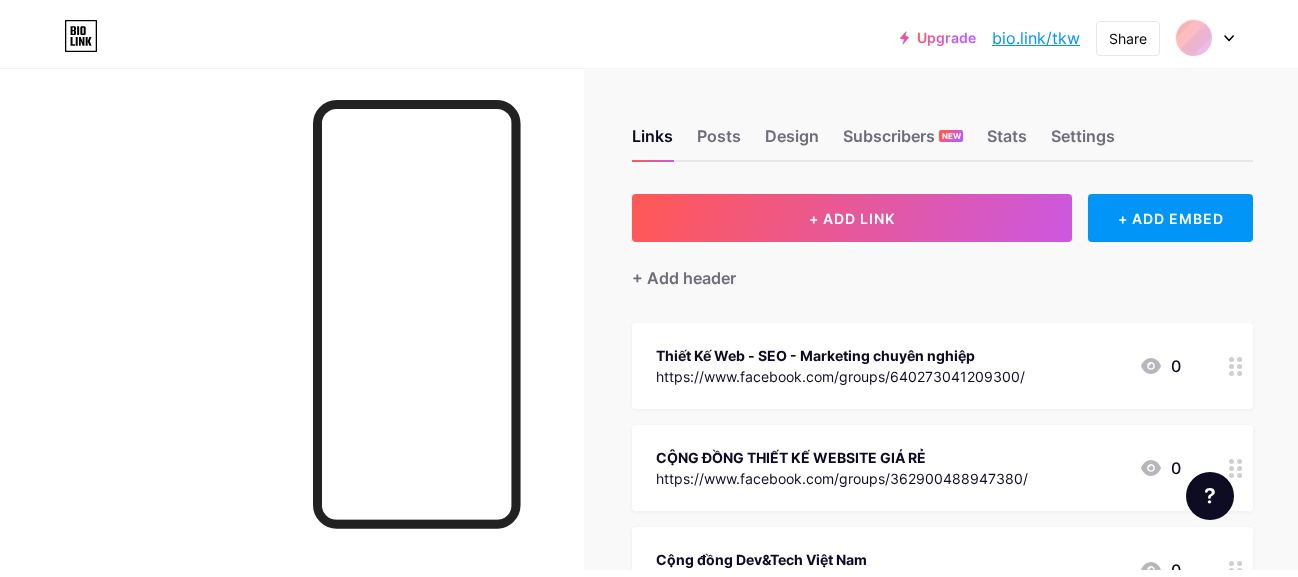 scroll, scrollTop: 0, scrollLeft: 0, axis: both 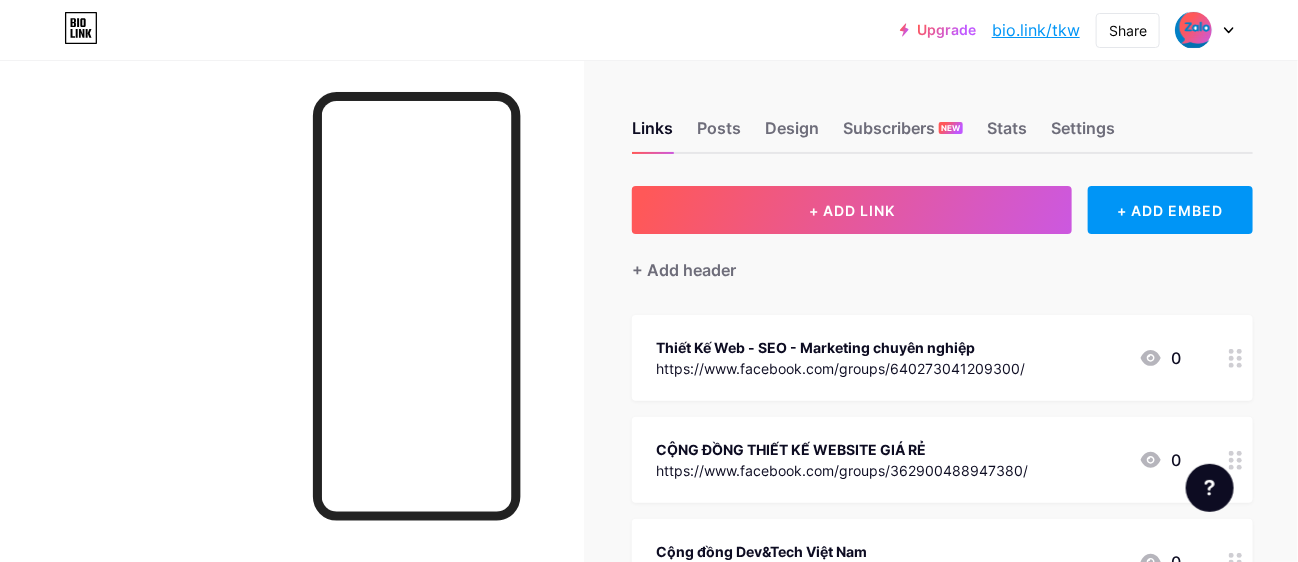 click at bounding box center [1205, 30] 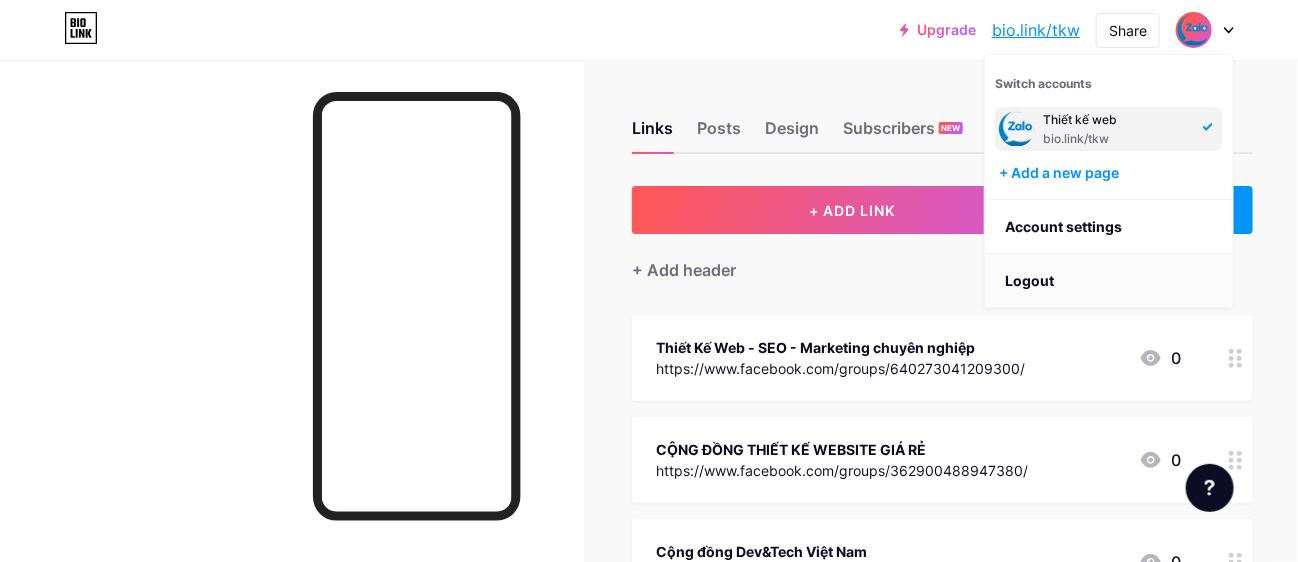 click on "Logout" at bounding box center (1109, 281) 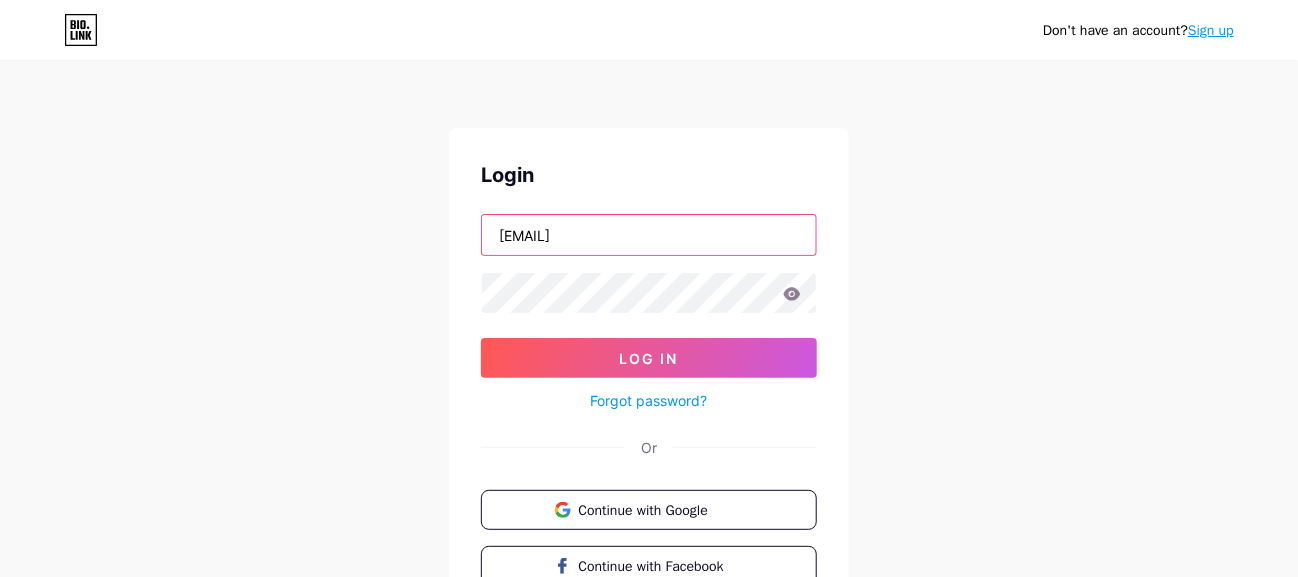 drag, startPoint x: 585, startPoint y: 221, endPoint x: 442, endPoint y: 212, distance: 143.28294 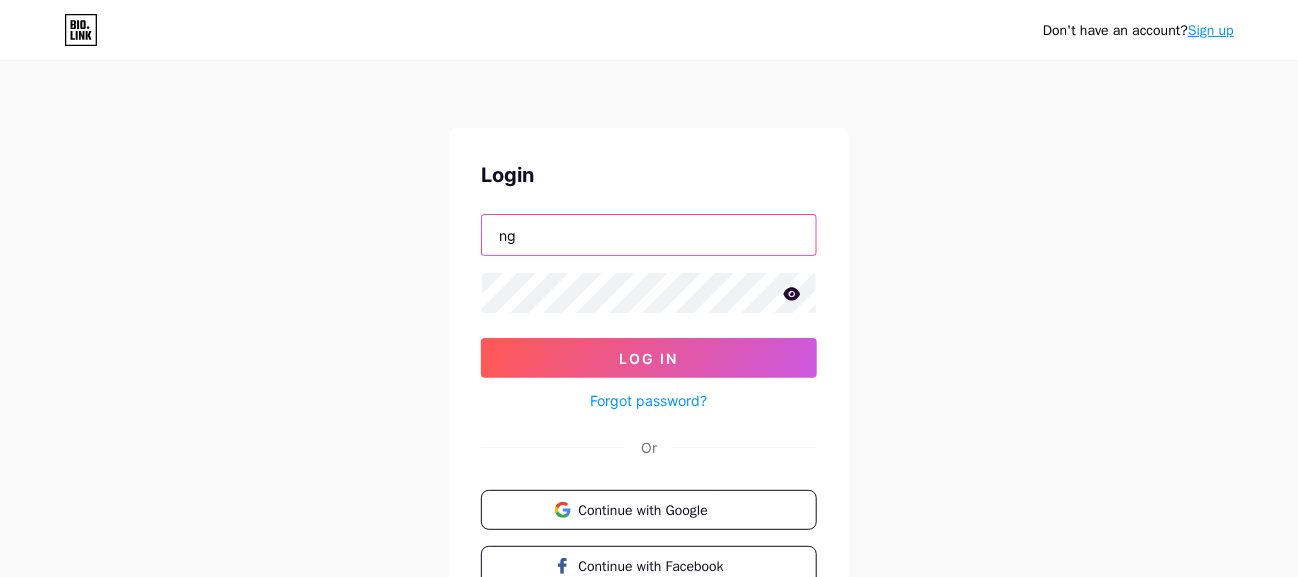type on "ngquoc06@yahoo.com" 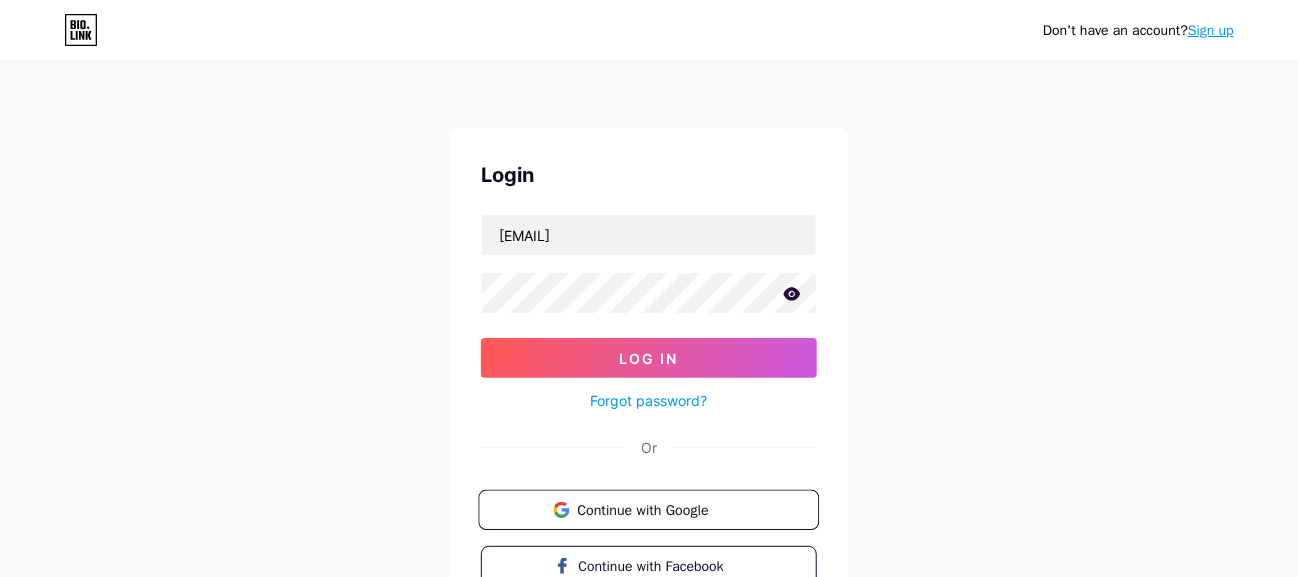click on "Continue with Google" at bounding box center (660, 509) 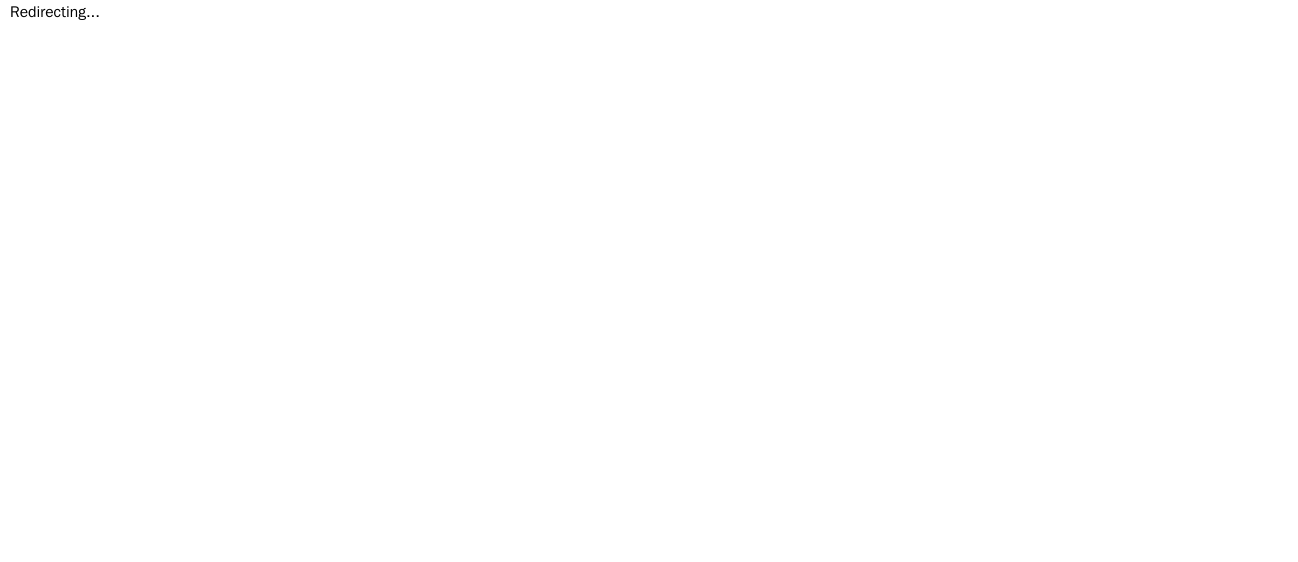 scroll, scrollTop: 0, scrollLeft: 0, axis: both 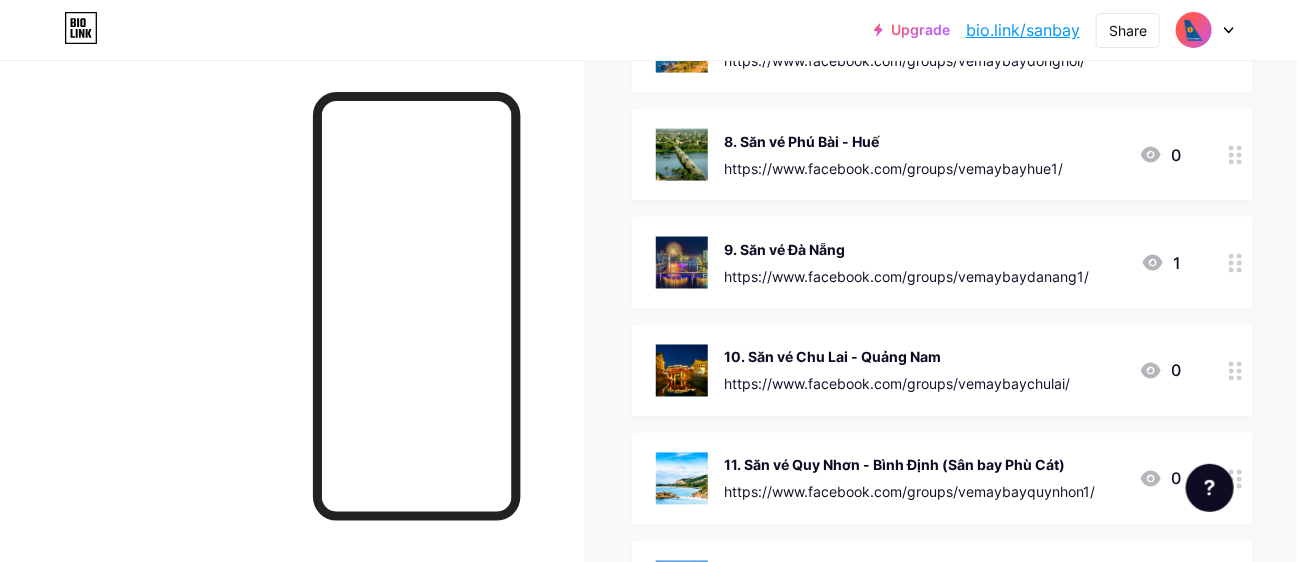 click 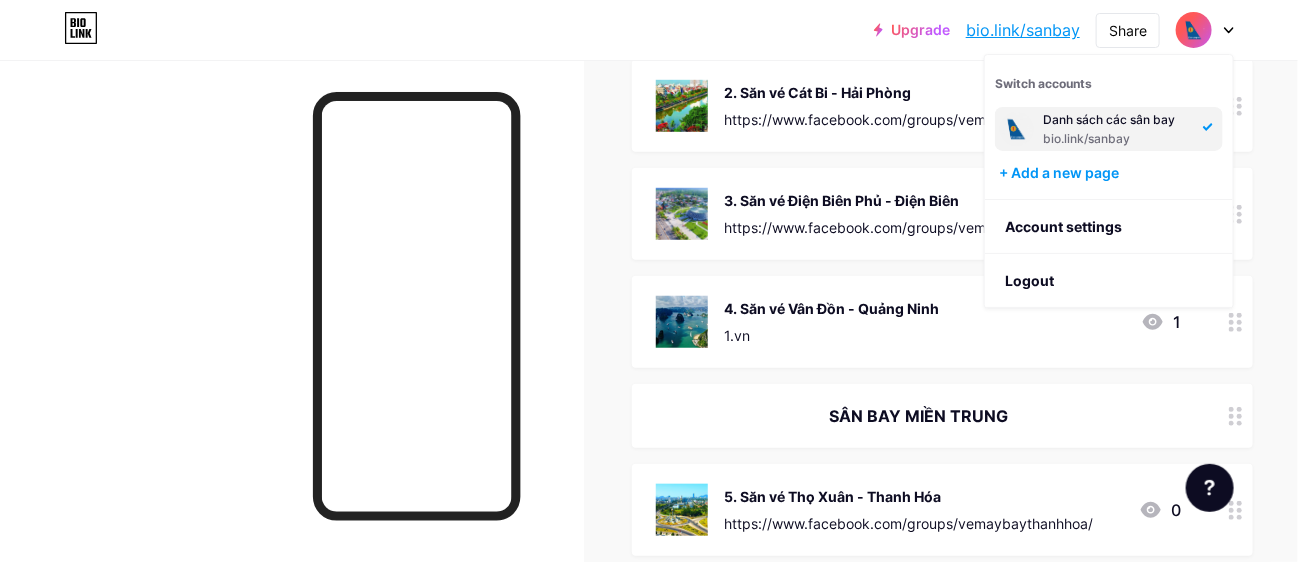 scroll, scrollTop: 0, scrollLeft: 0, axis: both 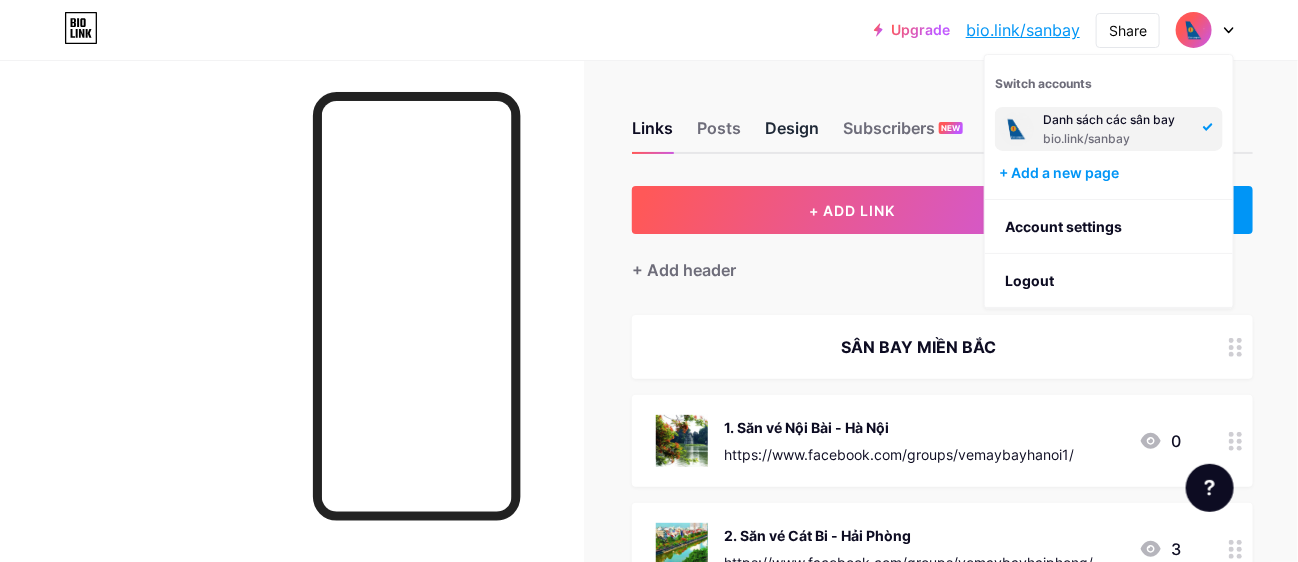 click on "Design" at bounding box center [792, 134] 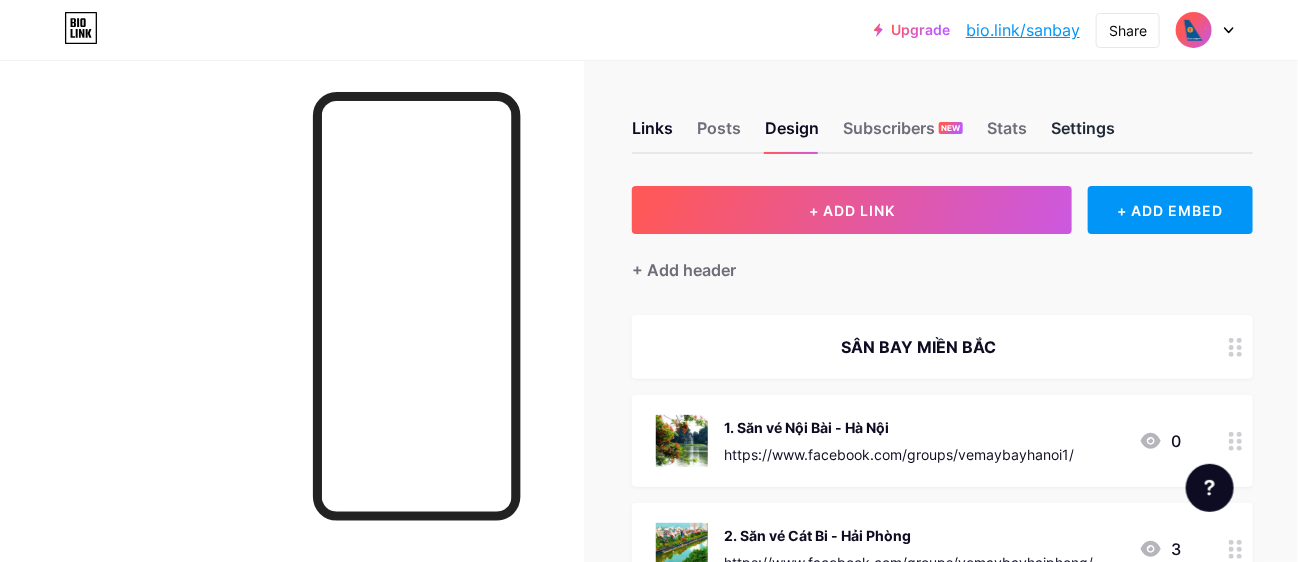 click on "Settings" at bounding box center (1083, 134) 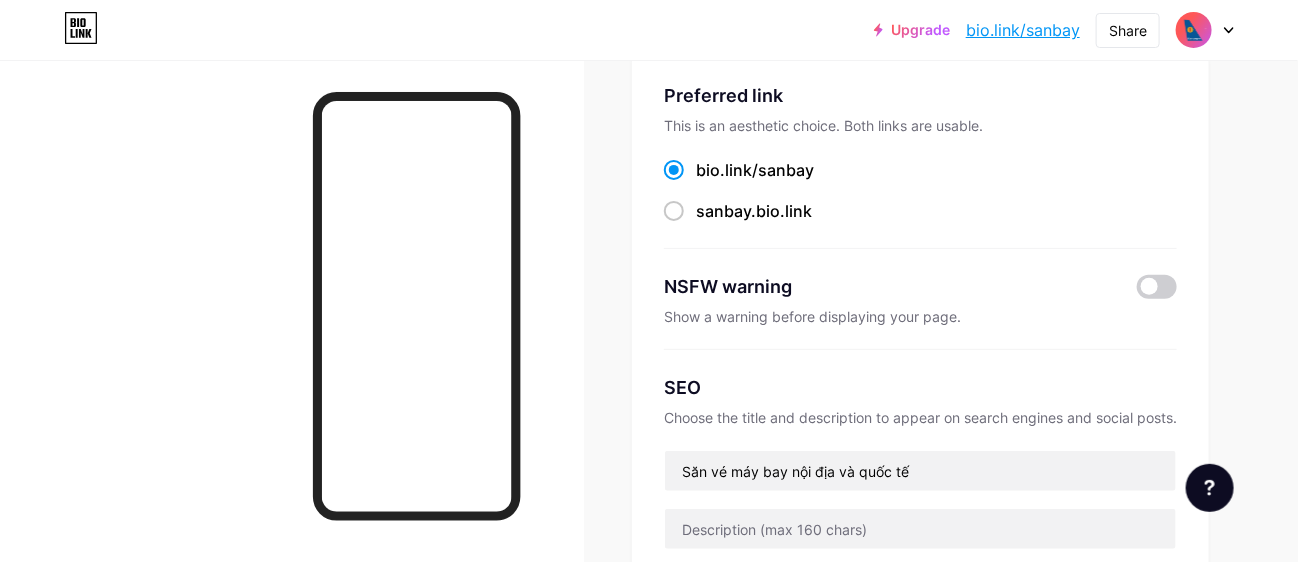 scroll, scrollTop: 0, scrollLeft: 0, axis: both 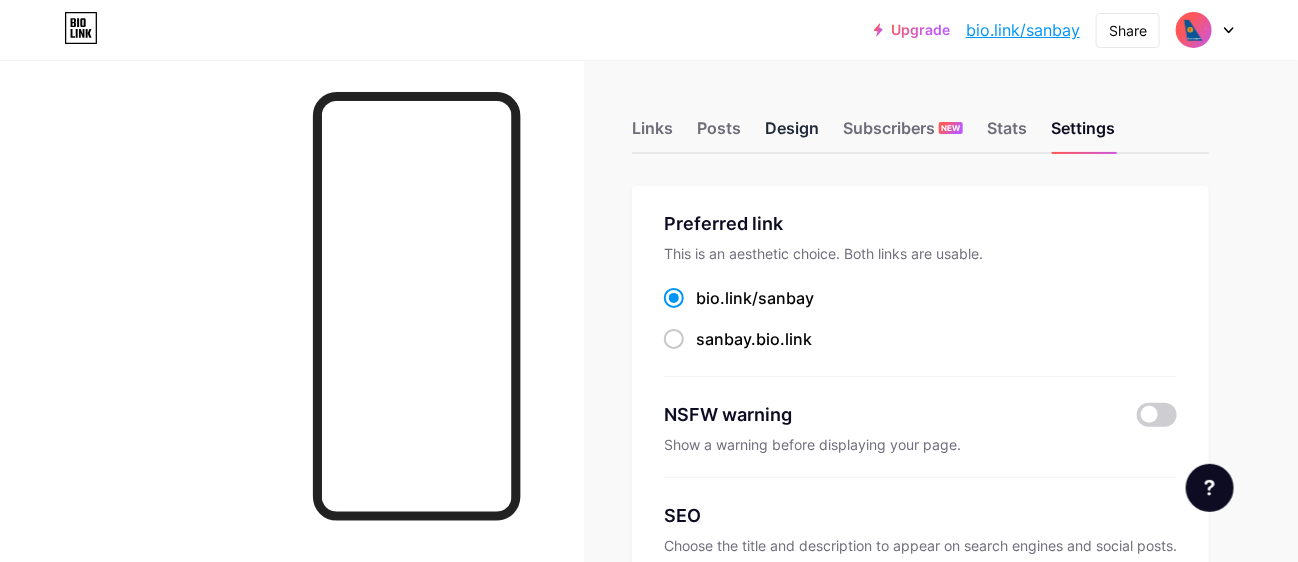 click on "Design" at bounding box center (792, 134) 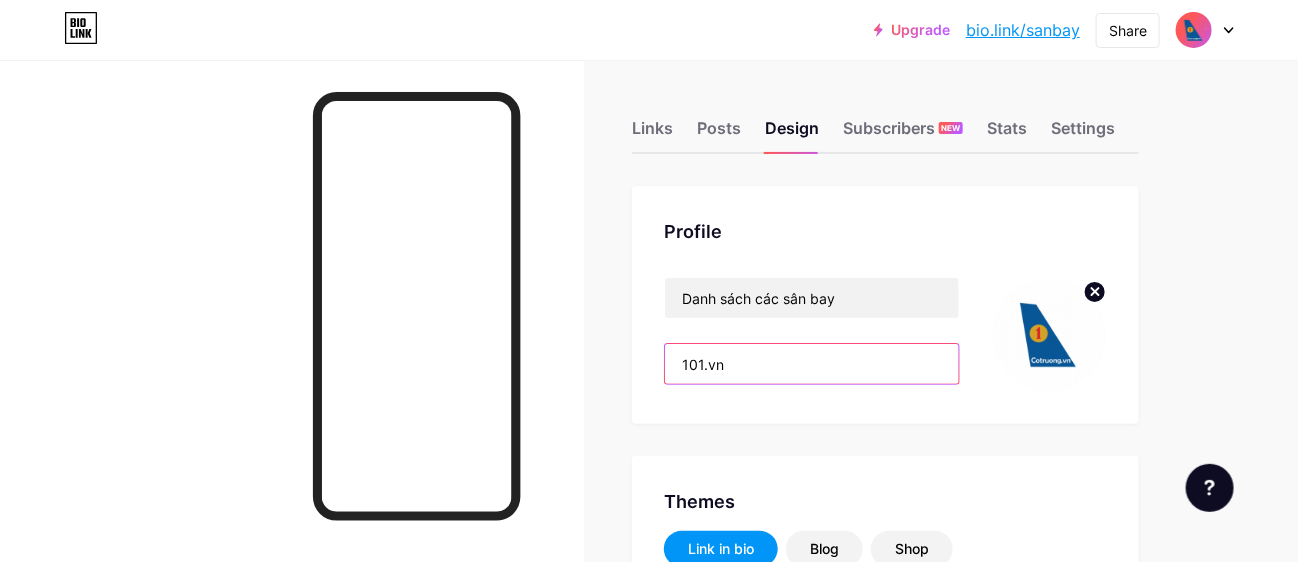 click on "101.vn" at bounding box center [812, 364] 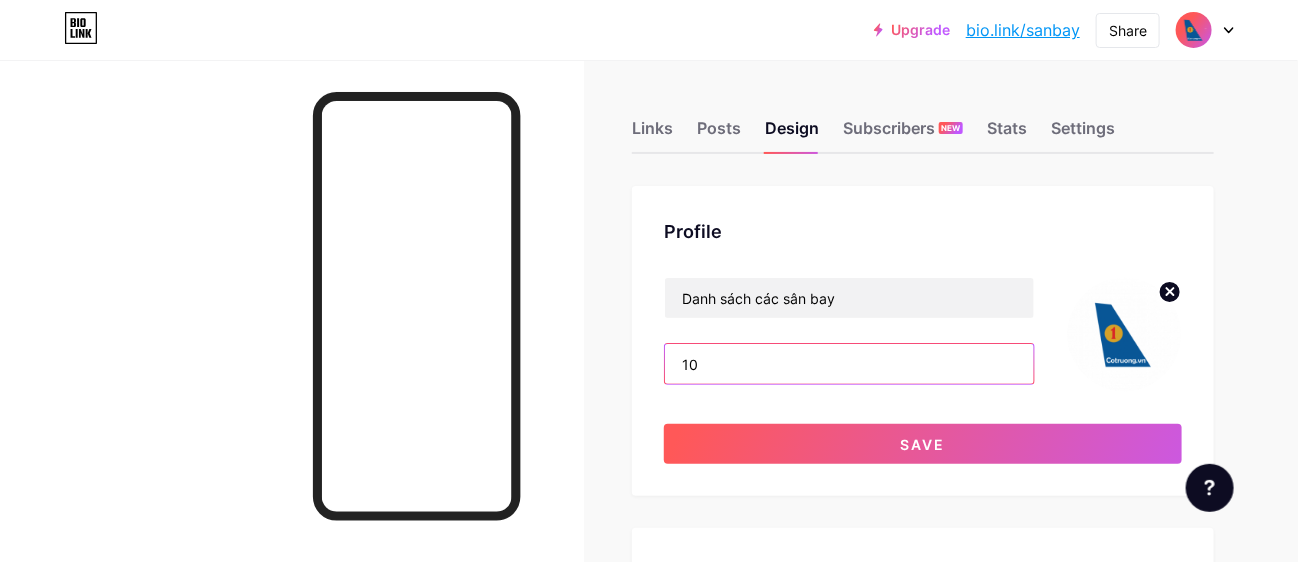 type on "1" 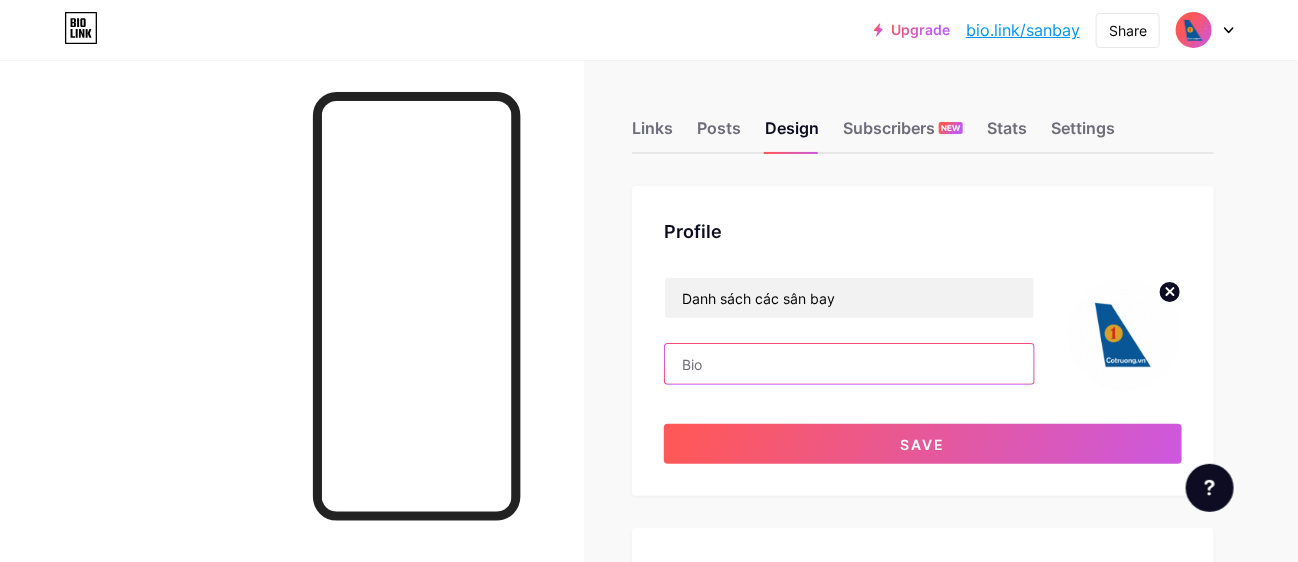 type 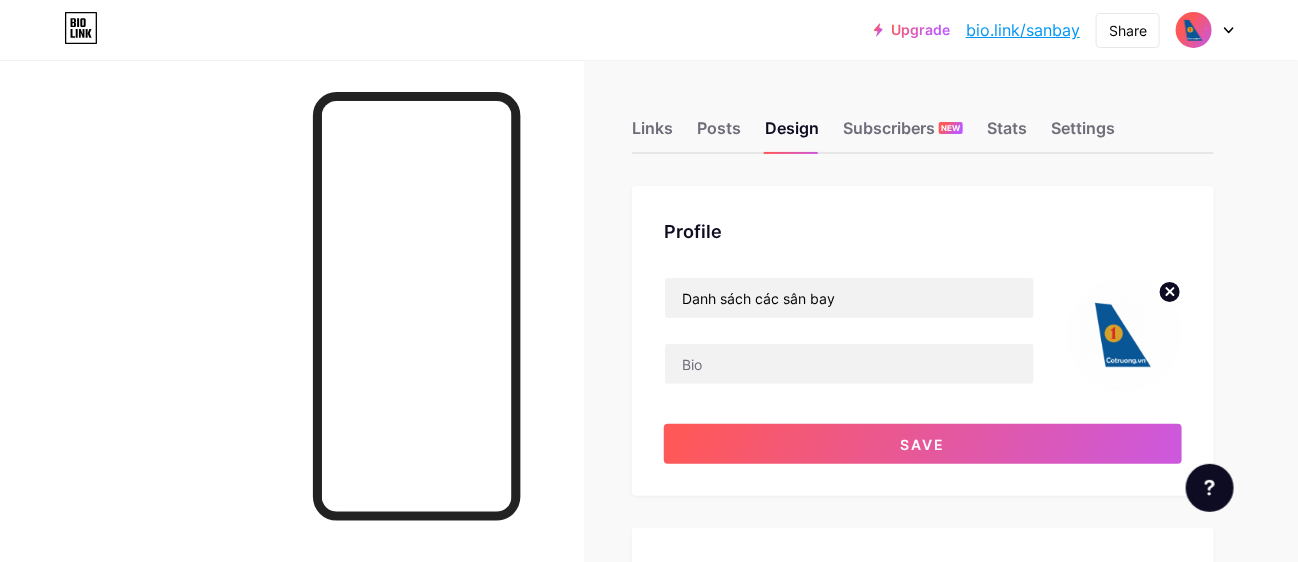 click 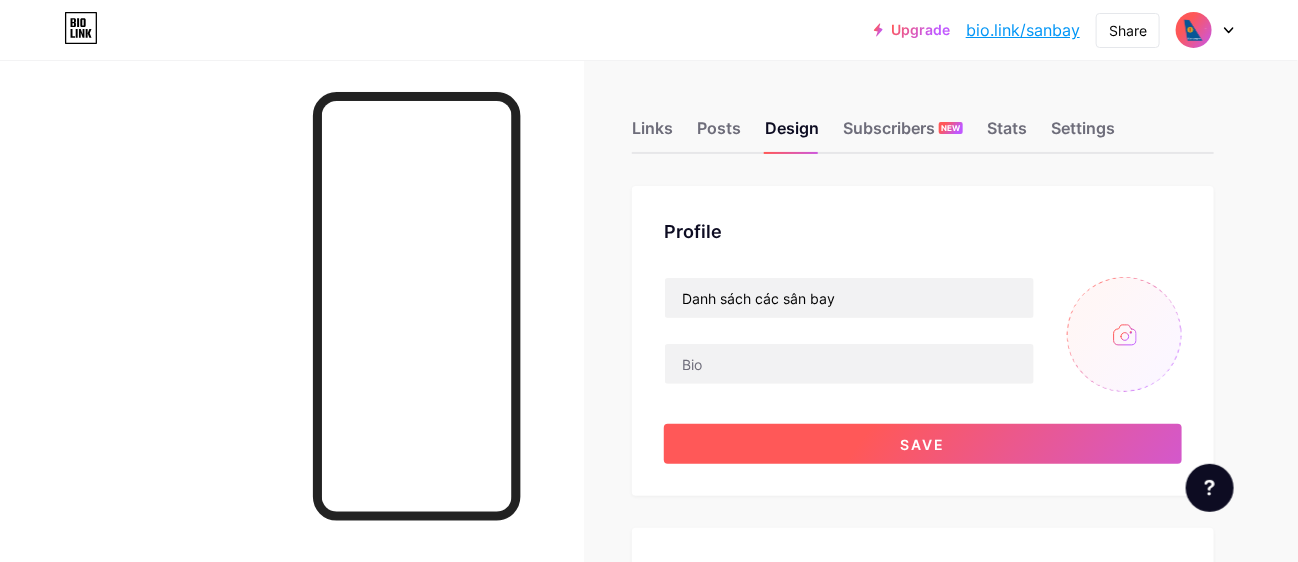 click on "Save" at bounding box center (923, 444) 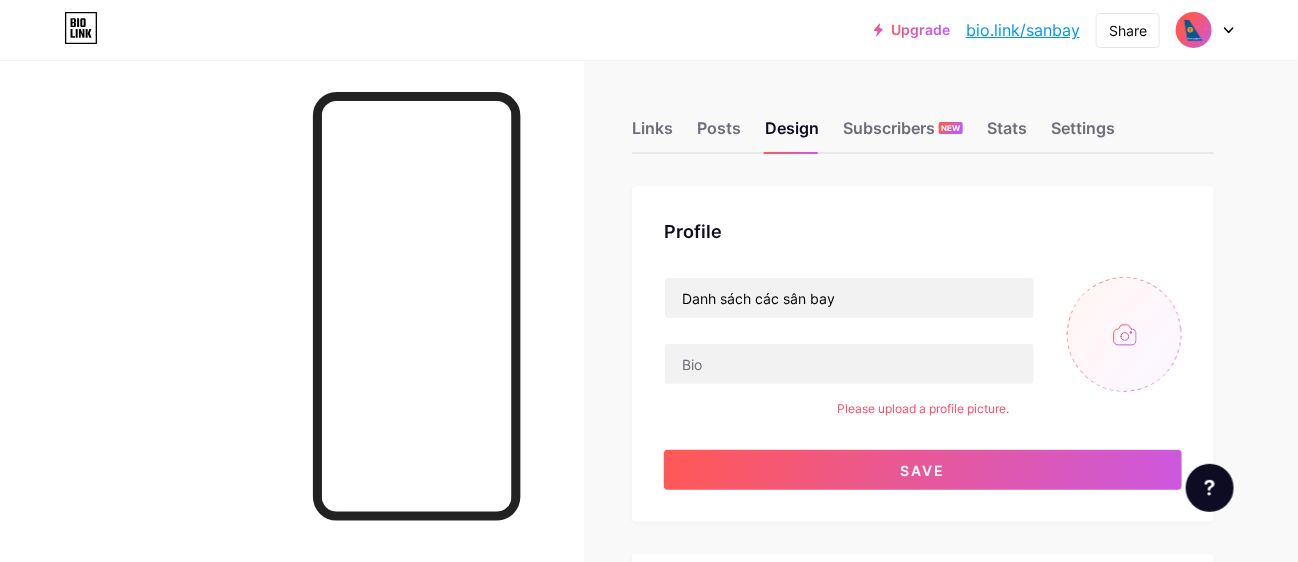 click at bounding box center (1124, 334) 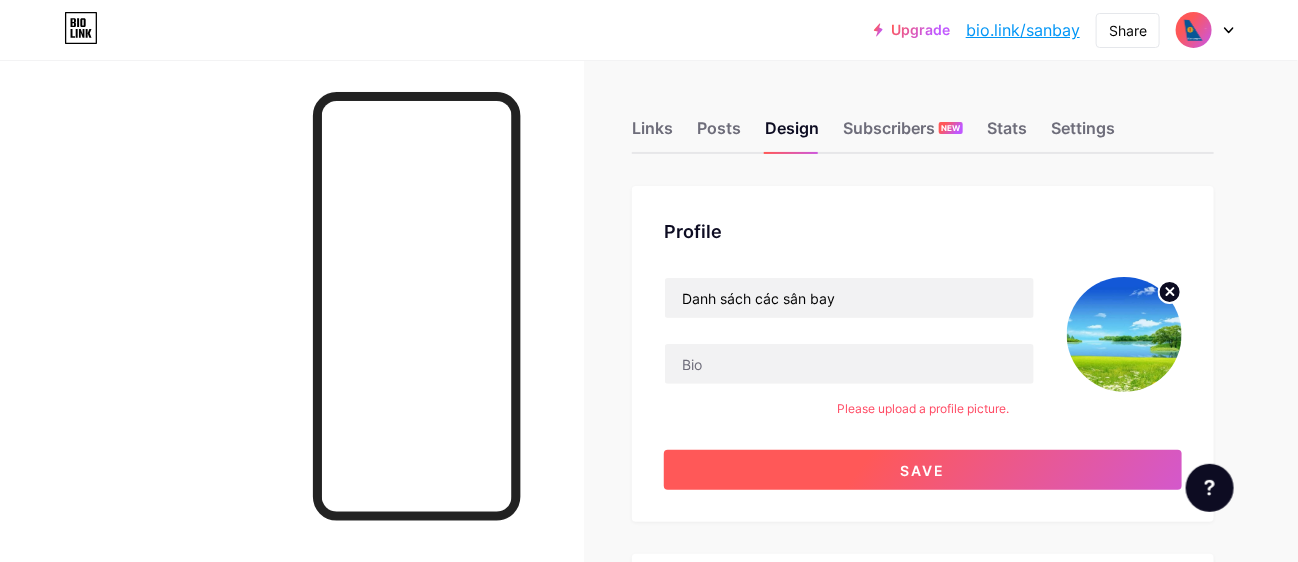 click on "Save" at bounding box center [923, 470] 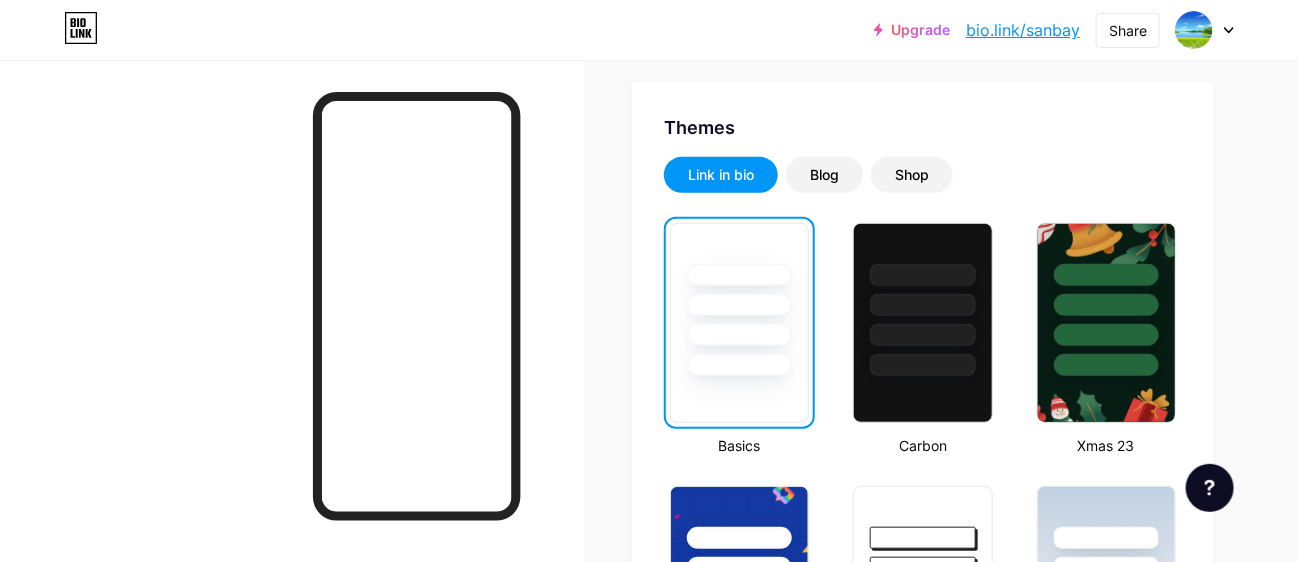 scroll, scrollTop: 0, scrollLeft: 0, axis: both 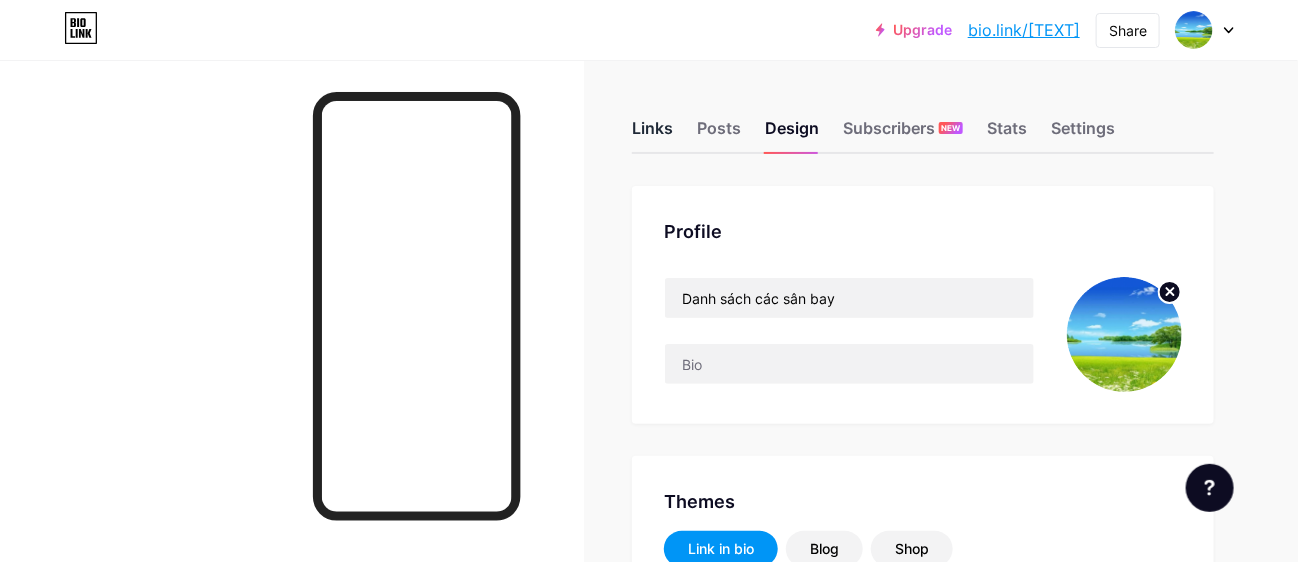 click on "Links" at bounding box center (652, 134) 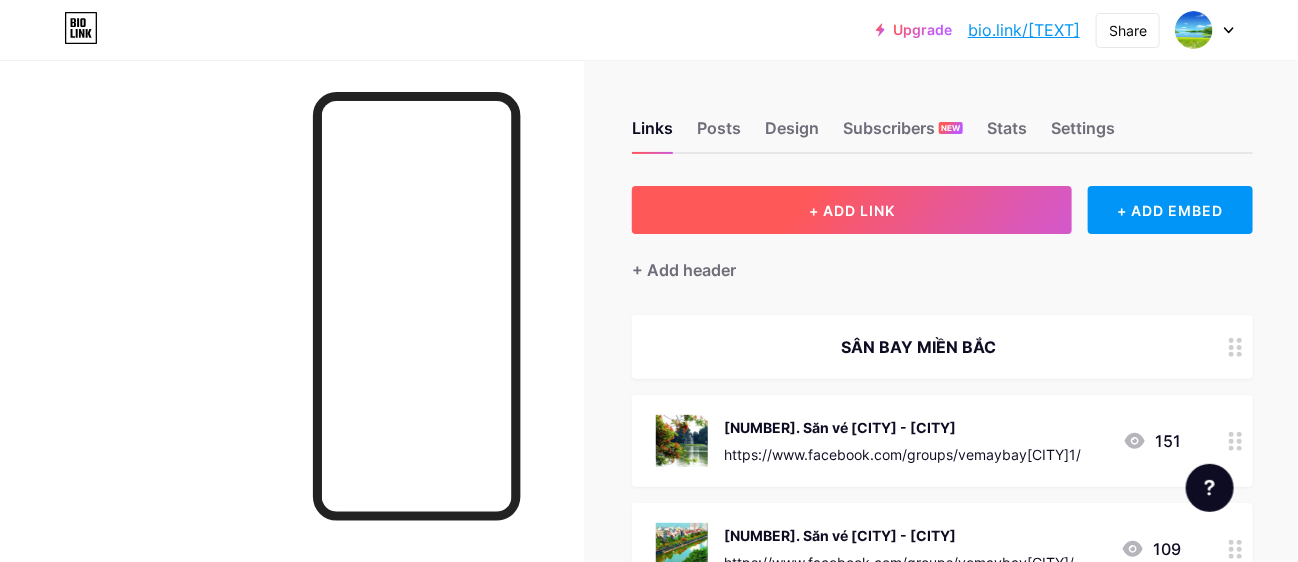 click on "+ ADD LINK" at bounding box center (852, 210) 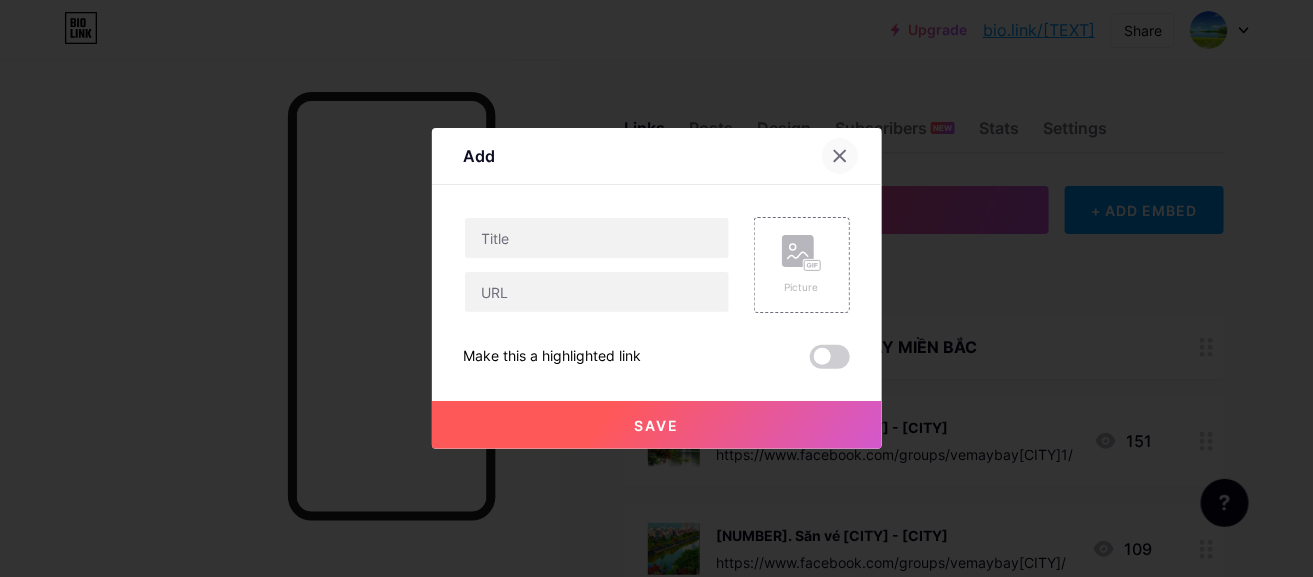 click 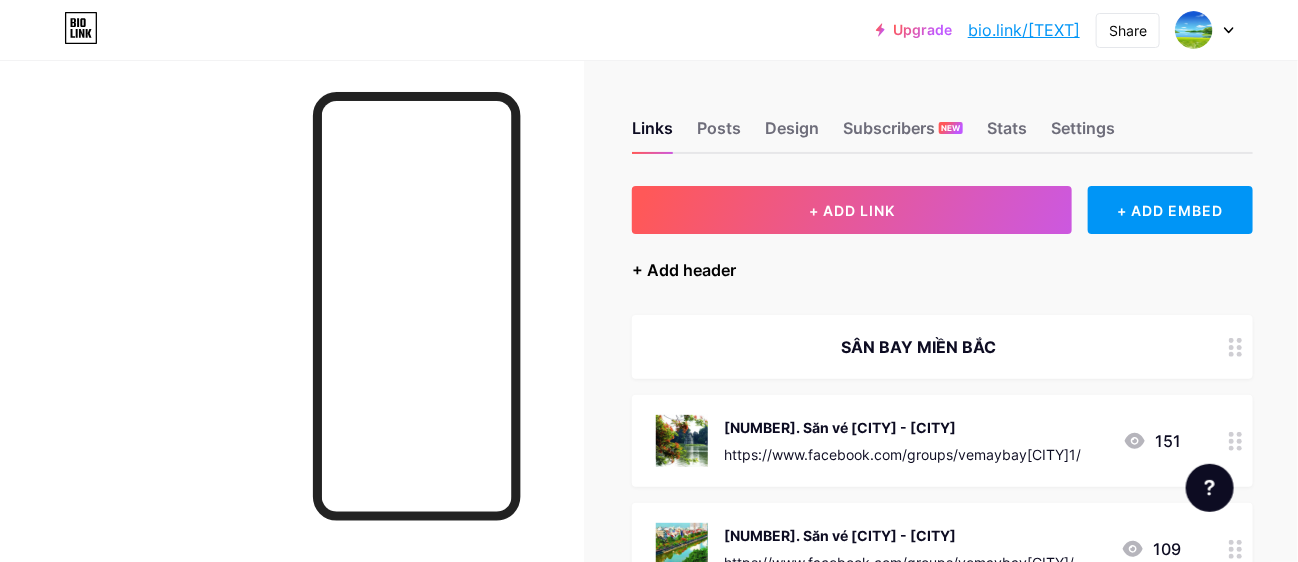 click on "+ Add header" at bounding box center (684, 270) 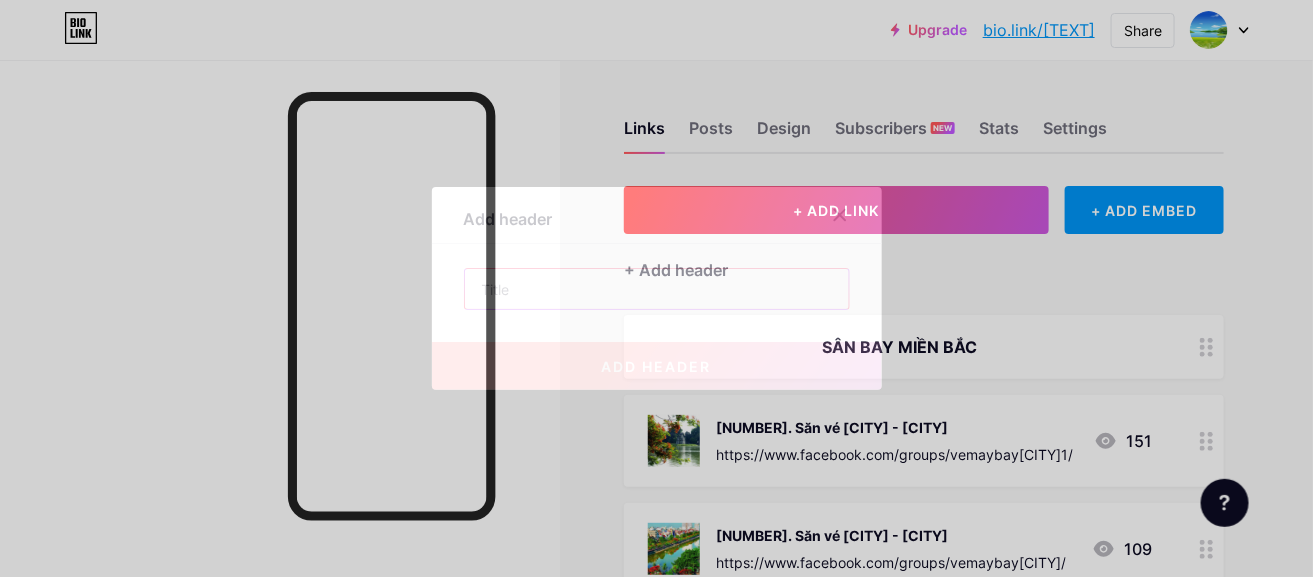 click at bounding box center (657, 289) 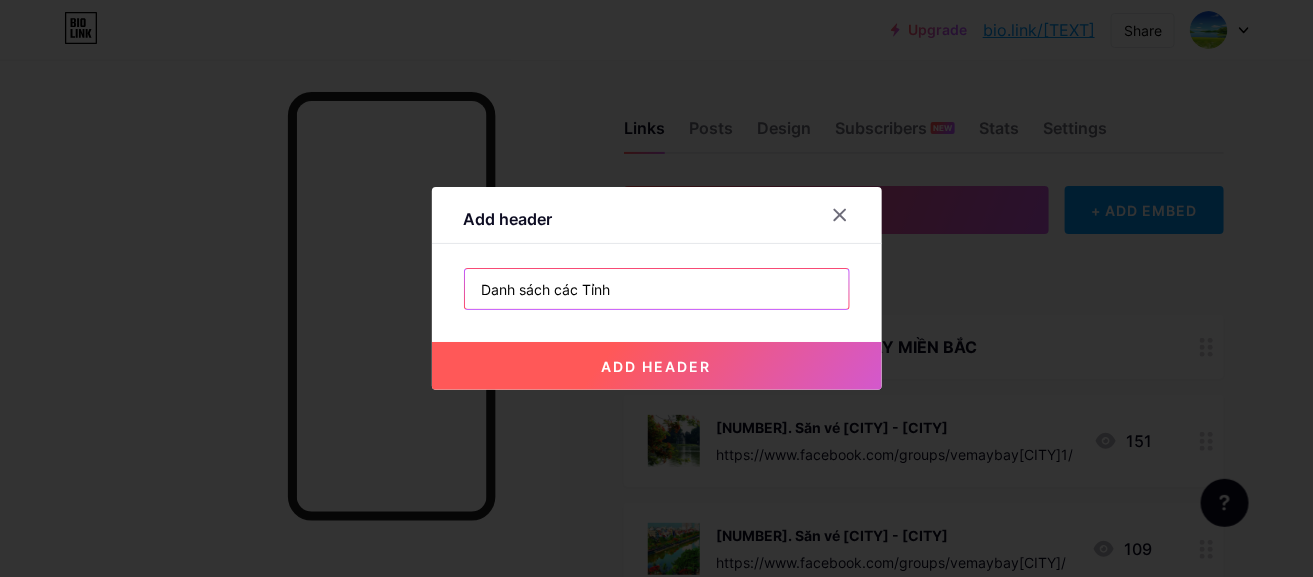type on "Danh sách các Tỉnh" 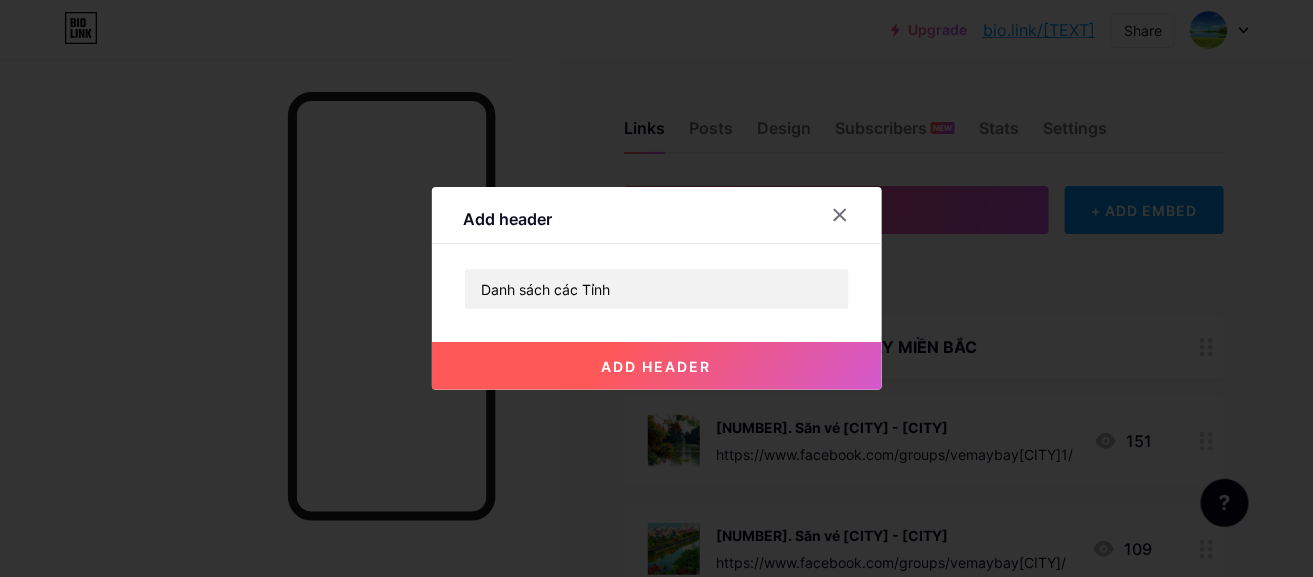 click on "add header" at bounding box center (657, 366) 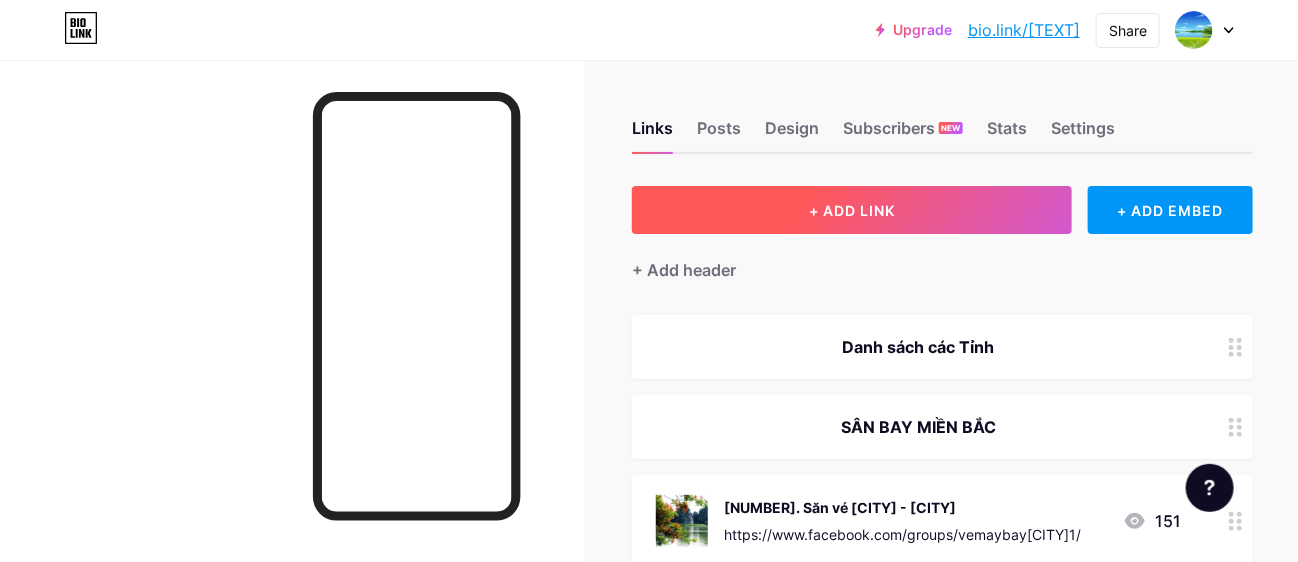 click on "+ ADD LINK" at bounding box center (852, 210) 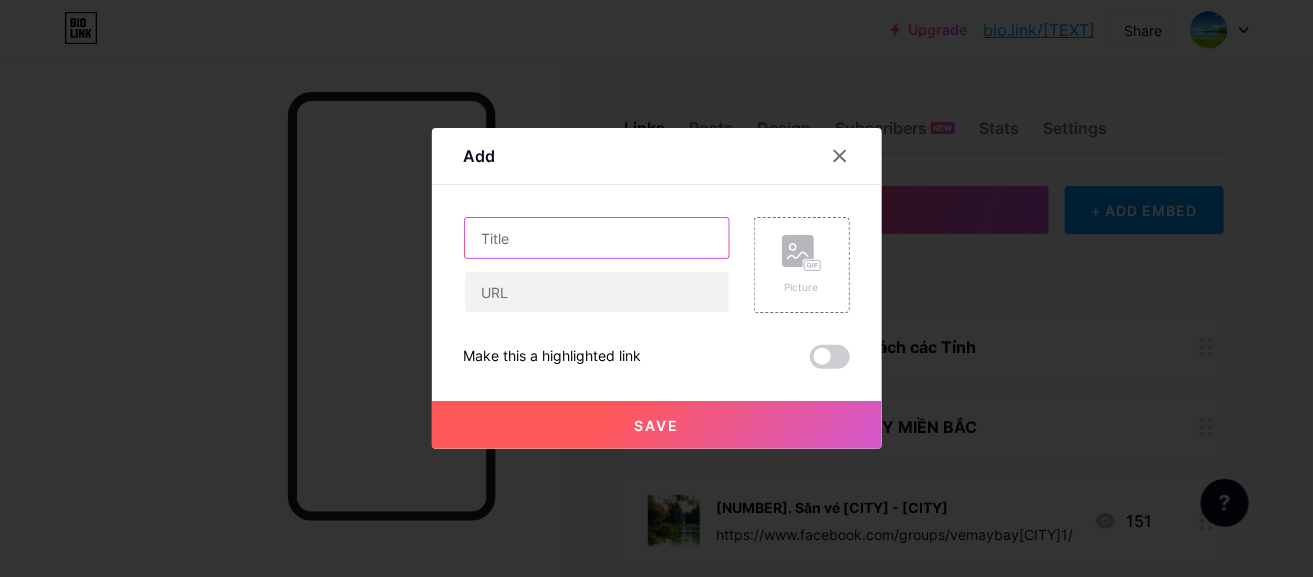 click at bounding box center [597, 238] 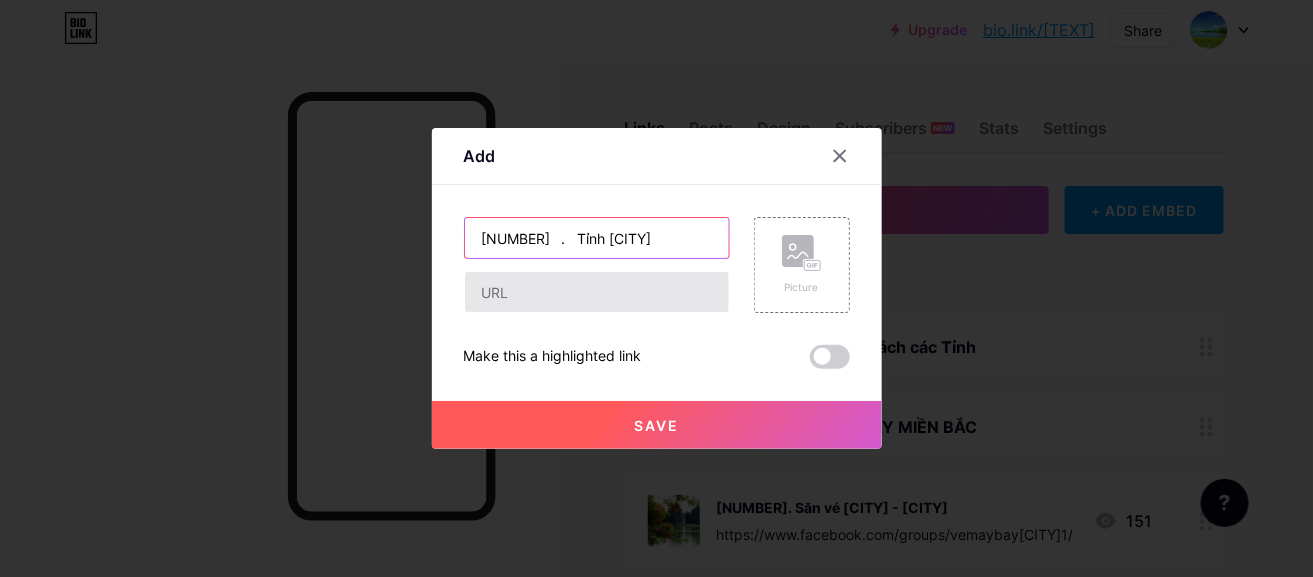 type on "[NUMBER]	. 	Tỉnh [CITY]" 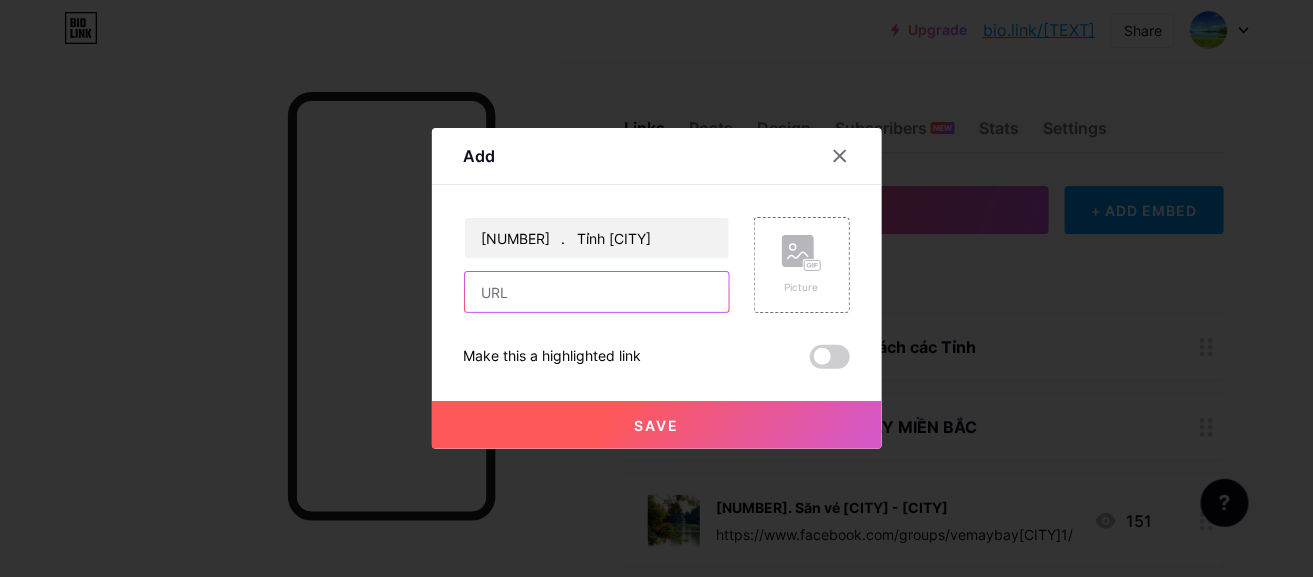 click at bounding box center (597, 292) 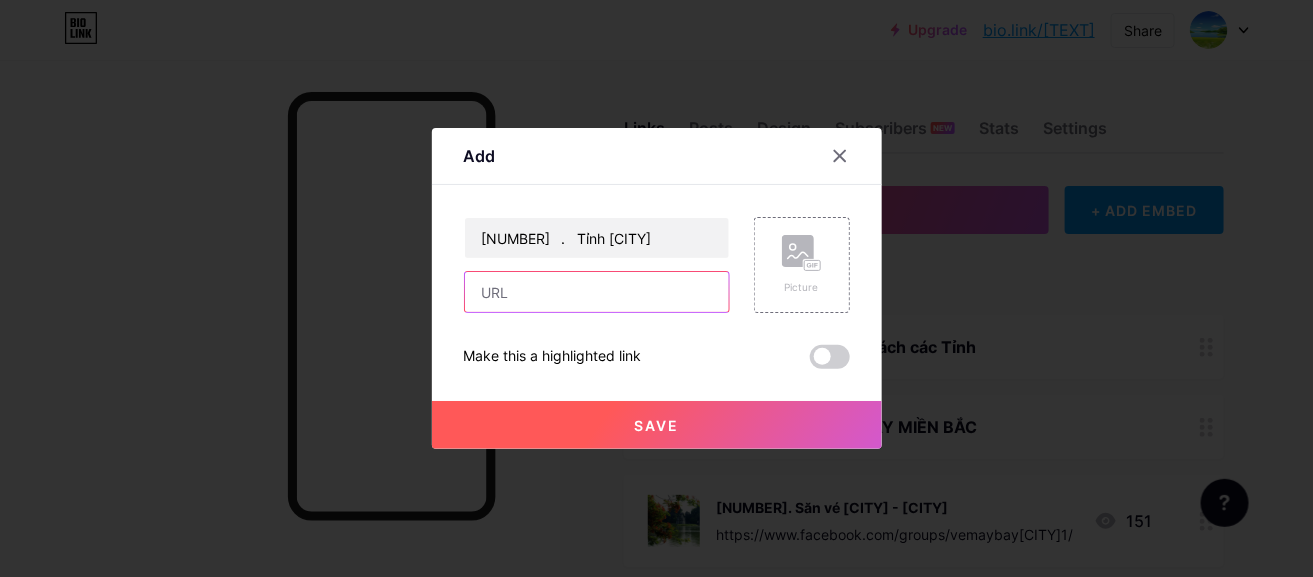 paste on "www.facebook.com/groups/vemaybay[CITY]/" 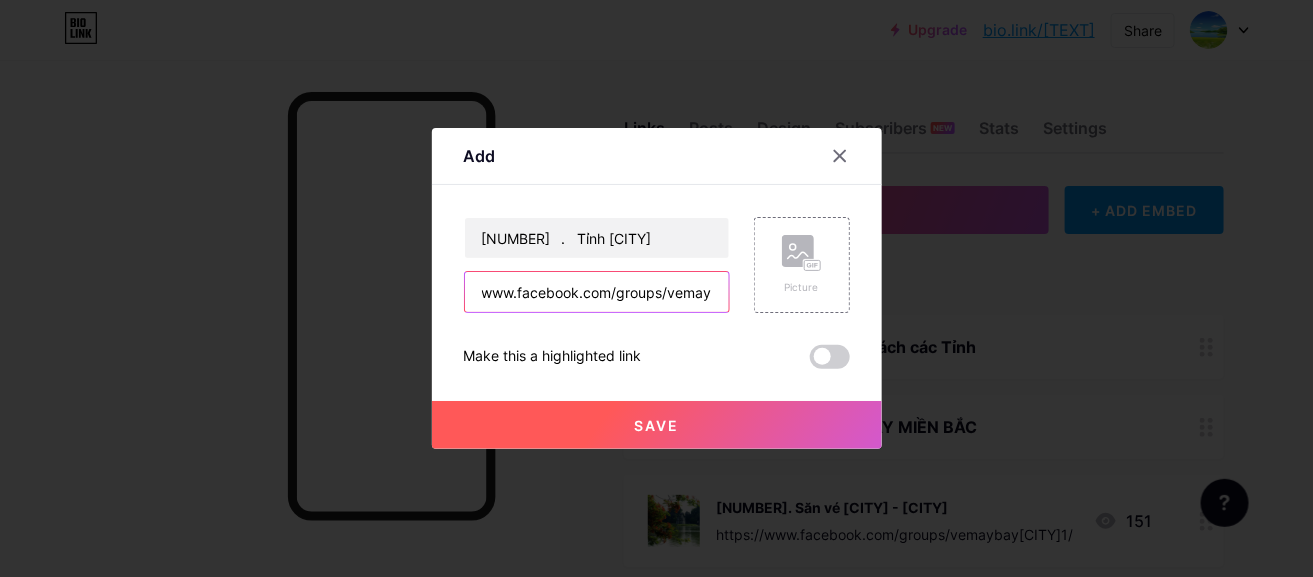 scroll, scrollTop: 0, scrollLeft: 105, axis: horizontal 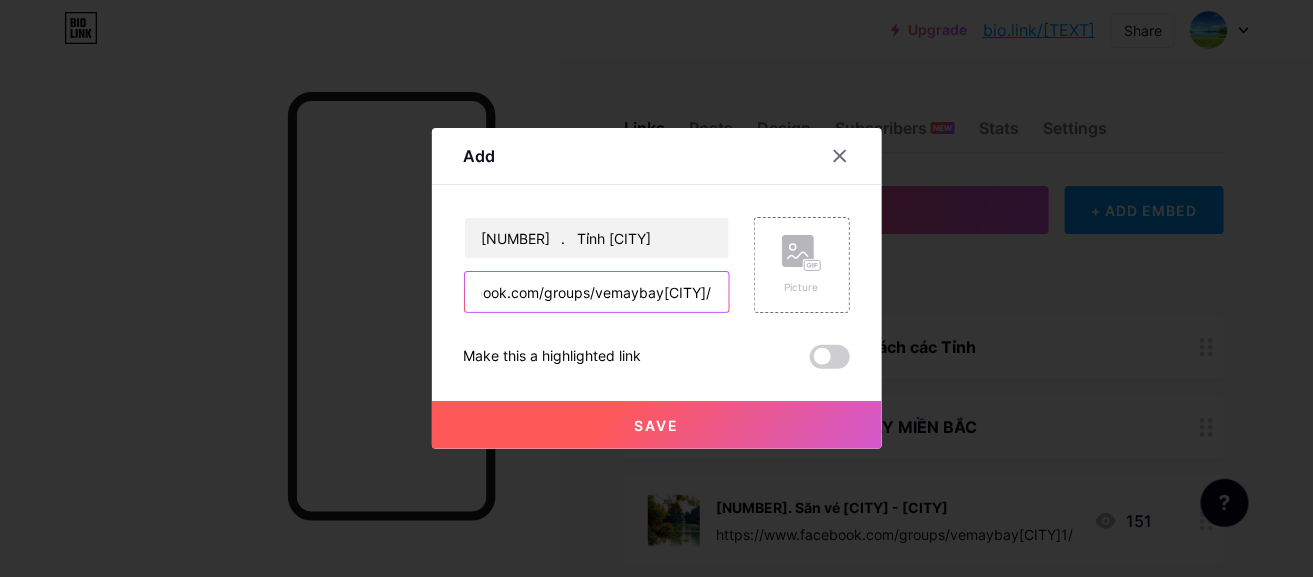 type on "www.facebook.com/groups/vemaybay[CITY]/" 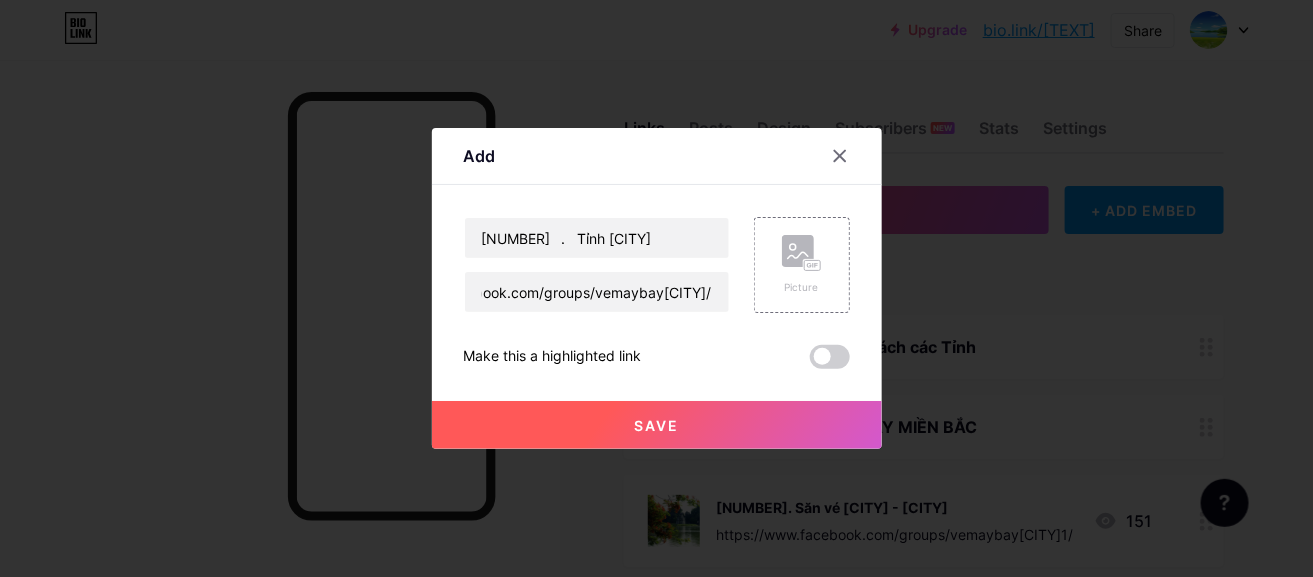 click on "Save" at bounding box center (657, 425) 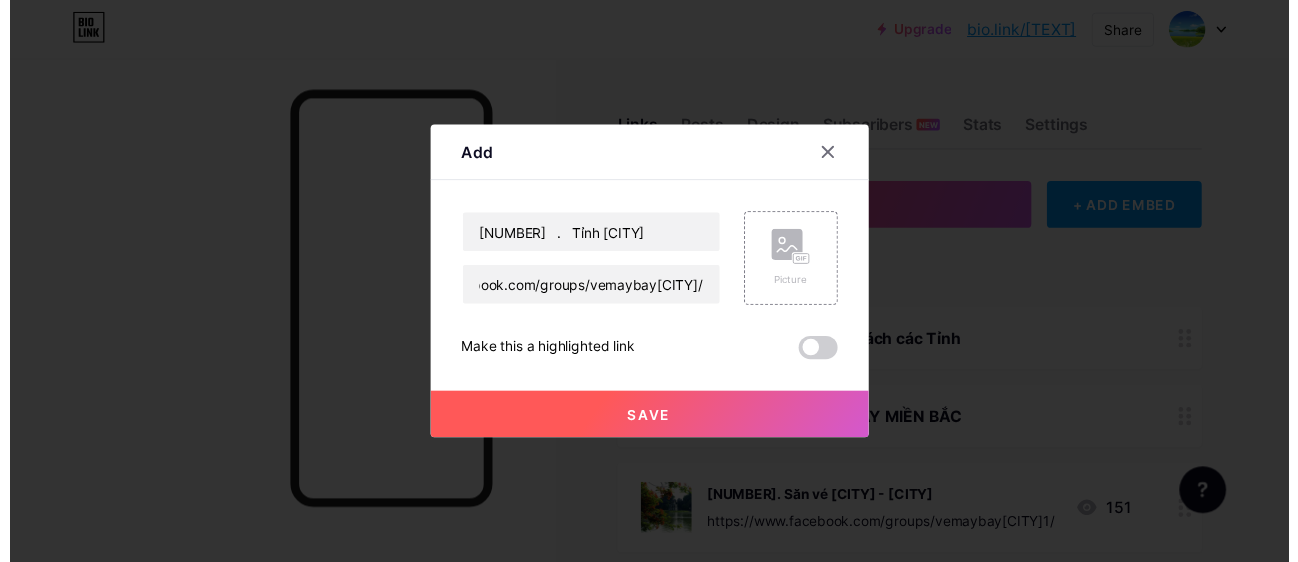 scroll, scrollTop: 0, scrollLeft: 0, axis: both 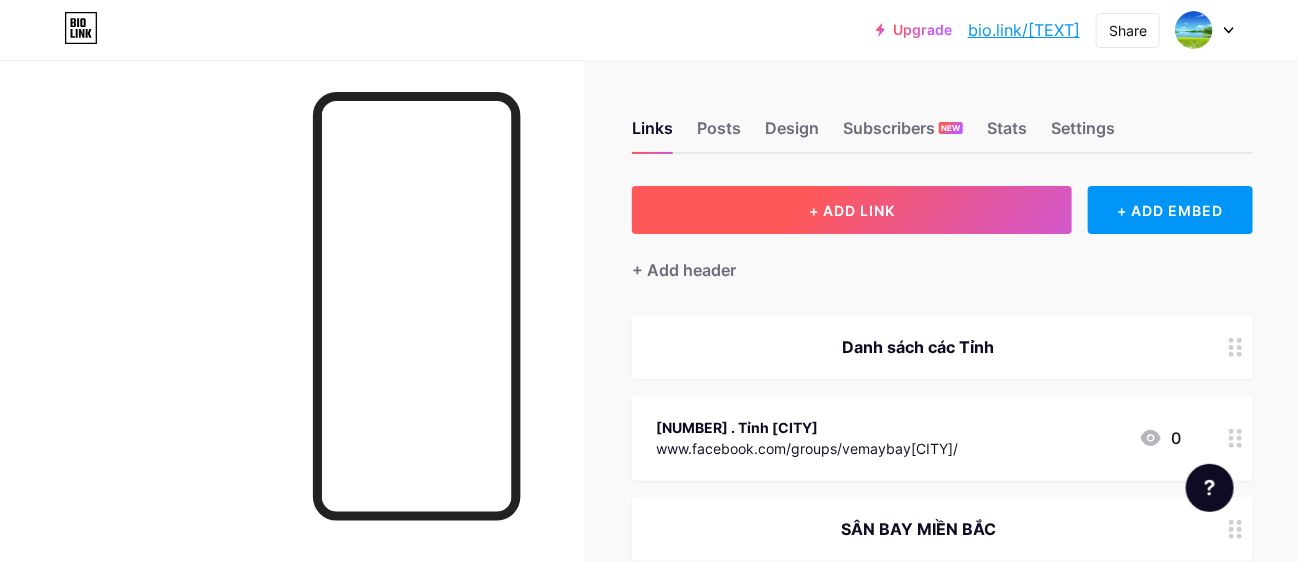 click on "+ ADD LINK" at bounding box center (852, 210) 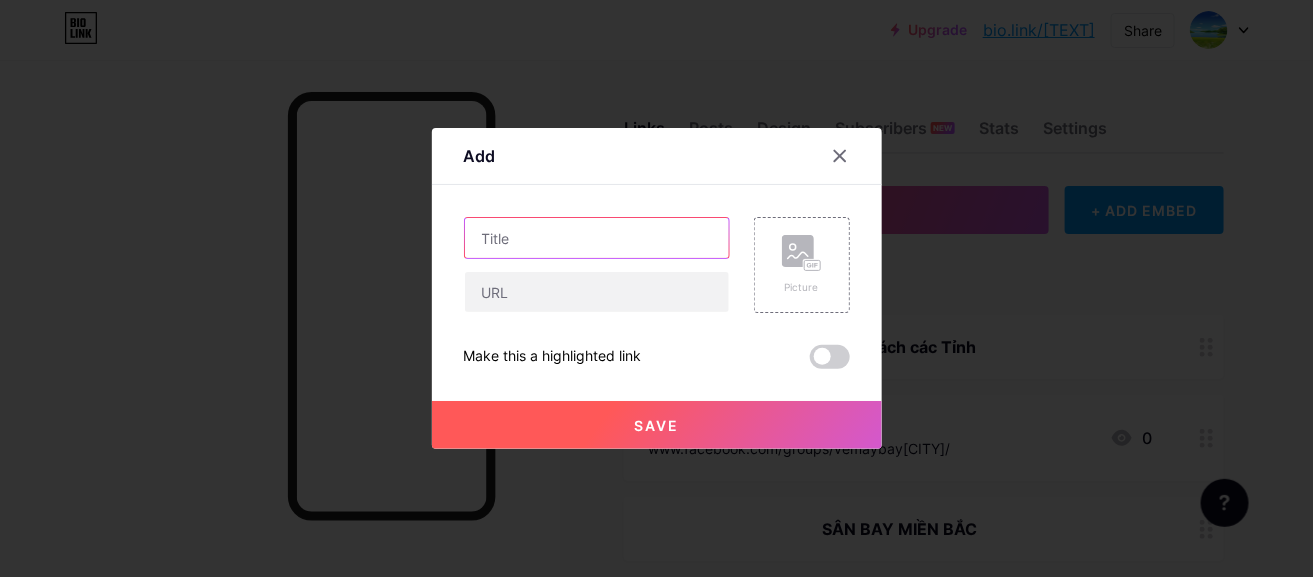 click at bounding box center [597, 238] 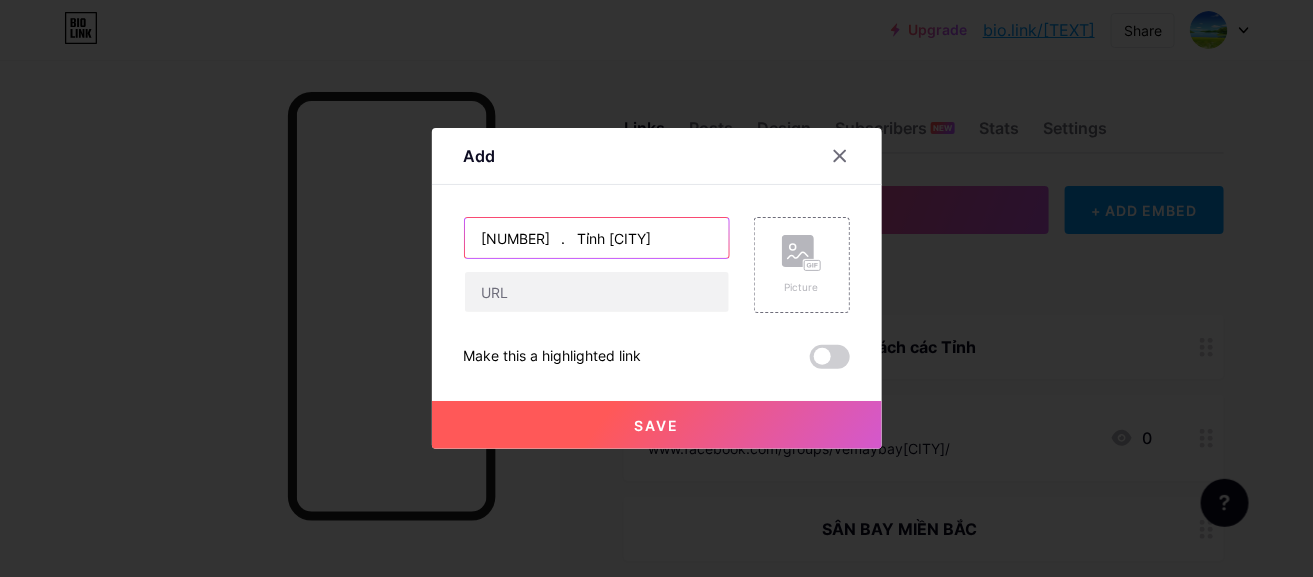 click on "[NUMBER]	. 	Tỉnh [CITY]" at bounding box center (597, 238) 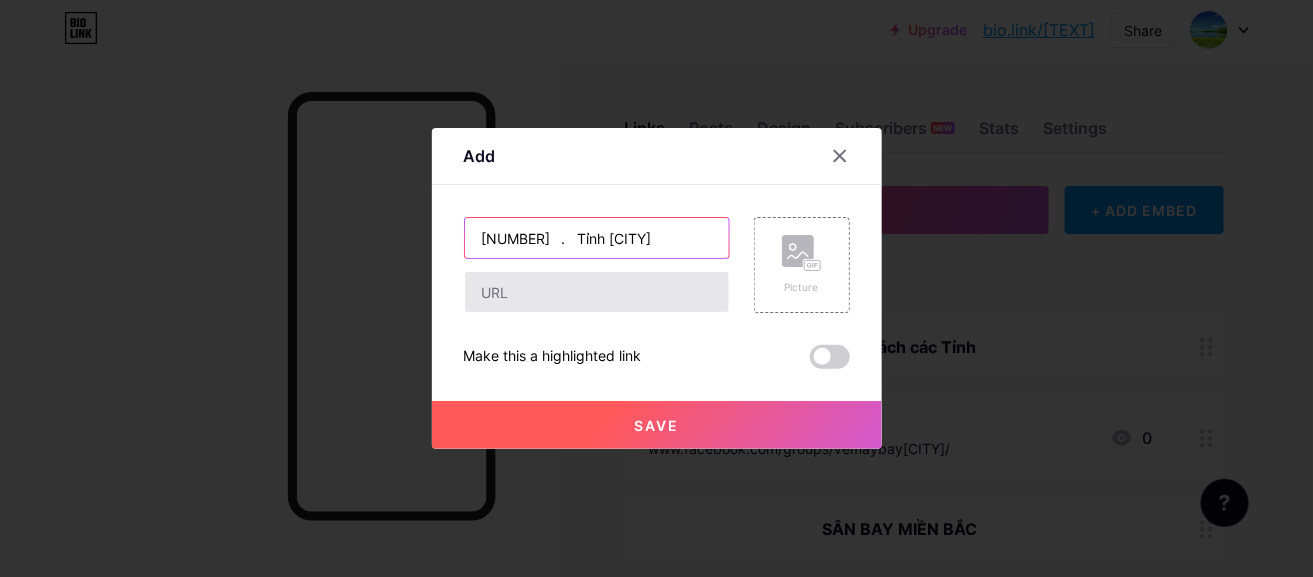 type on "[NUMBER]	. 	Tỉnh [CITY]" 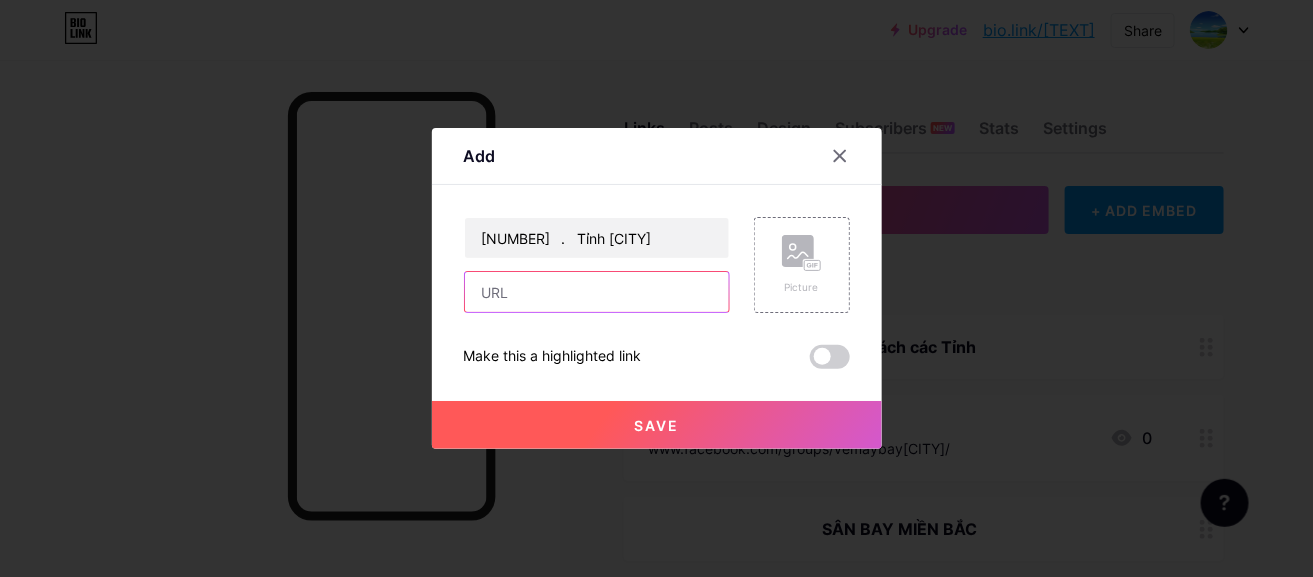 click at bounding box center [597, 292] 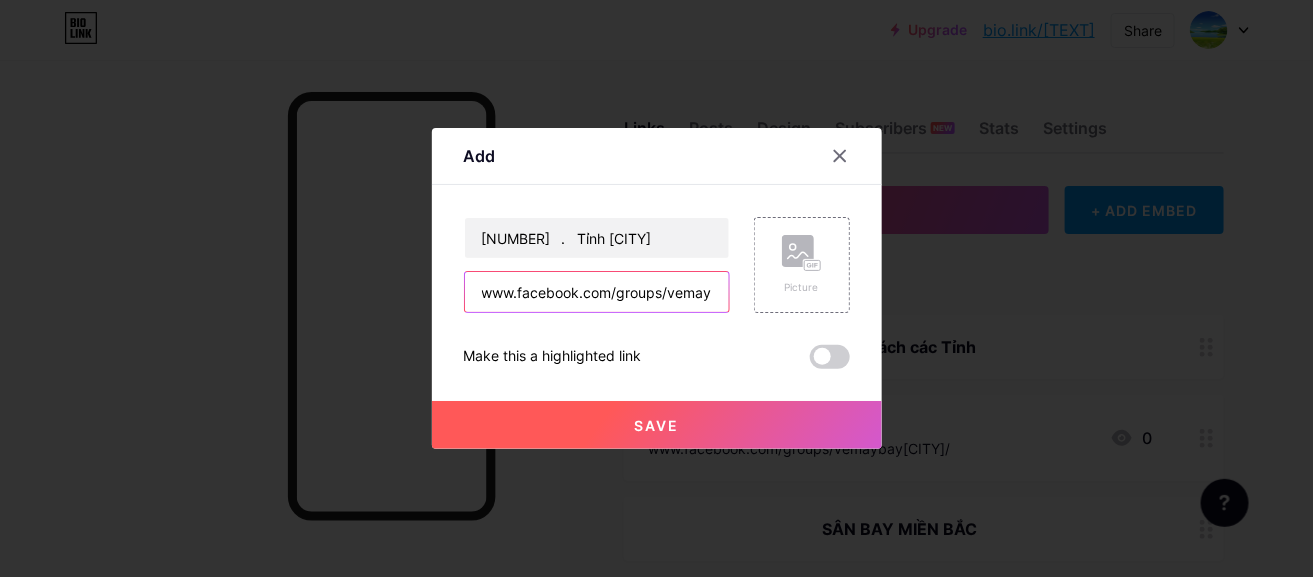 scroll, scrollTop: 0, scrollLeft: 66, axis: horizontal 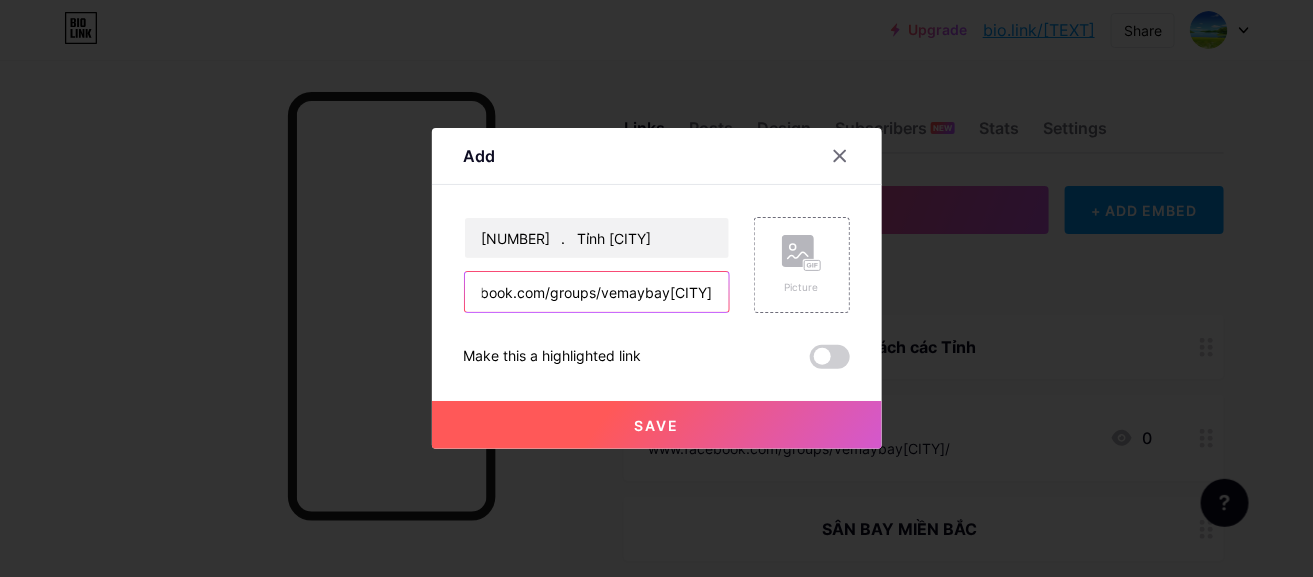 type on "www.facebook.com/groups/vemaybay[CITY]/" 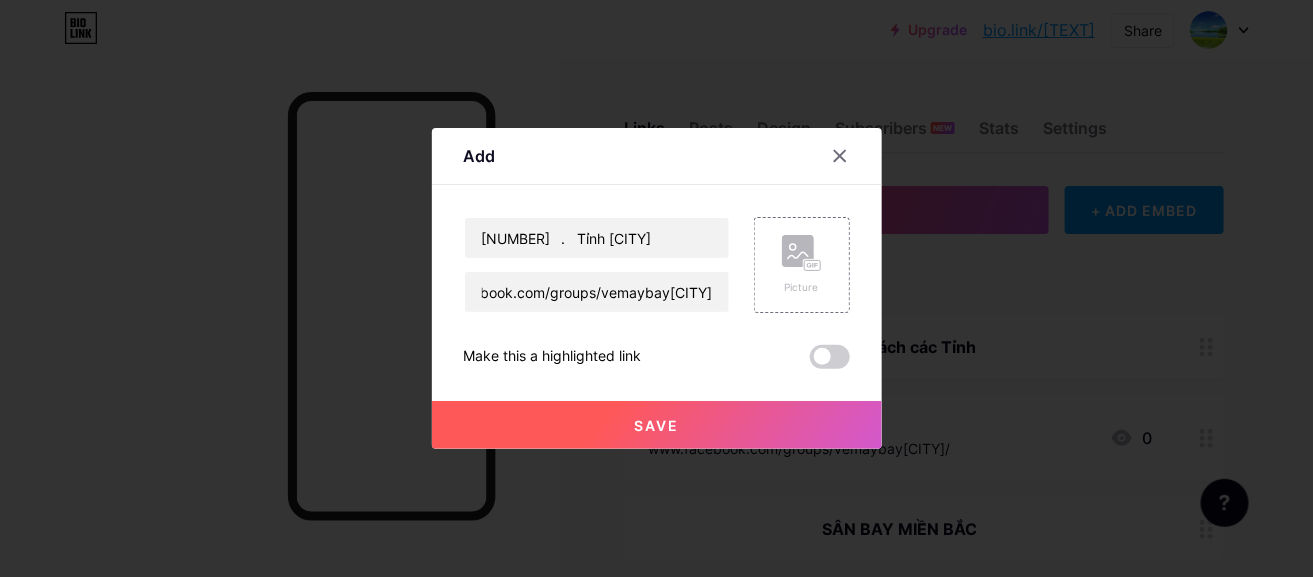 click on "Save" at bounding box center (657, 425) 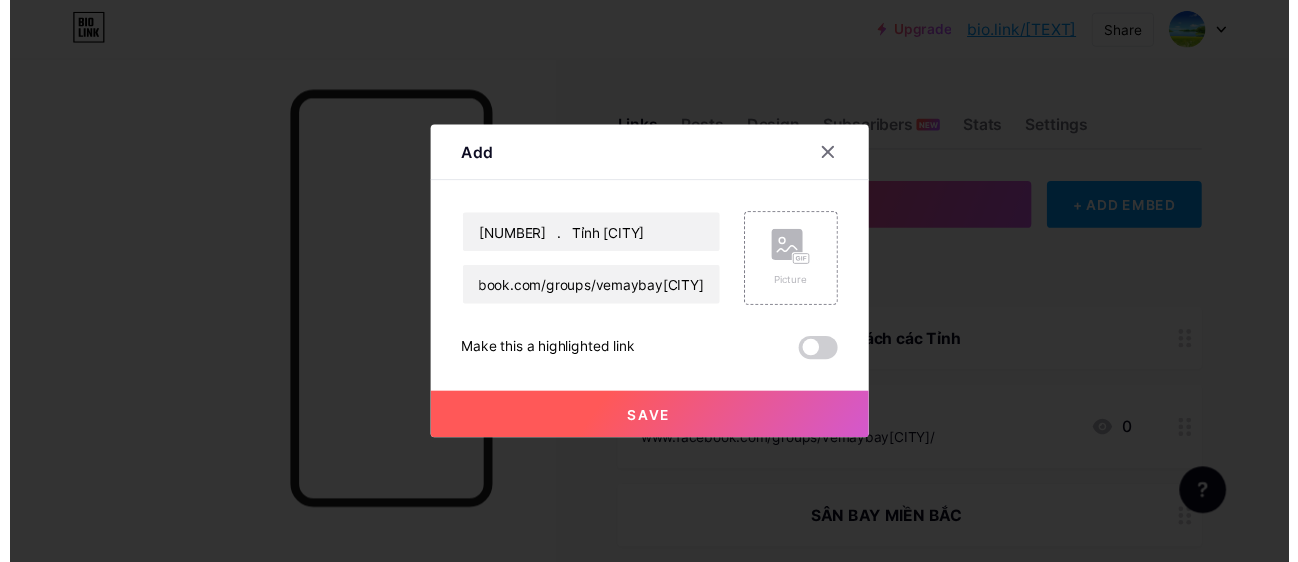 scroll, scrollTop: 0, scrollLeft: 0, axis: both 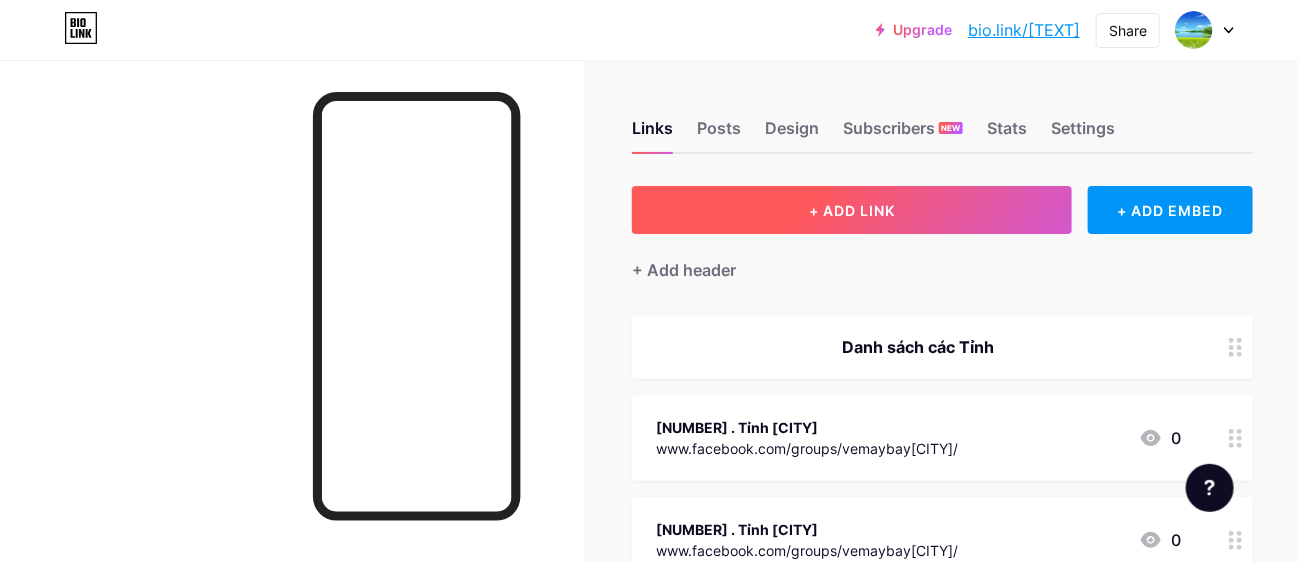 click on "+ ADD LINK" at bounding box center [852, 210] 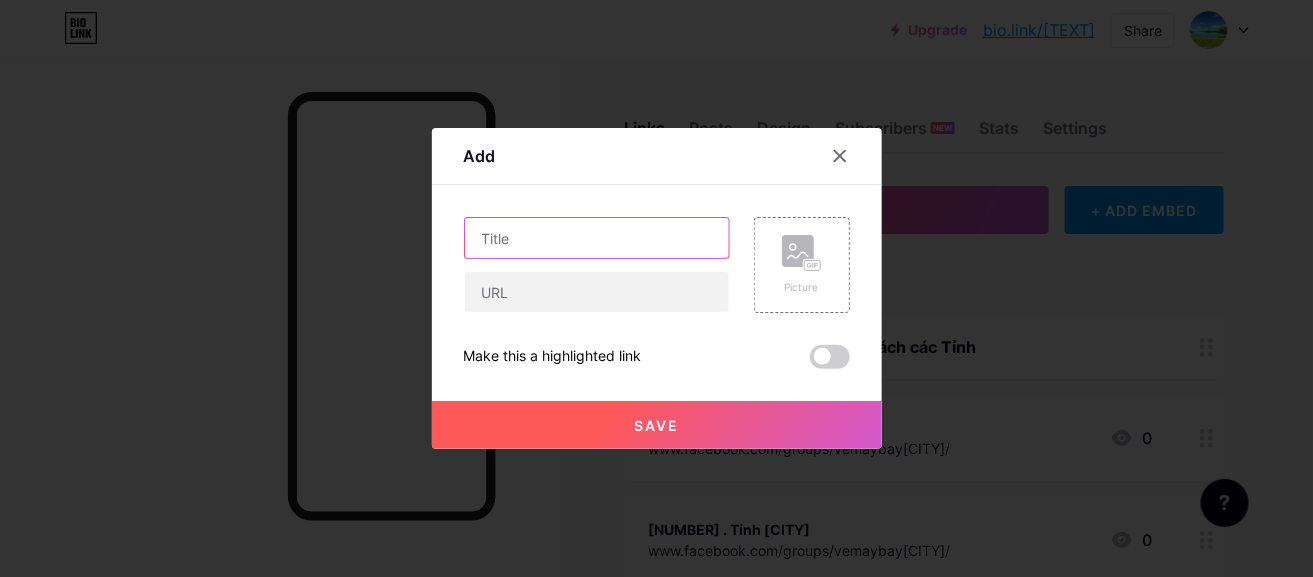 click at bounding box center (597, 238) 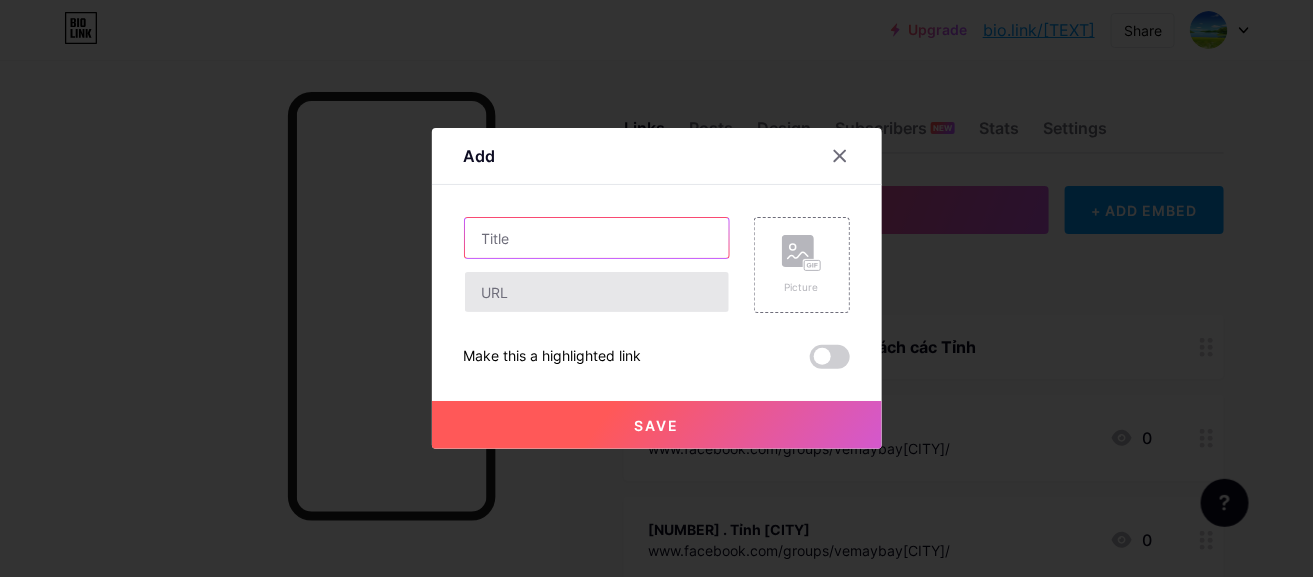 paste on "[NUMBER]	. 	Tỉnh [CITY]" 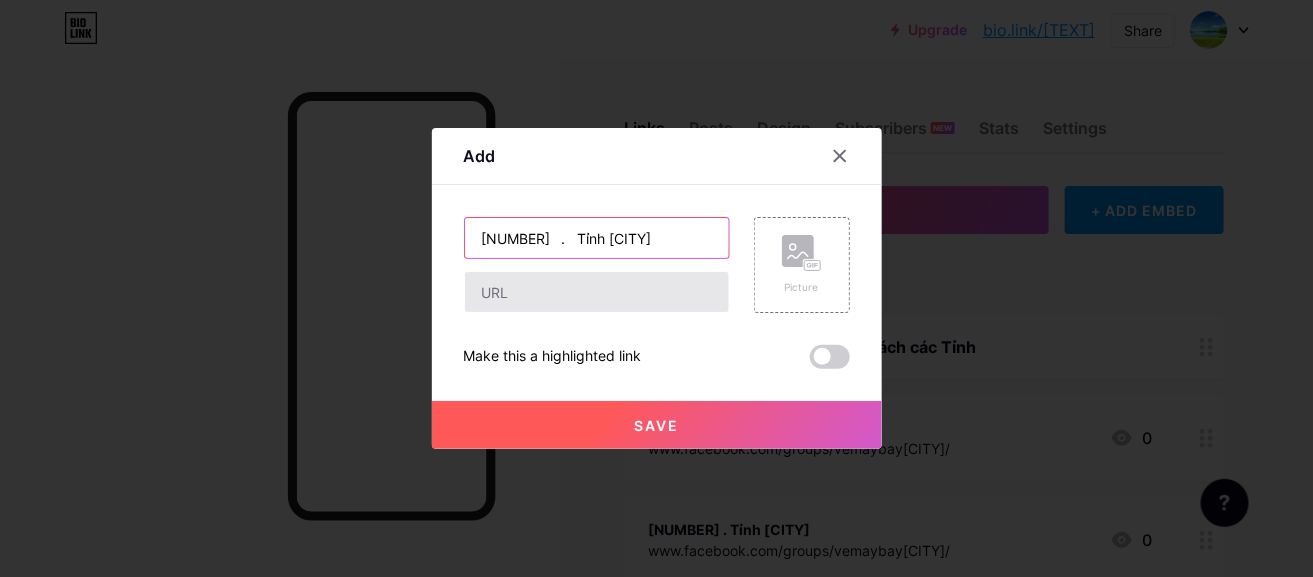 type on "[NUMBER]	. 	Tỉnh [CITY]" 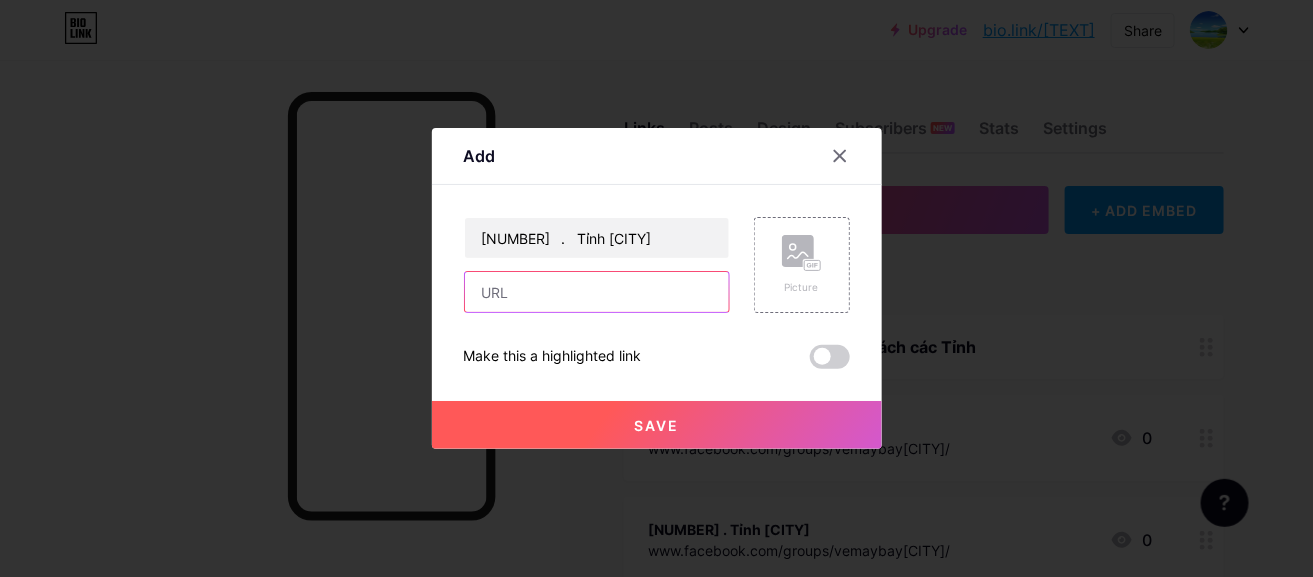 drag, startPoint x: 528, startPoint y: 293, endPoint x: 575, endPoint y: 285, distance: 47.67599 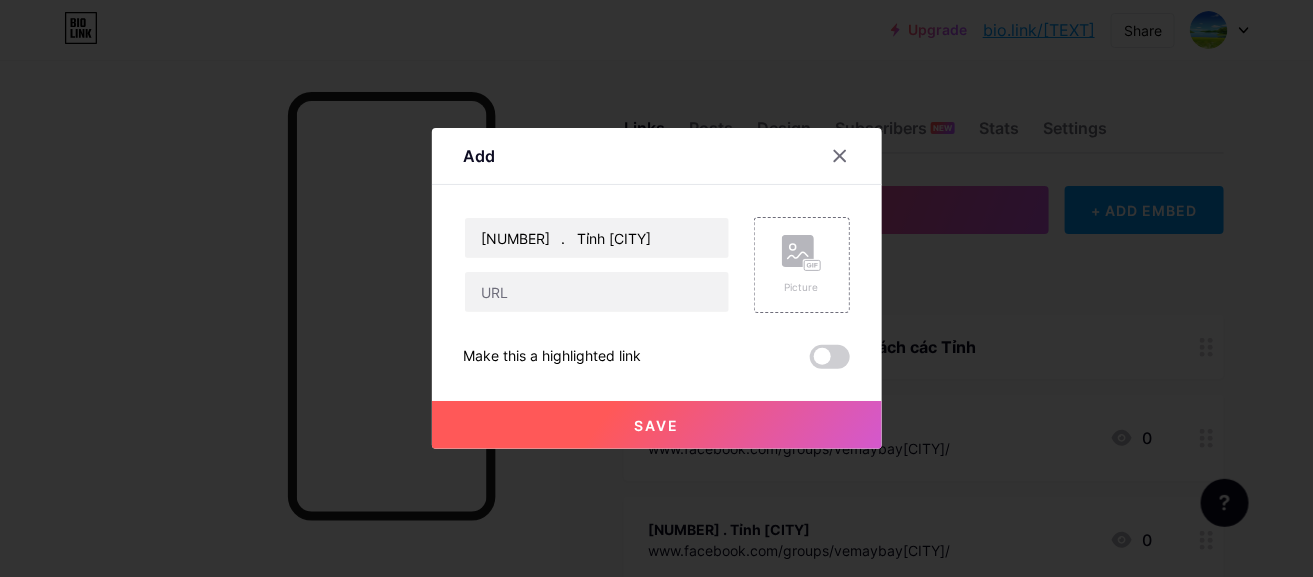 click on "[NUMBER]	. 	Tỉnh [CITY]" at bounding box center [597, 265] 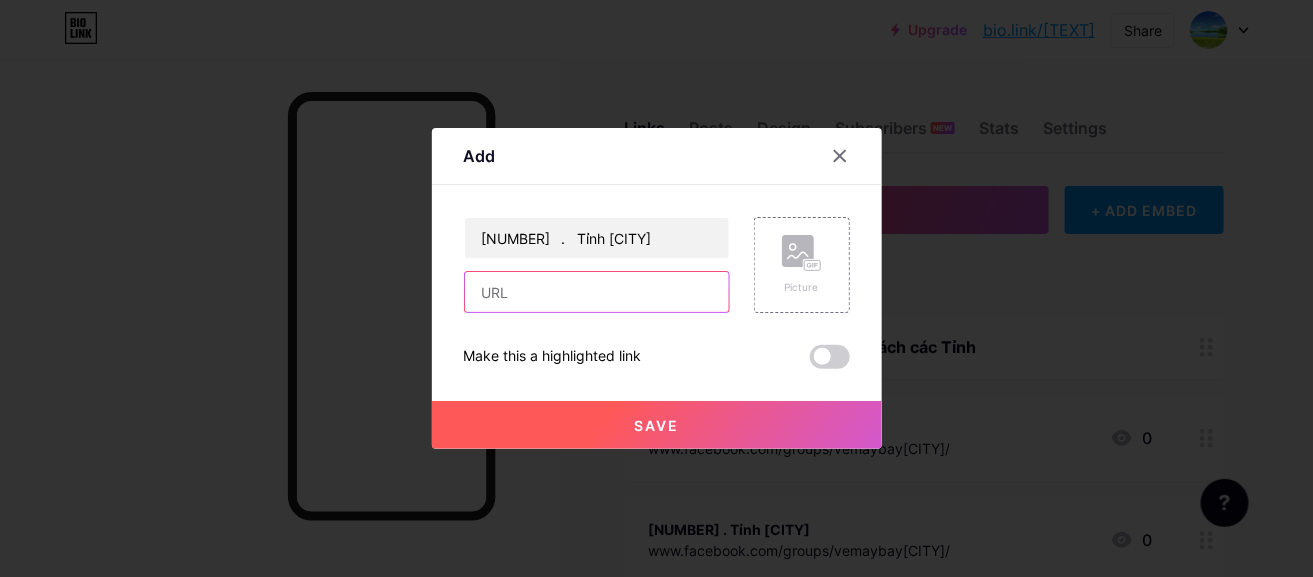 click at bounding box center [597, 292] 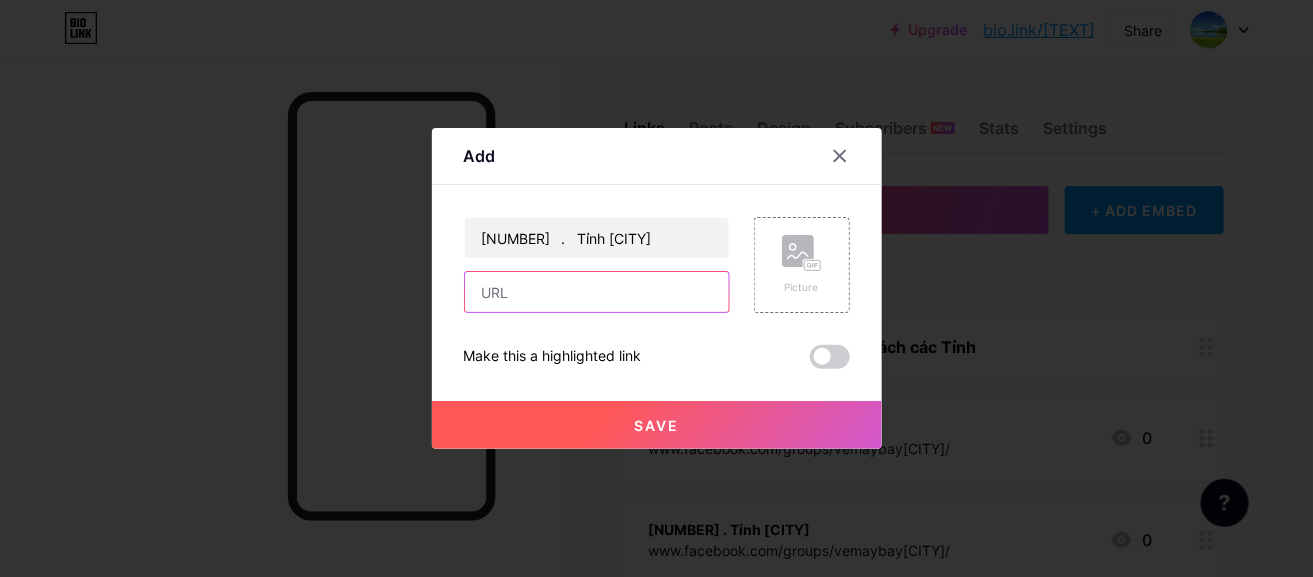 paste on "www.facebook.com/groups/vemaybay[CITY]/" 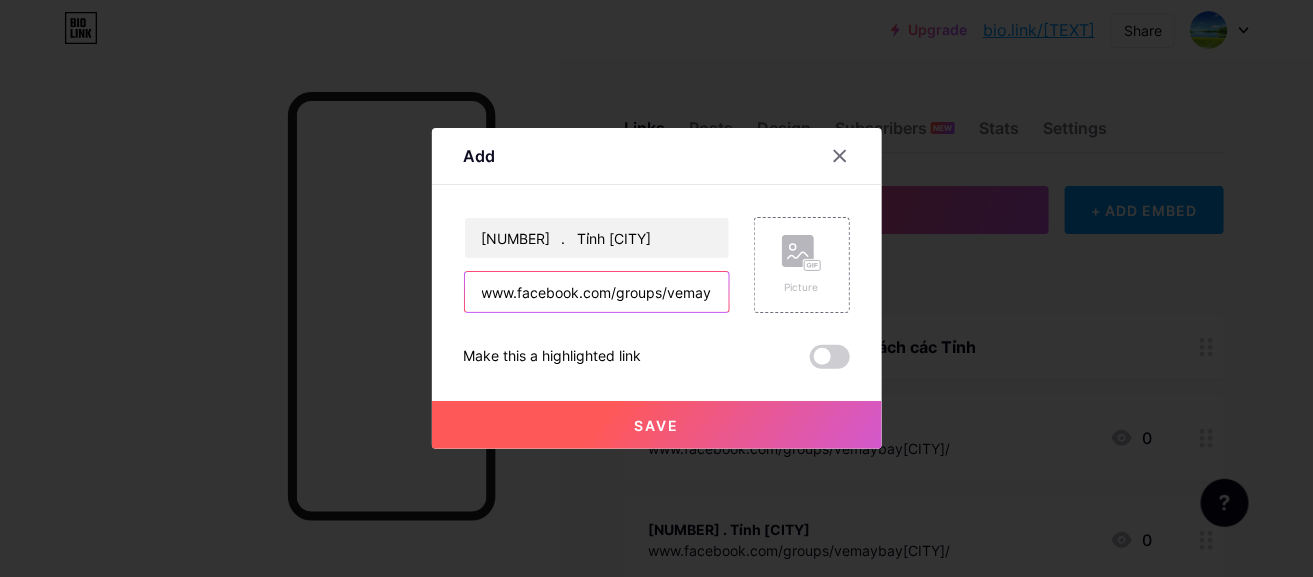 scroll, scrollTop: 0, scrollLeft: 101, axis: horizontal 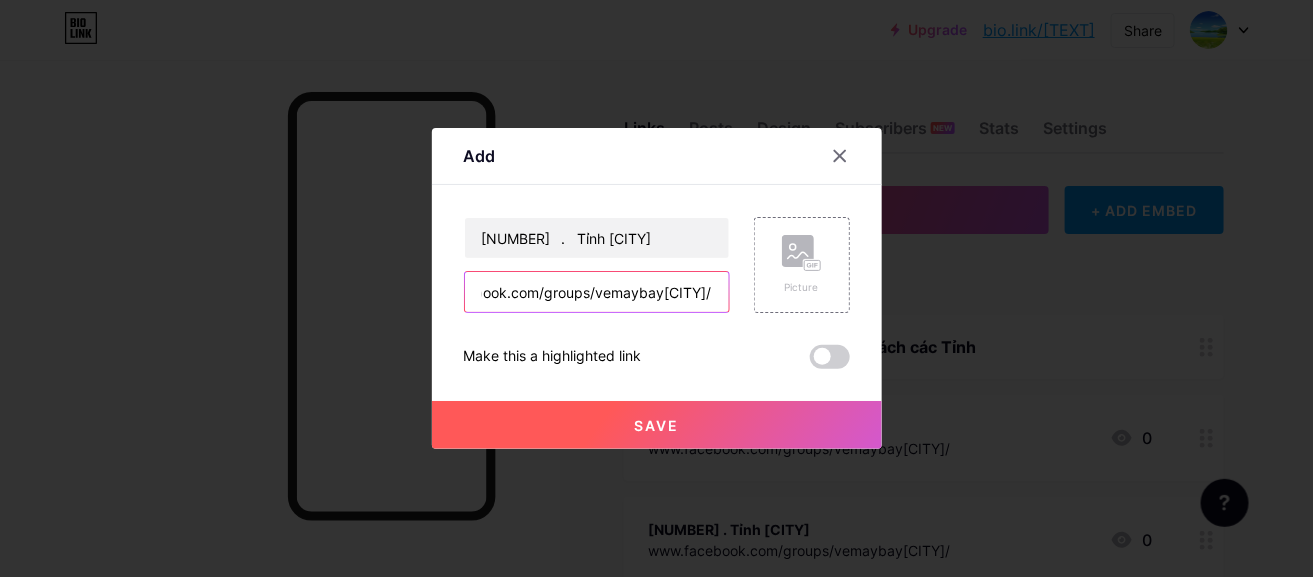 type on "www.facebook.com/groups/vemaybay[CITY]/" 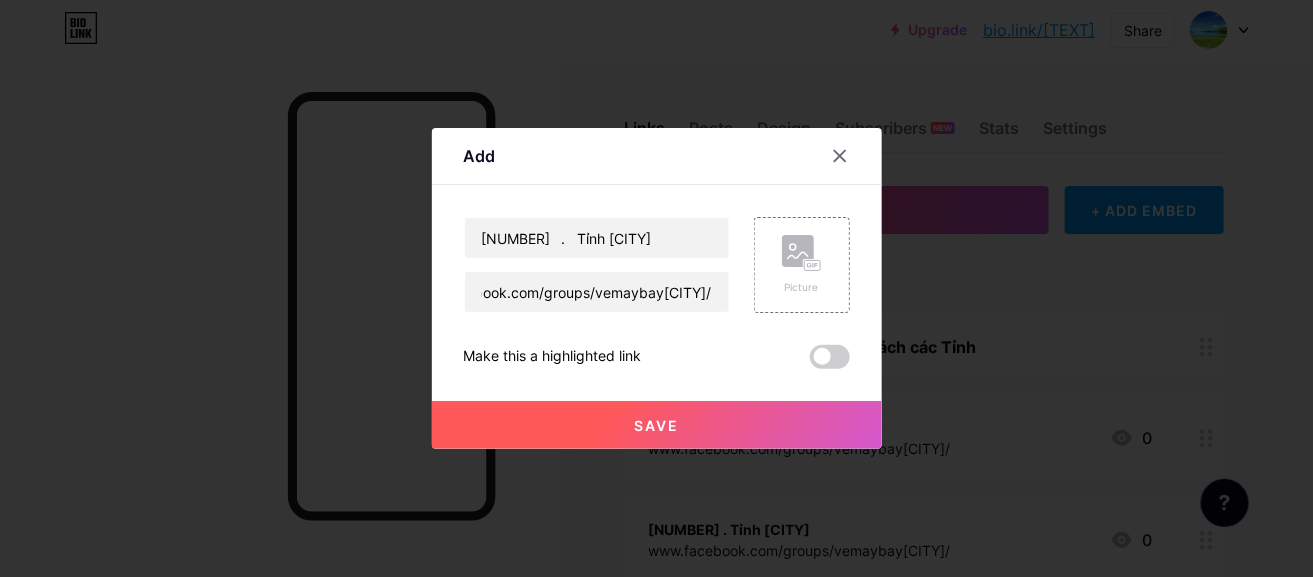 click on "Save" at bounding box center (657, 425) 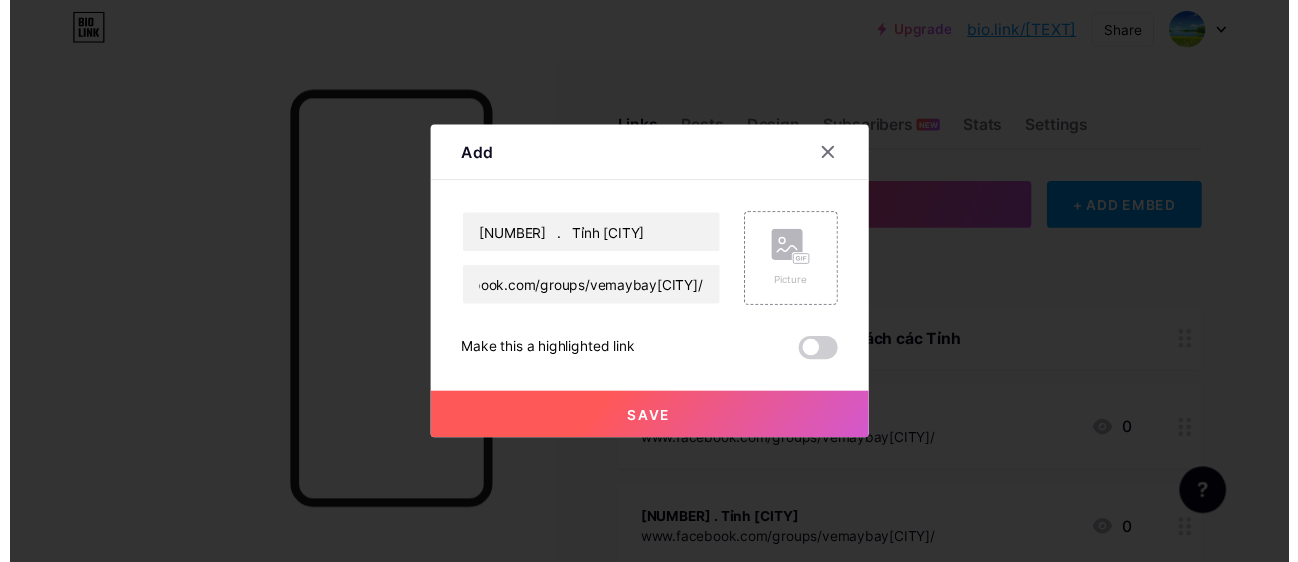 scroll, scrollTop: 0, scrollLeft: 0, axis: both 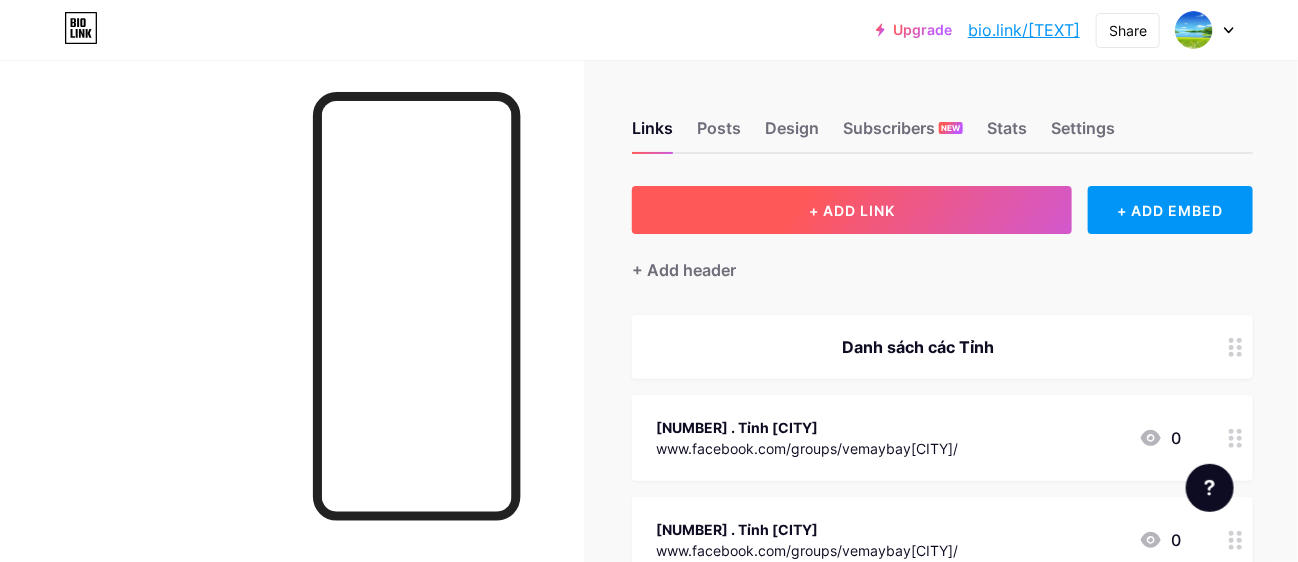 click on "+ ADD LINK" at bounding box center [852, 210] 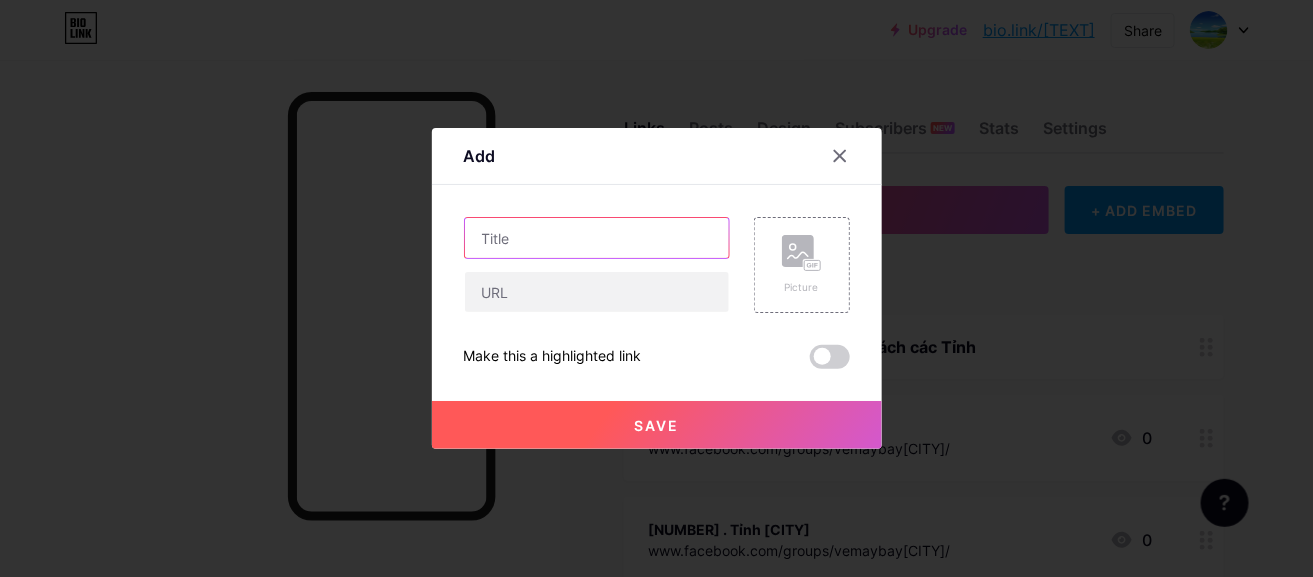 click at bounding box center [597, 238] 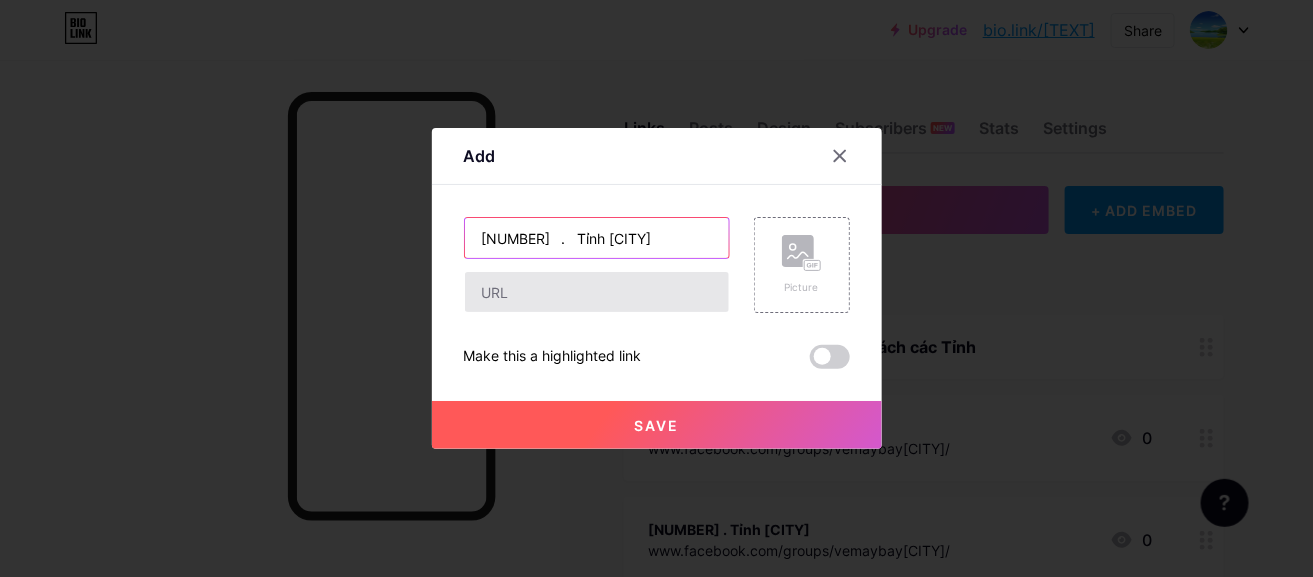 type on "[NUMBER]	. 	Tỉnh [CITY]" 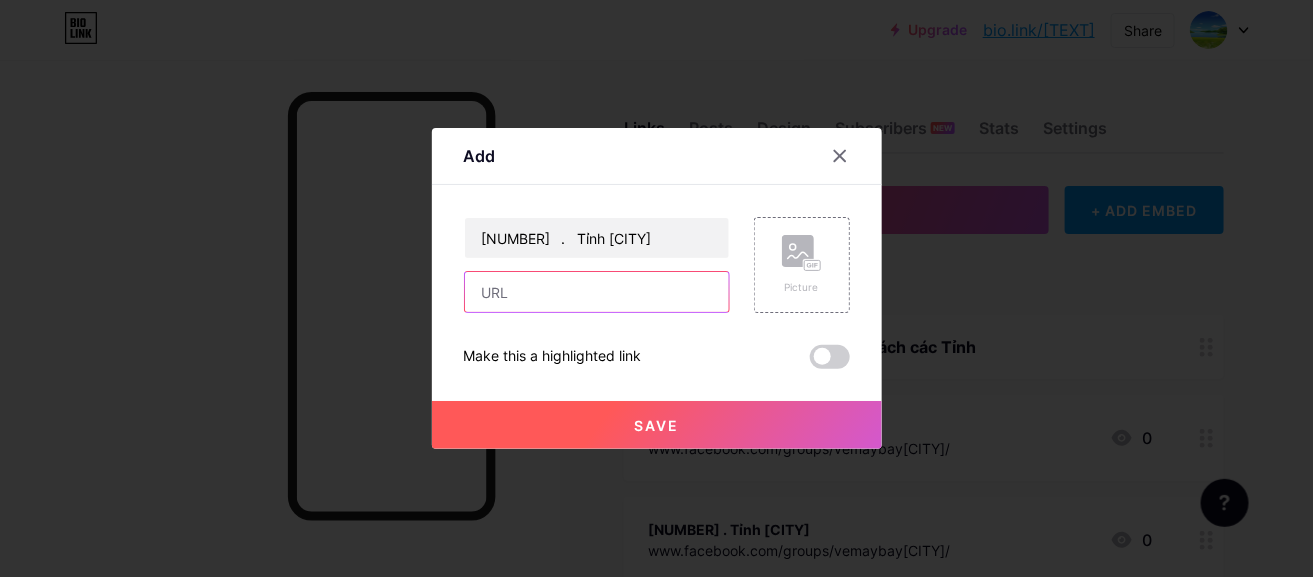 click at bounding box center (597, 292) 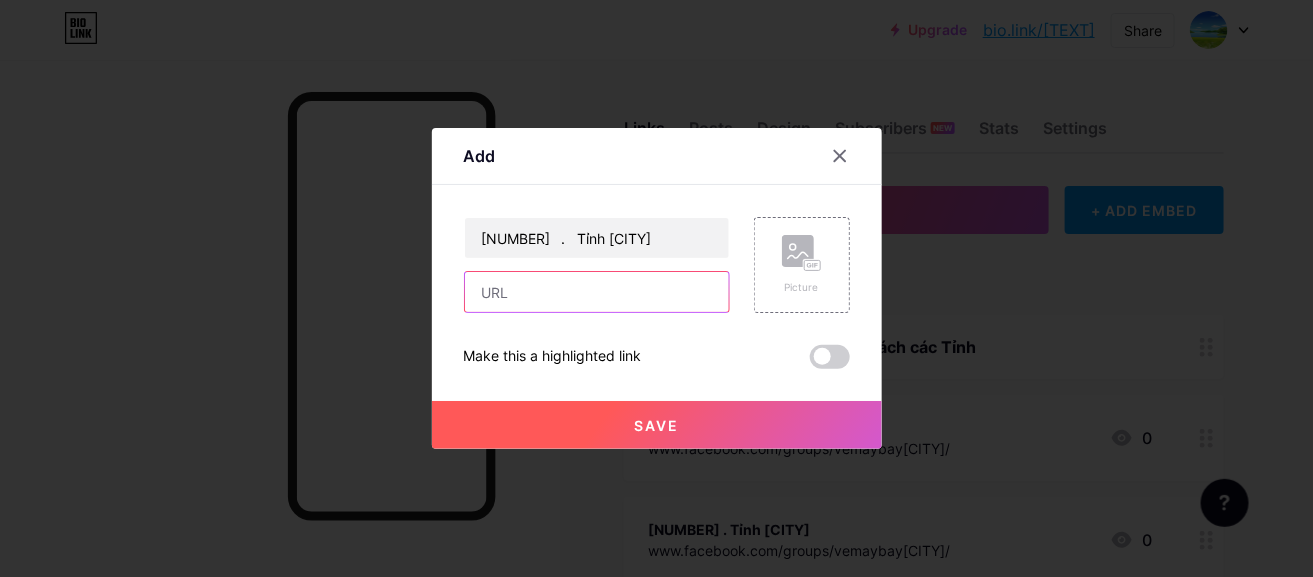 click at bounding box center [597, 292] 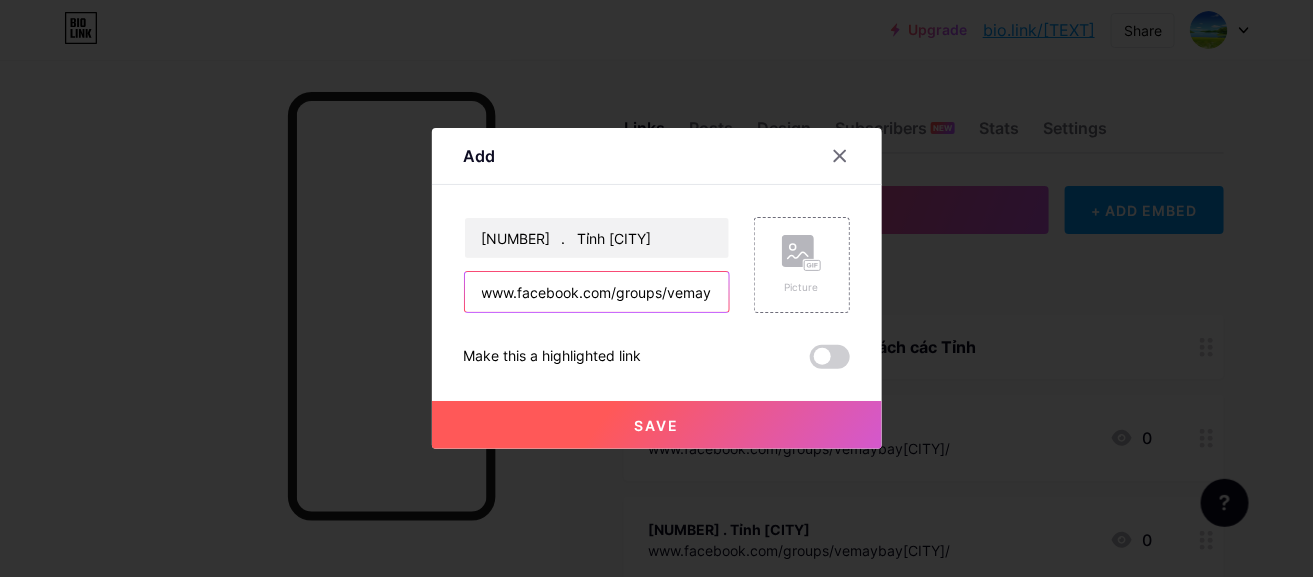 scroll, scrollTop: 0, scrollLeft: 74, axis: horizontal 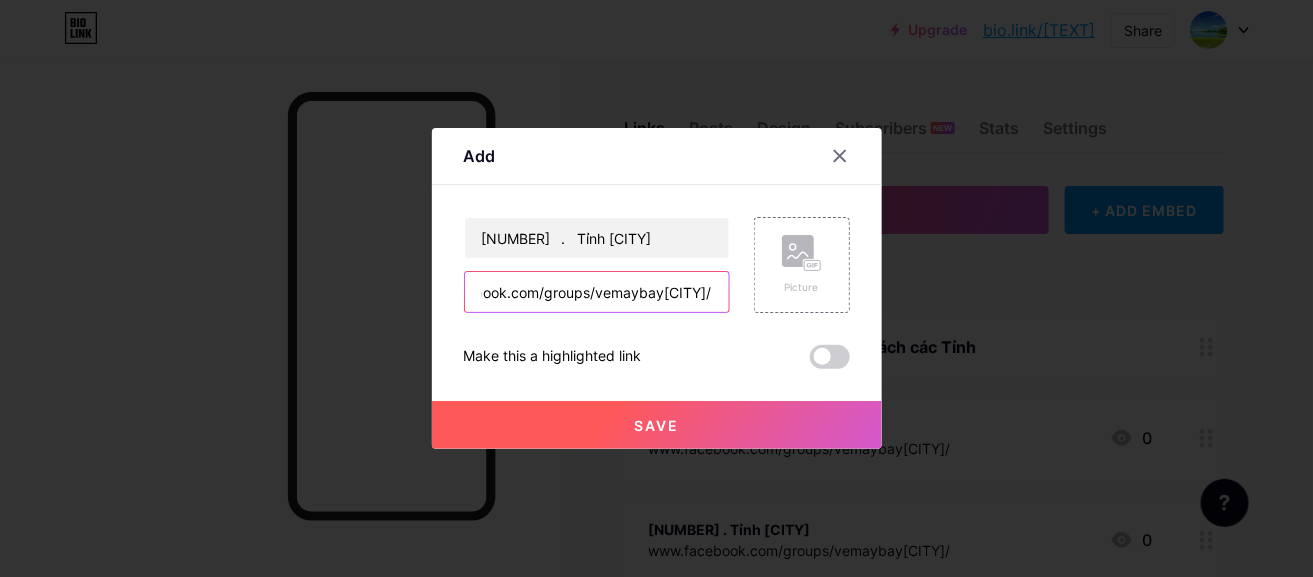 type on "www.facebook.com/groups/vemaybay[CITY]/" 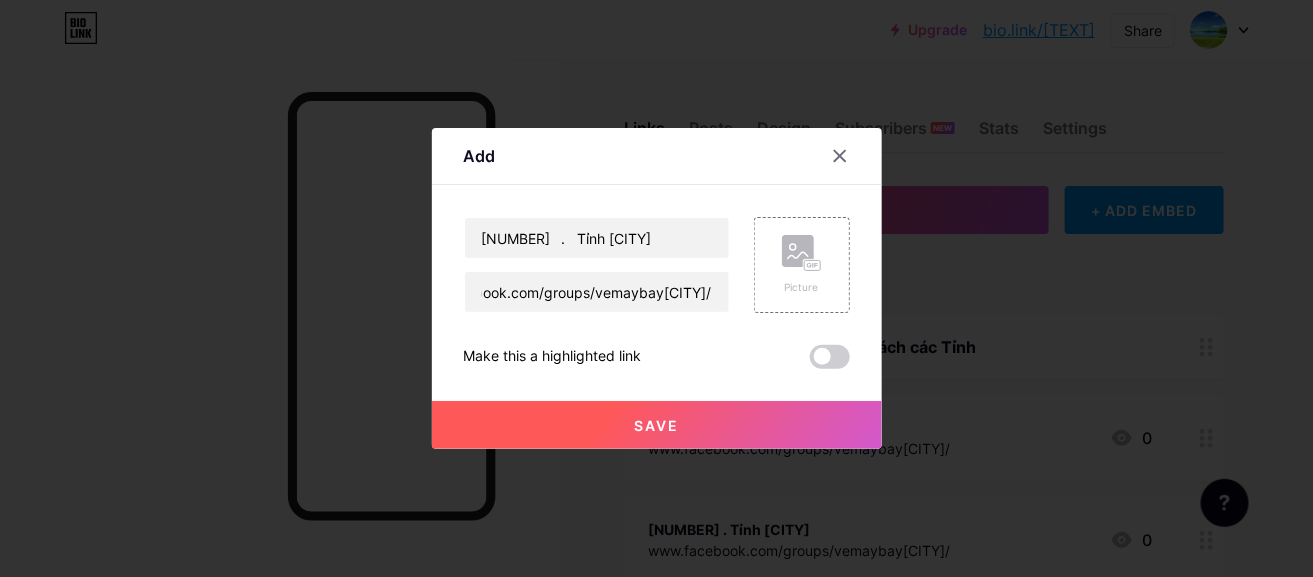 click on "Save" at bounding box center (657, 425) 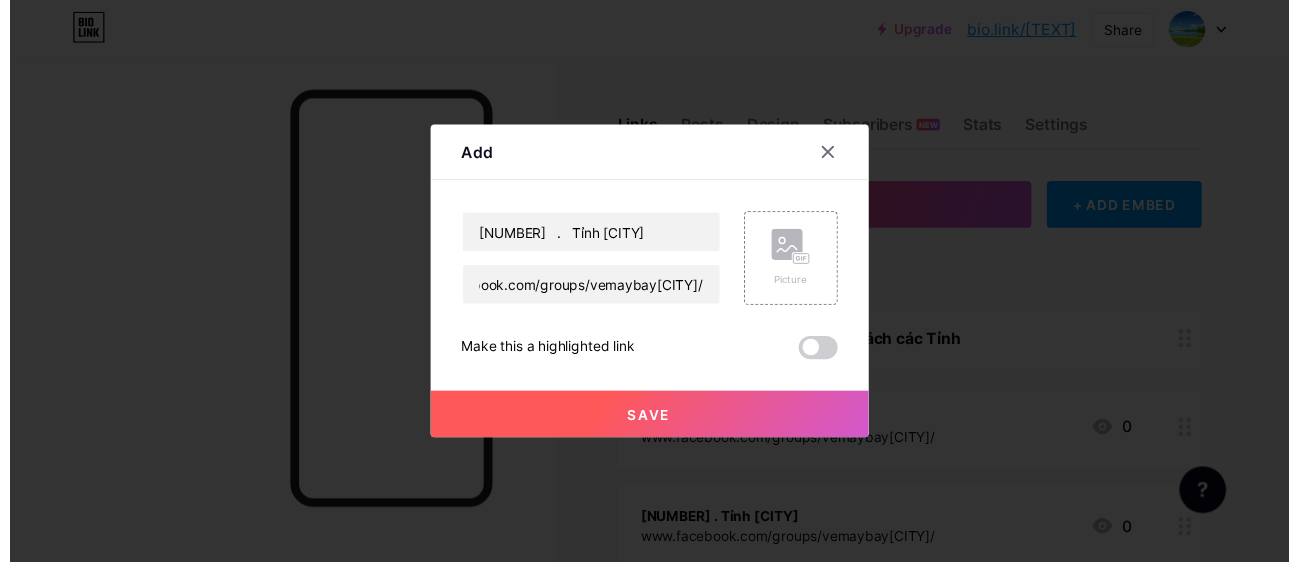 scroll, scrollTop: 0, scrollLeft: 0, axis: both 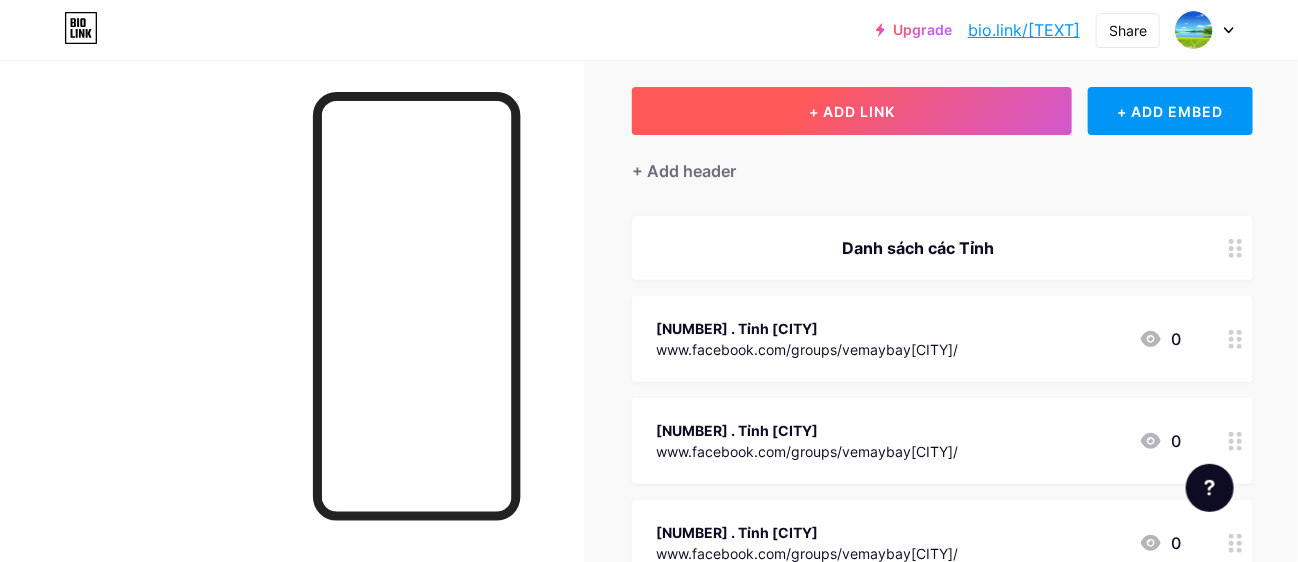 click on "+ ADD LINK" at bounding box center [852, 111] 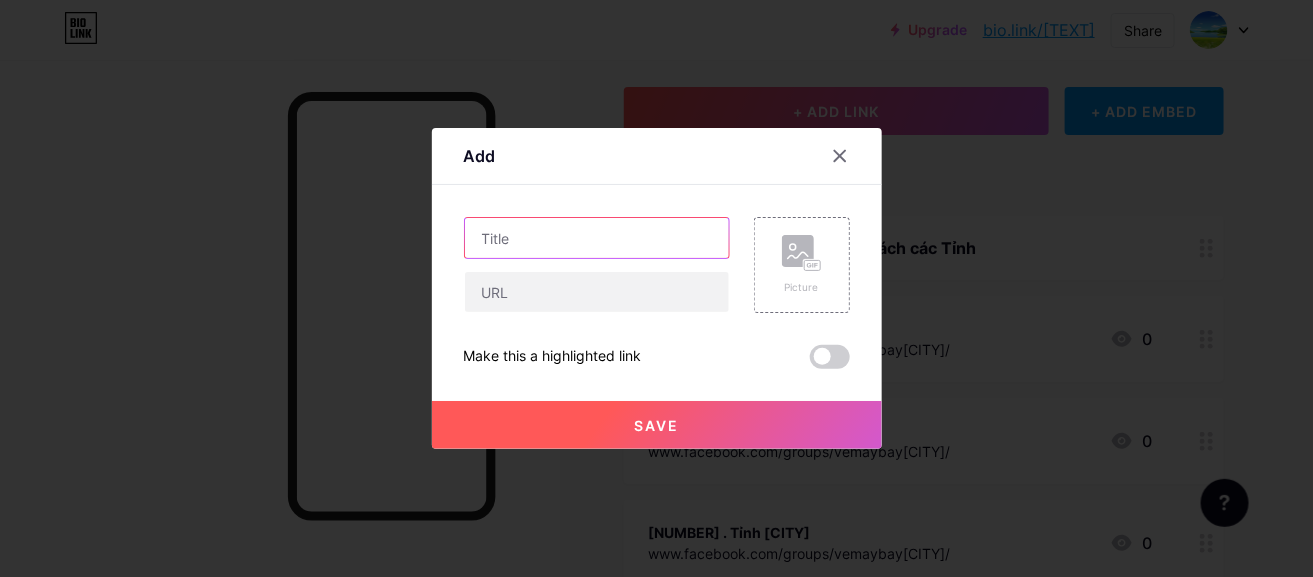click at bounding box center [597, 238] 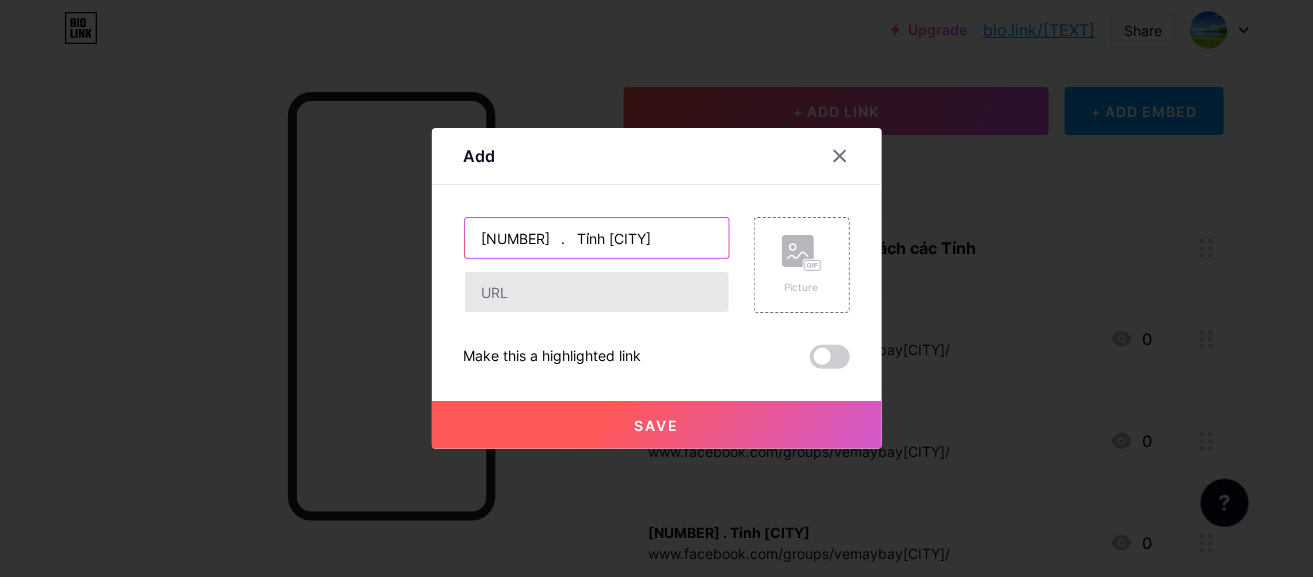 type on "[NUMBER]	. 	Tỉnh [CITY]" 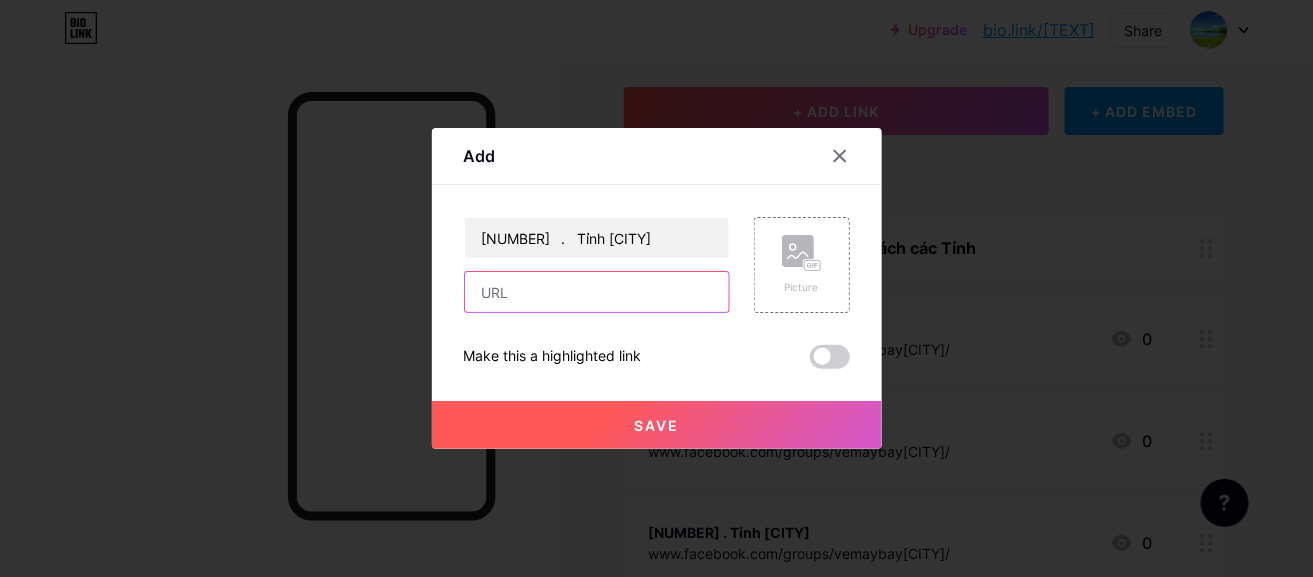click at bounding box center (597, 292) 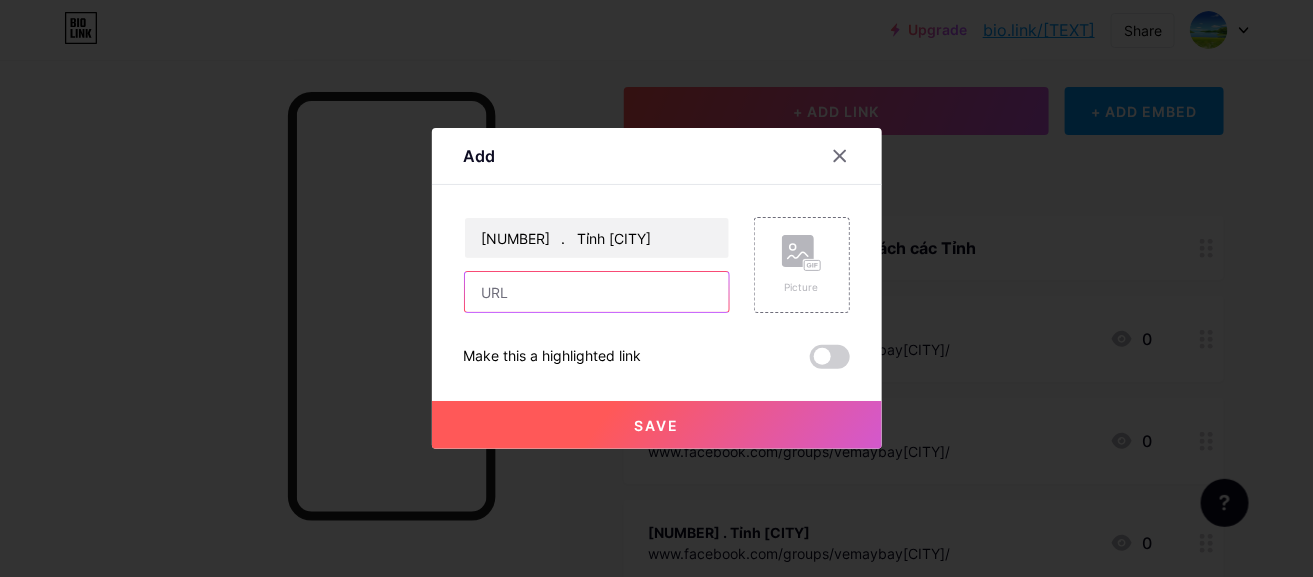 click at bounding box center (597, 292) 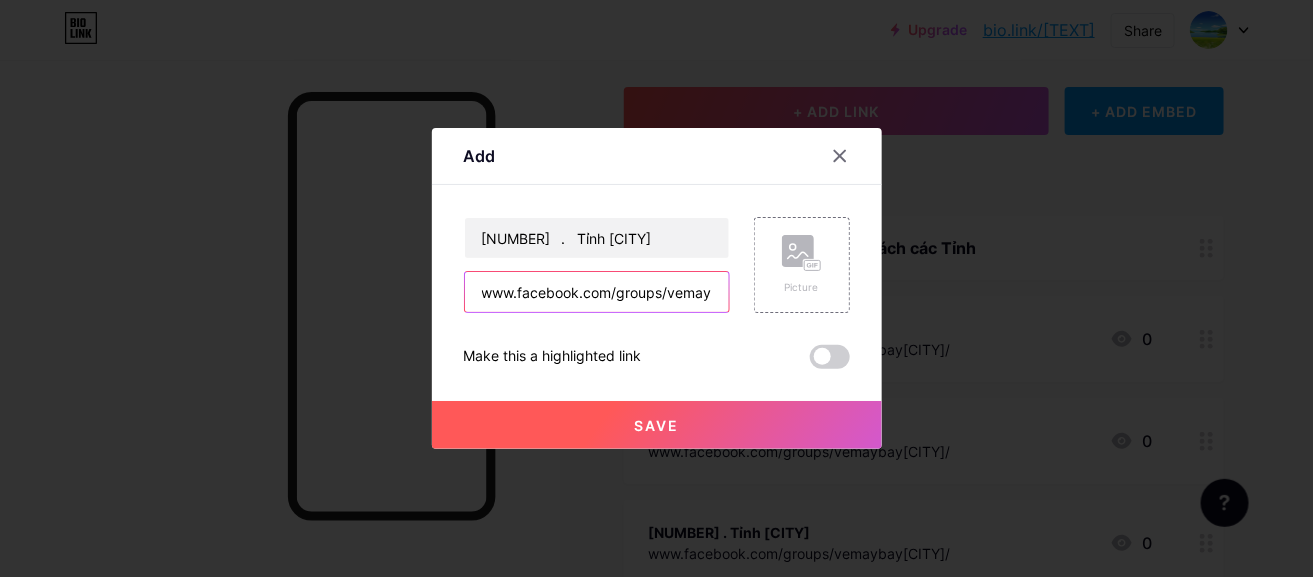 scroll, scrollTop: 0, scrollLeft: 80, axis: horizontal 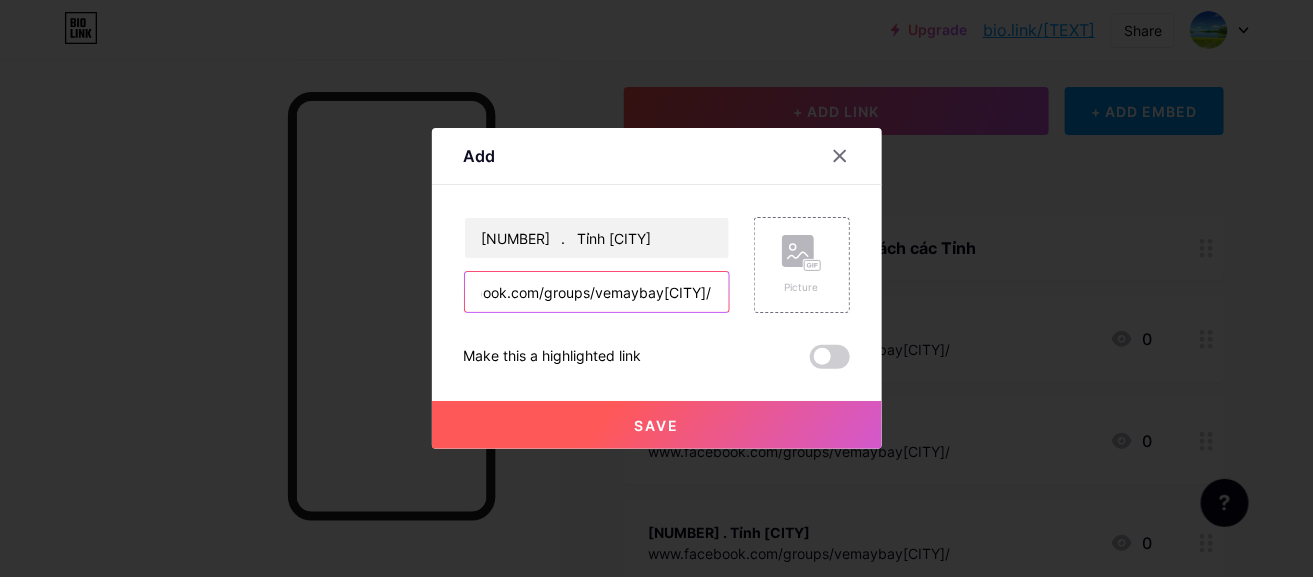 type on "www.facebook.com/groups/vemaybay[CITY]/" 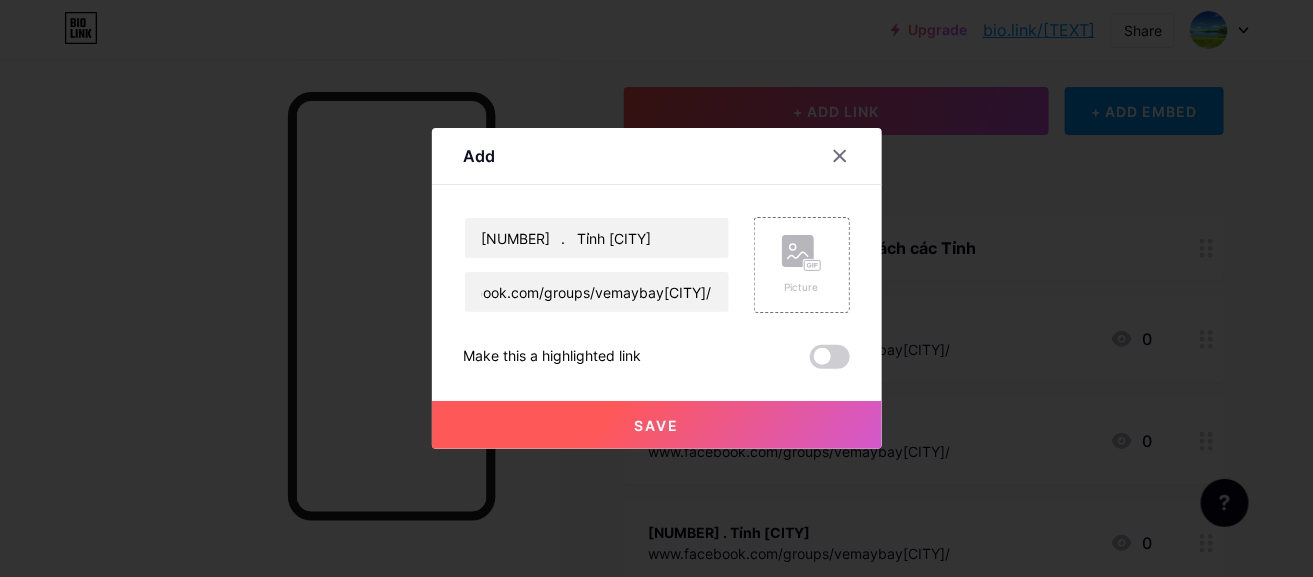 click on "Save" at bounding box center [657, 425] 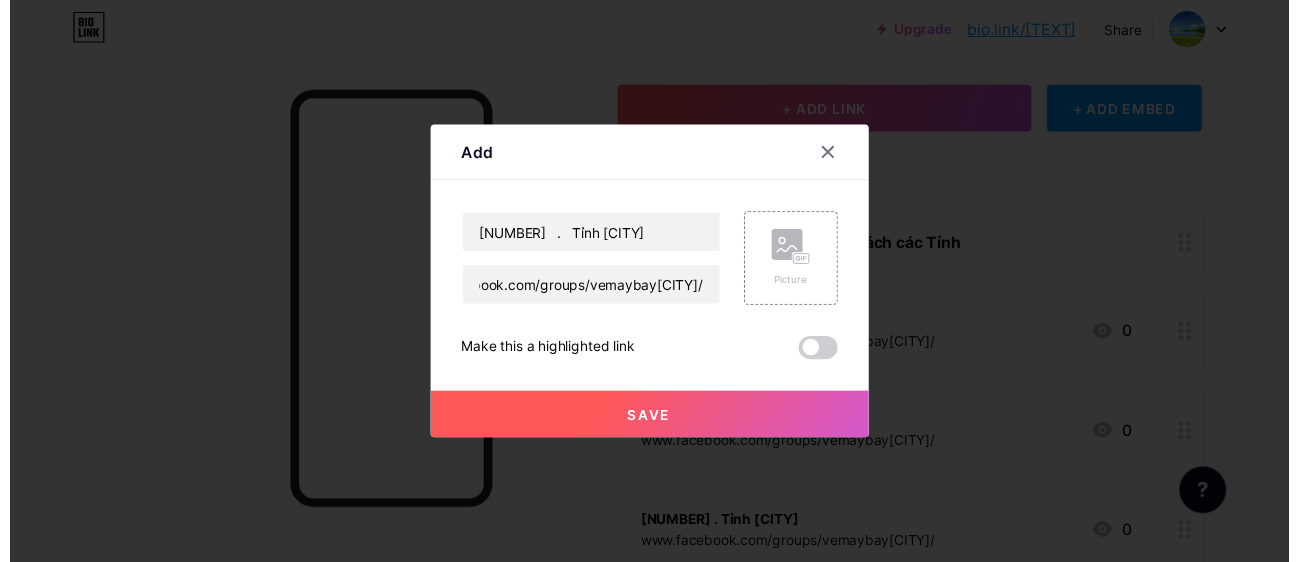 scroll, scrollTop: 0, scrollLeft: 0, axis: both 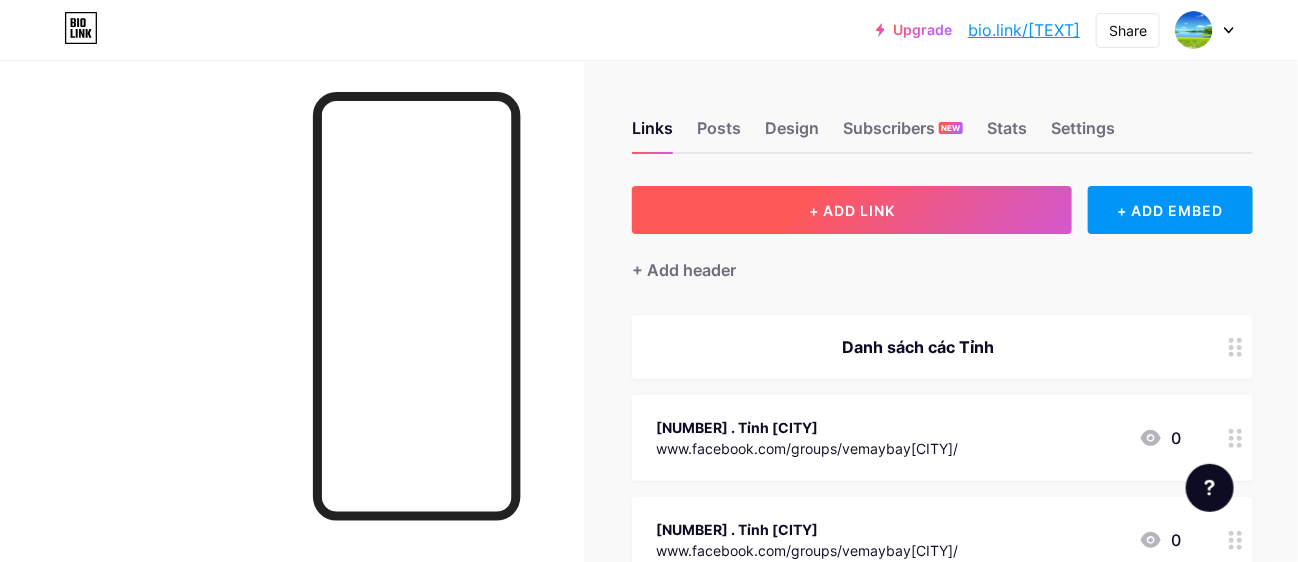 click on "+ ADD LINK" at bounding box center (852, 210) 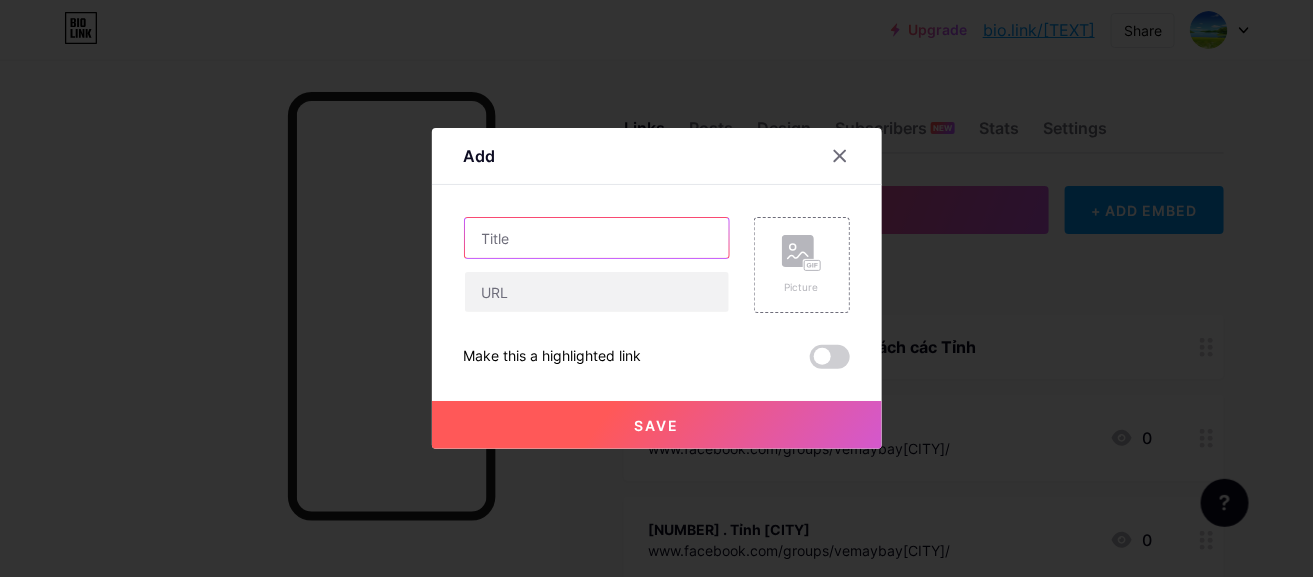 click at bounding box center [597, 238] 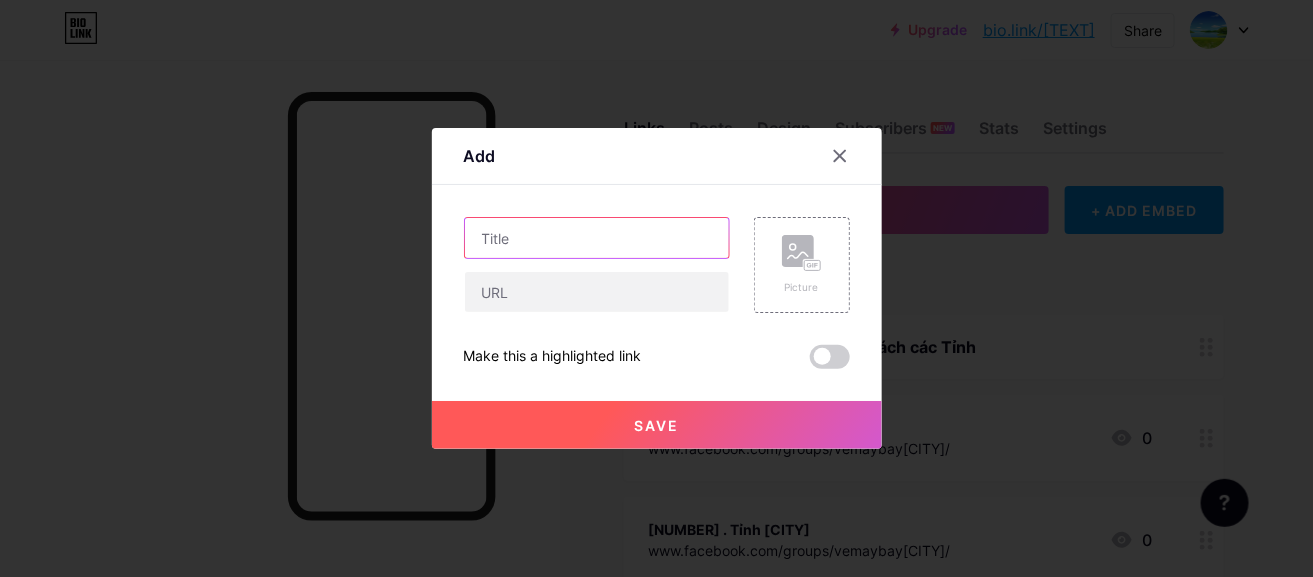 click at bounding box center (597, 238) 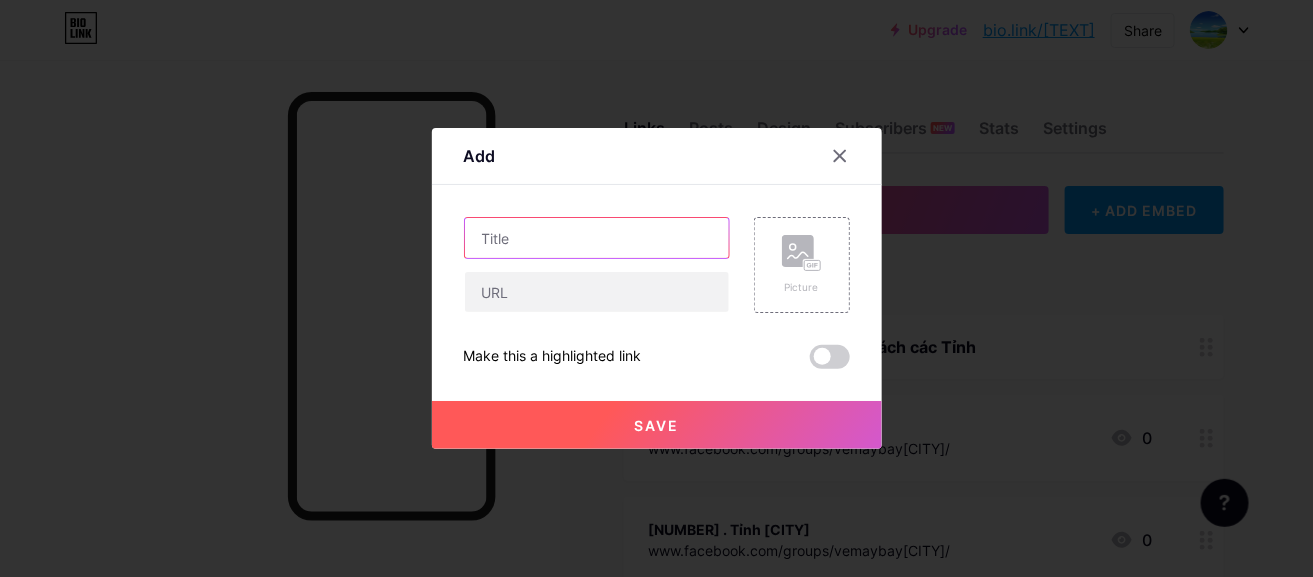 paste on "[NUMBER]	. 	Tỉnh [CITY]" 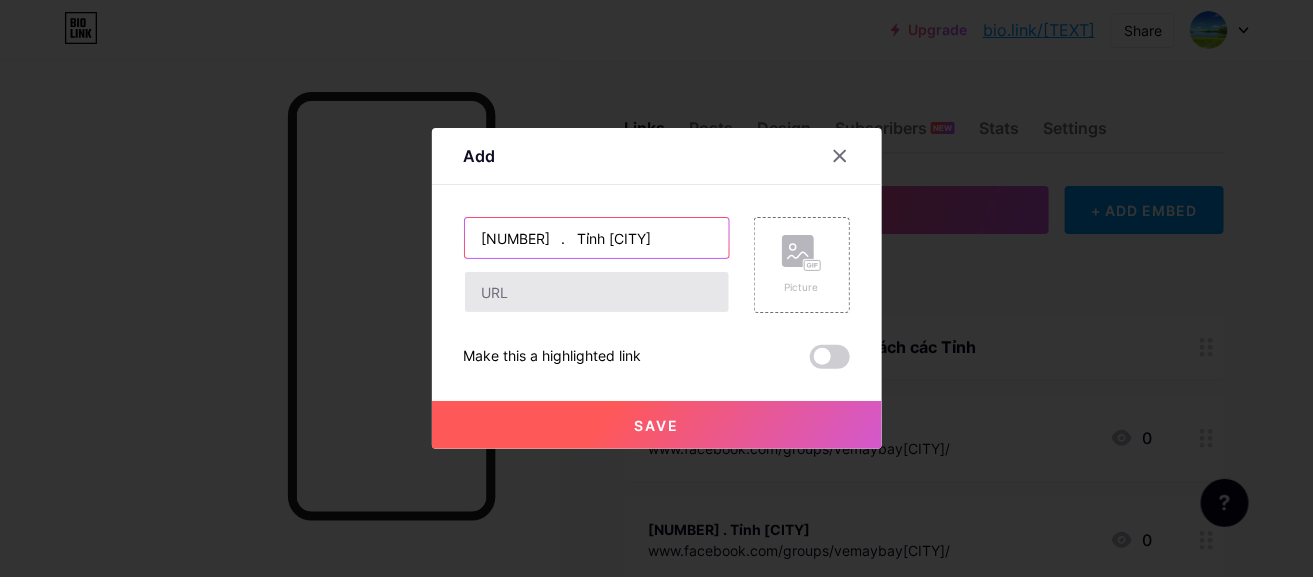 type on "[NUMBER]	. 	Tỉnh [CITY]" 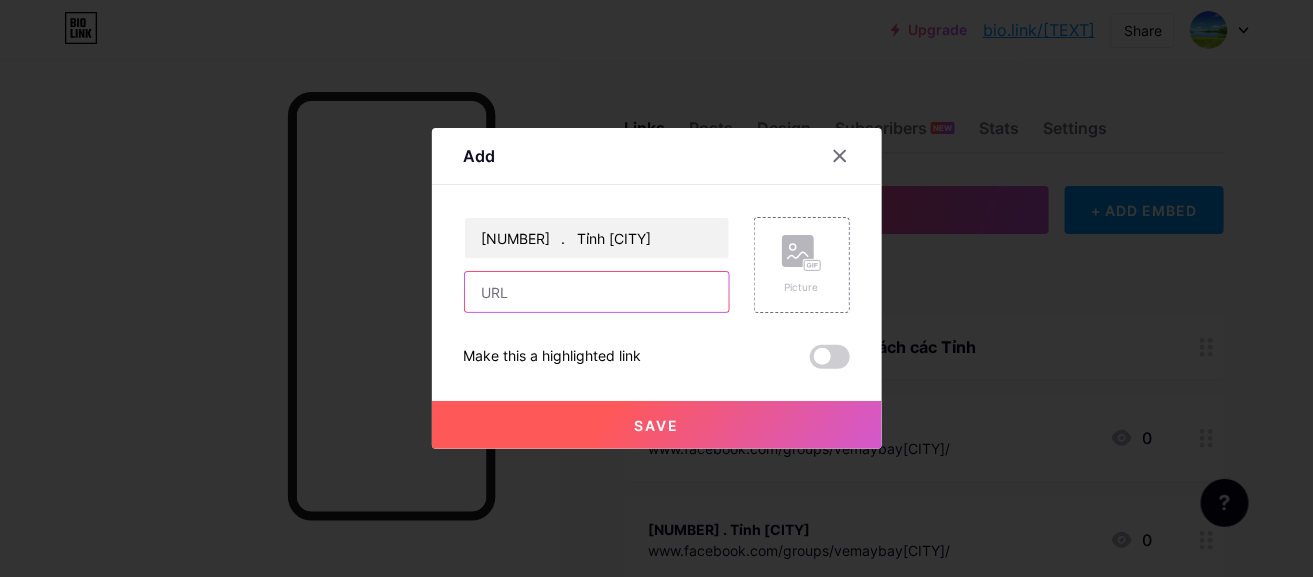 click at bounding box center (597, 292) 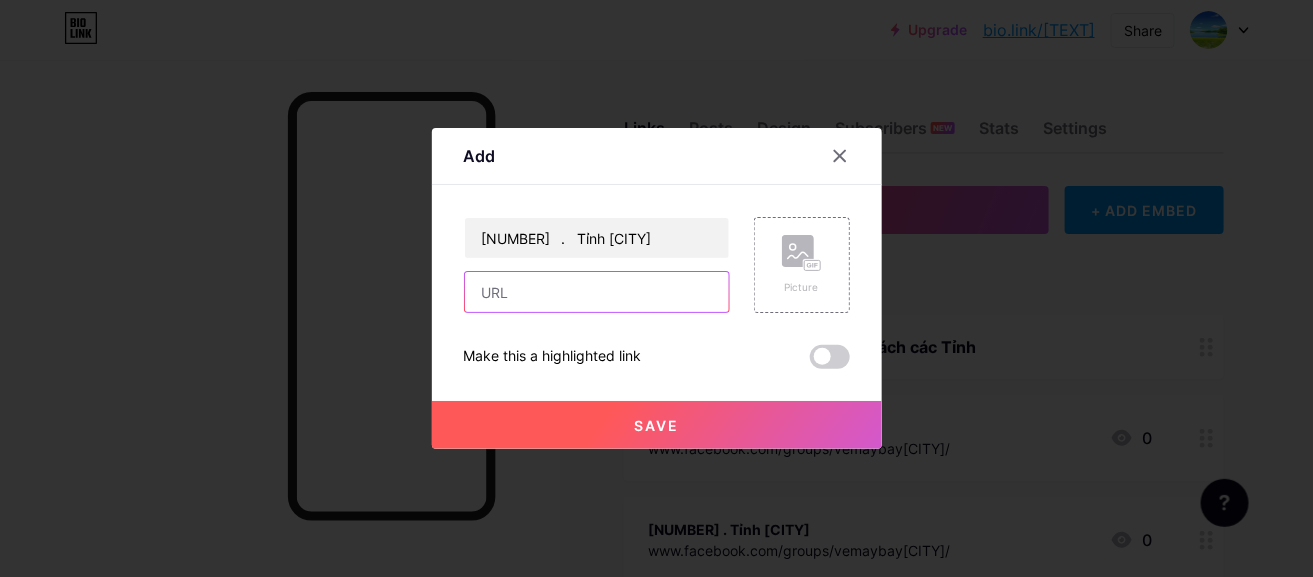 paste on "www.facebook.com/groups/vemaybay[CITY]/" 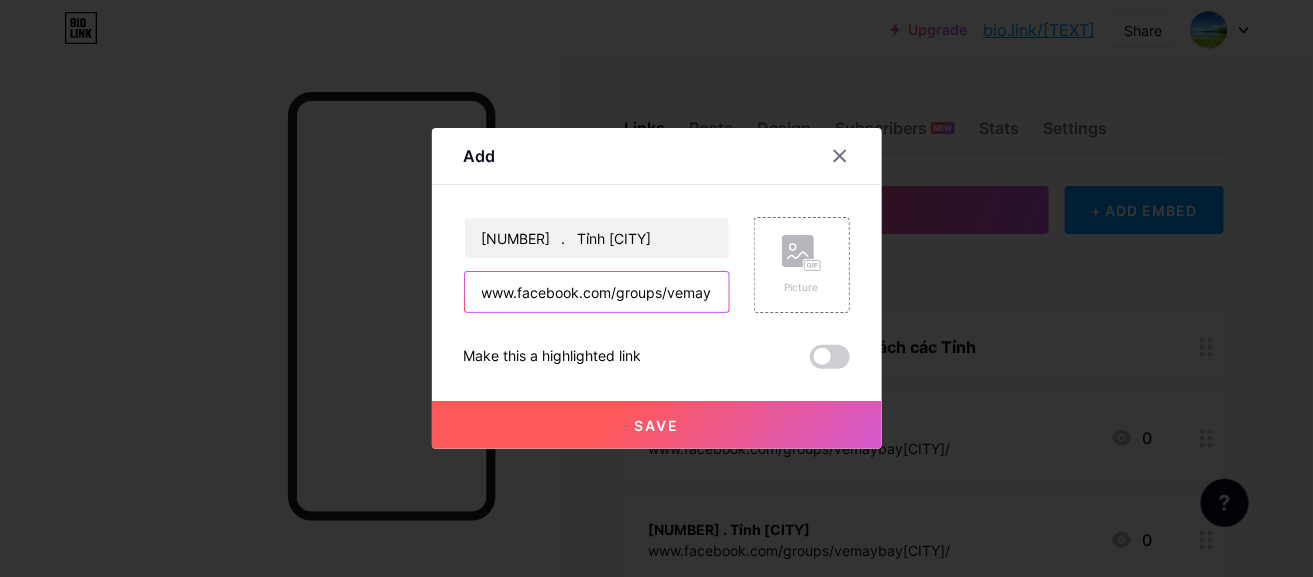 scroll, scrollTop: 0, scrollLeft: 84, axis: horizontal 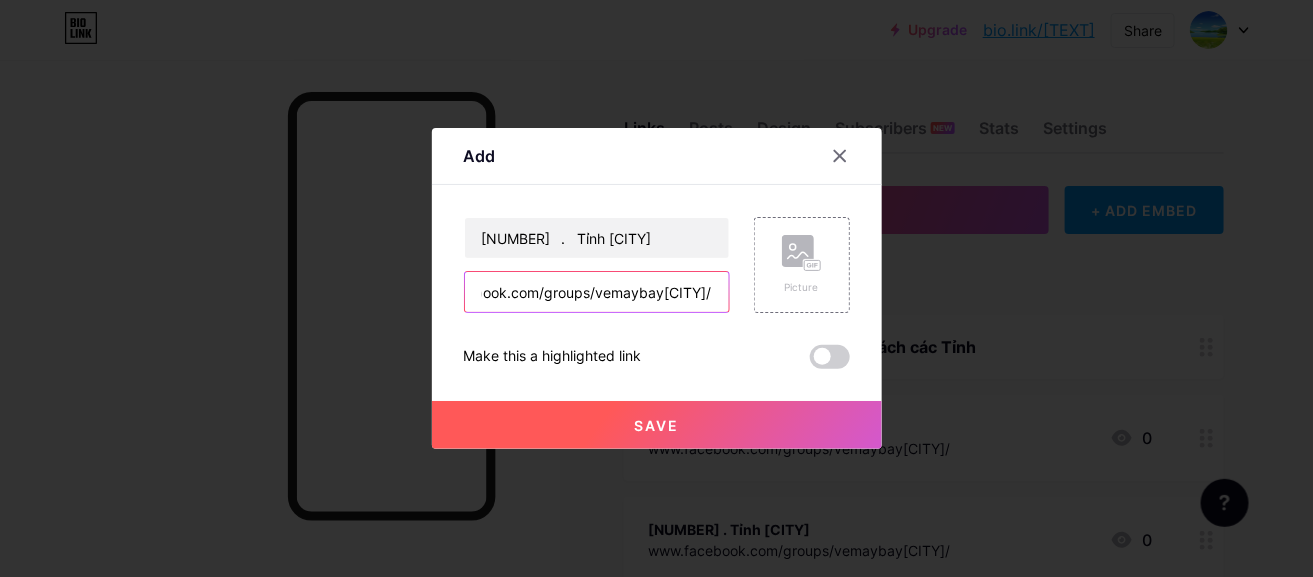 type on "www.facebook.com/groups/vemaybay[CITY]/" 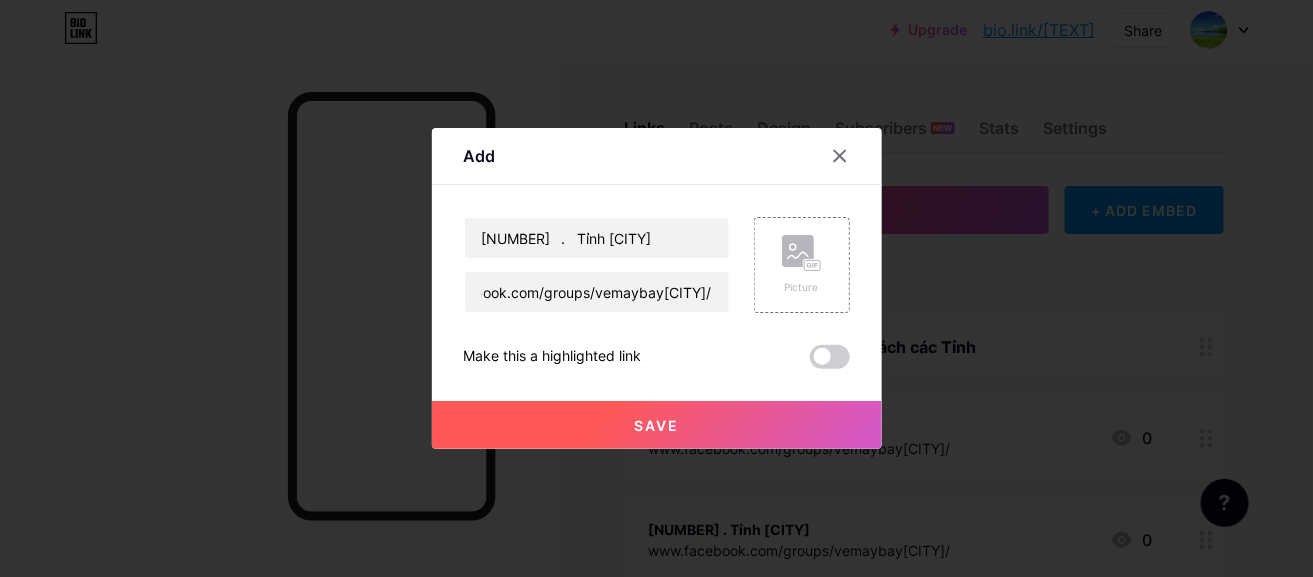 click on "Save" at bounding box center (657, 425) 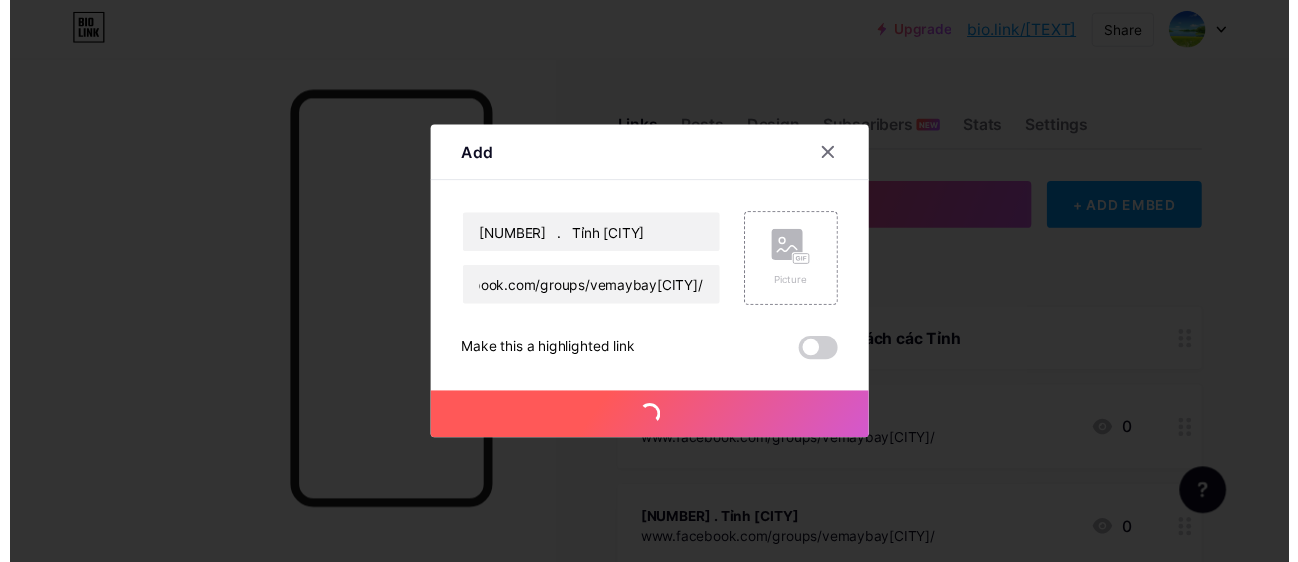 scroll, scrollTop: 0, scrollLeft: 0, axis: both 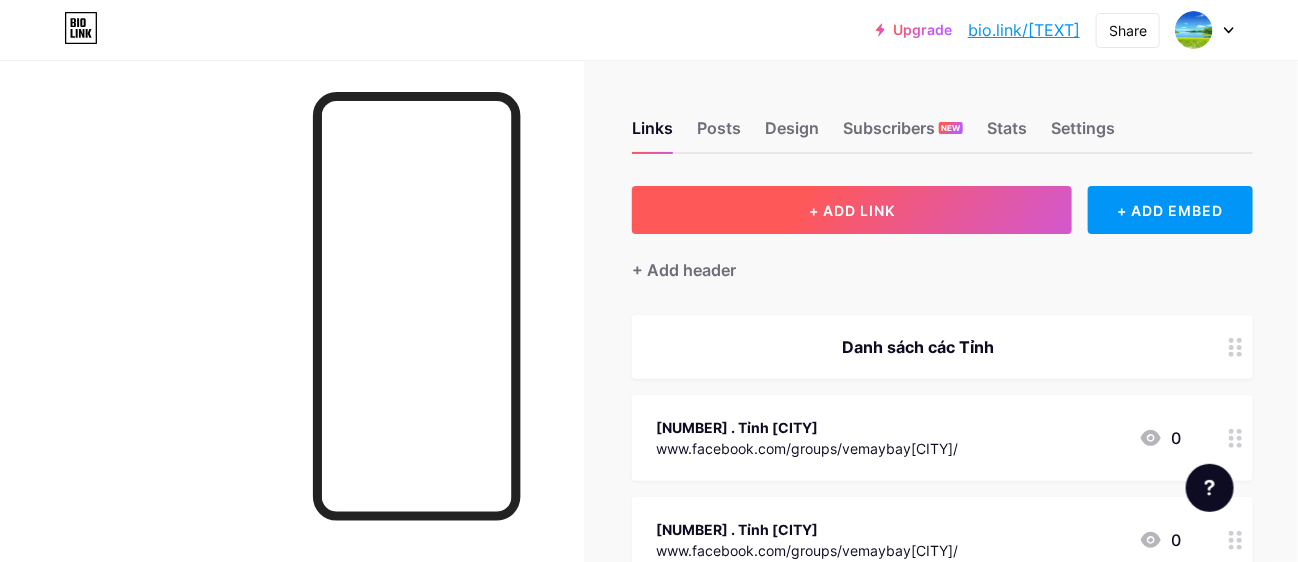 click on "+ ADD LINK" at bounding box center (852, 210) 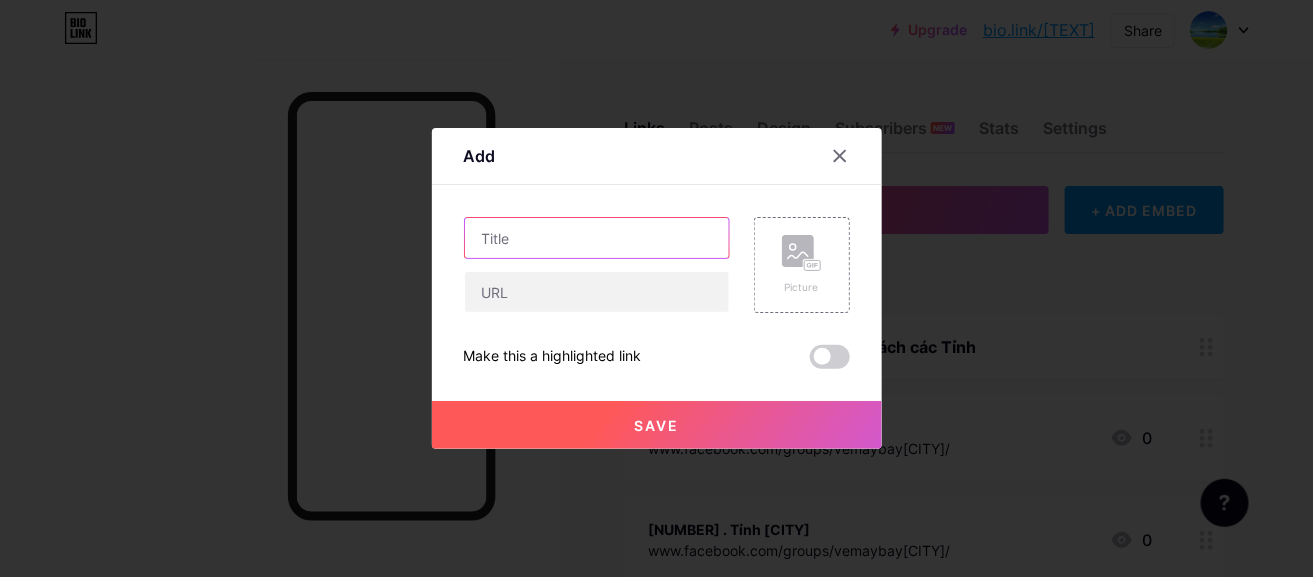 click at bounding box center [597, 238] 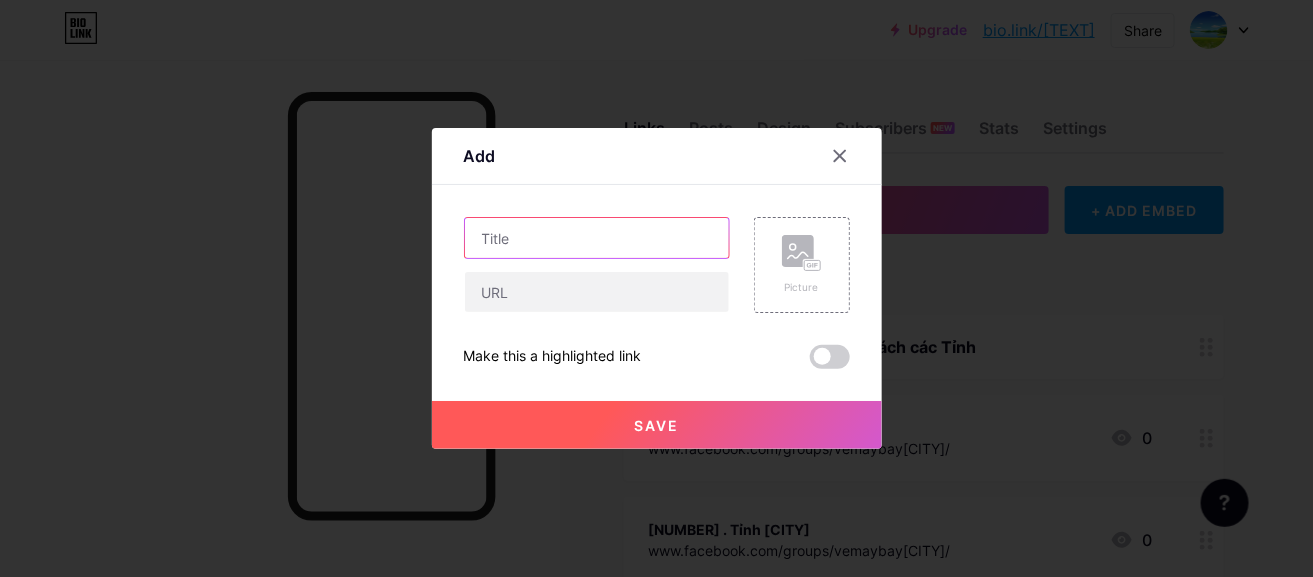 paste on "[NUMBER]	. 	Thành phố [CITY]" 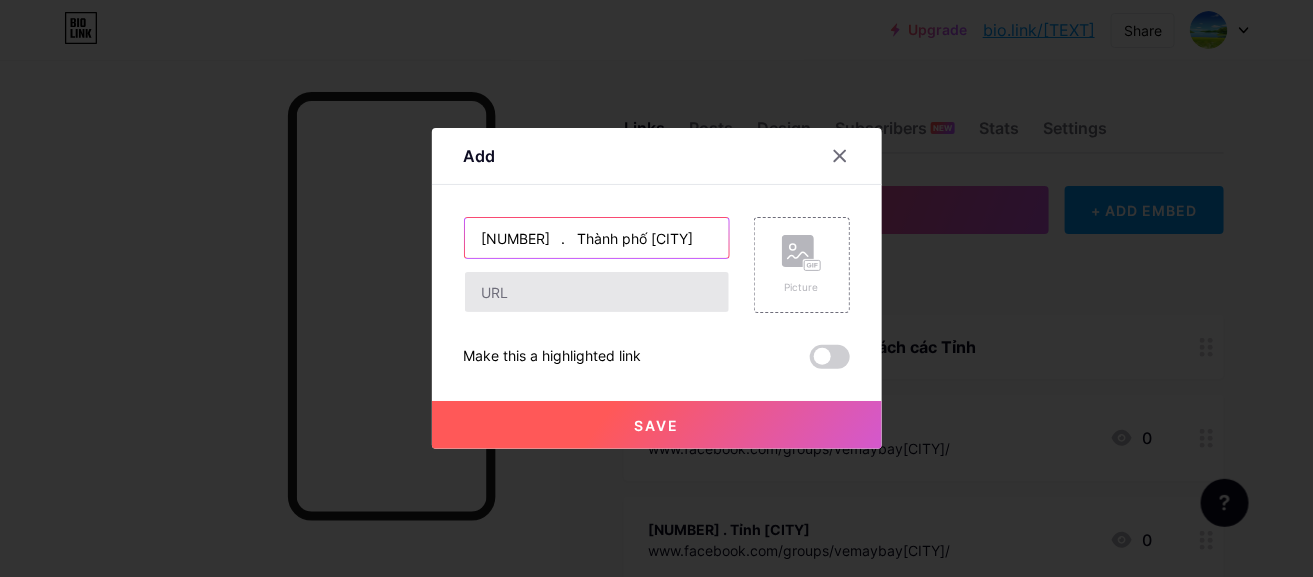 type on "[NUMBER]	. 	Thành phố [CITY]" 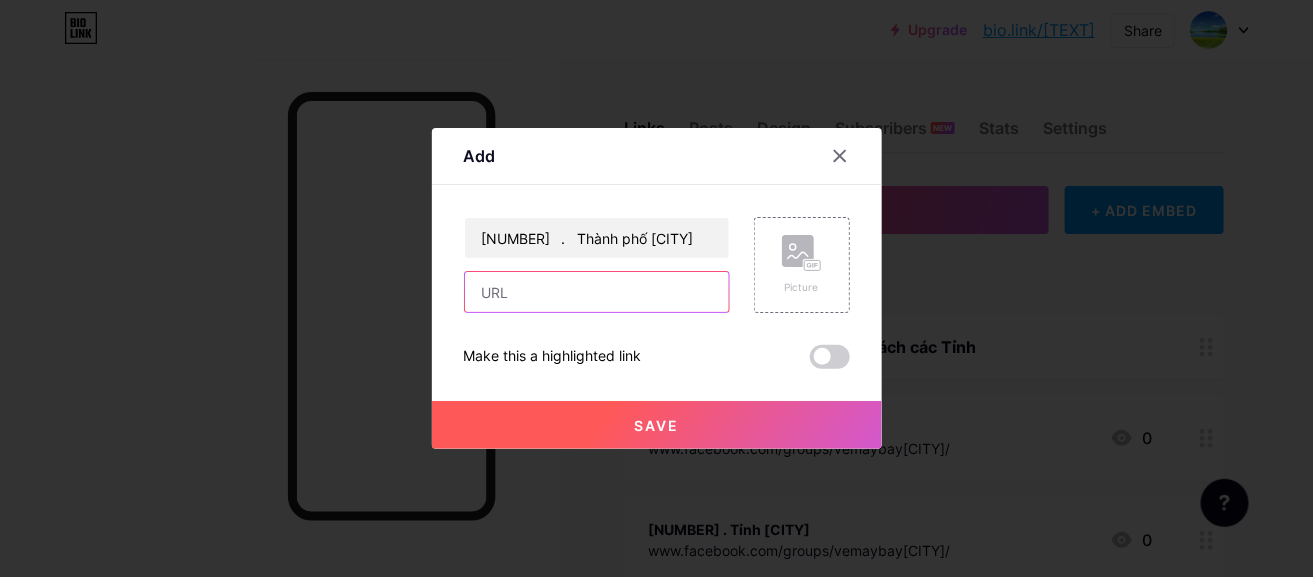 click at bounding box center (597, 292) 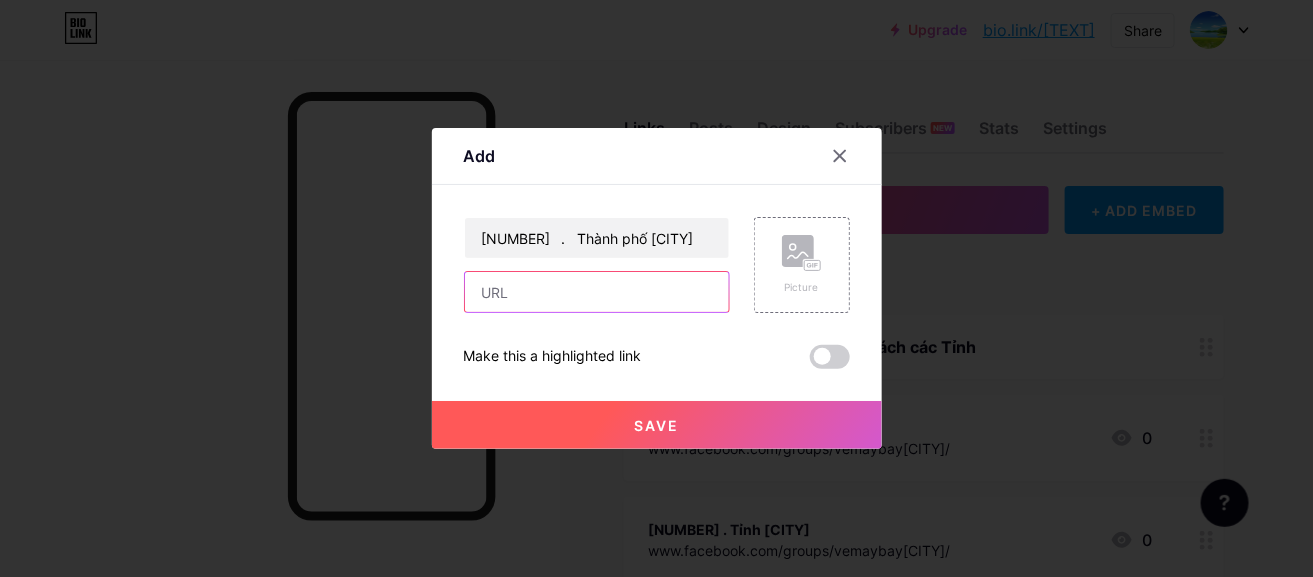 click at bounding box center [597, 292] 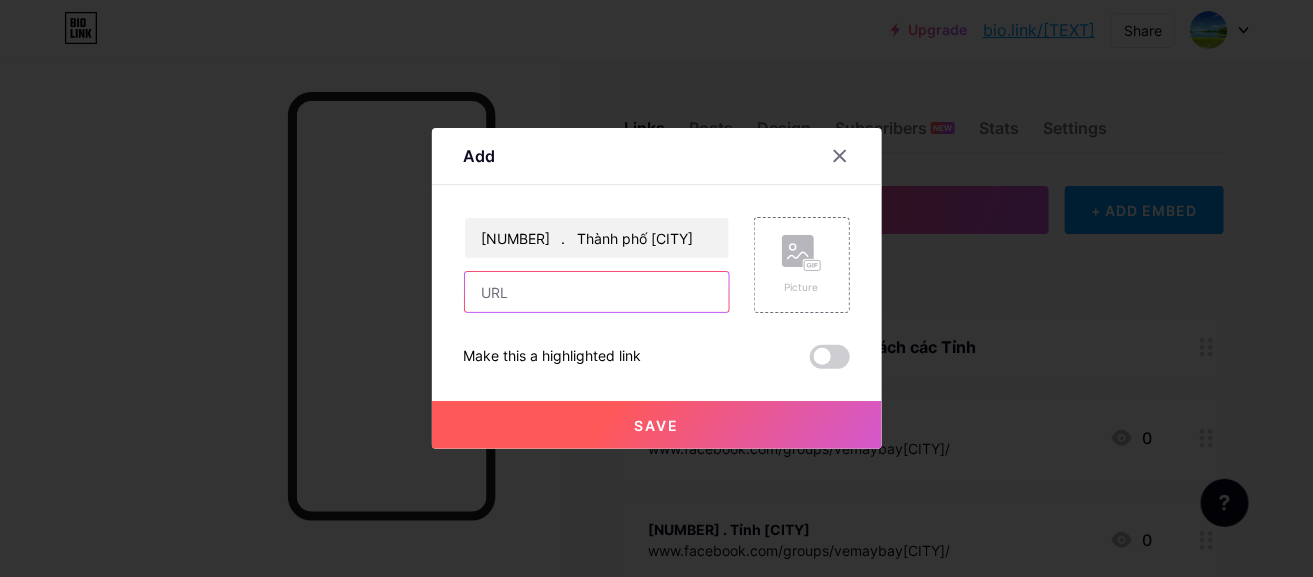 paste on "www.facebook.com/groups/vemaybay[CITY]1/" 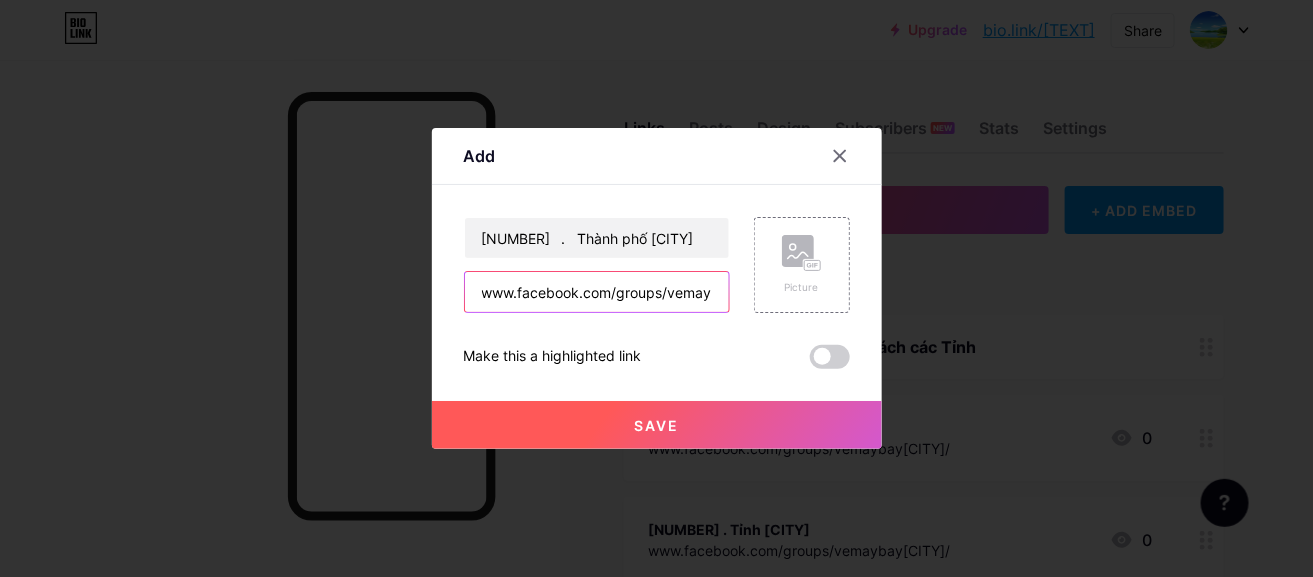 scroll, scrollTop: 0, scrollLeft: 95, axis: horizontal 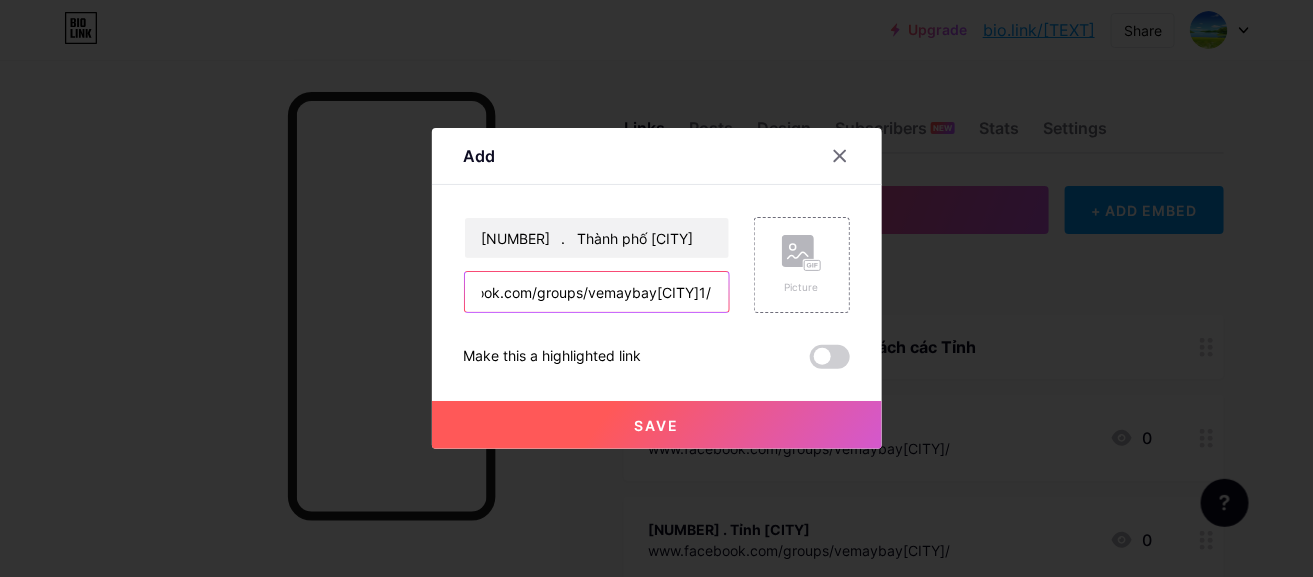 type on "www.facebook.com/groups/vemaybay[CITY]1/" 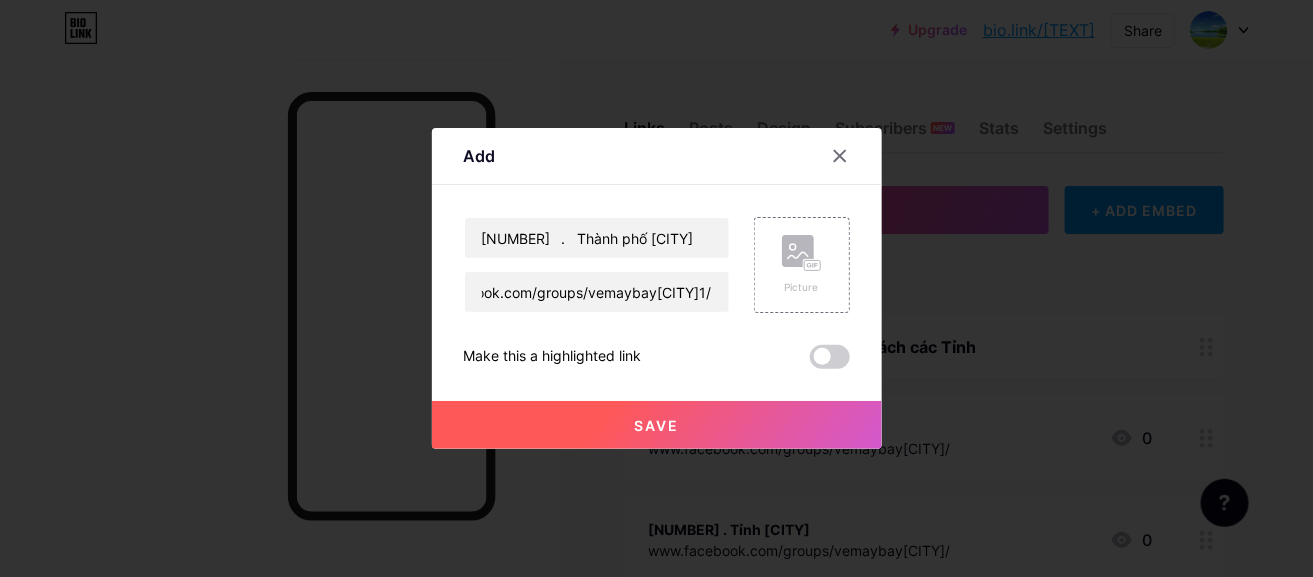 click on "Save" at bounding box center (657, 425) 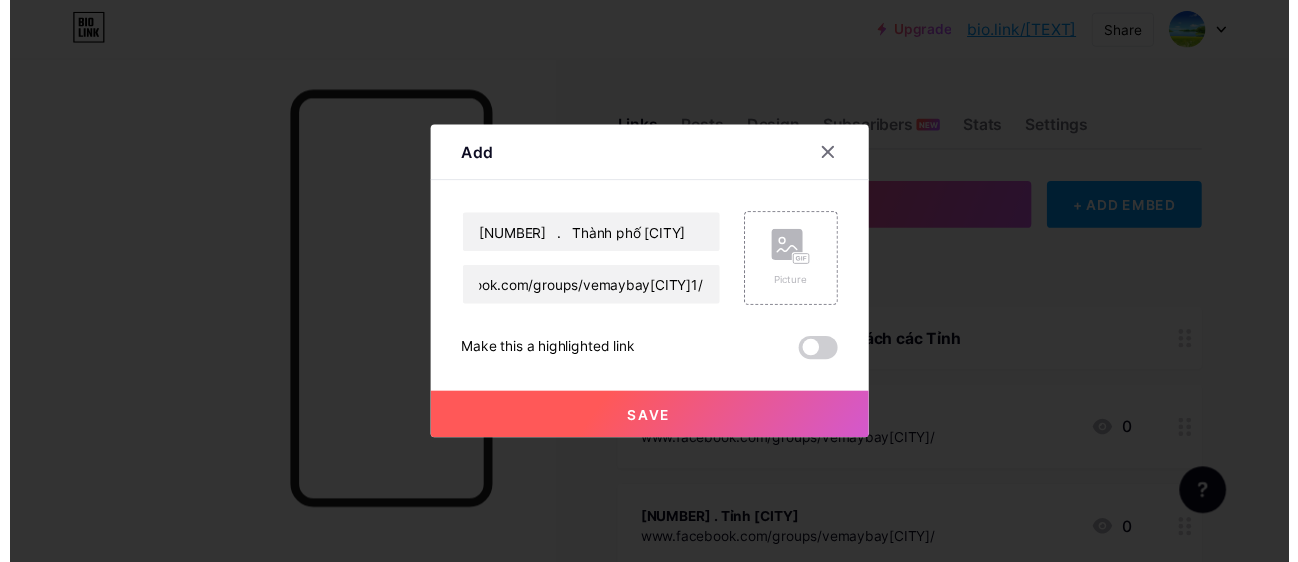scroll, scrollTop: 0, scrollLeft: 0, axis: both 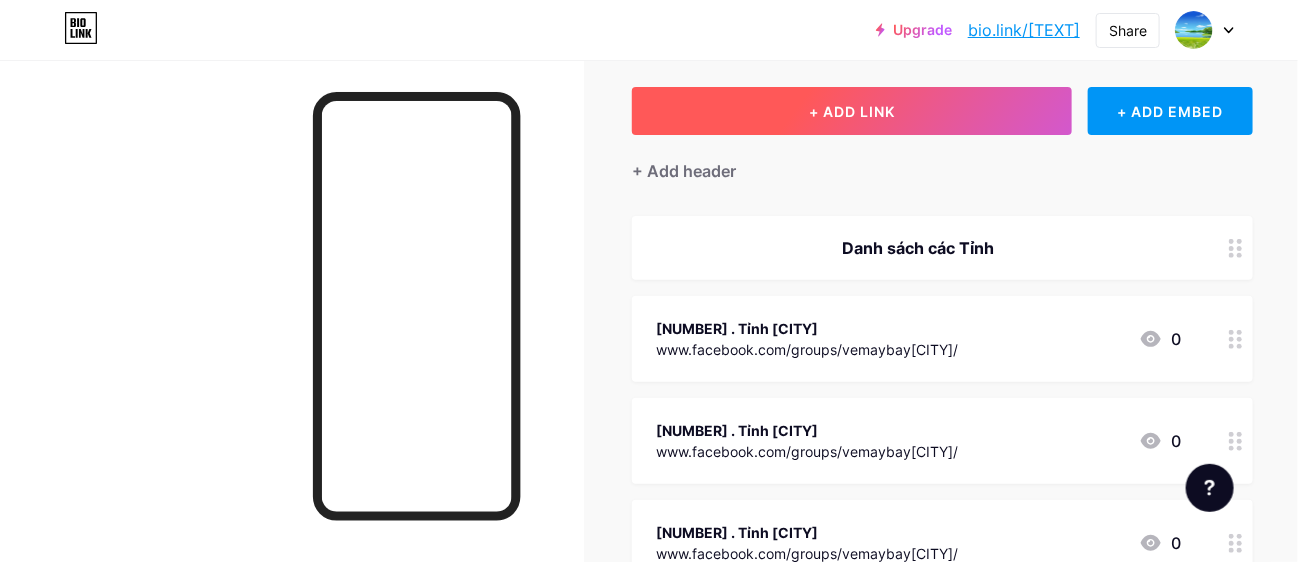 click on "+ ADD LINK" at bounding box center [852, 111] 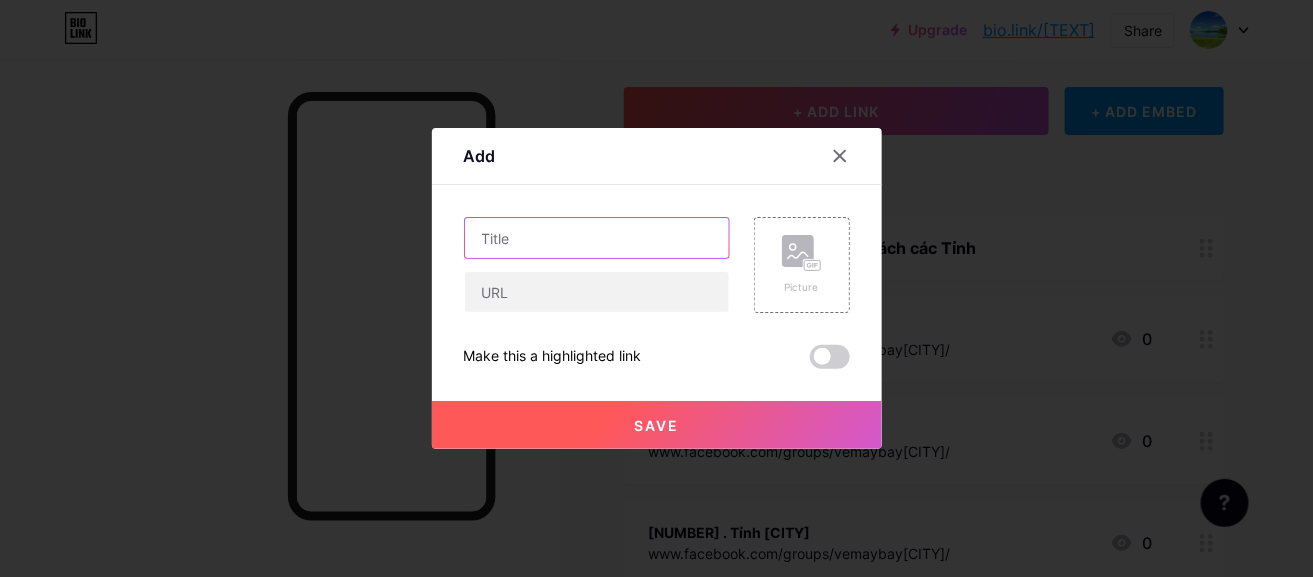 click at bounding box center (597, 238) 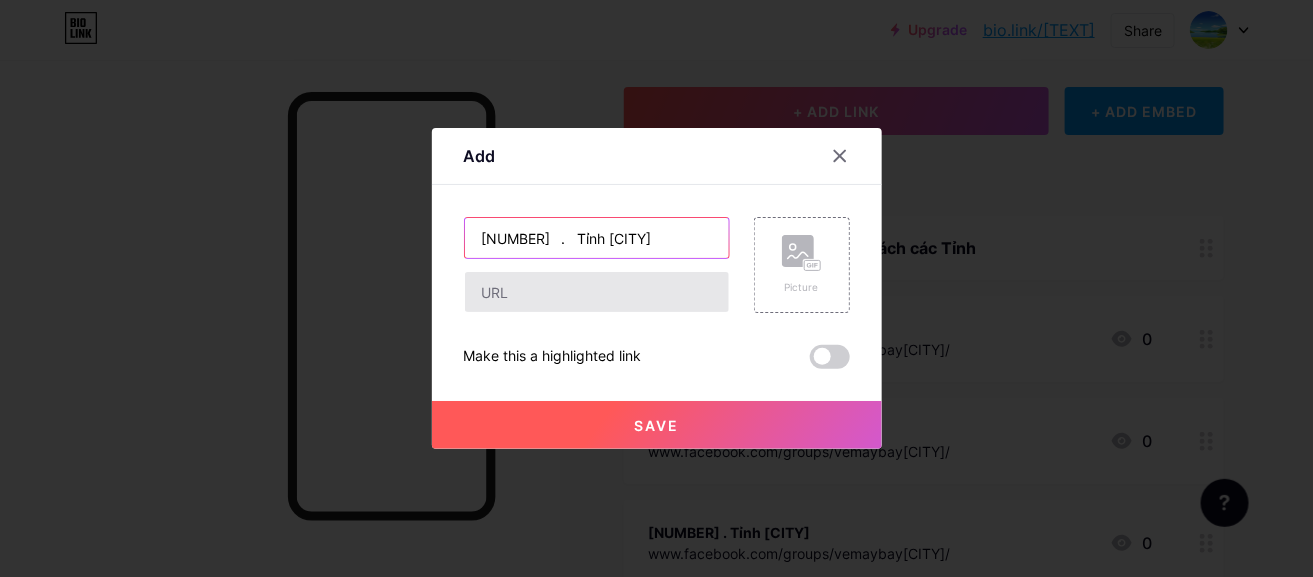 type on "[NUMBER]	. 	Tỉnh [CITY]" 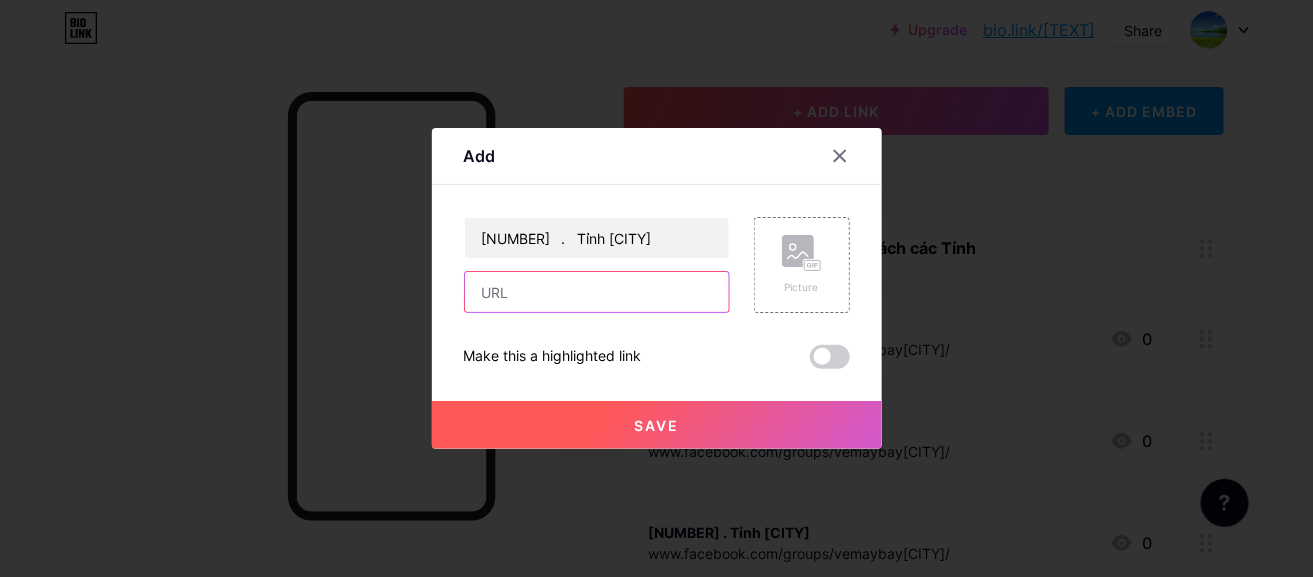 click at bounding box center [597, 292] 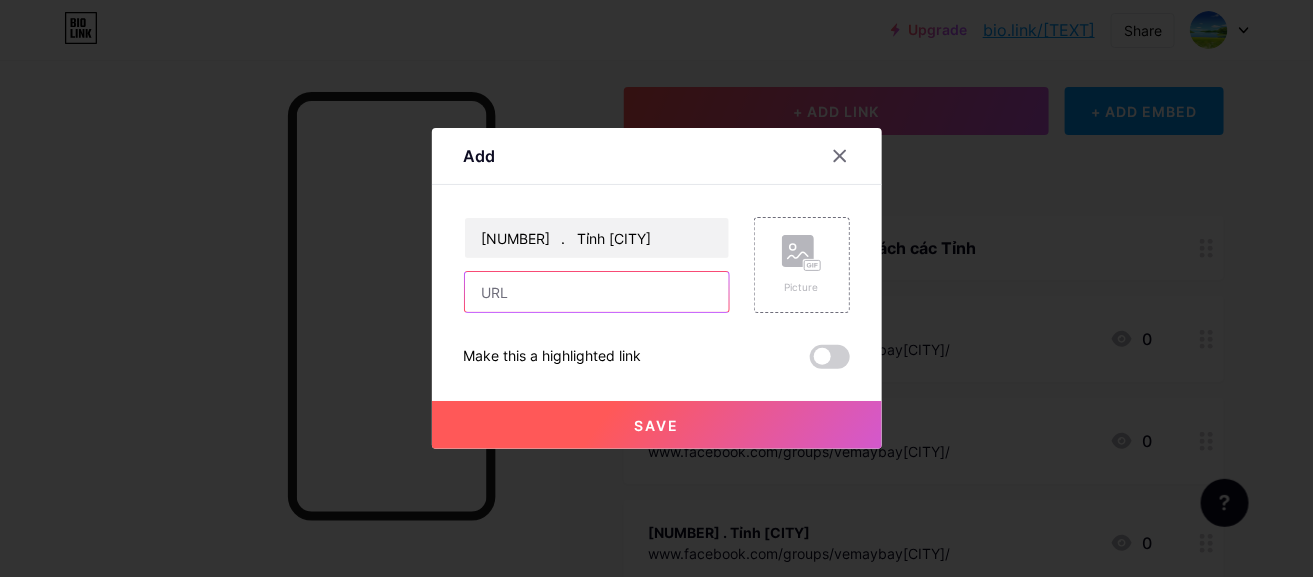 click at bounding box center [597, 292] 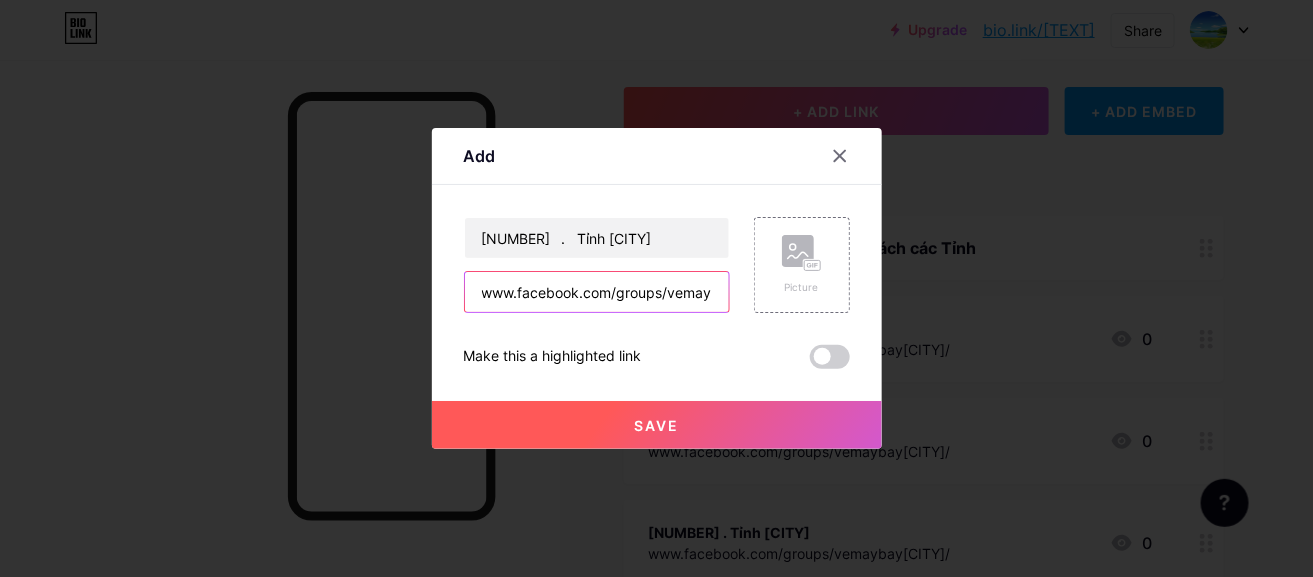 scroll, scrollTop: 0, scrollLeft: 84, axis: horizontal 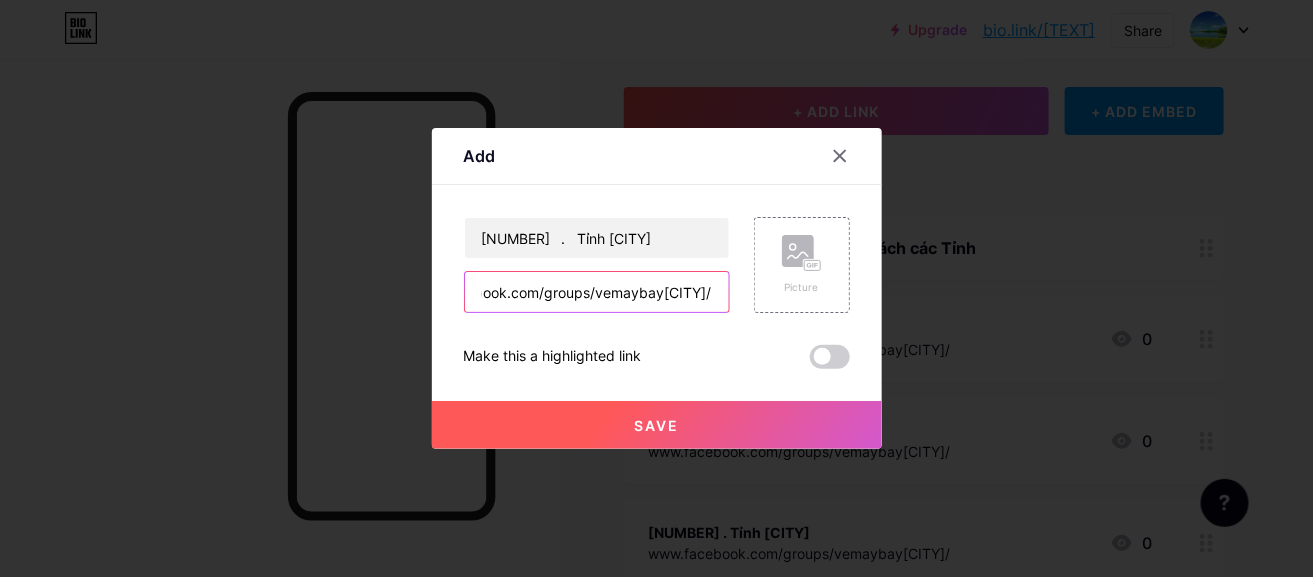 type on "www.facebook.com/groups/vemaybay[CITY]/" 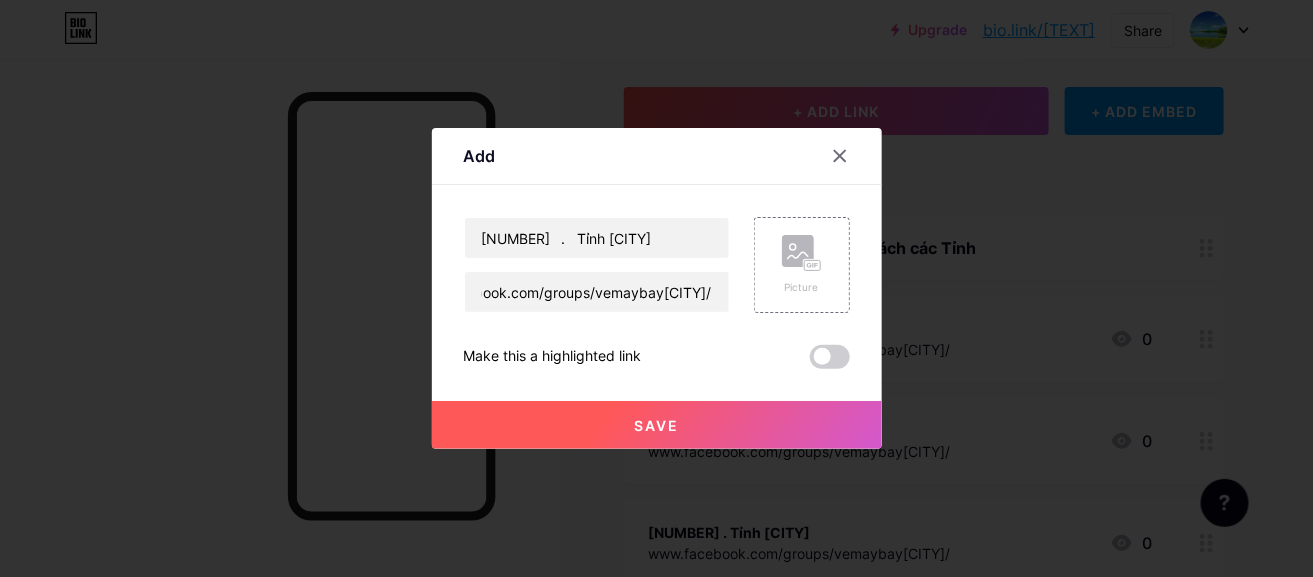 click on "Save" at bounding box center [657, 425] 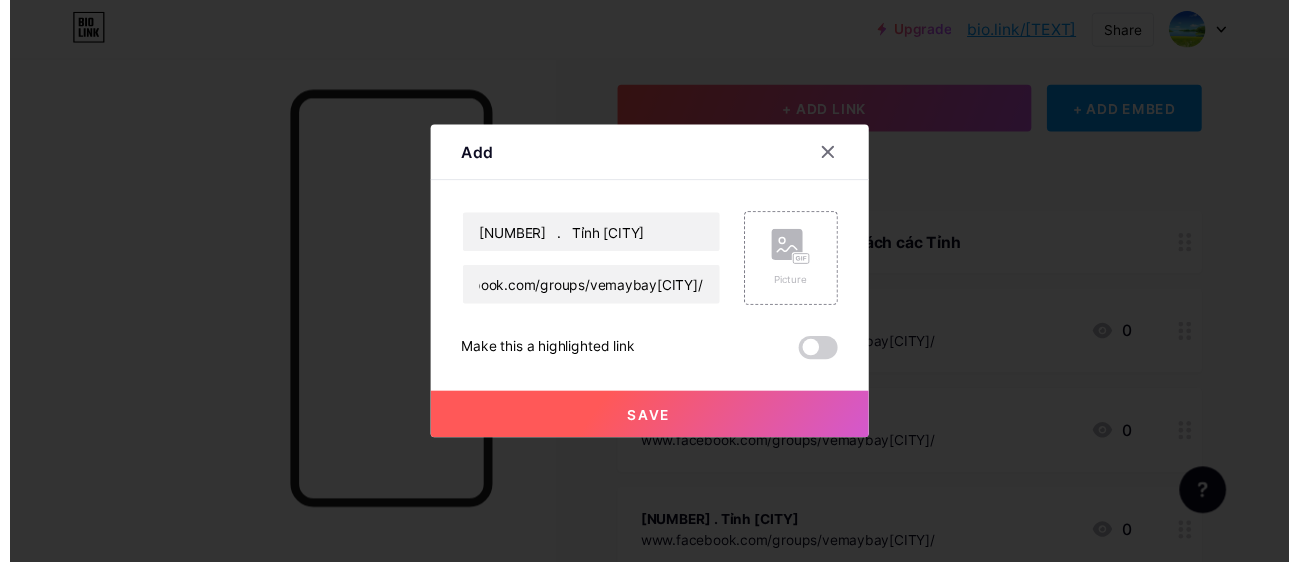 scroll, scrollTop: 0, scrollLeft: 0, axis: both 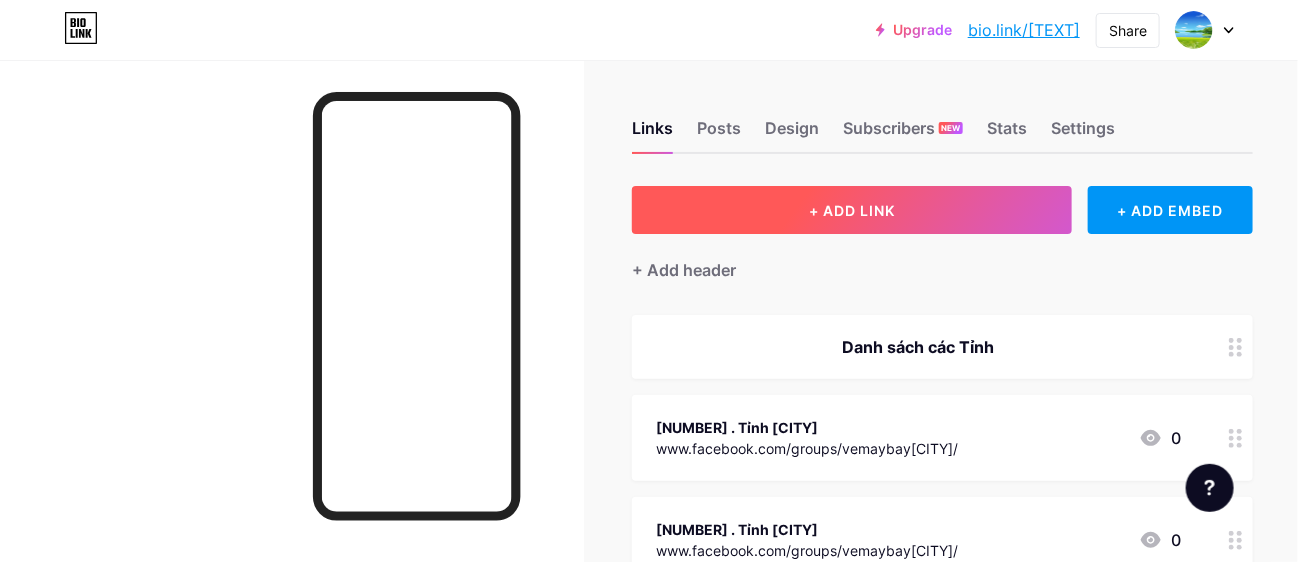 click on "+ ADD LINK" at bounding box center (852, 210) 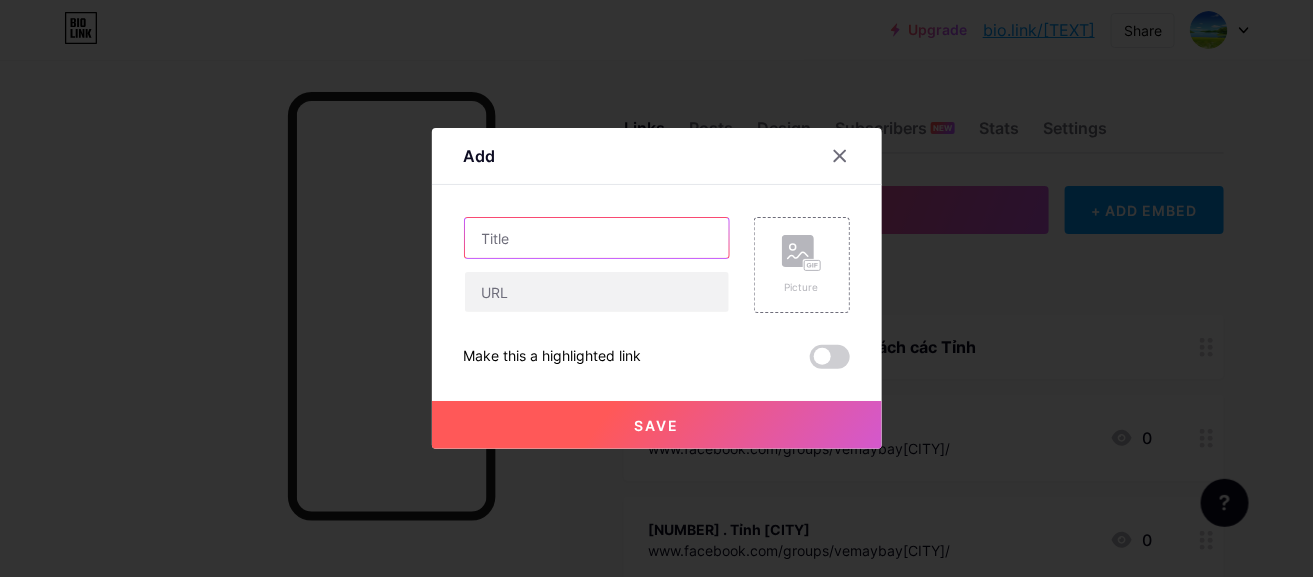 click at bounding box center [597, 238] 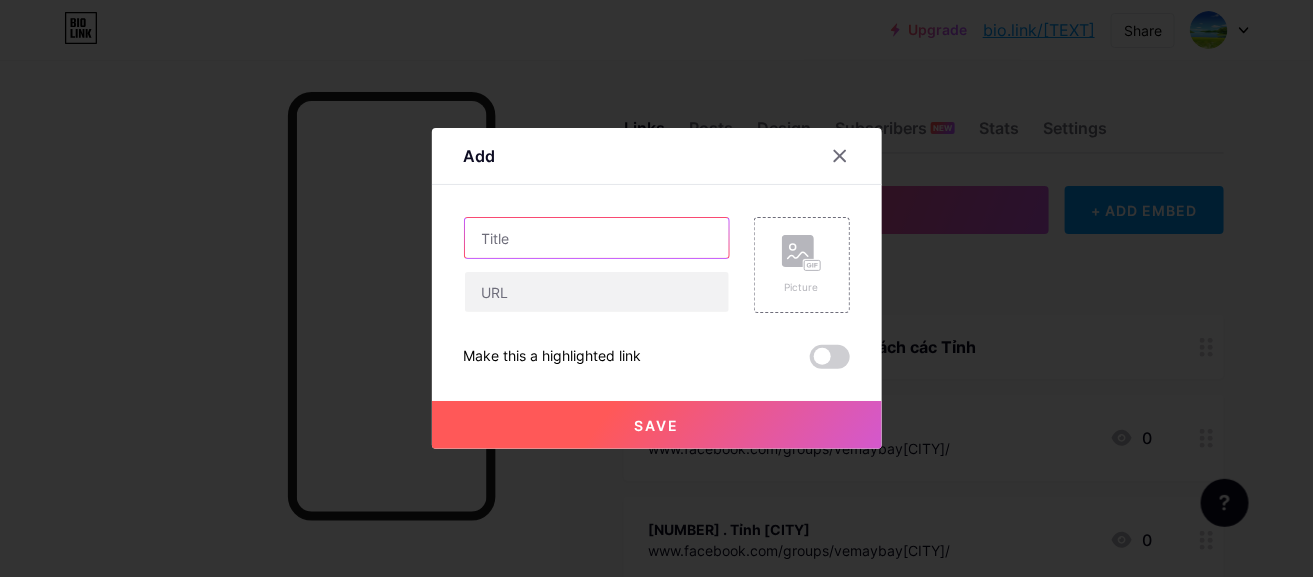 paste on "[NUMBER]	. 	Tỉnh [CITY]" 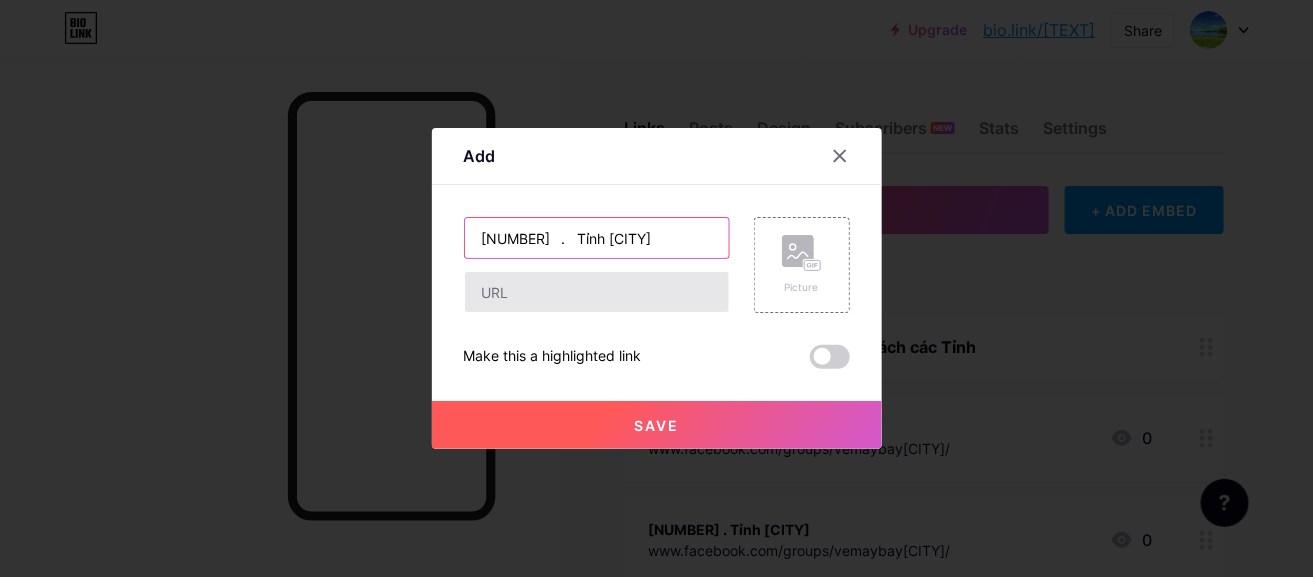 type on "[NUMBER]	. 	Tỉnh [CITY]" 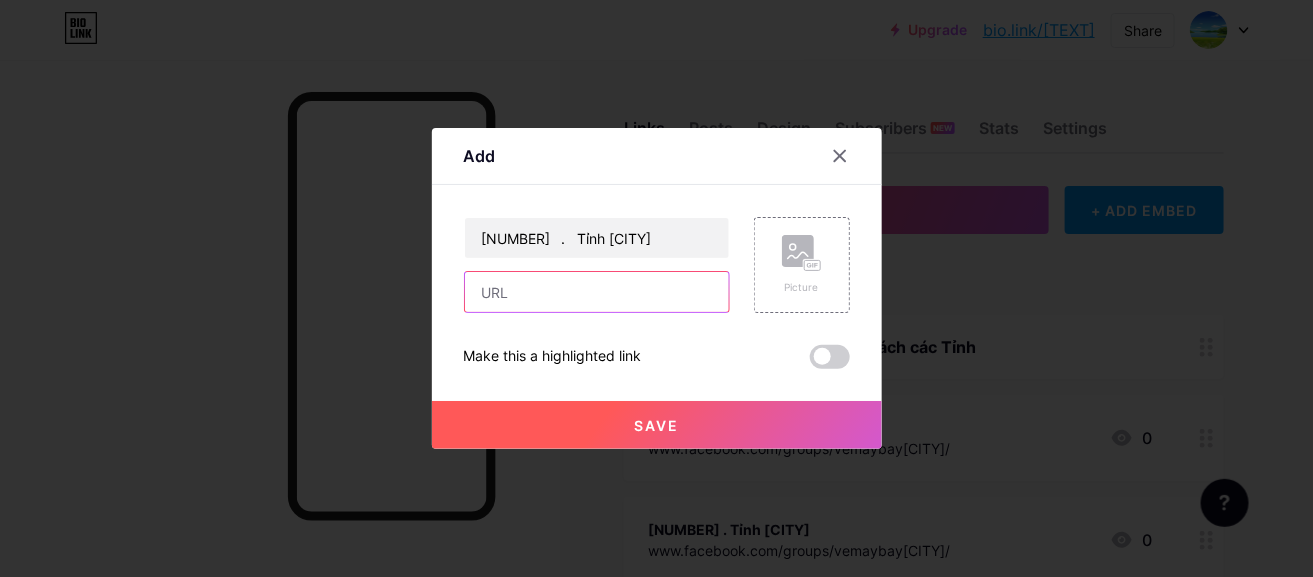 click at bounding box center [597, 292] 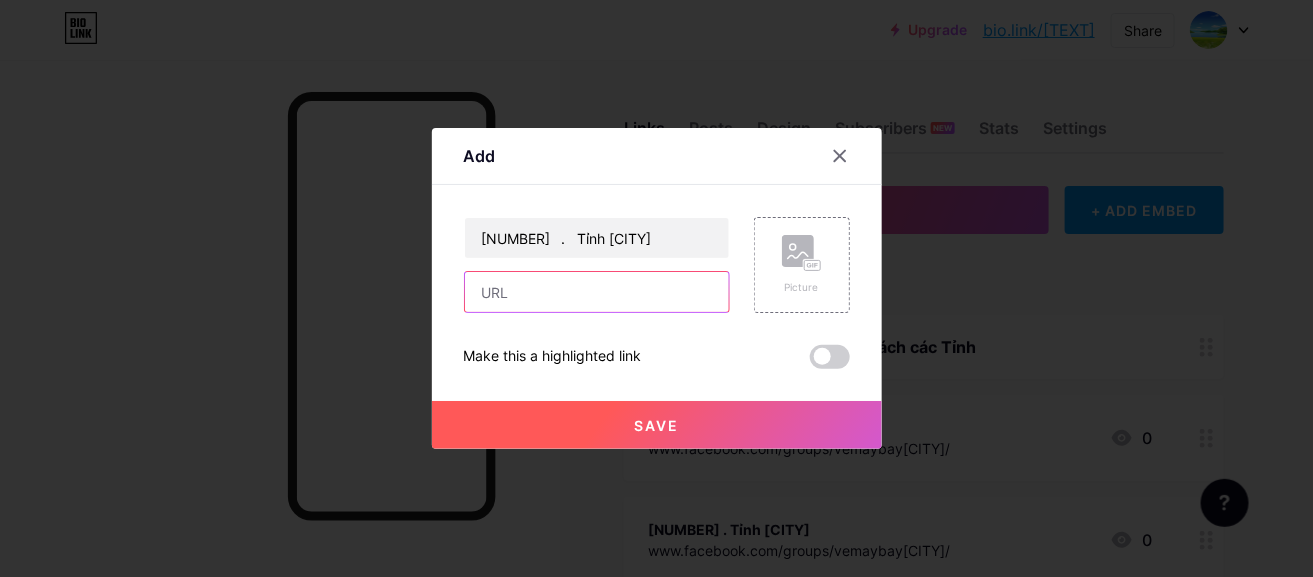 click at bounding box center [597, 292] 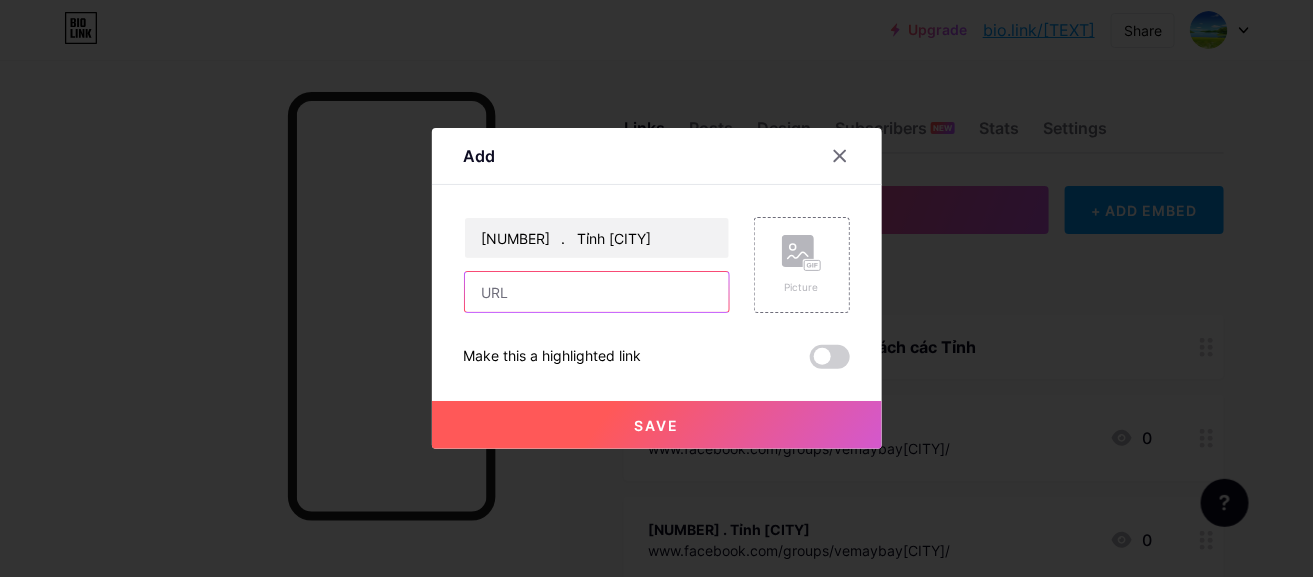 paste on "www.facebook.com/groups/vemaybay[CITY]/" 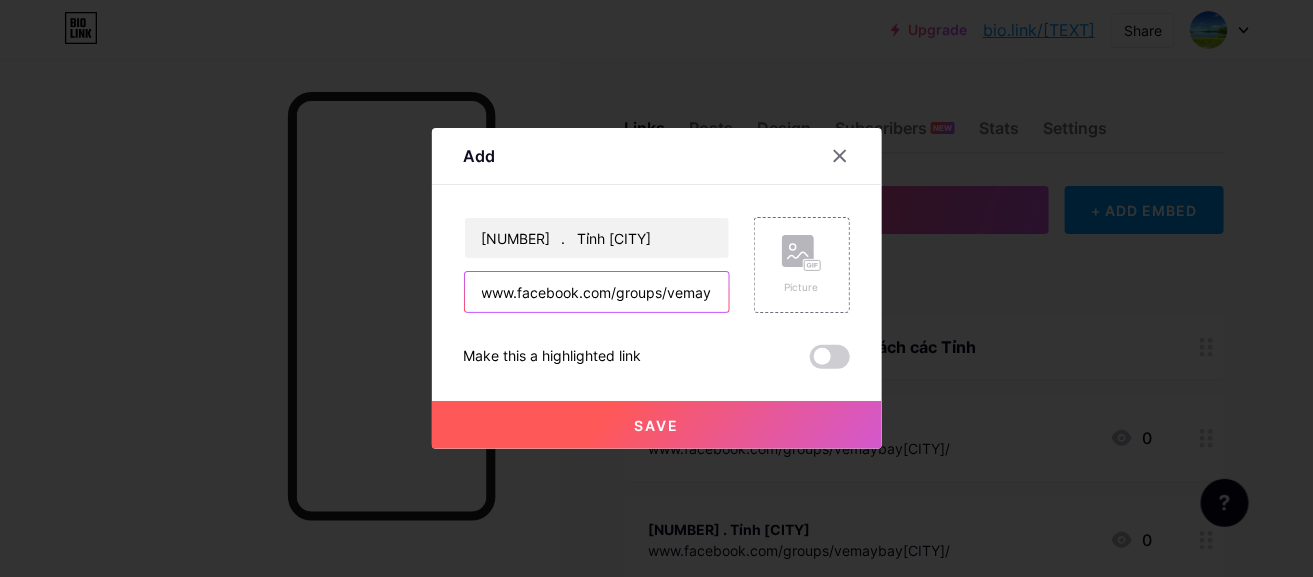 scroll, scrollTop: 0, scrollLeft: 82, axis: horizontal 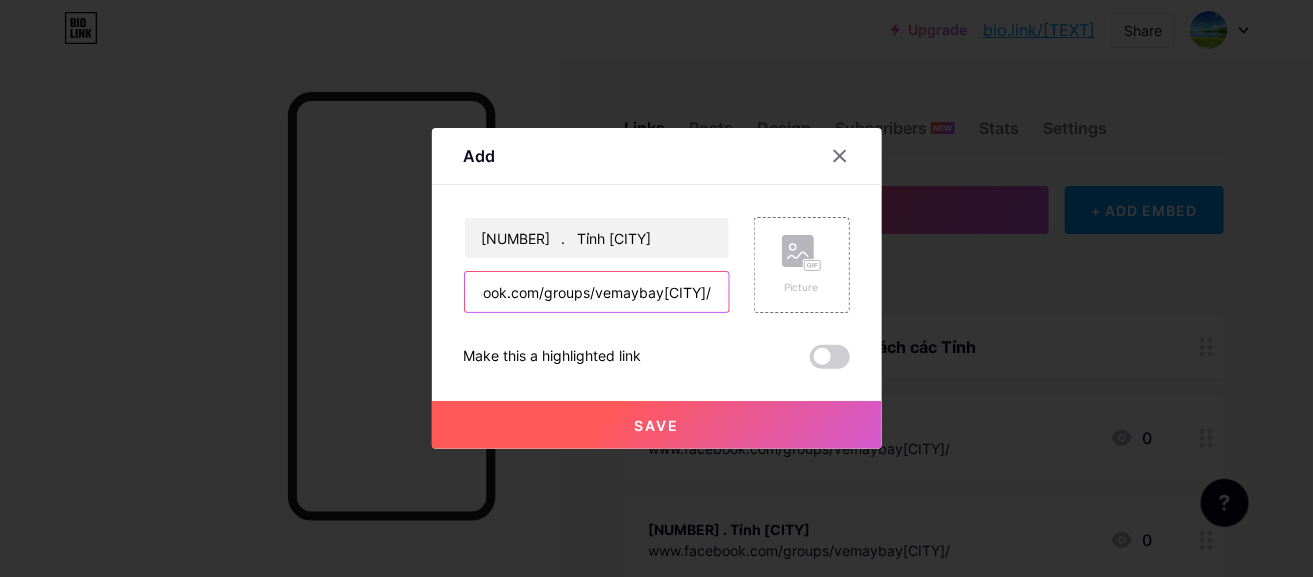 type on "www.facebook.com/groups/vemaybay[CITY]/" 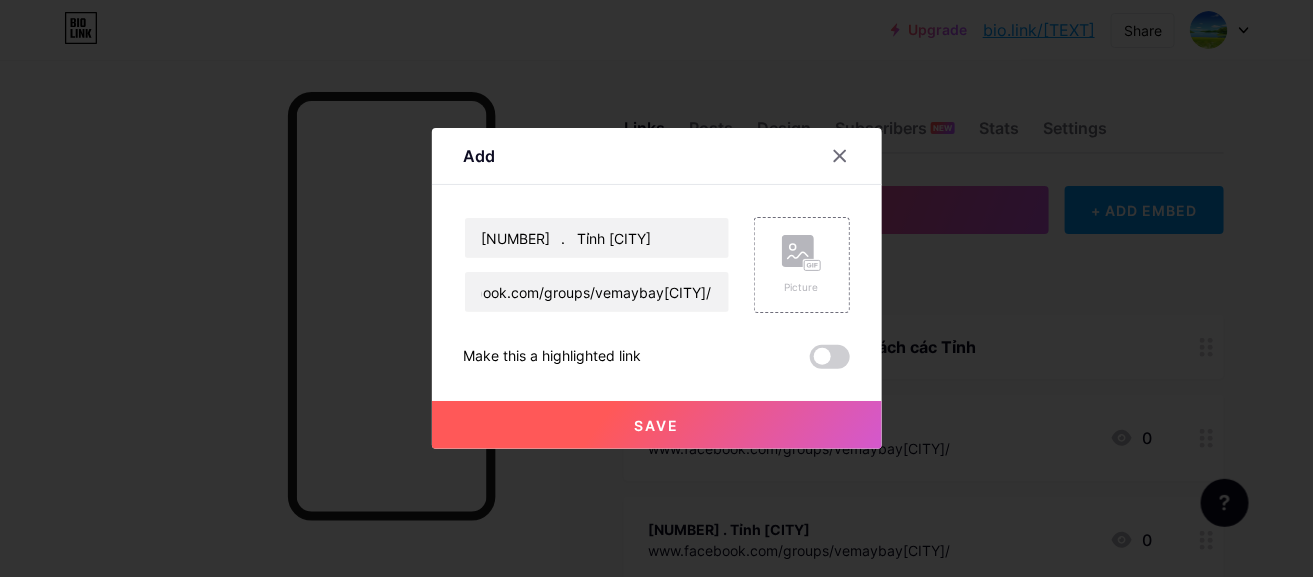 click on "Save" at bounding box center [657, 425] 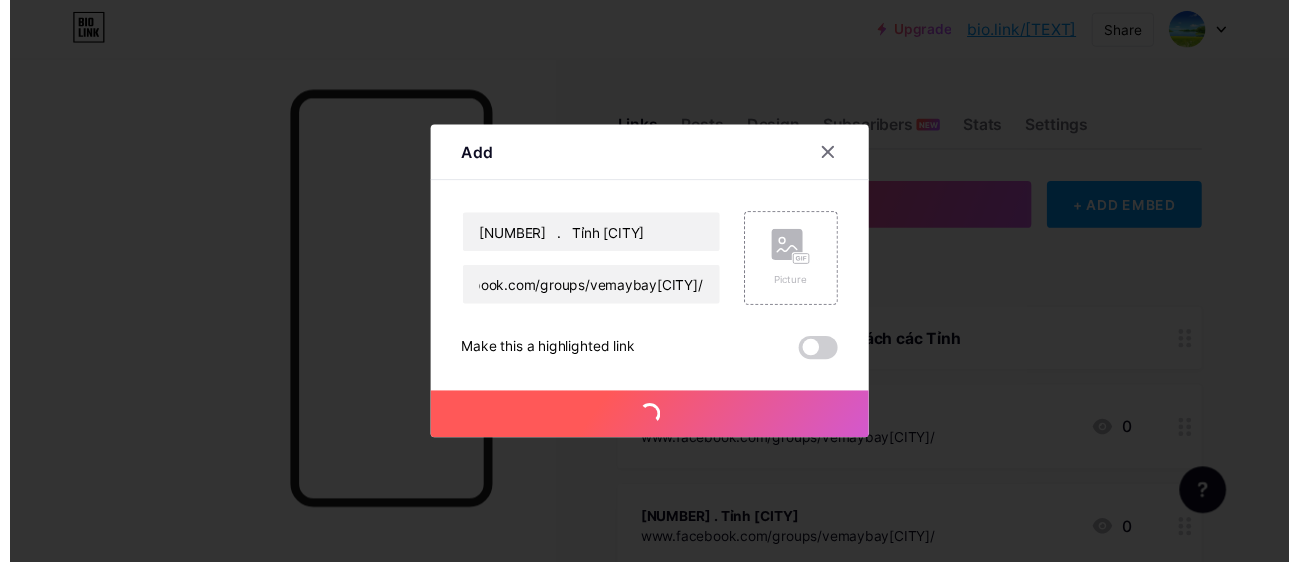 scroll, scrollTop: 0, scrollLeft: 0, axis: both 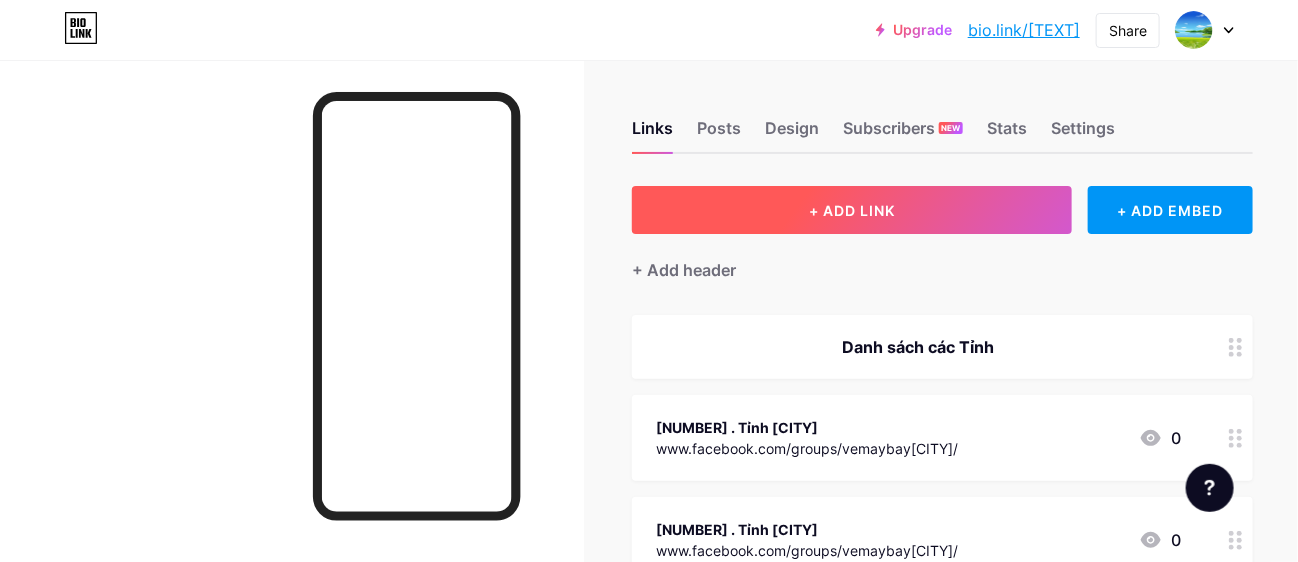 click on "+ ADD LINK" at bounding box center [852, 210] 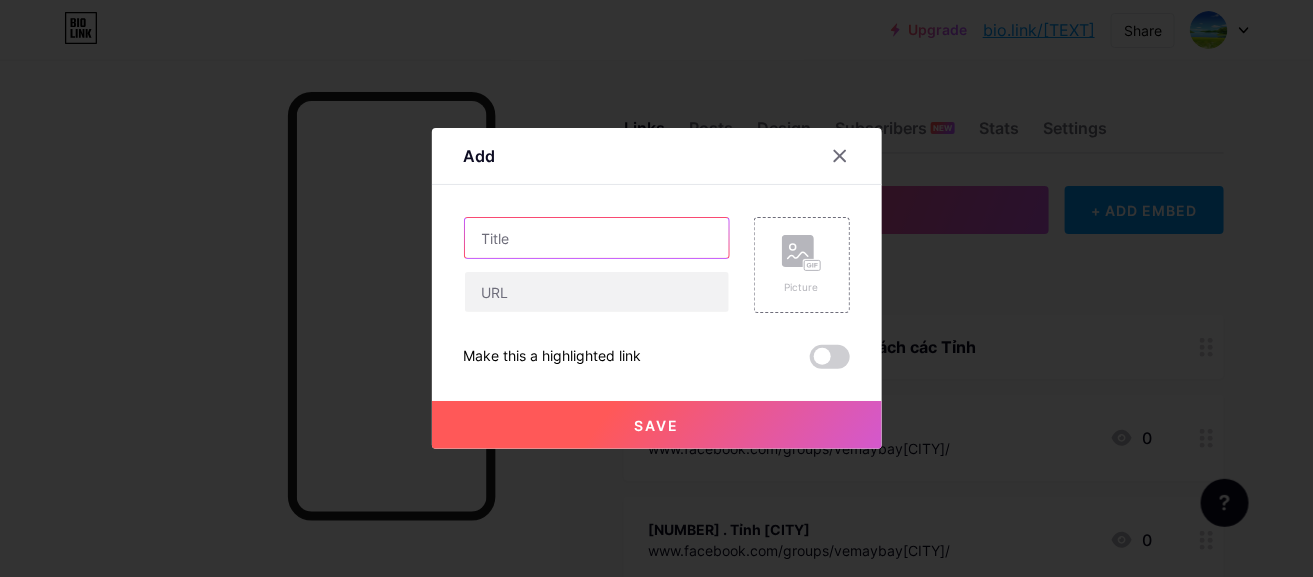 click at bounding box center (597, 238) 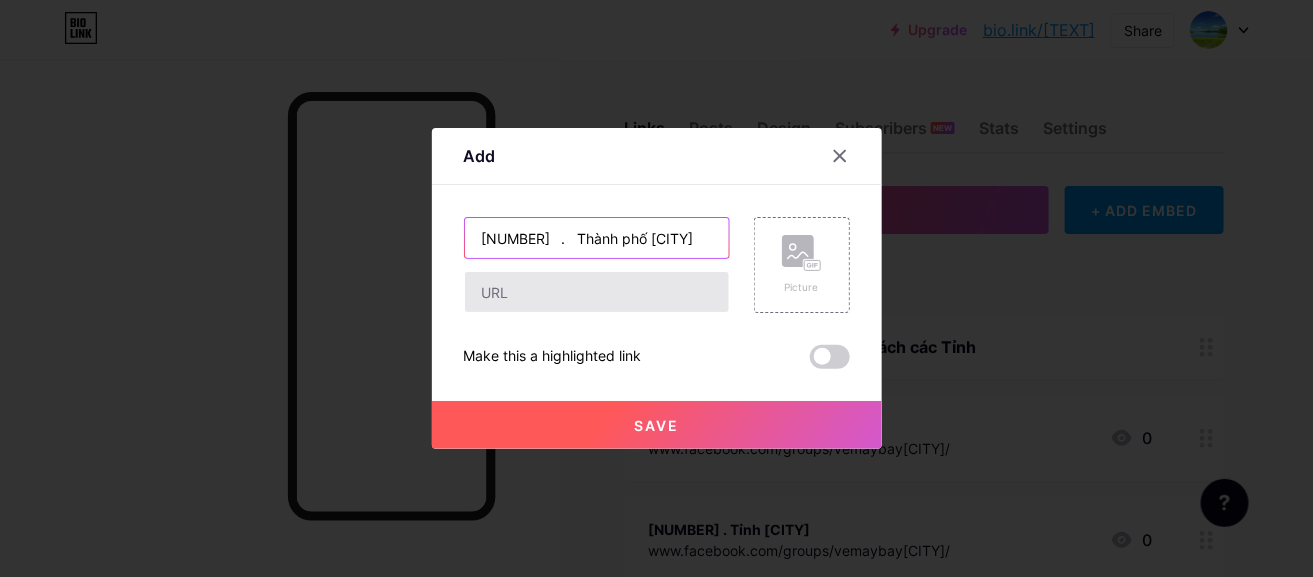 type on "[NUMBER]	. 	Thành phố [CITY]" 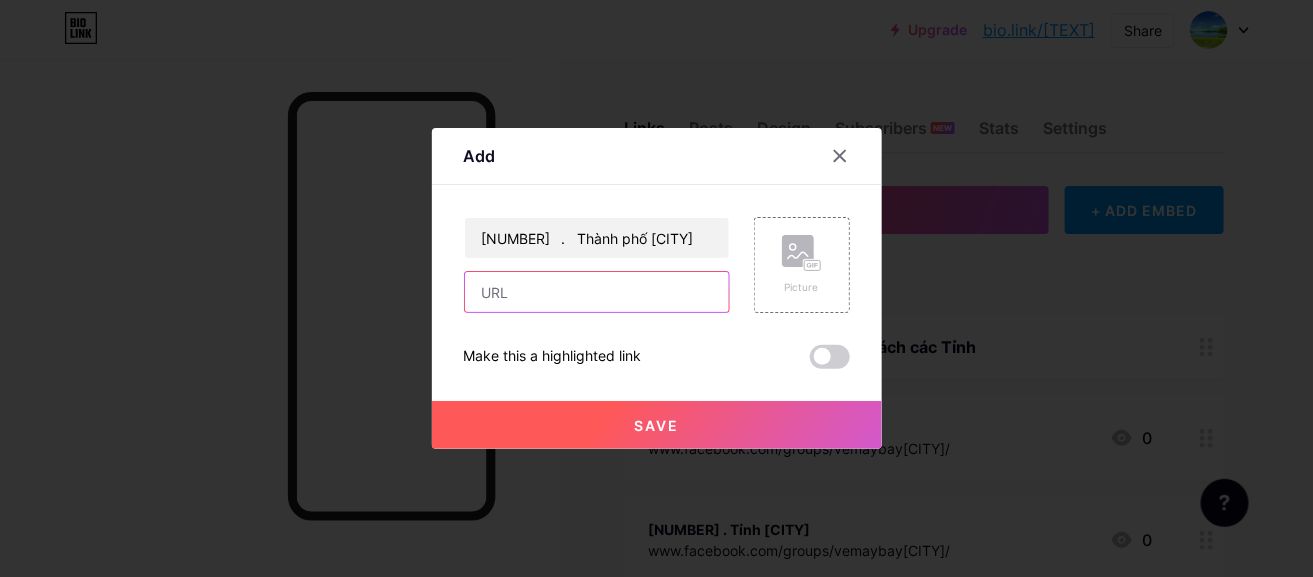 click at bounding box center (597, 292) 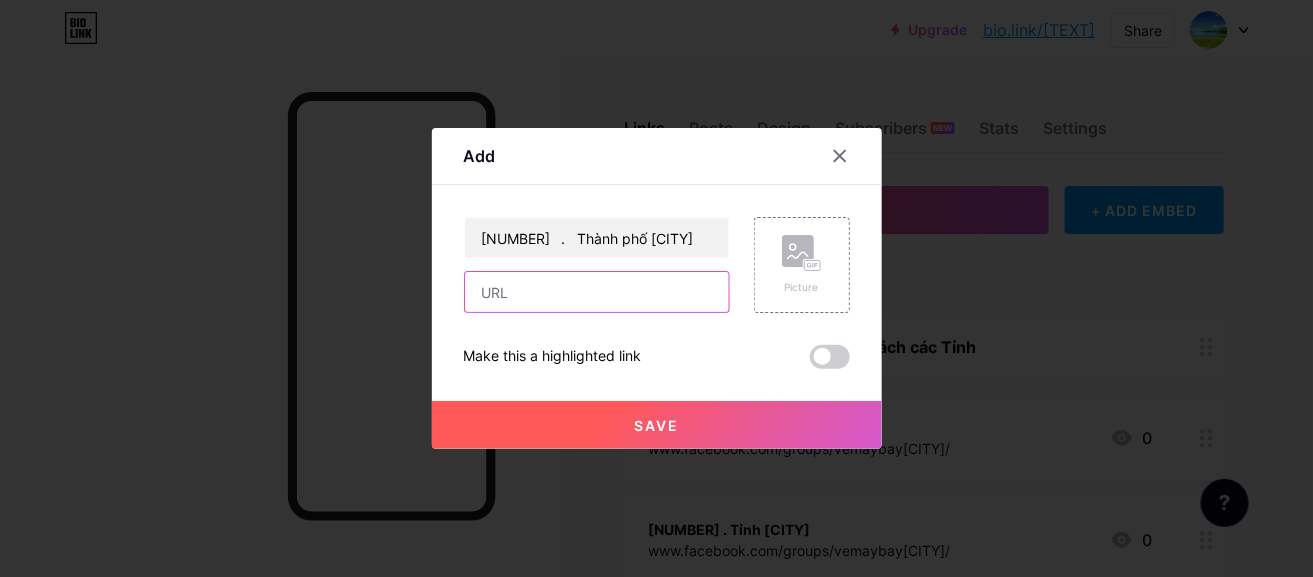 click at bounding box center [597, 292] 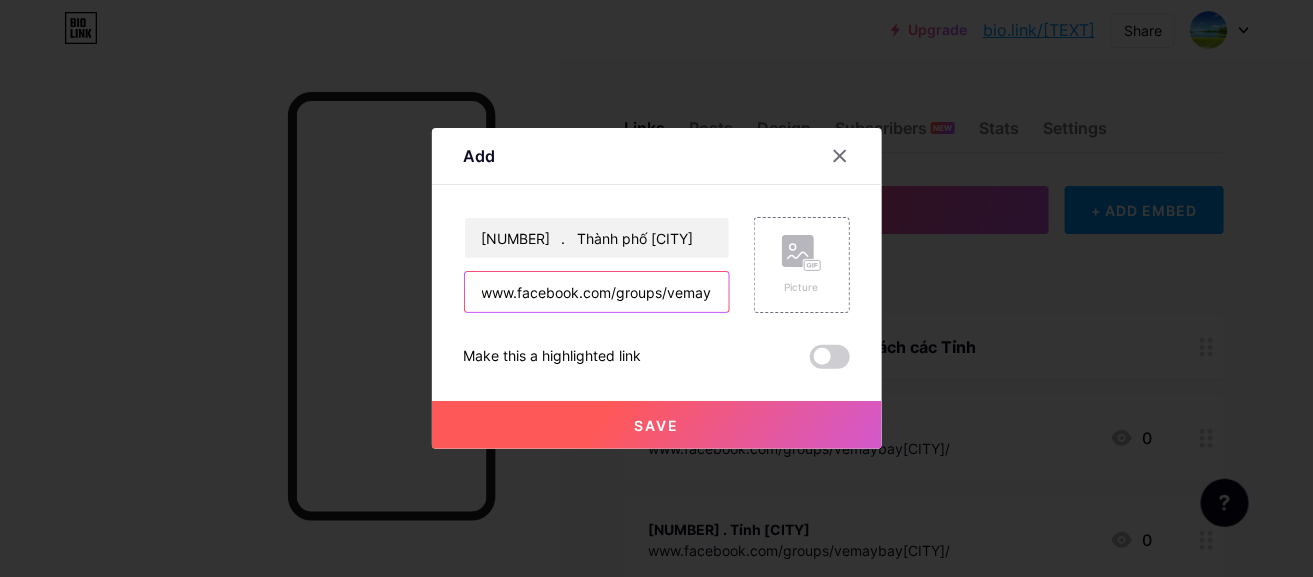 scroll, scrollTop: 0, scrollLeft: 85, axis: horizontal 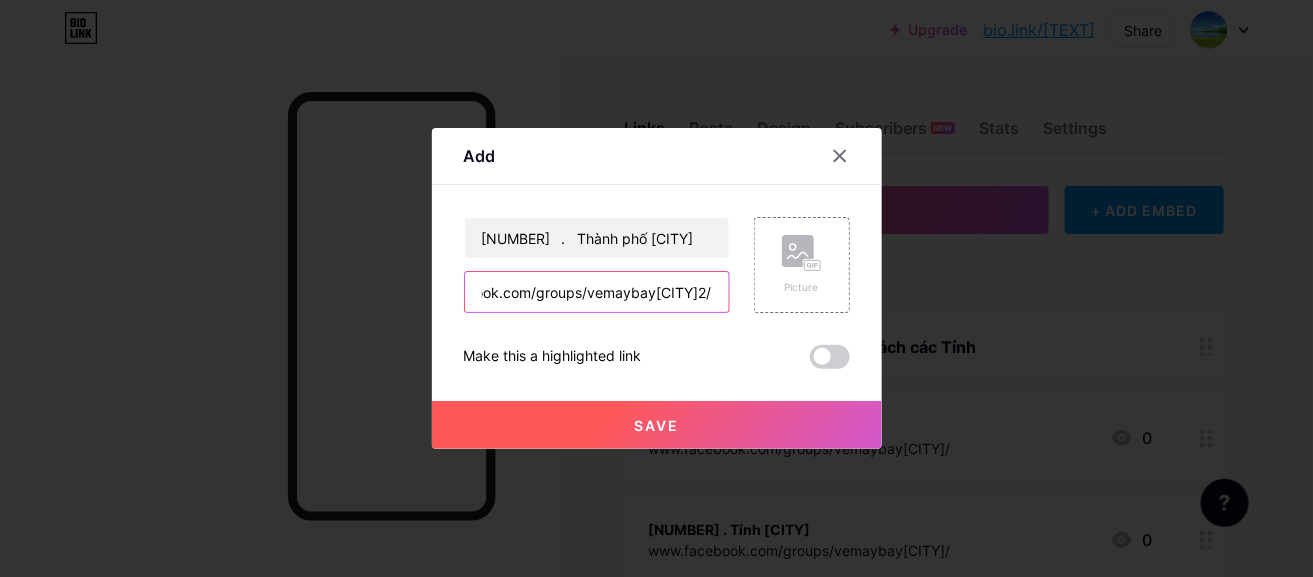type on "www.facebook.com/groups/vemaybay[CITY]2/" 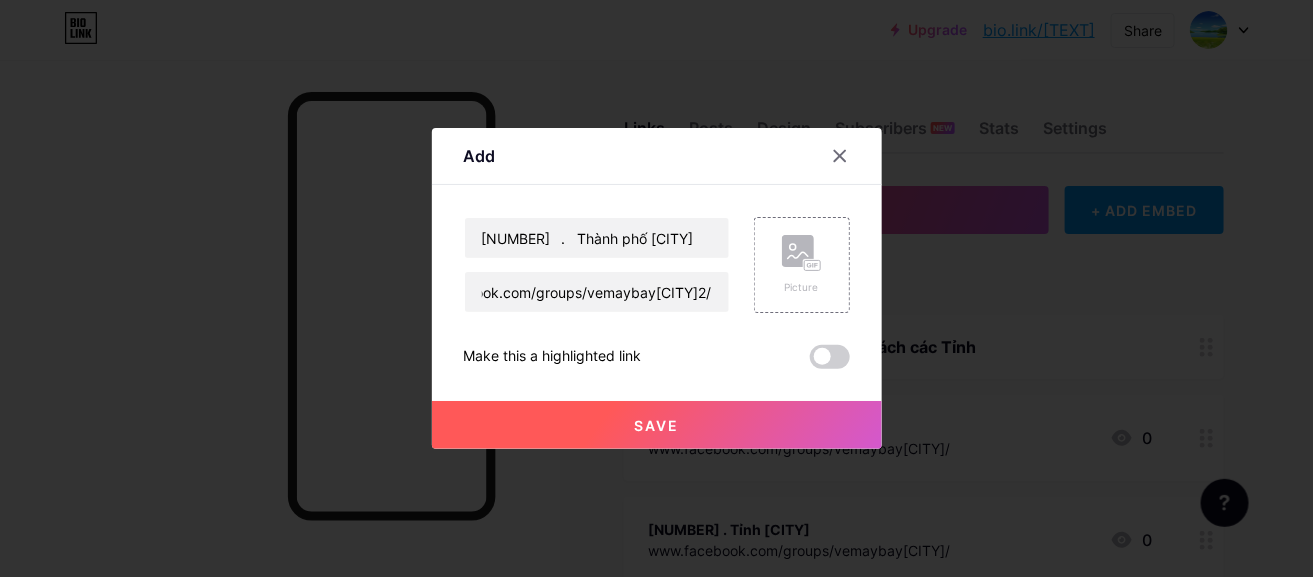 click on "Save" at bounding box center (657, 425) 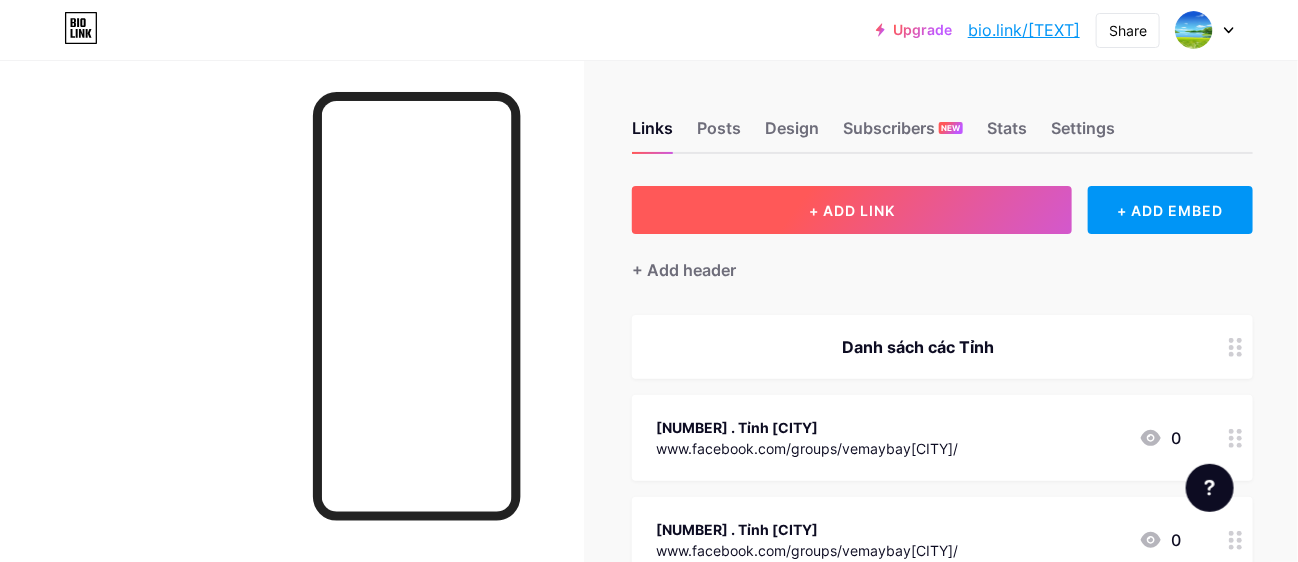click on "+ ADD LINK" at bounding box center (852, 210) 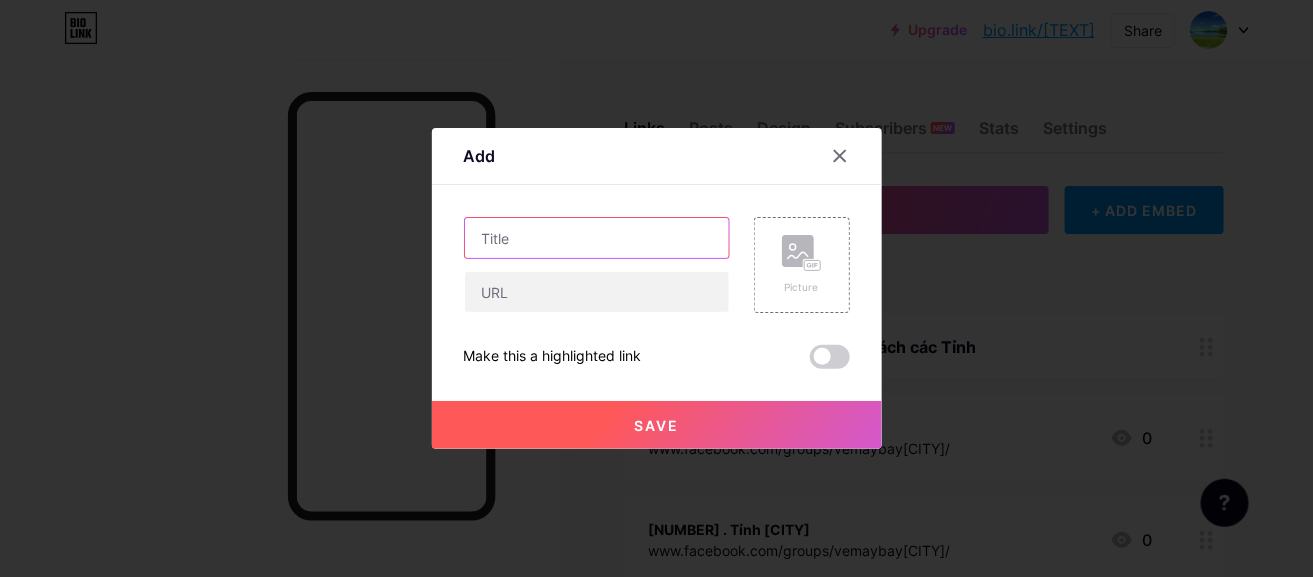 click at bounding box center (597, 238) 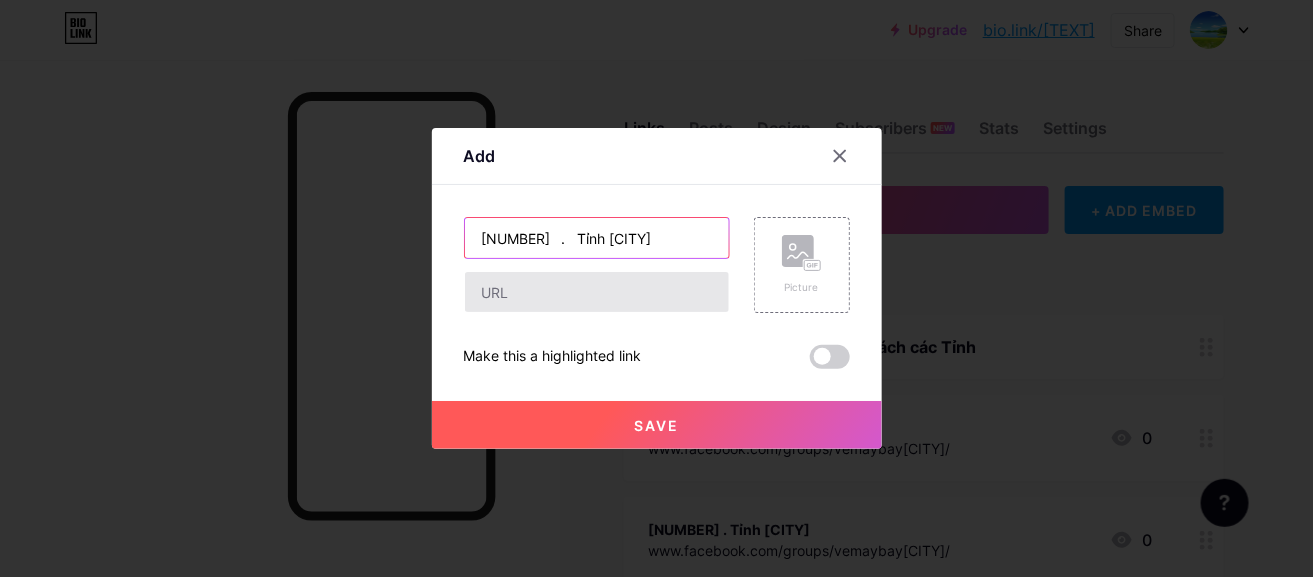 type on "[NUMBER]	. 	Tỉnh [CITY]" 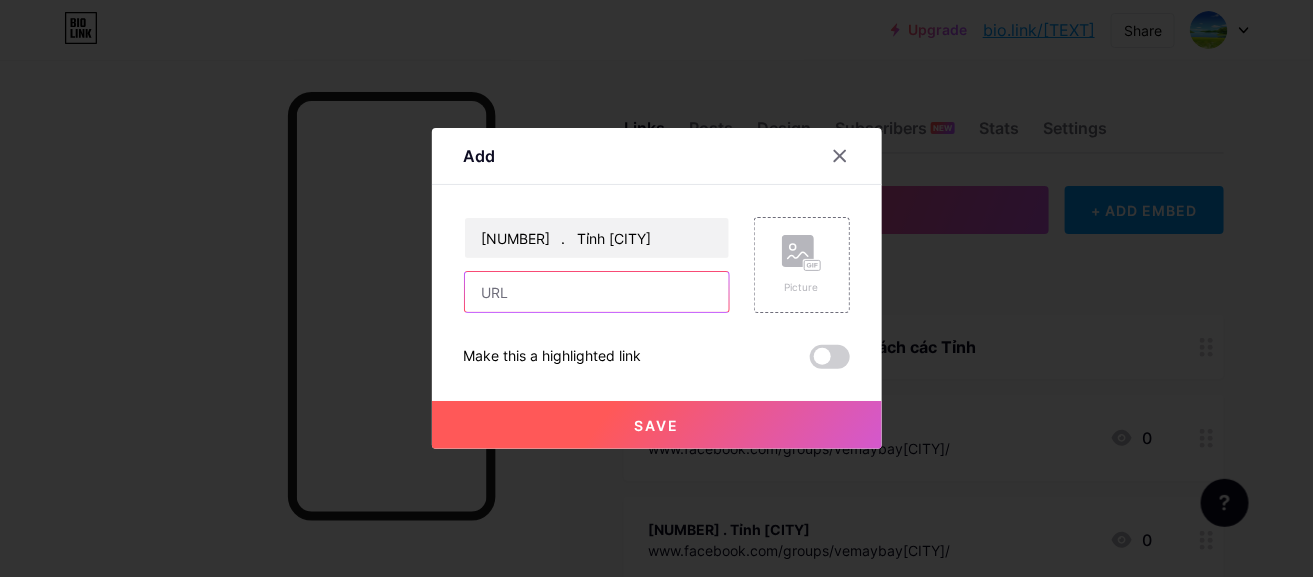 click at bounding box center [597, 292] 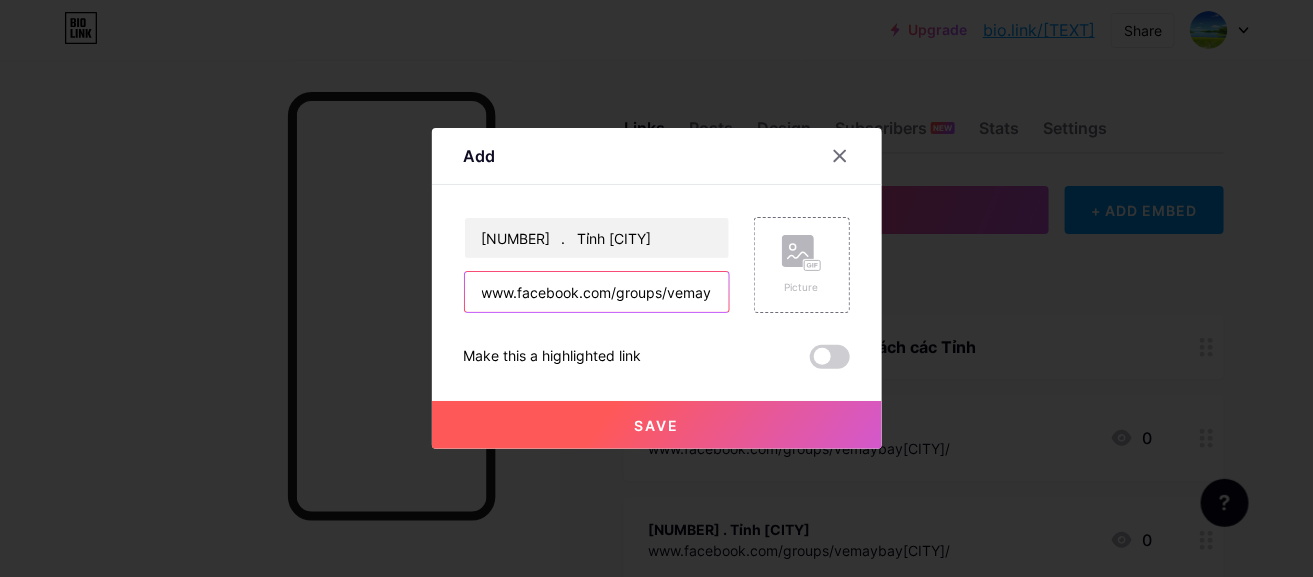 scroll, scrollTop: 0, scrollLeft: 97, axis: horizontal 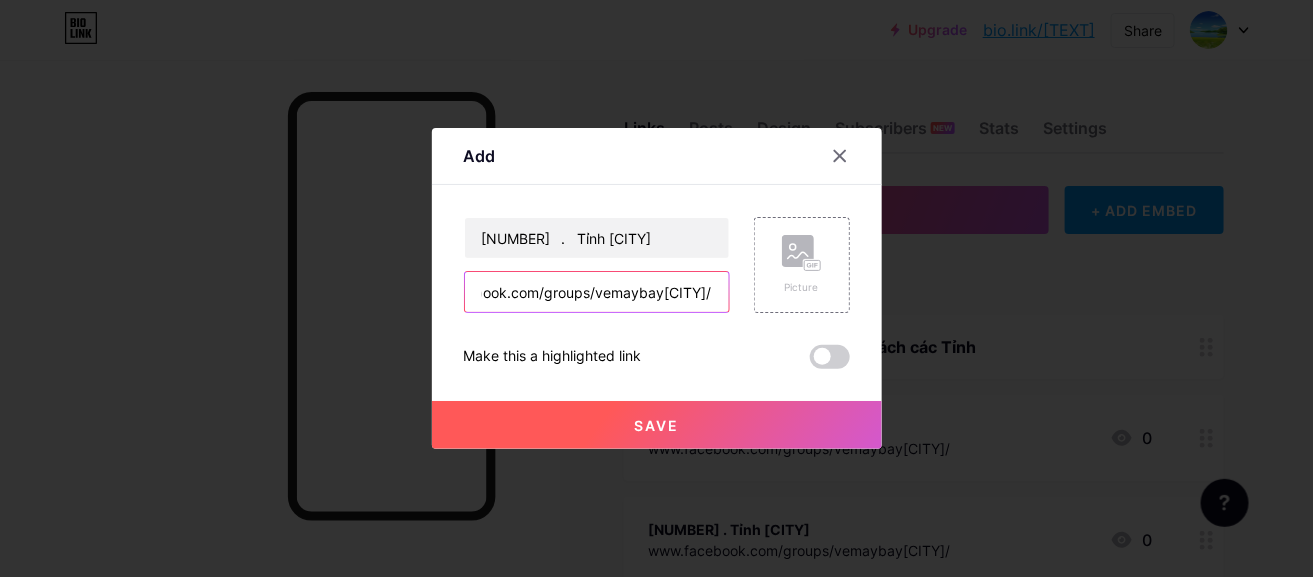 type on "www.facebook.com/groups/vemaybay[CITY]/" 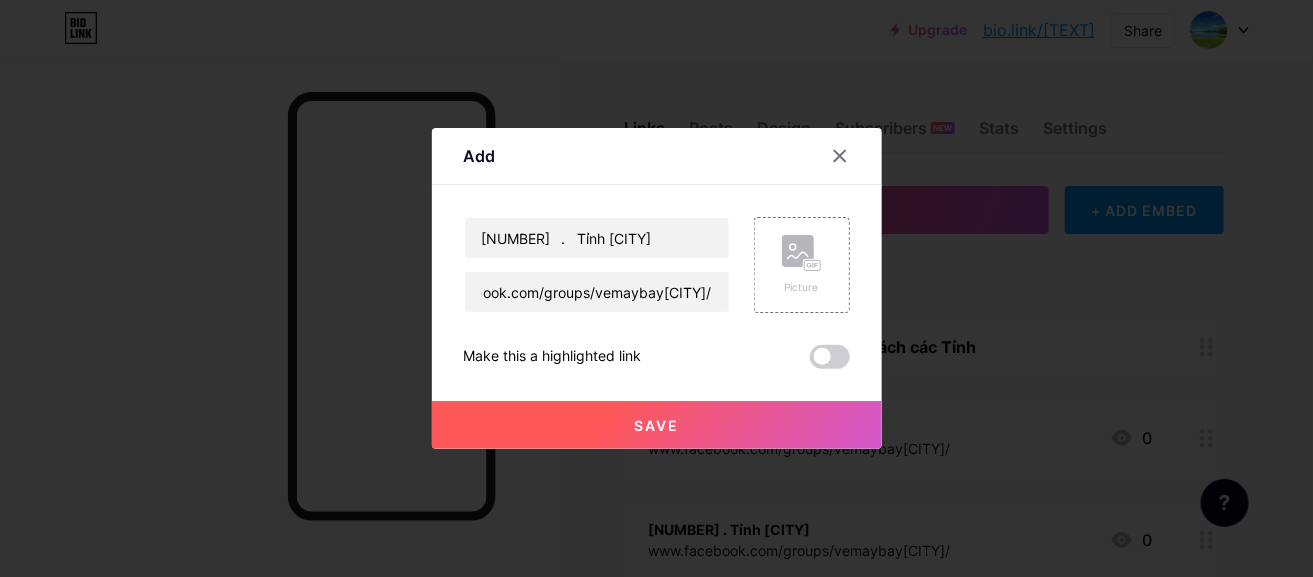 click on "Save" at bounding box center (657, 425) 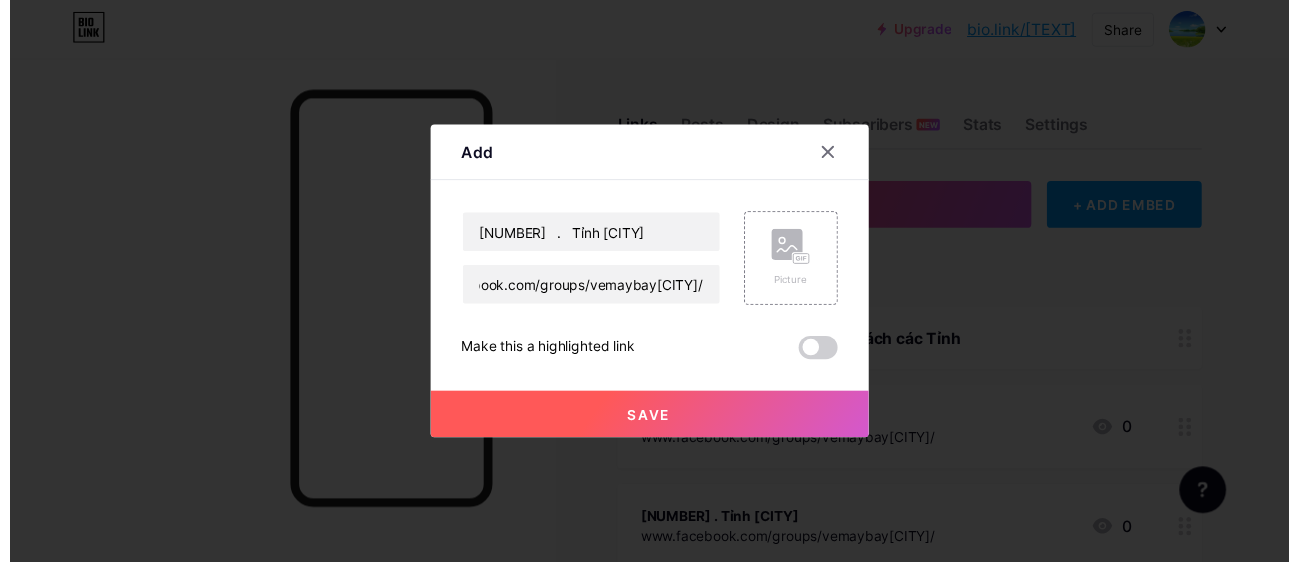 scroll, scrollTop: 0, scrollLeft: 0, axis: both 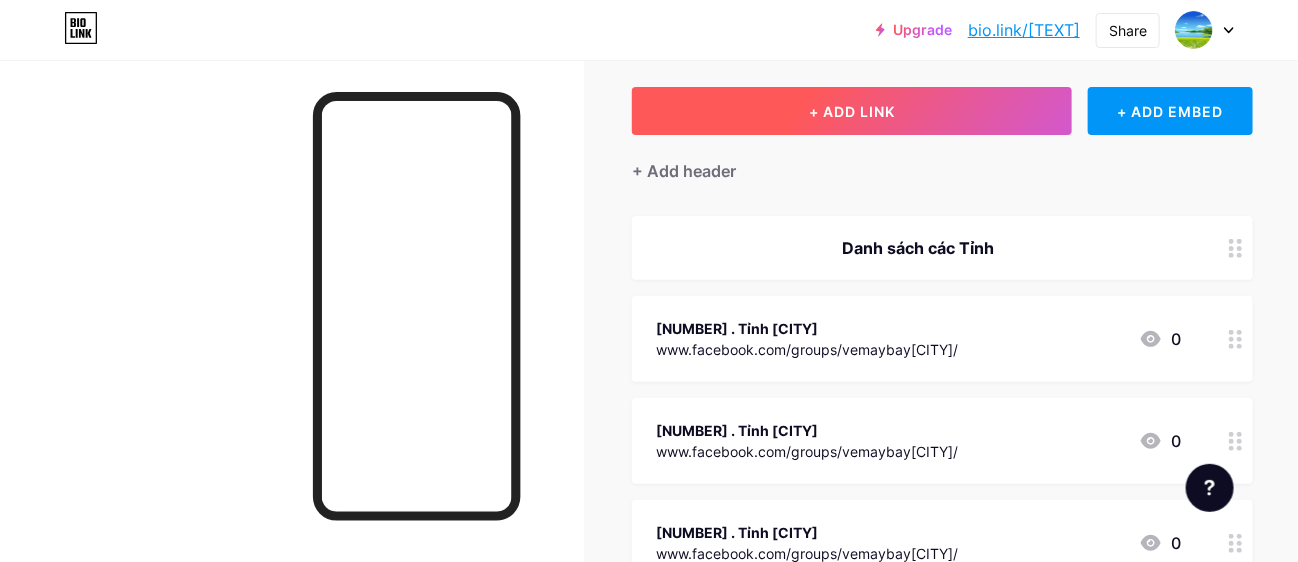 click on "+ ADD LINK" at bounding box center [852, 111] 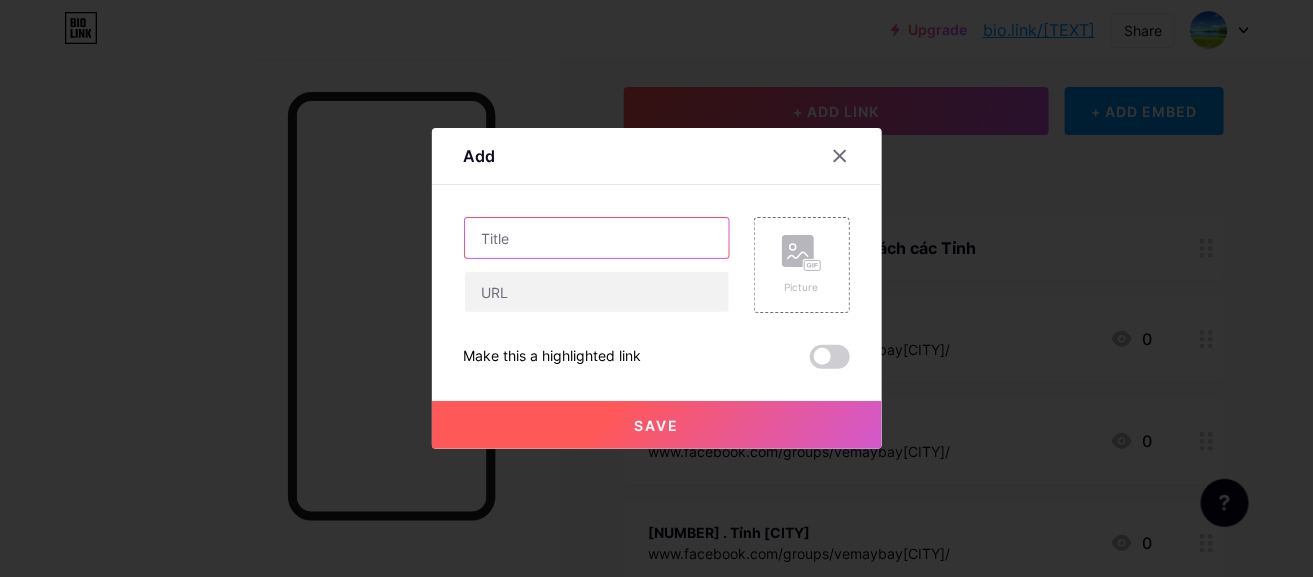click at bounding box center [597, 238] 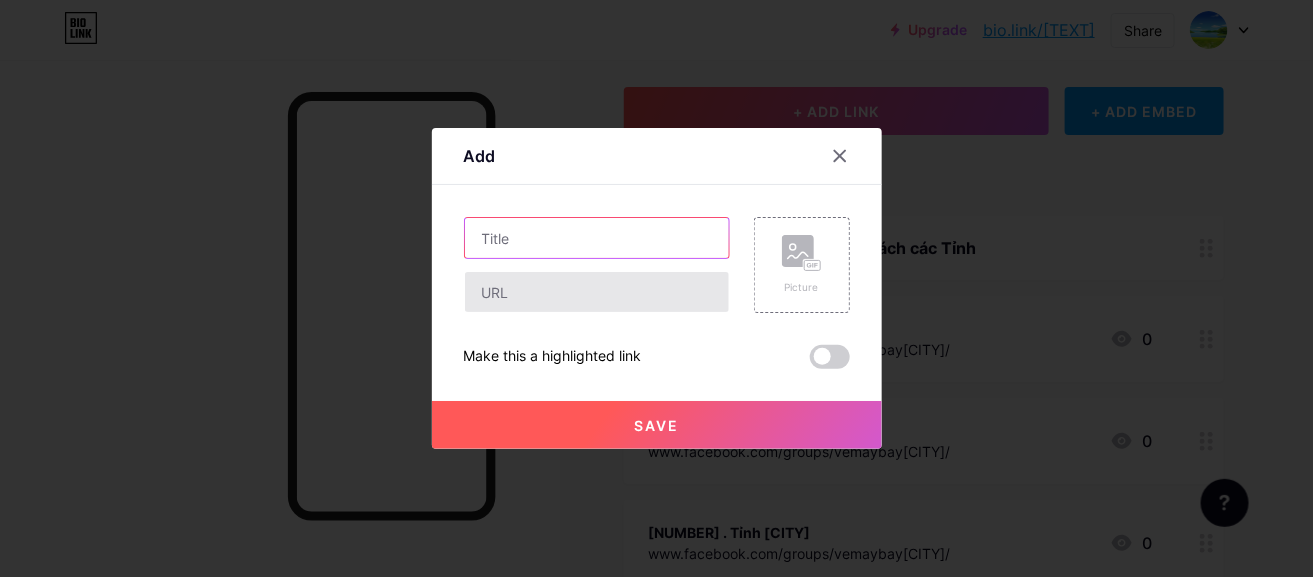 paste on "[NUMBER]	. 	Tỉnh [CITY]" 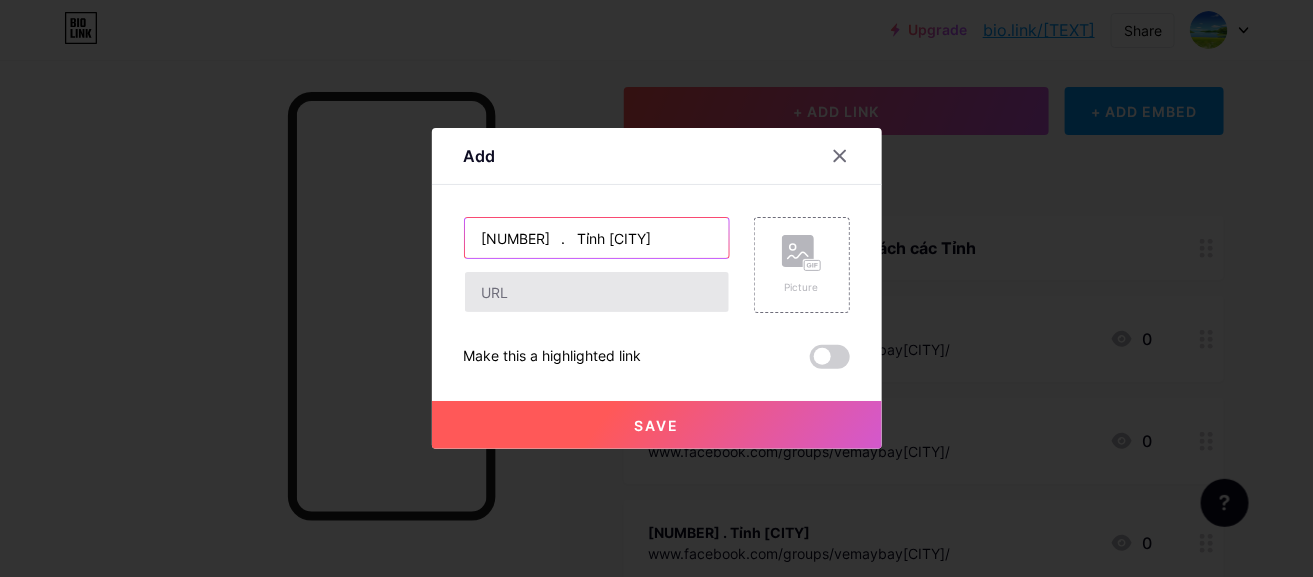 type on "[NUMBER]	. 	Tỉnh [CITY]" 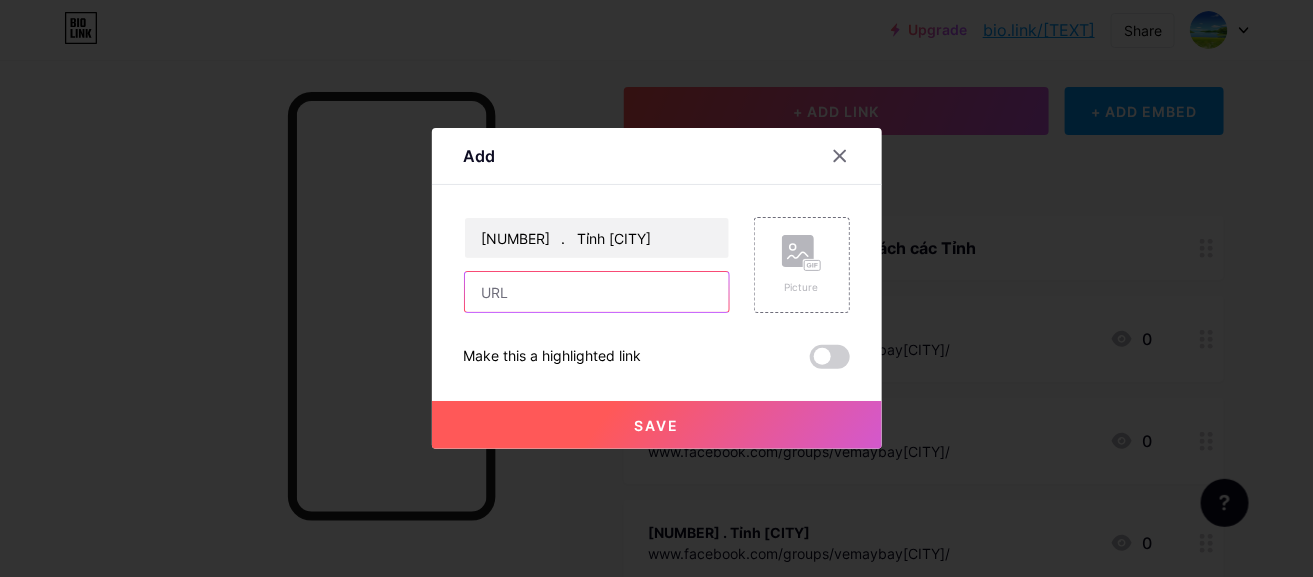 click at bounding box center [597, 292] 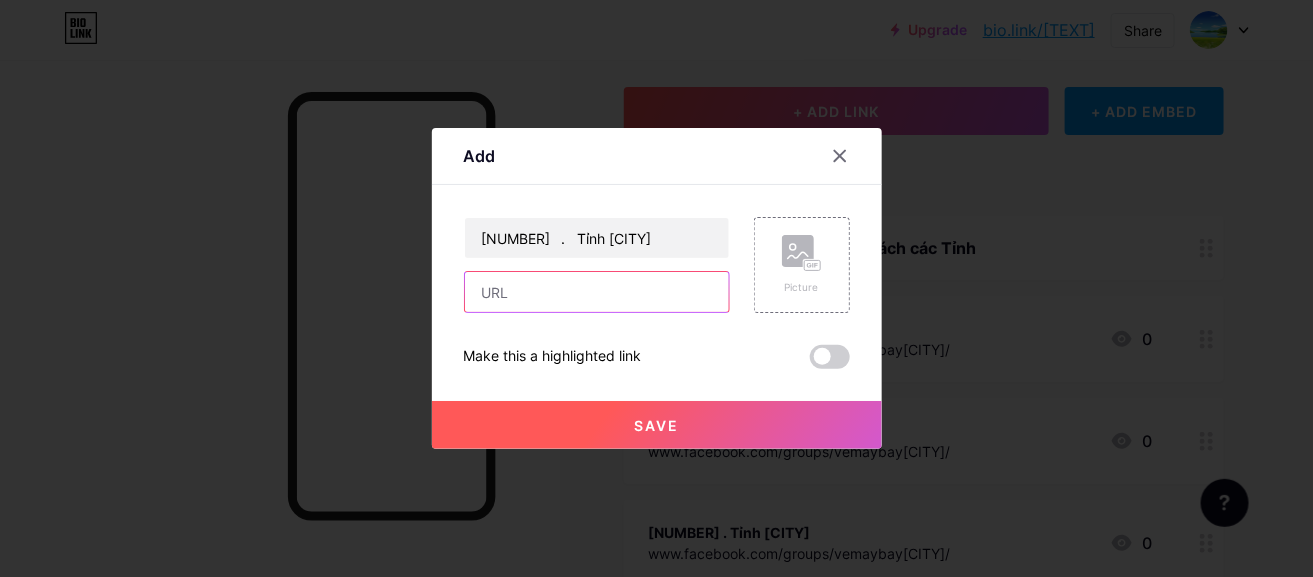 click at bounding box center [597, 292] 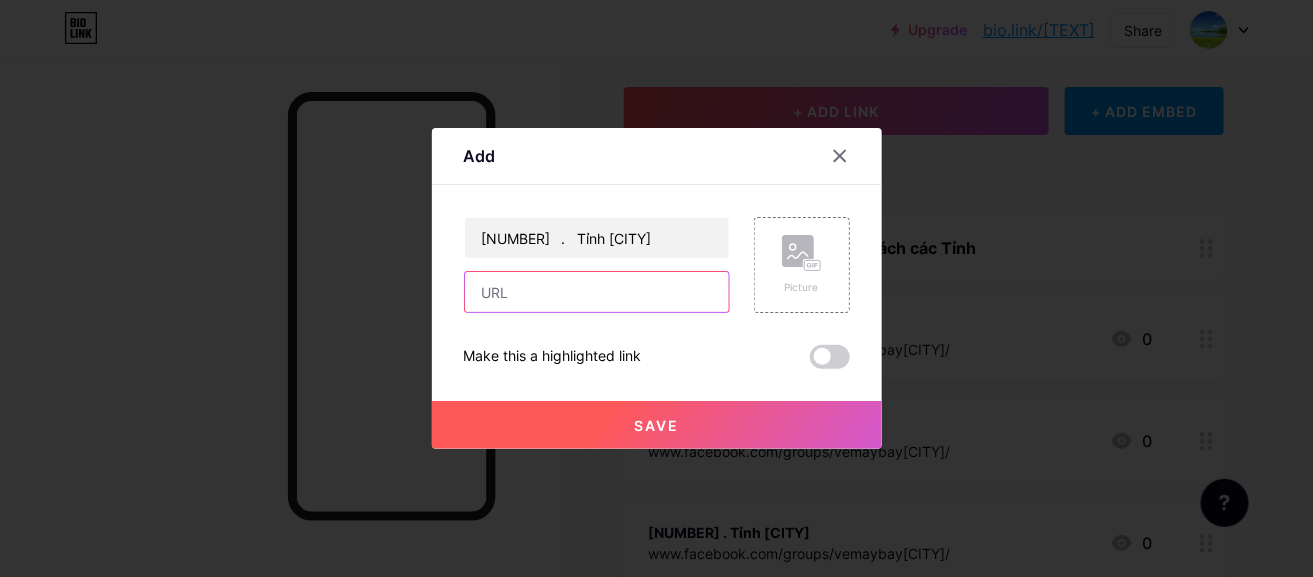 paste on "www.facebook.com/groups/vemaybay[CITY]1/" 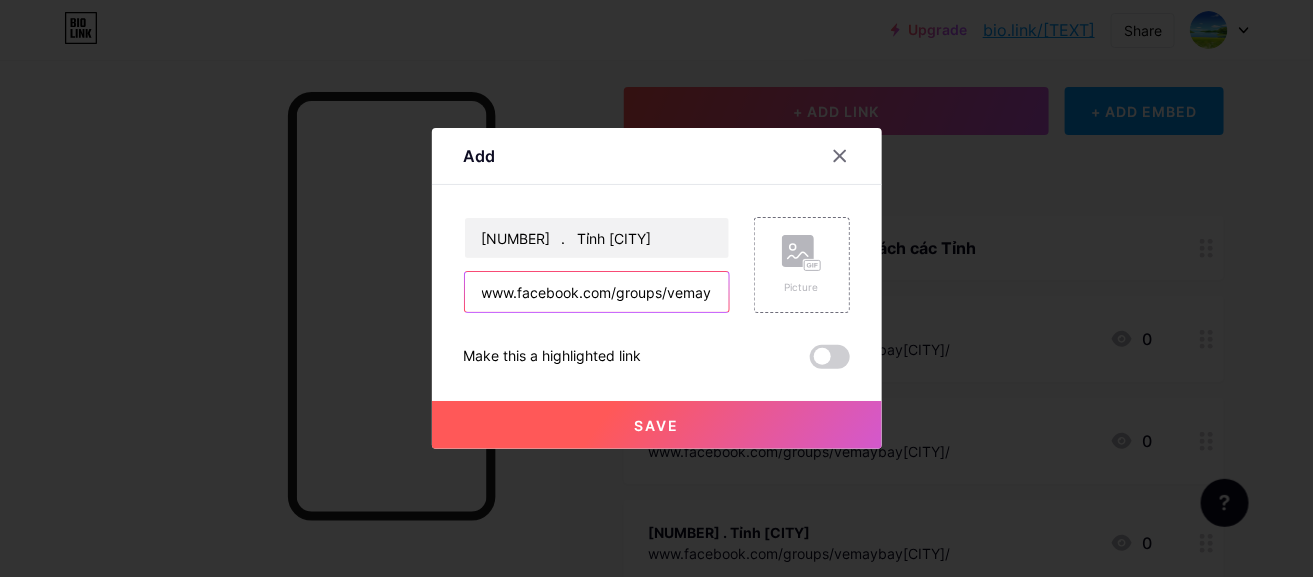 scroll, scrollTop: 0, scrollLeft: 68, axis: horizontal 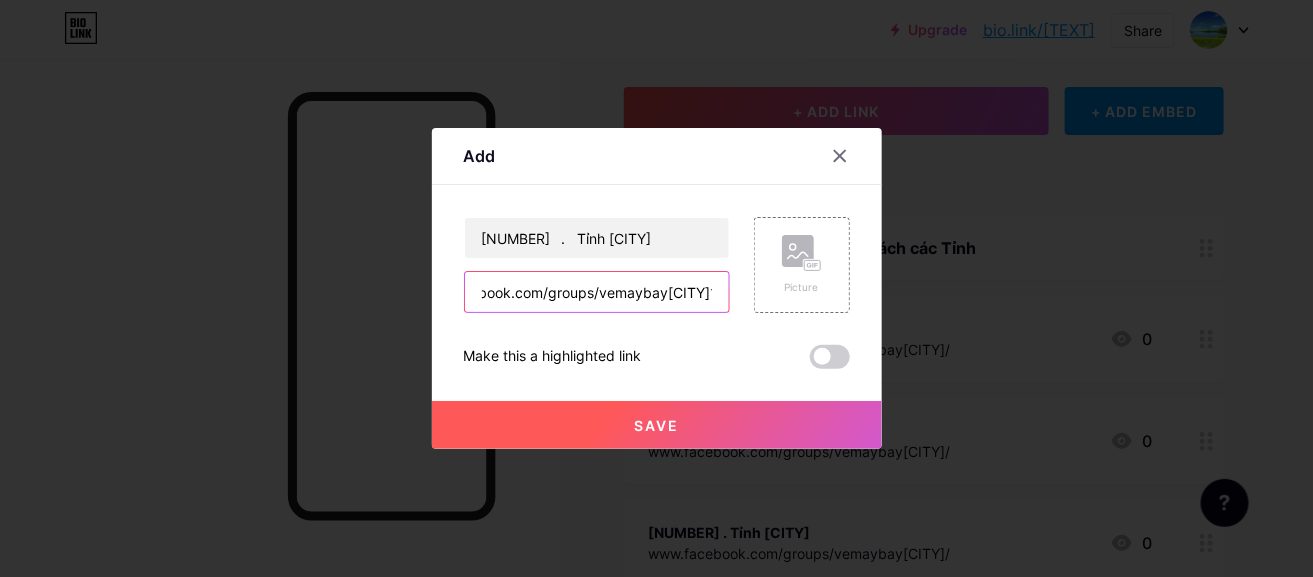 type on "www.facebook.com/groups/vemaybay[CITY]1/" 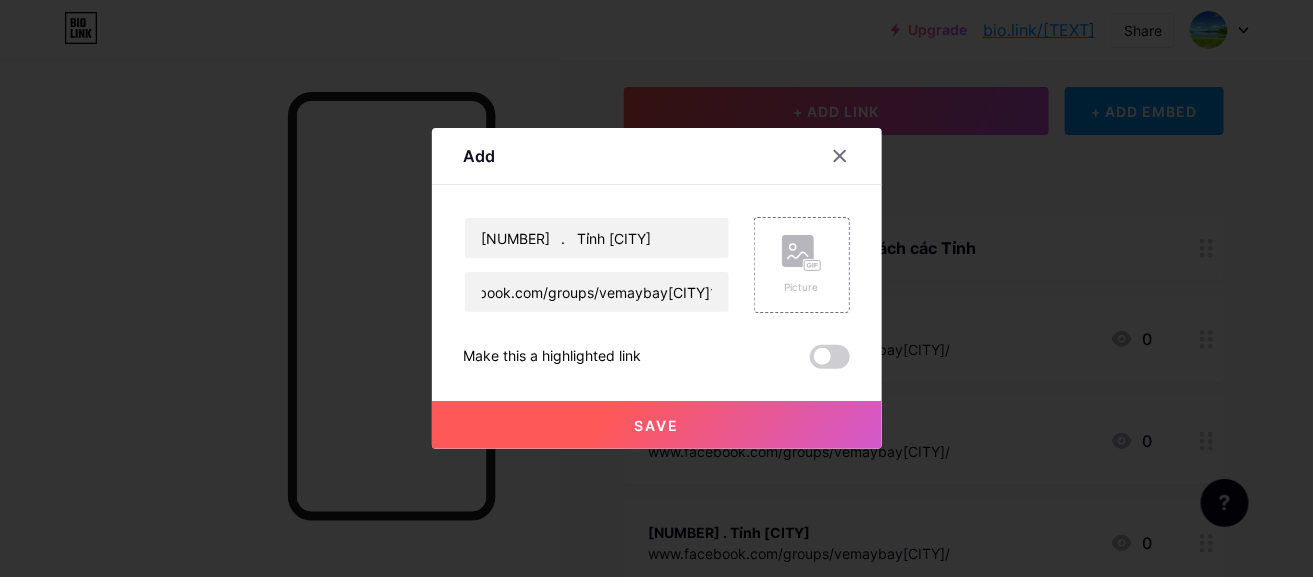 click on "Save" at bounding box center (657, 425) 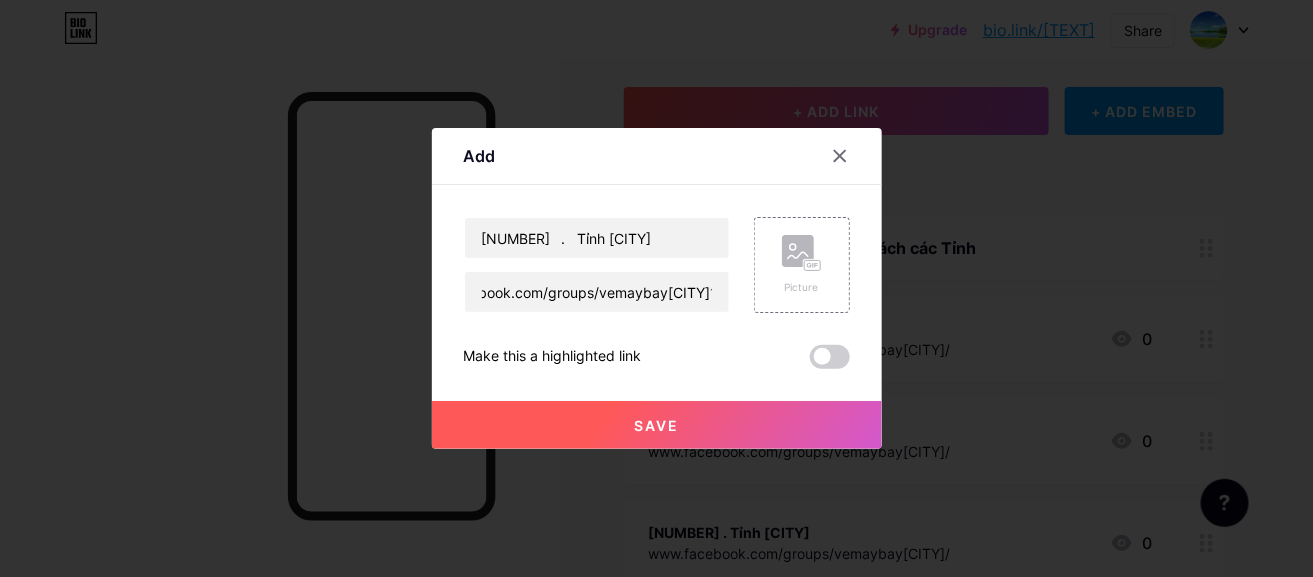 scroll, scrollTop: 0, scrollLeft: 0, axis: both 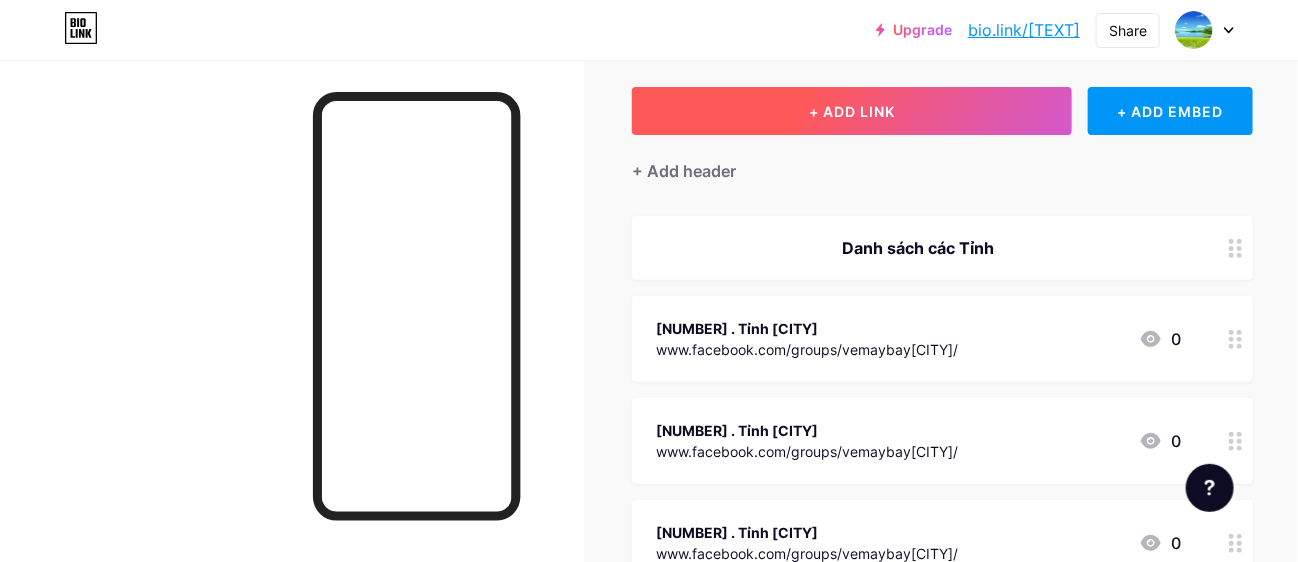 click on "+ ADD LINK" at bounding box center (852, 111) 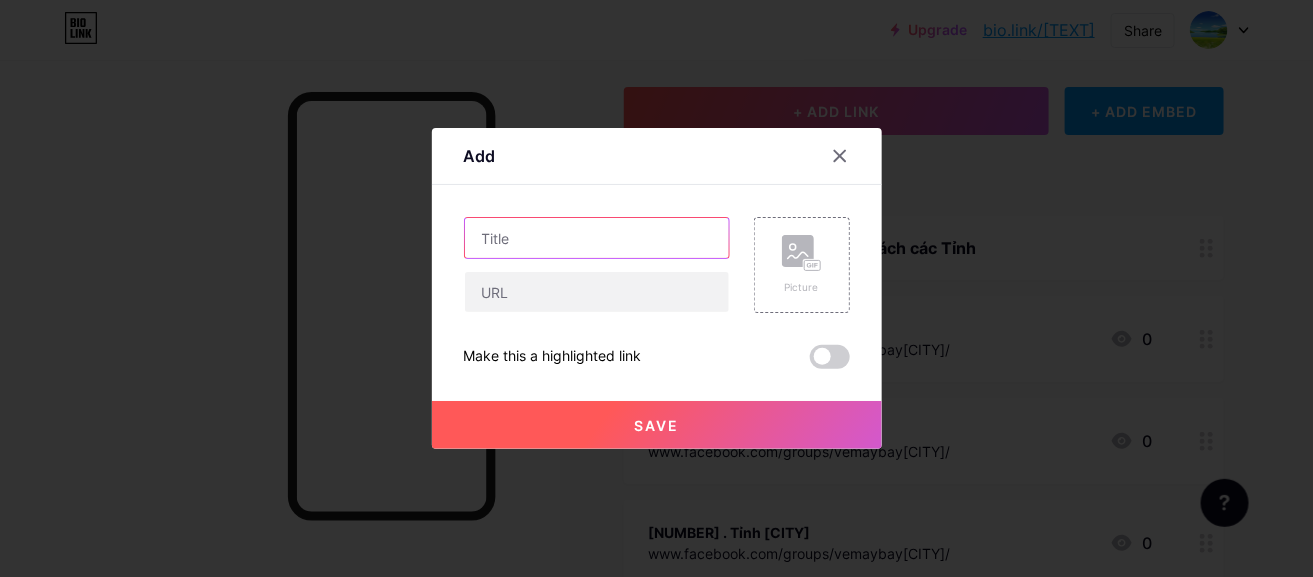 click at bounding box center [597, 238] 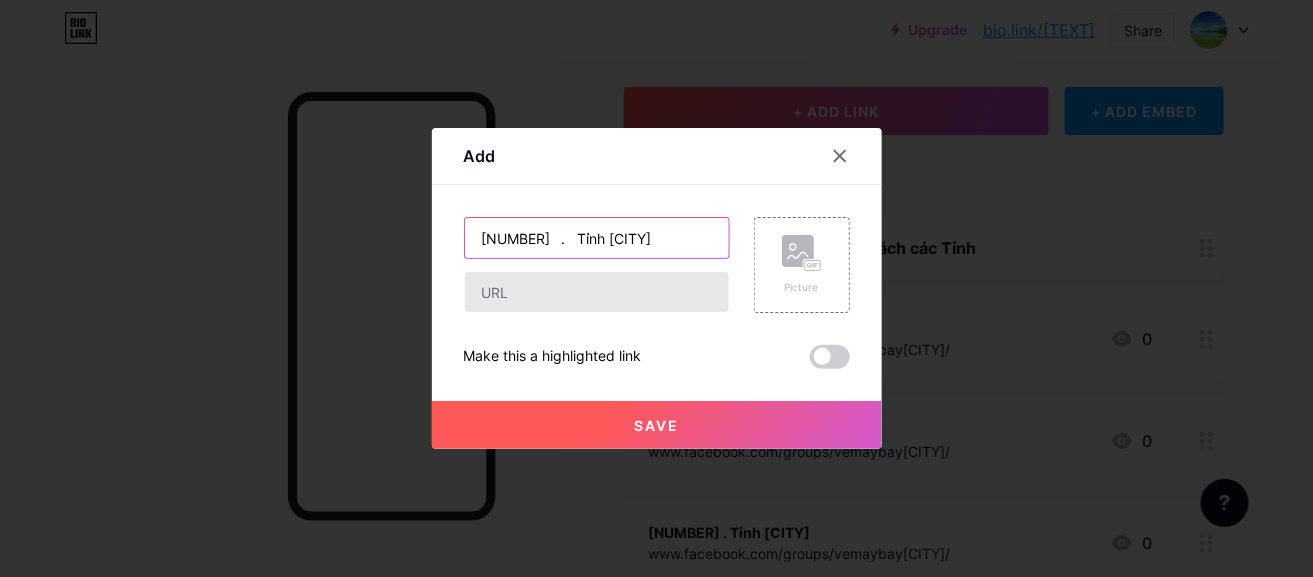 type on "[NUMBER]	. 	Tỉnh [CITY]" 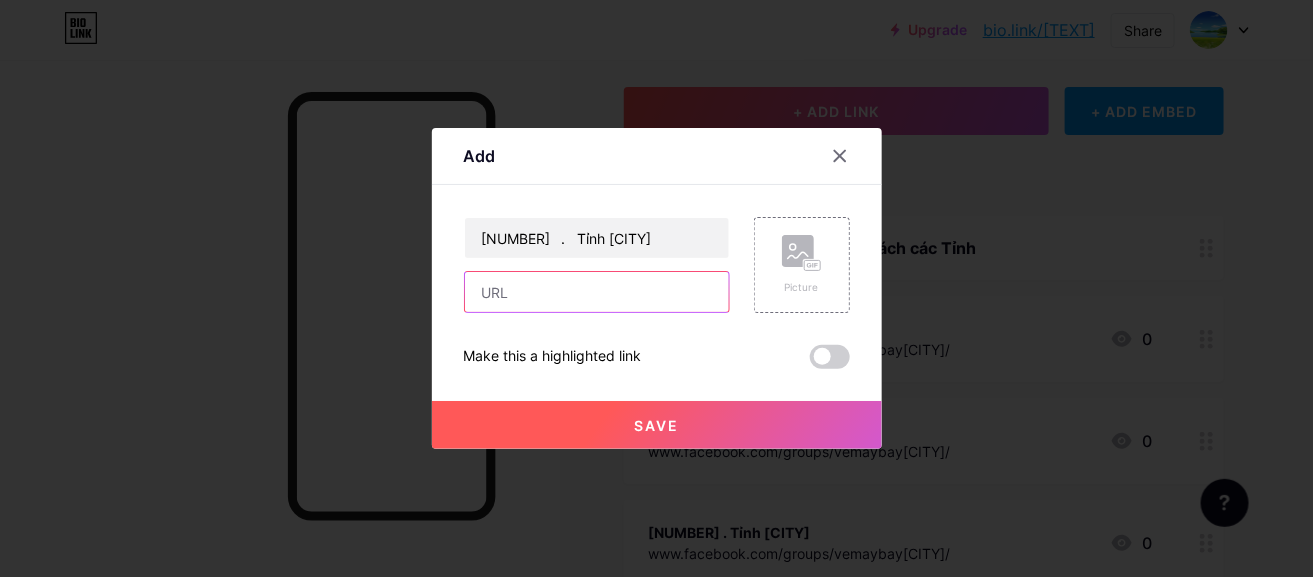 click at bounding box center (597, 292) 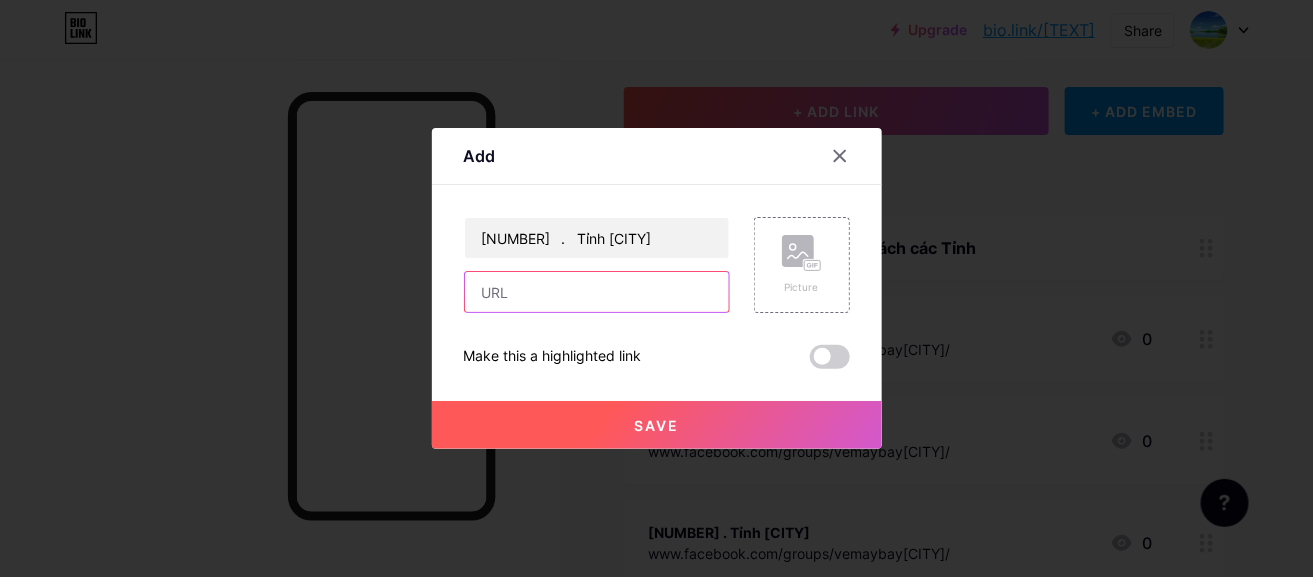 click at bounding box center [597, 292] 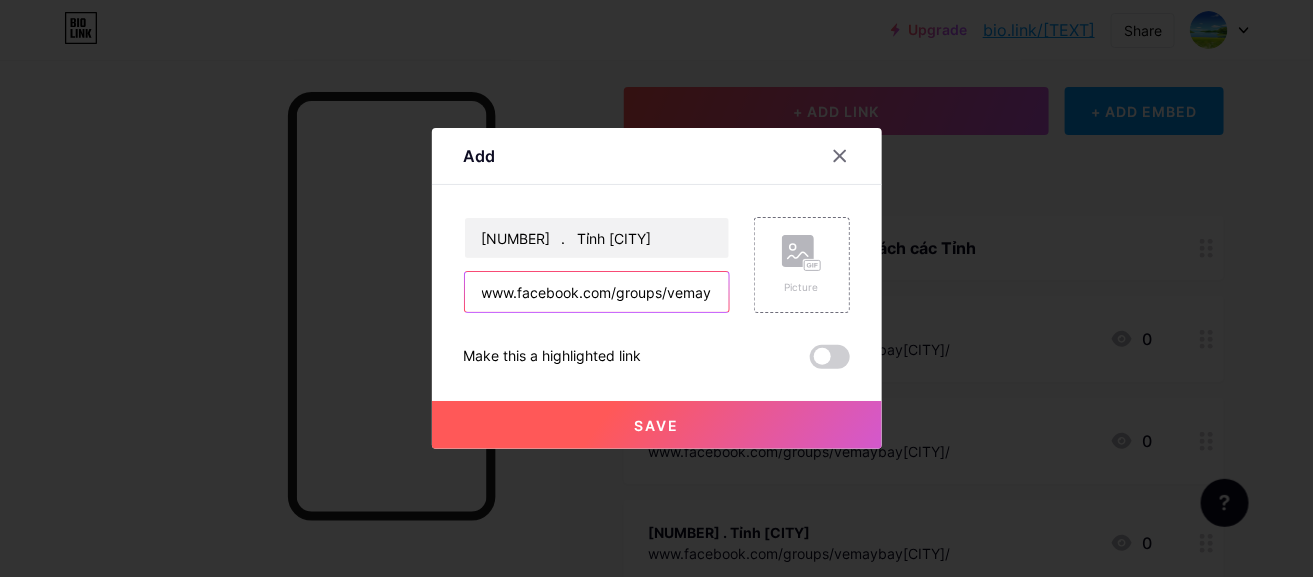 scroll, scrollTop: 0, scrollLeft: 92, axis: horizontal 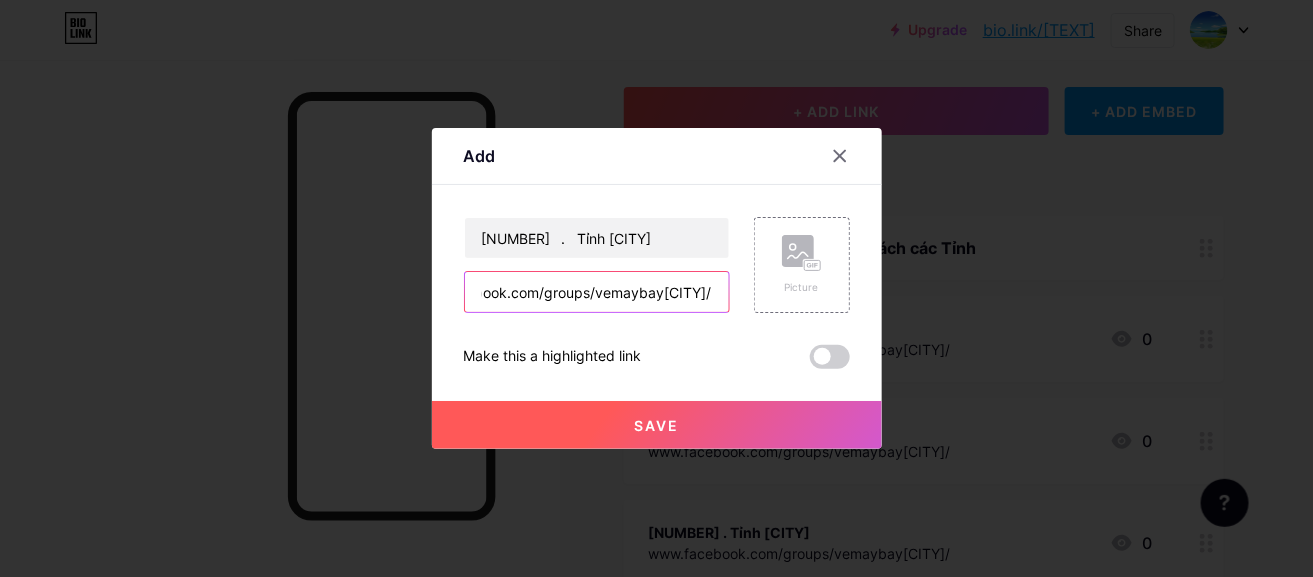 type on "www.facebook.com/groups/vemaybay[CITY]/" 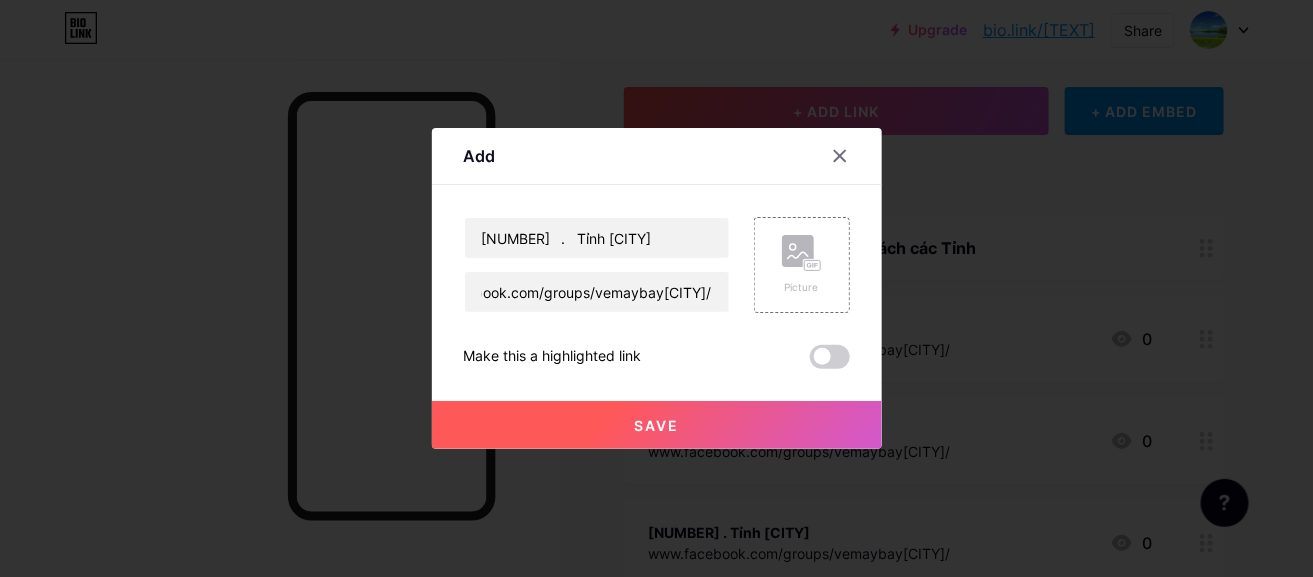 click on "Save" at bounding box center [657, 425] 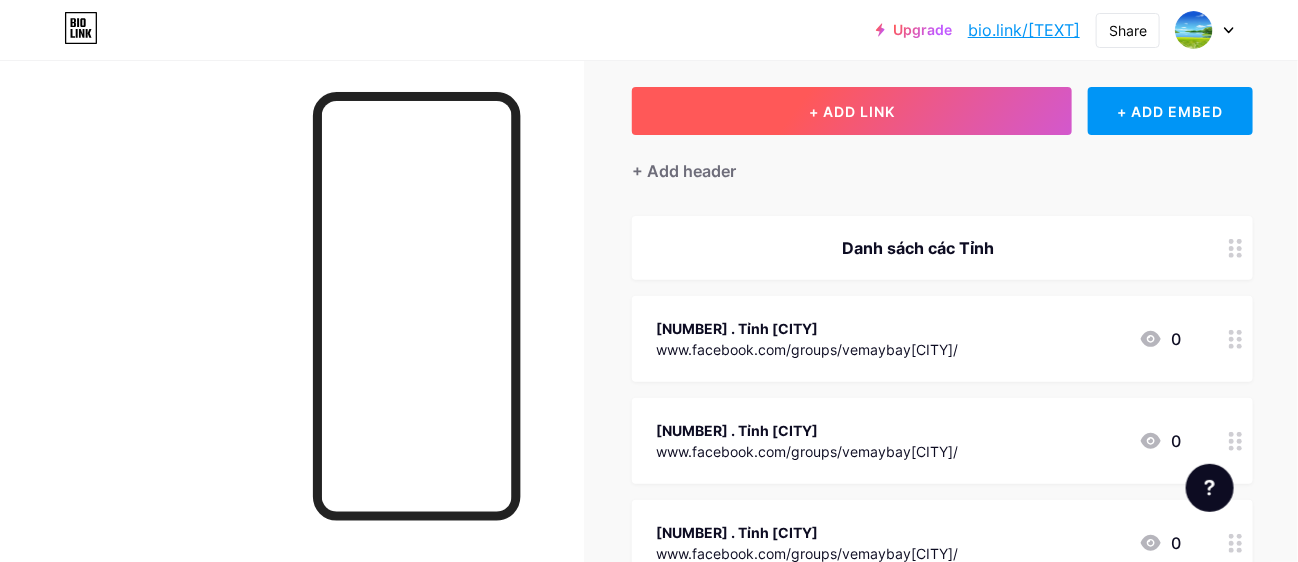 click on "+ ADD LINK" at bounding box center [852, 111] 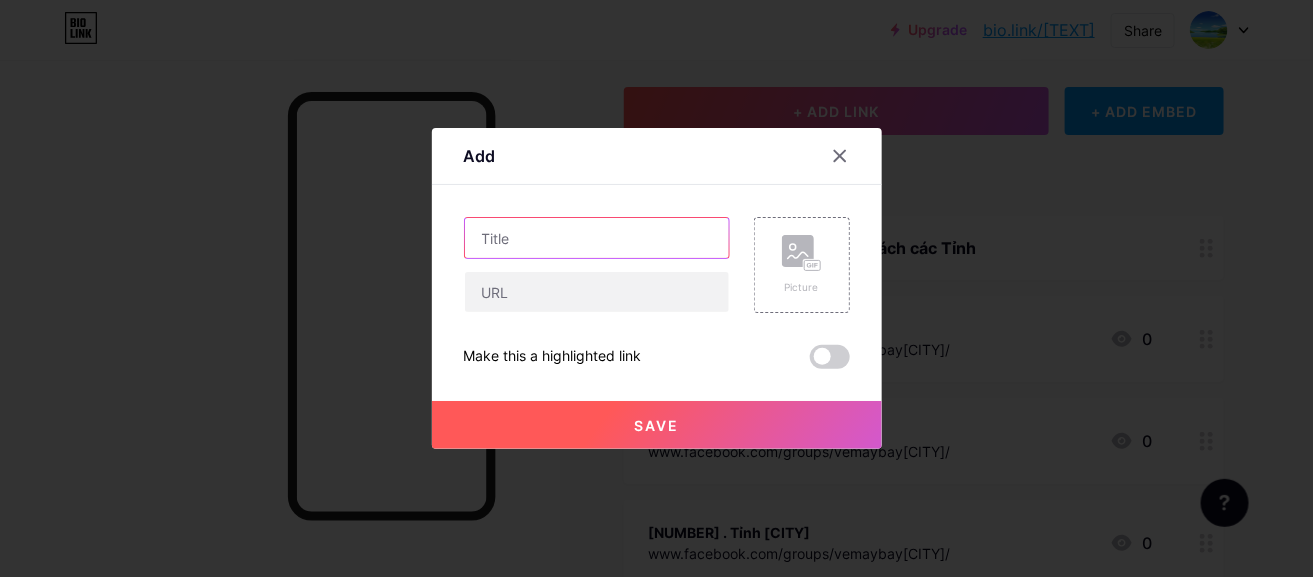 click at bounding box center (597, 238) 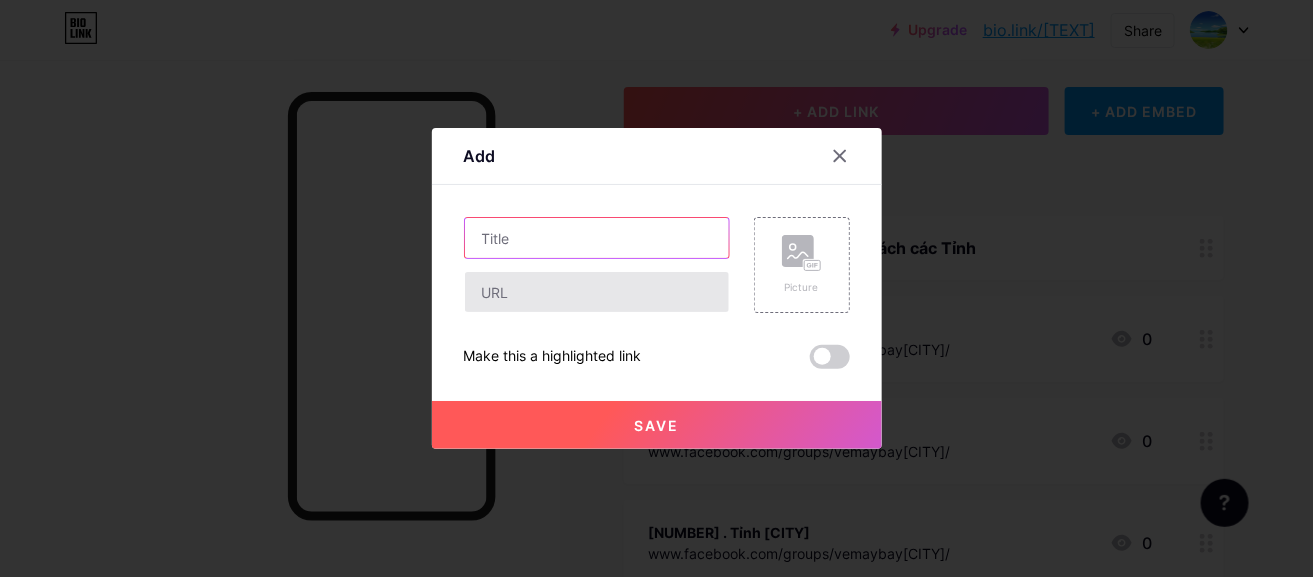 paste on "[NUMBER]	. 	Tỉnh [CITY]" 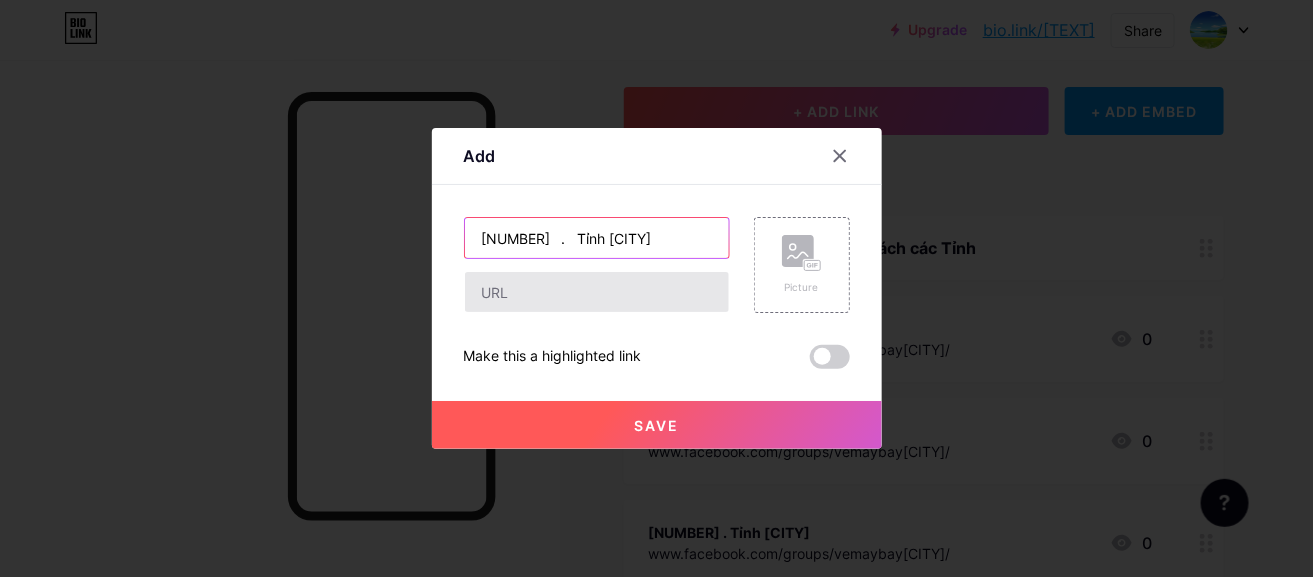 type on "[NUMBER]	. 	Tỉnh [CITY]" 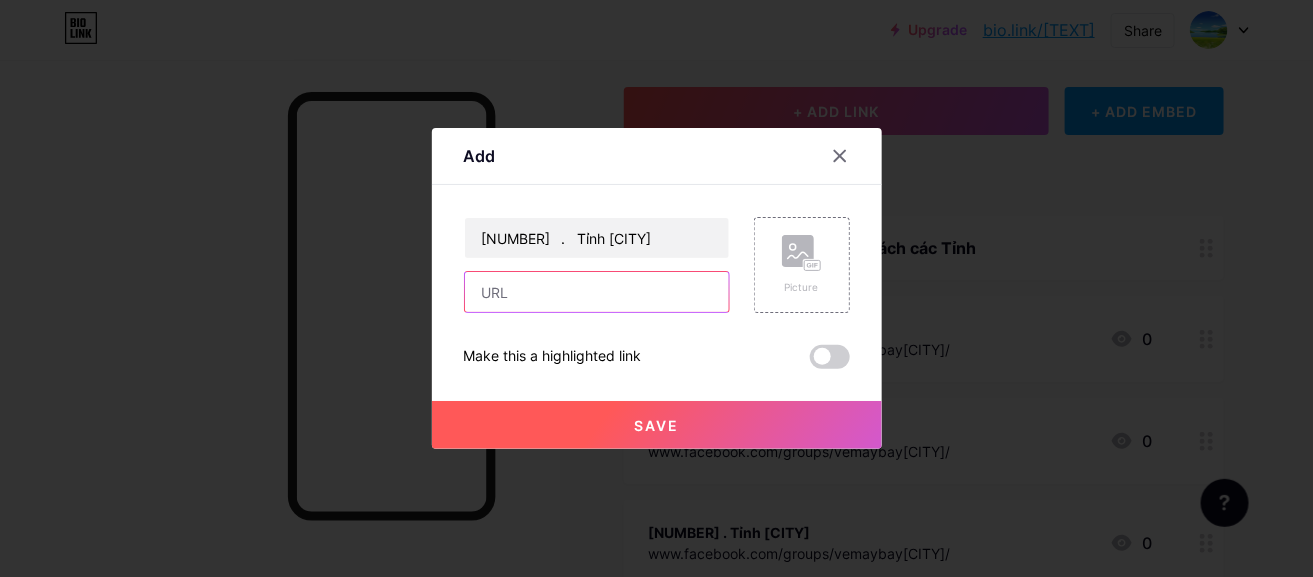 click at bounding box center [597, 292] 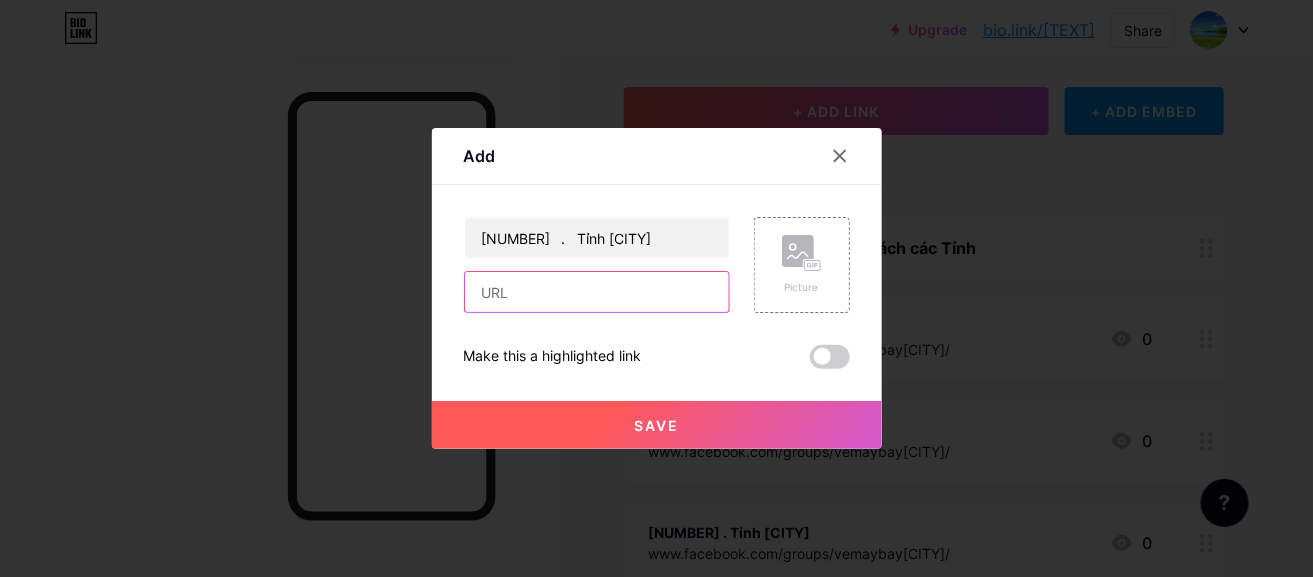 click at bounding box center (597, 292) 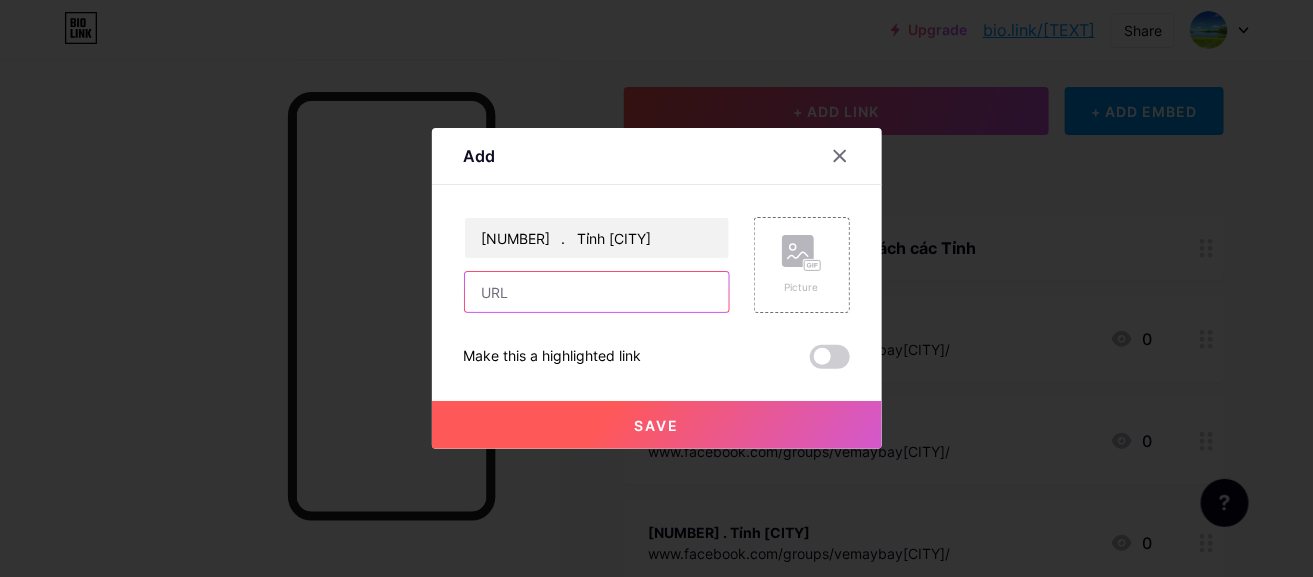 paste on "www.facebook.com/groups/vemaybay[CITY]/" 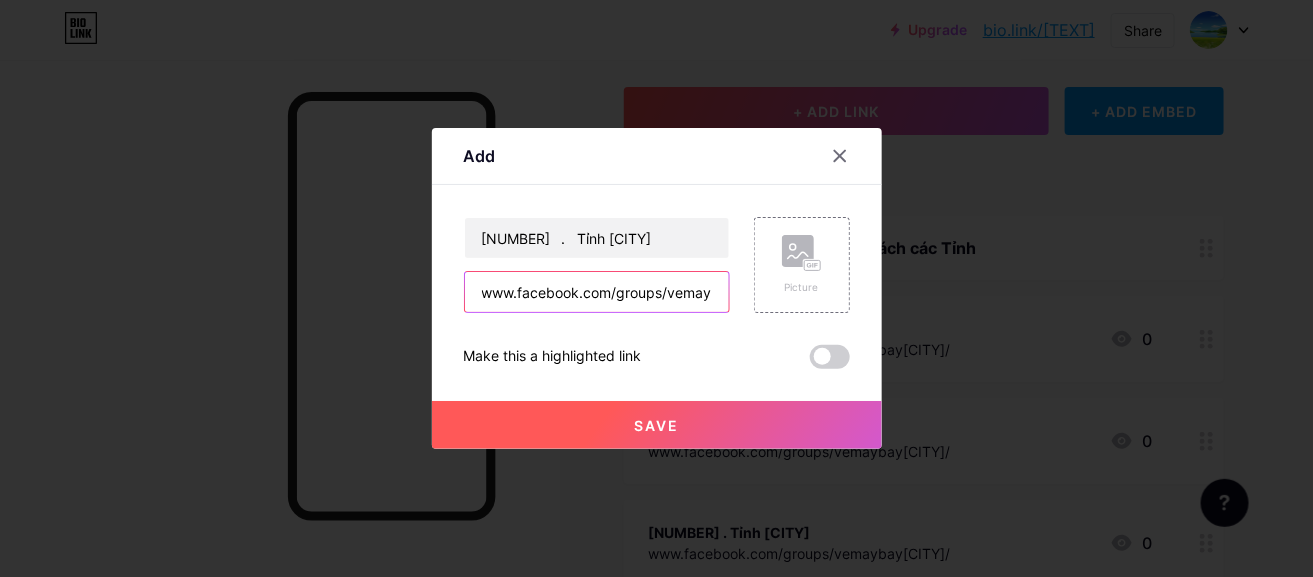 scroll, scrollTop: 0, scrollLeft: 84, axis: horizontal 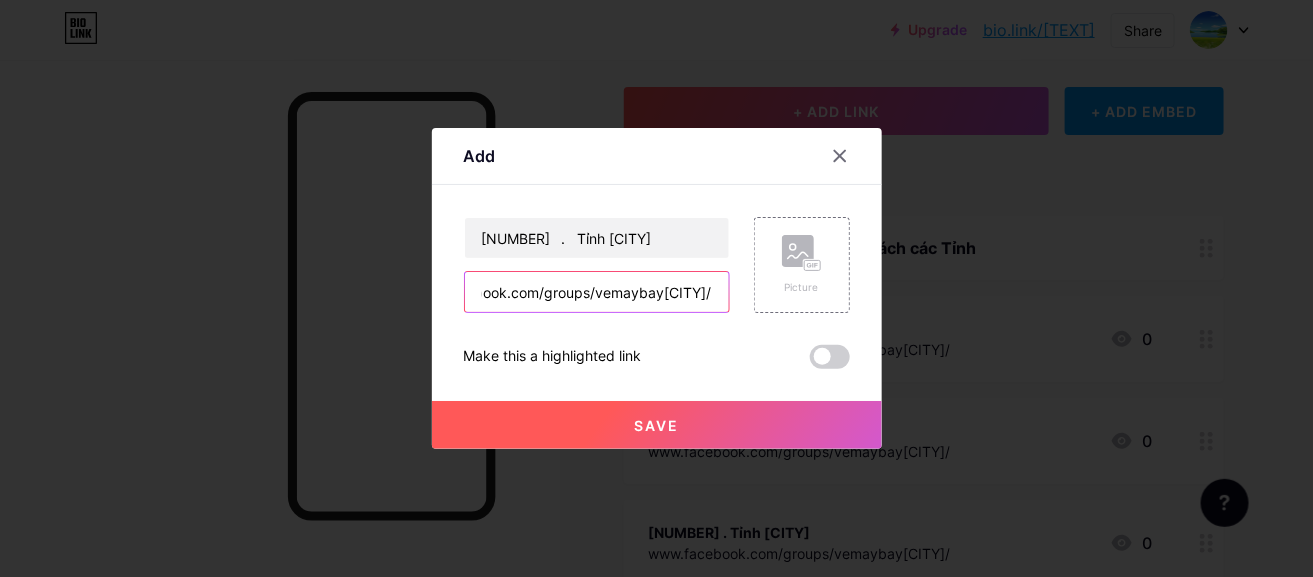 type on "www.facebook.com/groups/vemaybay[CITY]/" 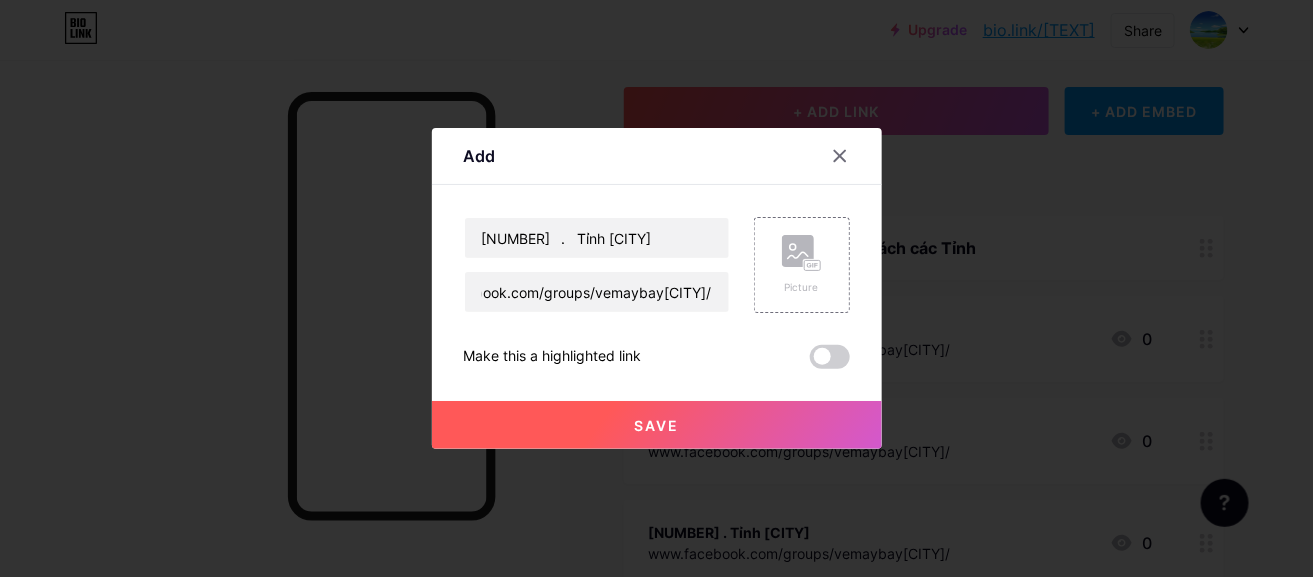 click on "Save" at bounding box center [657, 425] 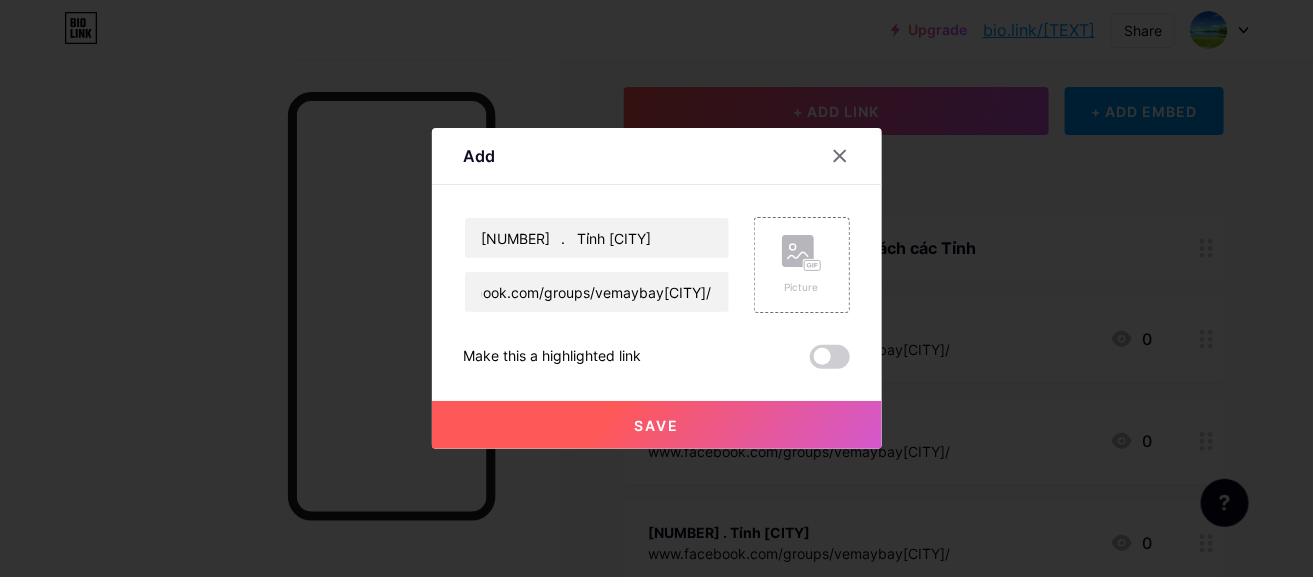 scroll, scrollTop: 0, scrollLeft: 0, axis: both 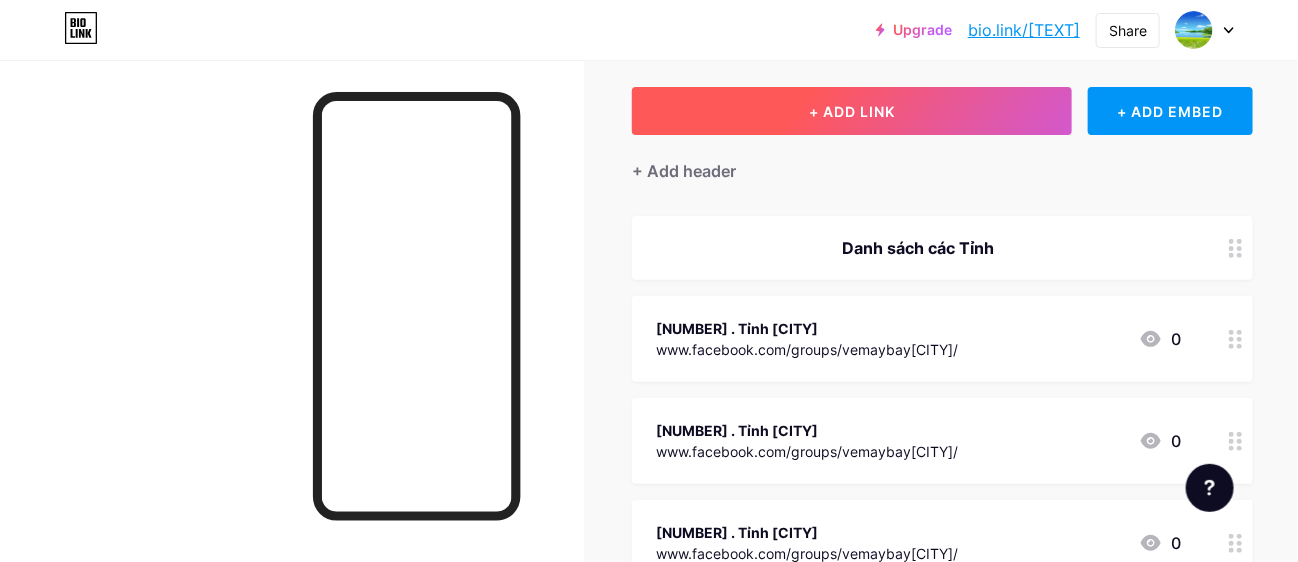 click on "+ ADD LINK" at bounding box center (852, 111) 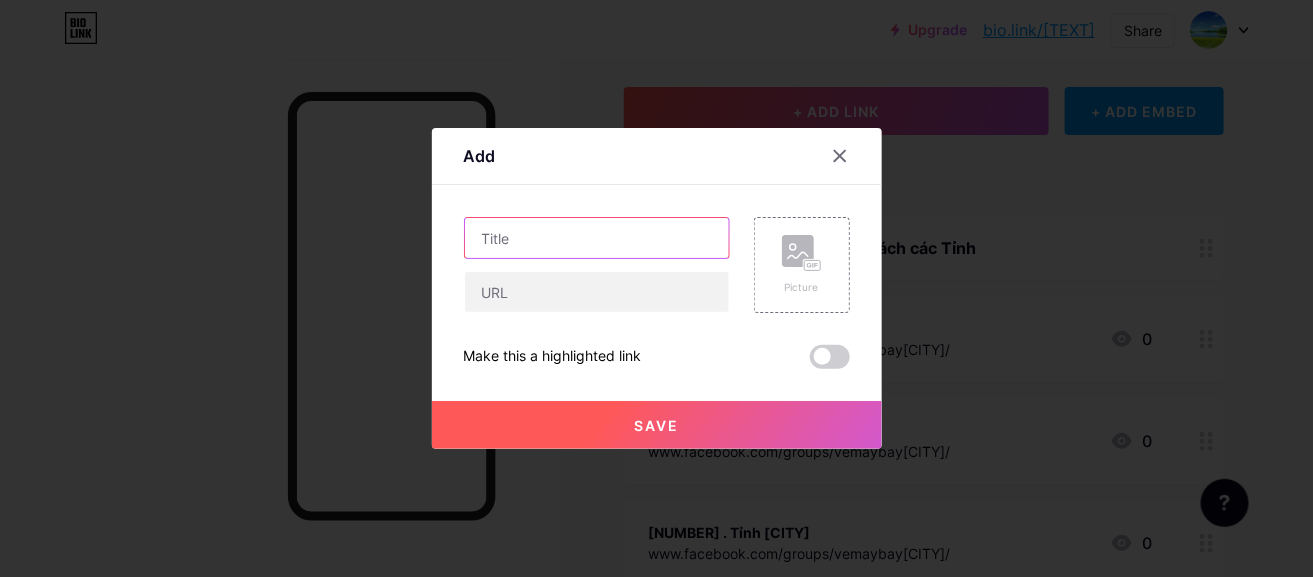 click at bounding box center [597, 238] 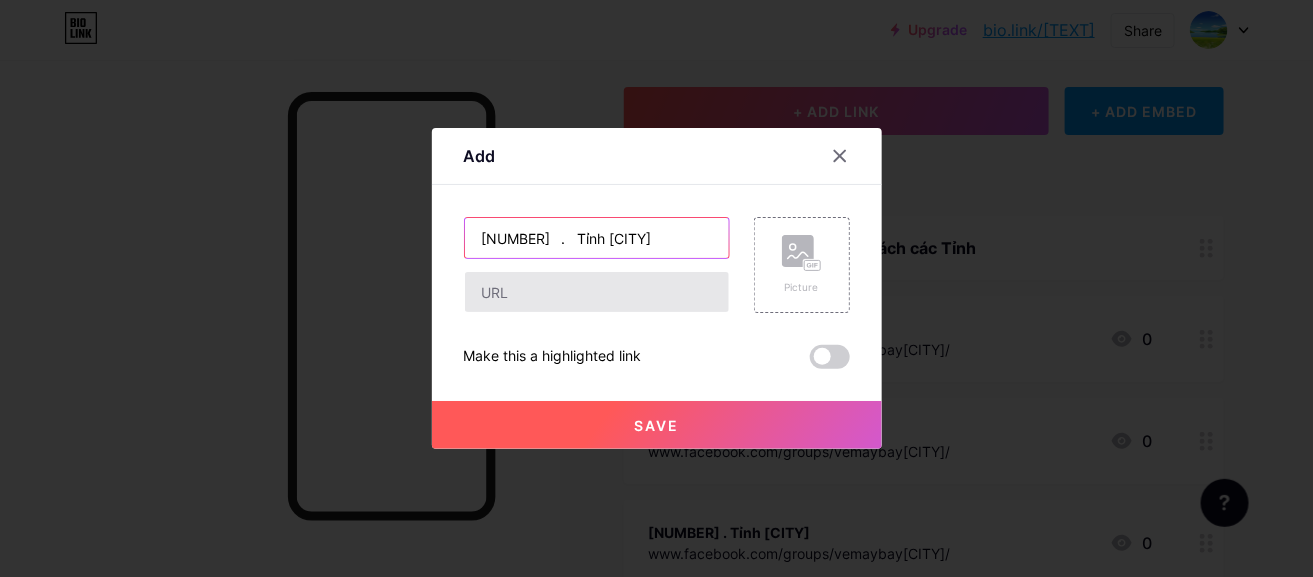 type on "[NUMBER]	. 	Tỉnh [CITY]" 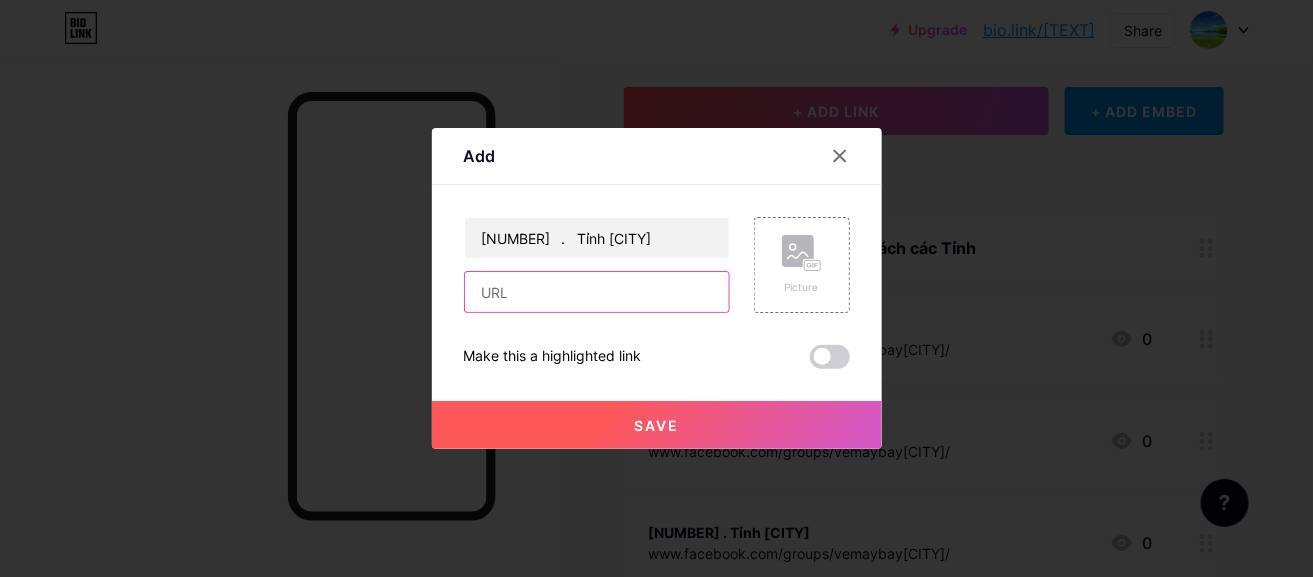 click at bounding box center (597, 292) 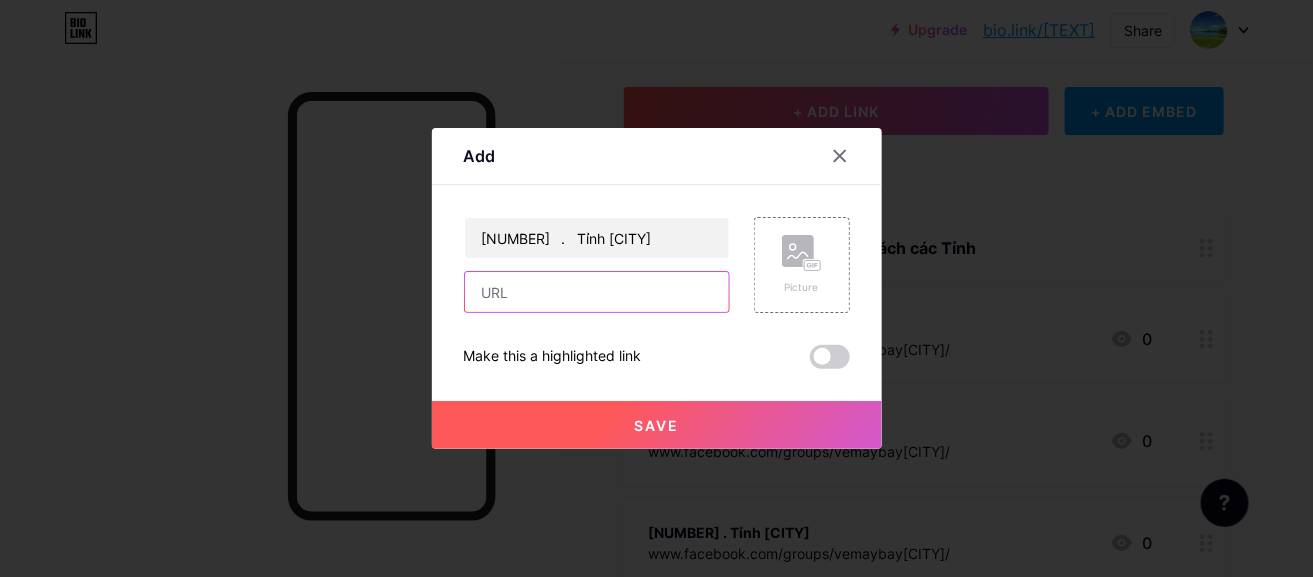 paste on "www.facebook.com/groups/vemaybay[CITY]/" 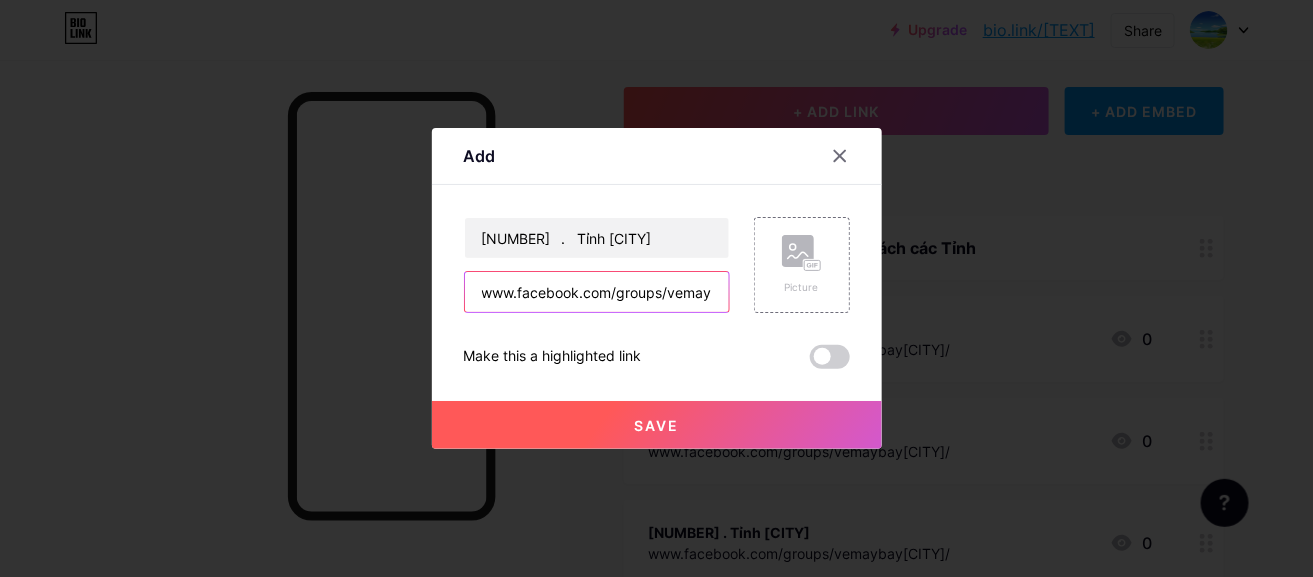 scroll, scrollTop: 0, scrollLeft: 70, axis: horizontal 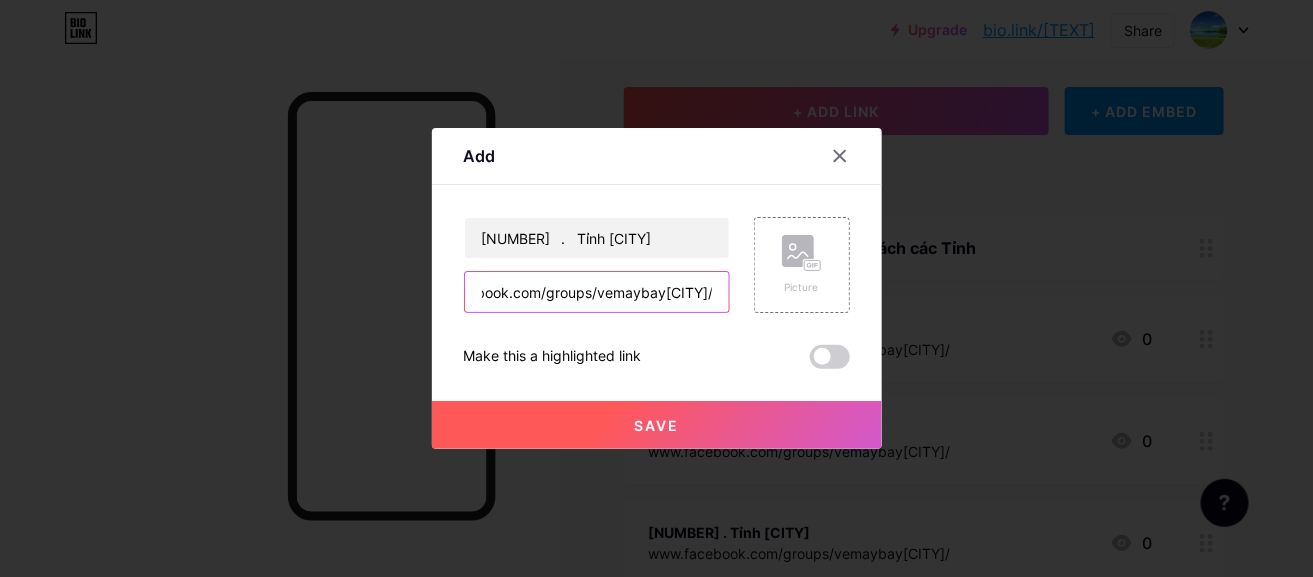 type on "www.facebook.com/groups/vemaybay[CITY]/" 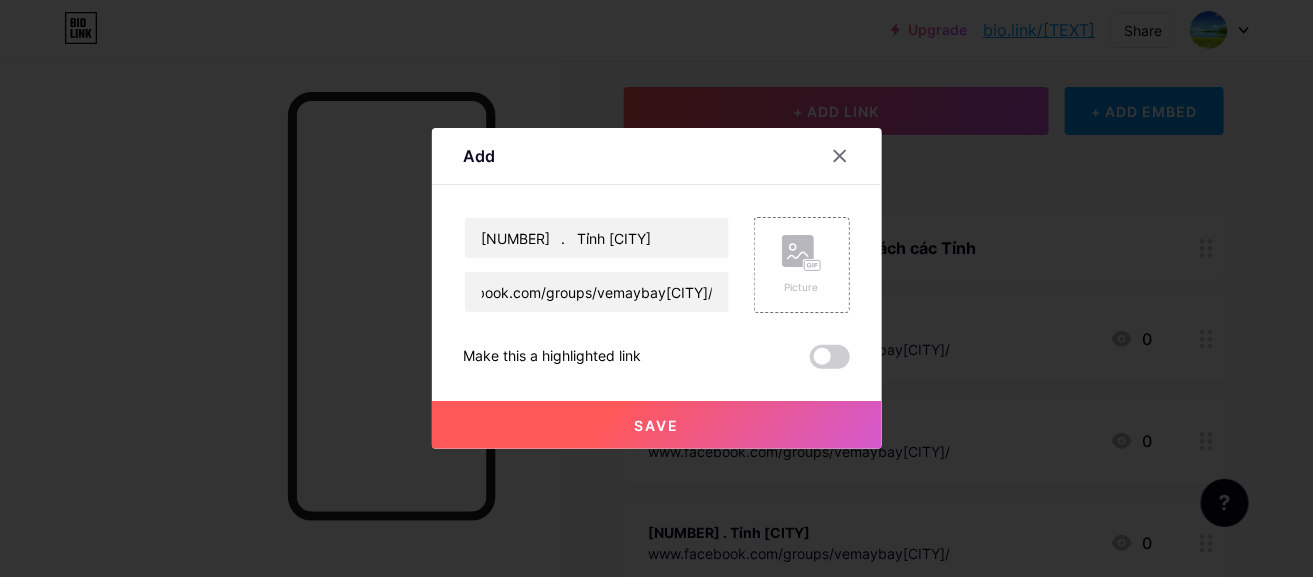click on "Save" at bounding box center (657, 425) 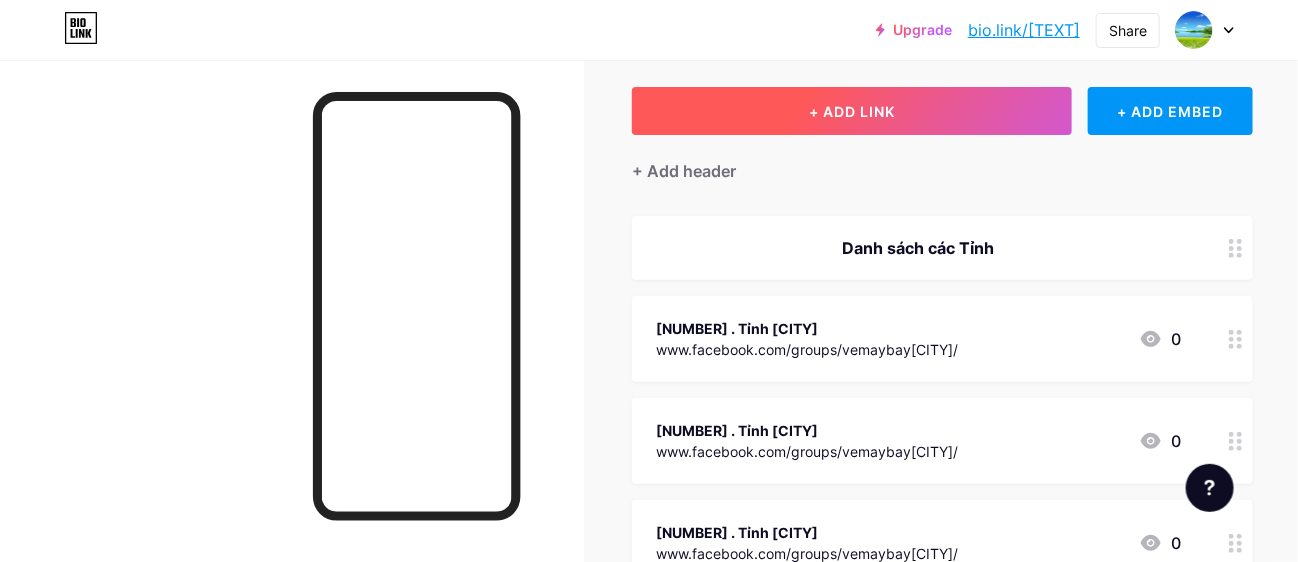 click on "+ ADD LINK" at bounding box center [852, 111] 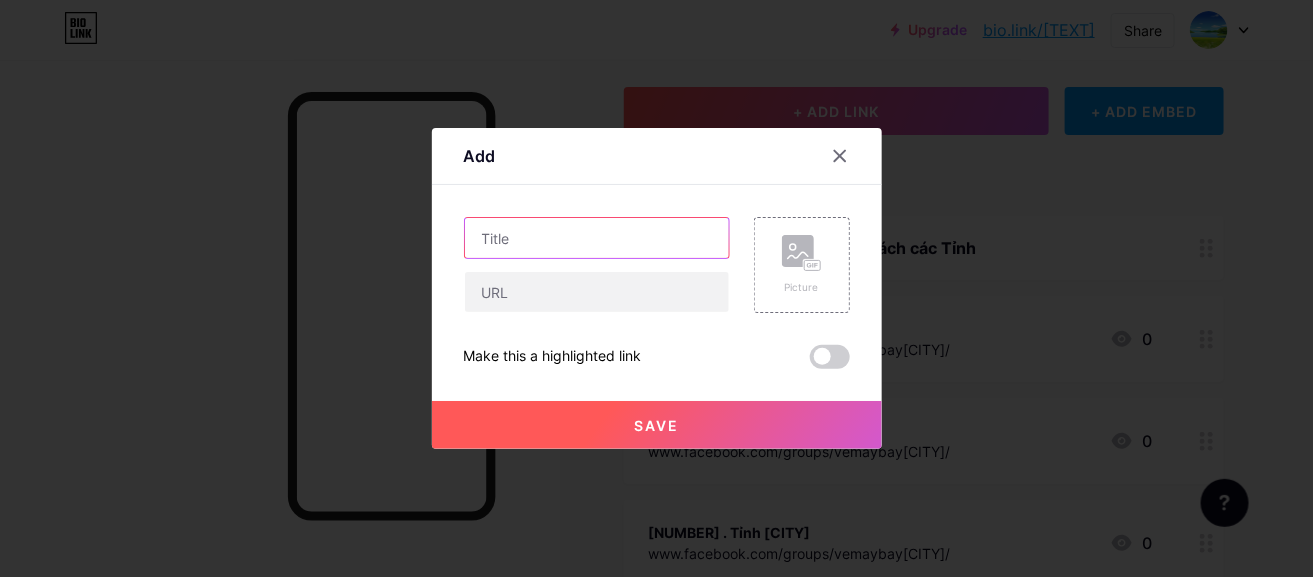 click at bounding box center (597, 238) 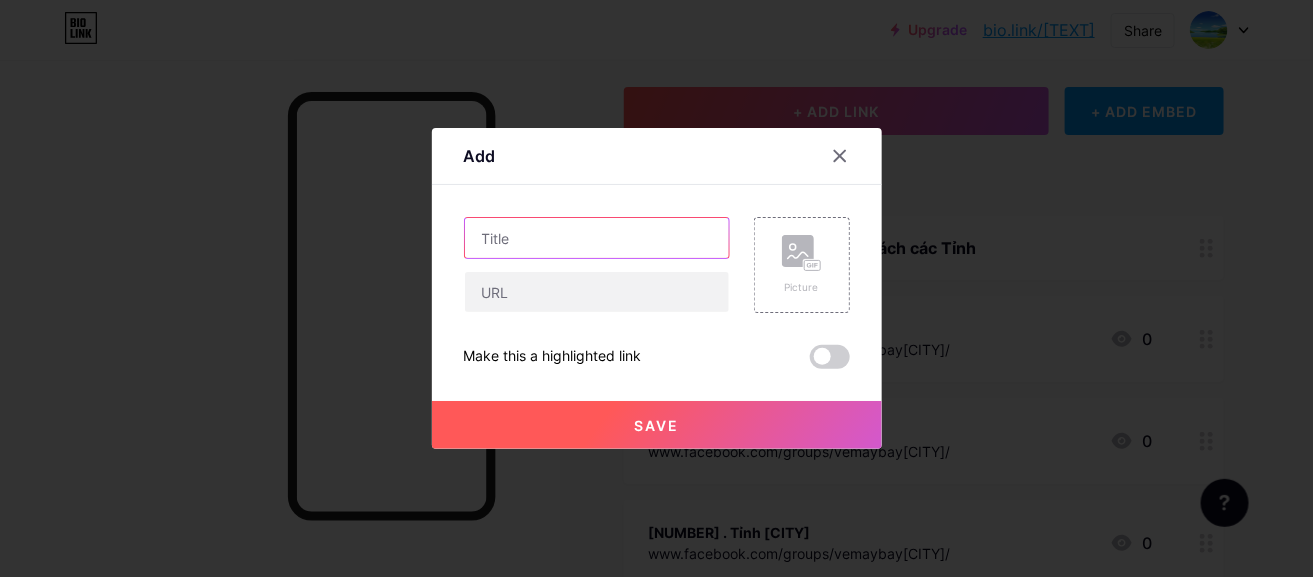 paste on "[NUMBER]	. 	Thành phố [CITY]" 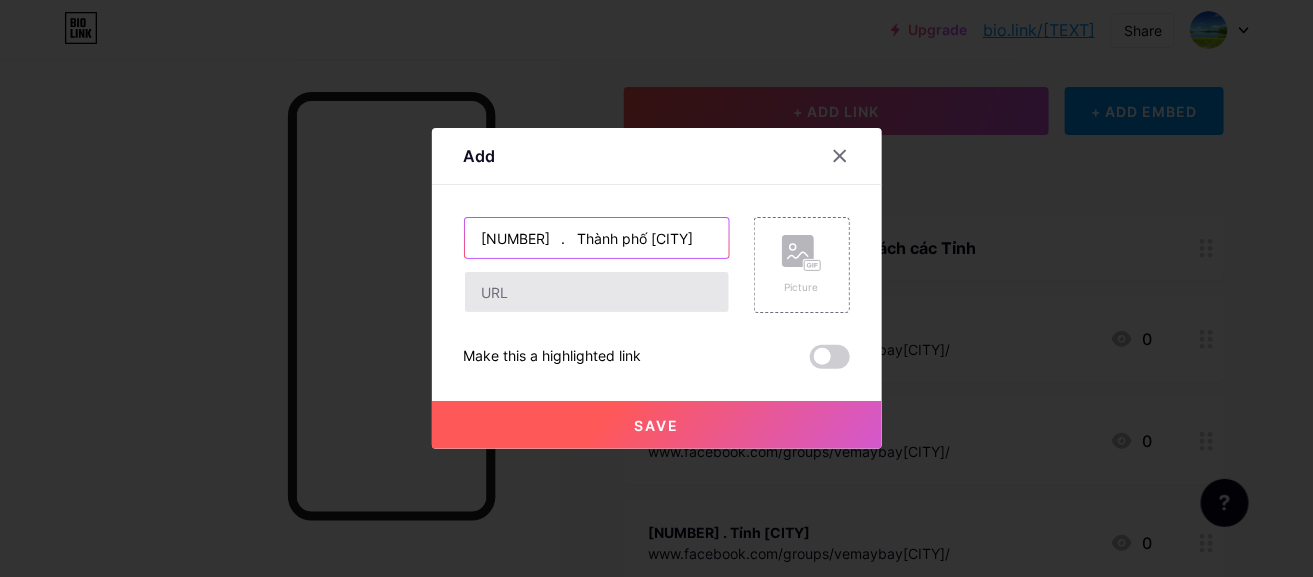 type on "[NUMBER]	. 	Thành phố [CITY]" 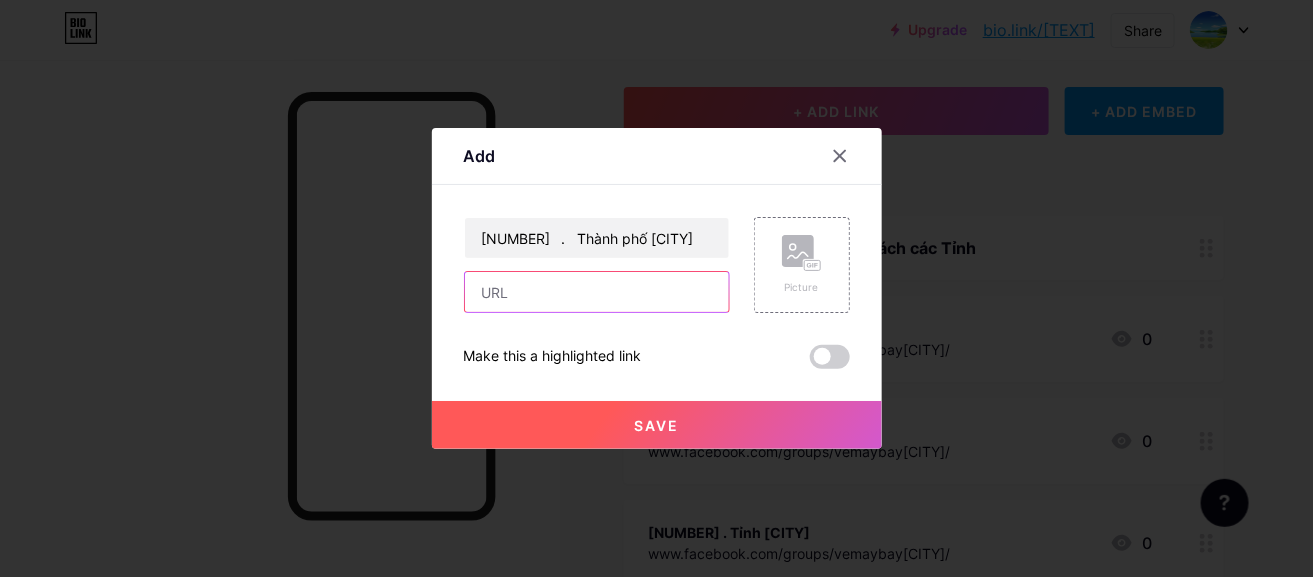 click at bounding box center (597, 292) 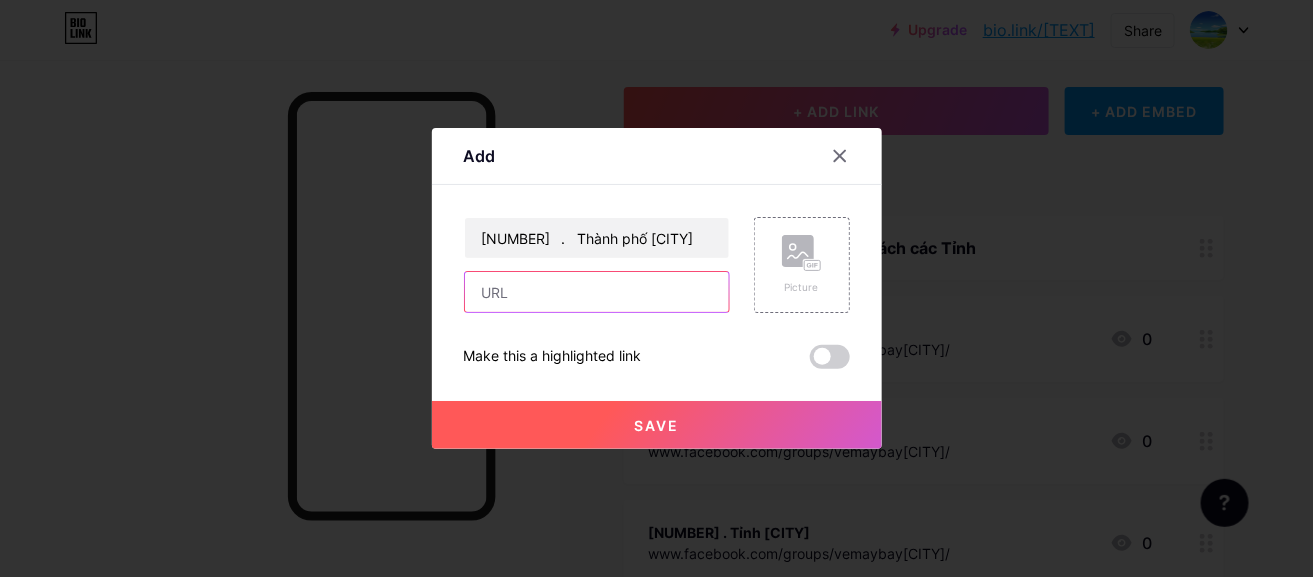 click at bounding box center (597, 292) 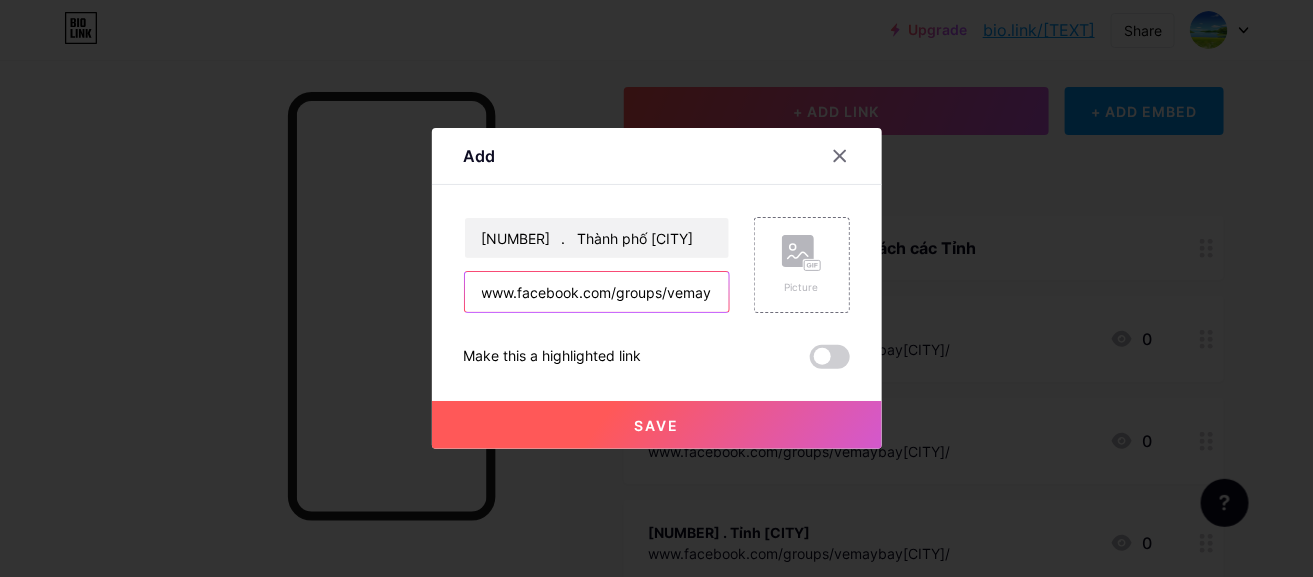 scroll, scrollTop: 0, scrollLeft: 101, axis: horizontal 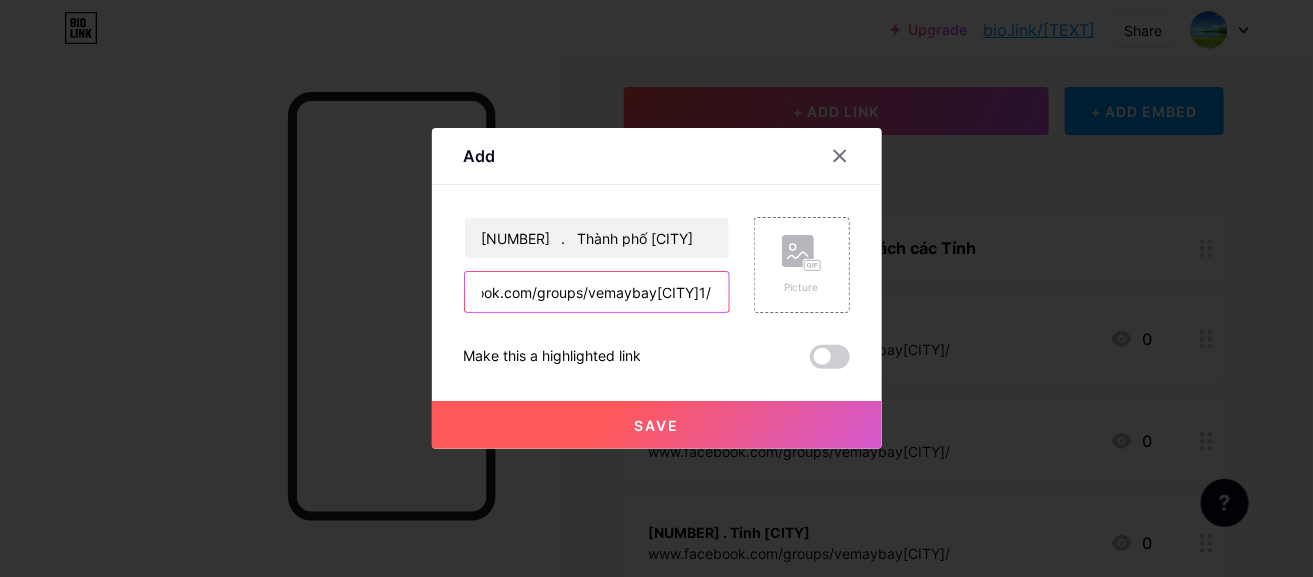 type on "www.facebook.com/groups/vemaybay[CITY]1/" 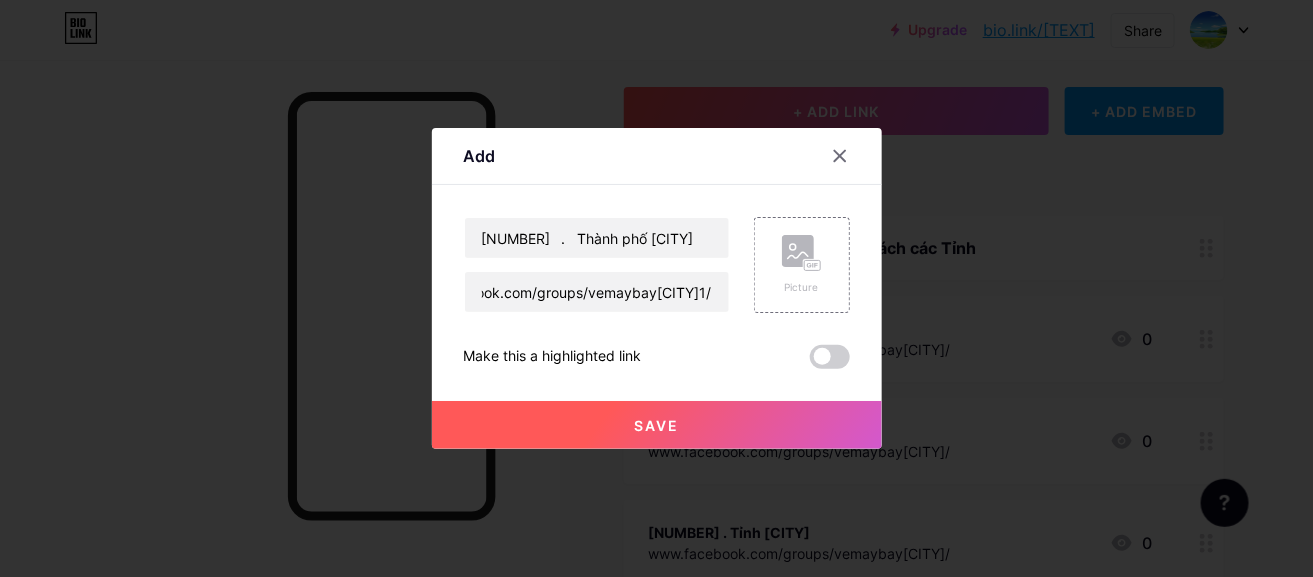 click on "Save" at bounding box center [657, 425] 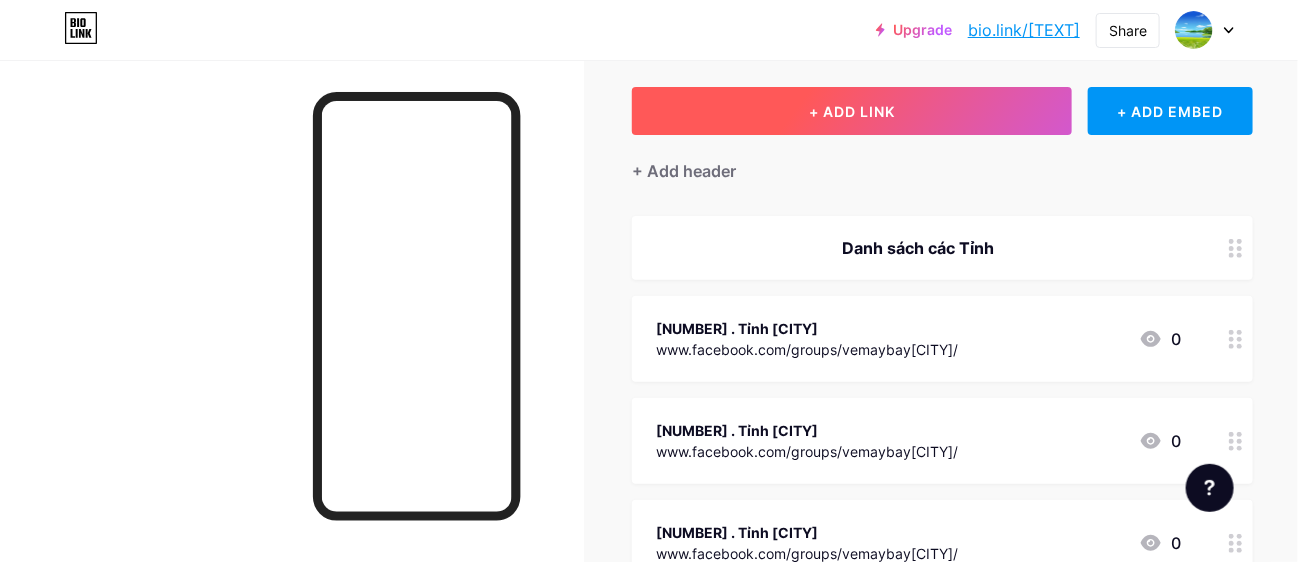 click on "+ ADD LINK" at bounding box center [852, 111] 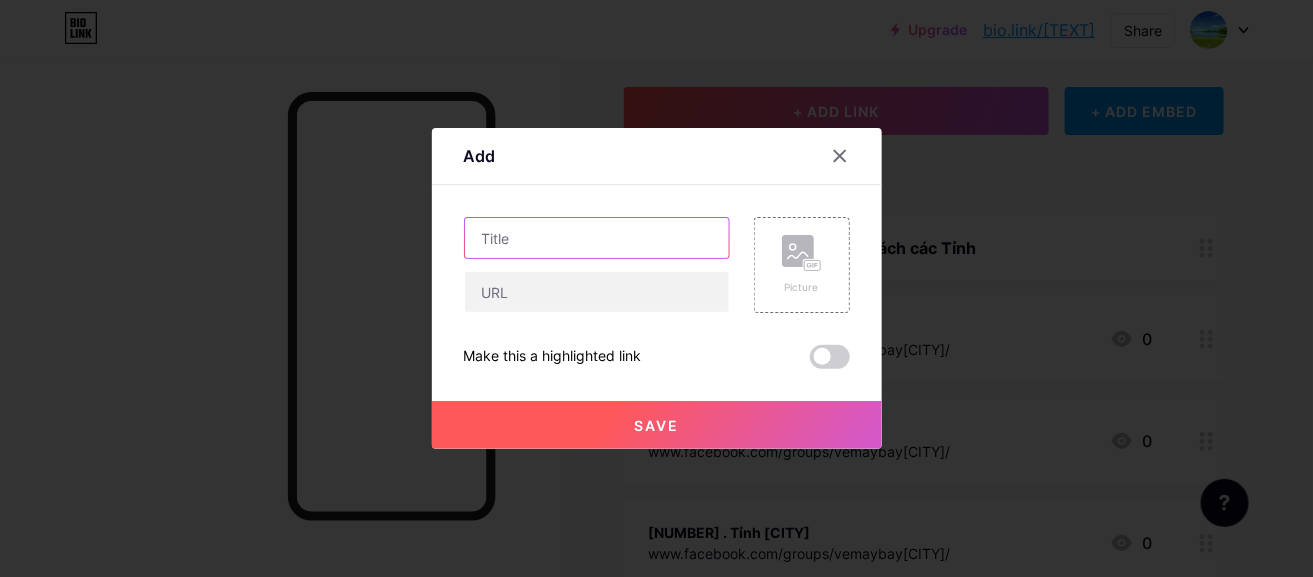 click at bounding box center (597, 238) 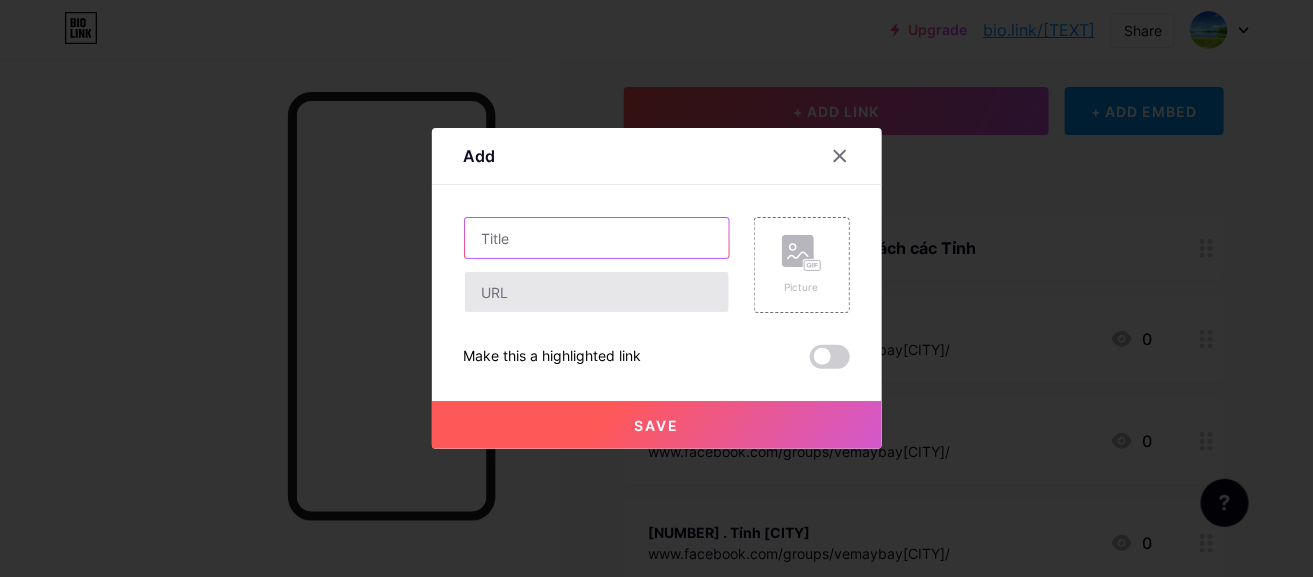 paste on "[NUMBER]	. 	Tỉnh [CITY]" 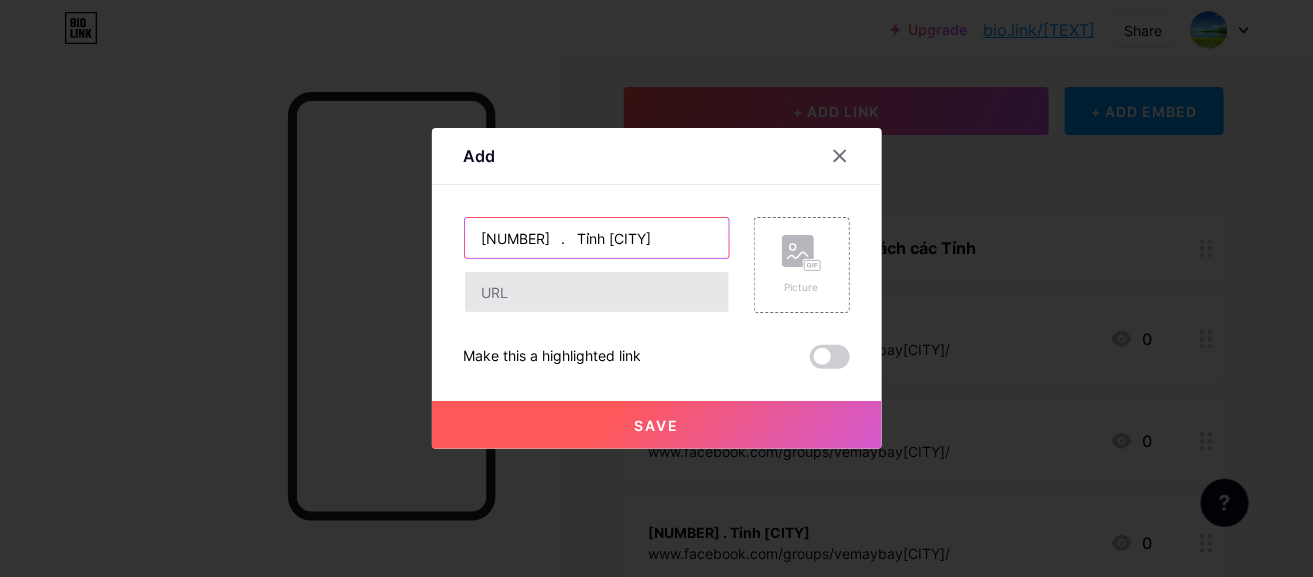 type on "[NUMBER]	. 	Tỉnh [CITY]" 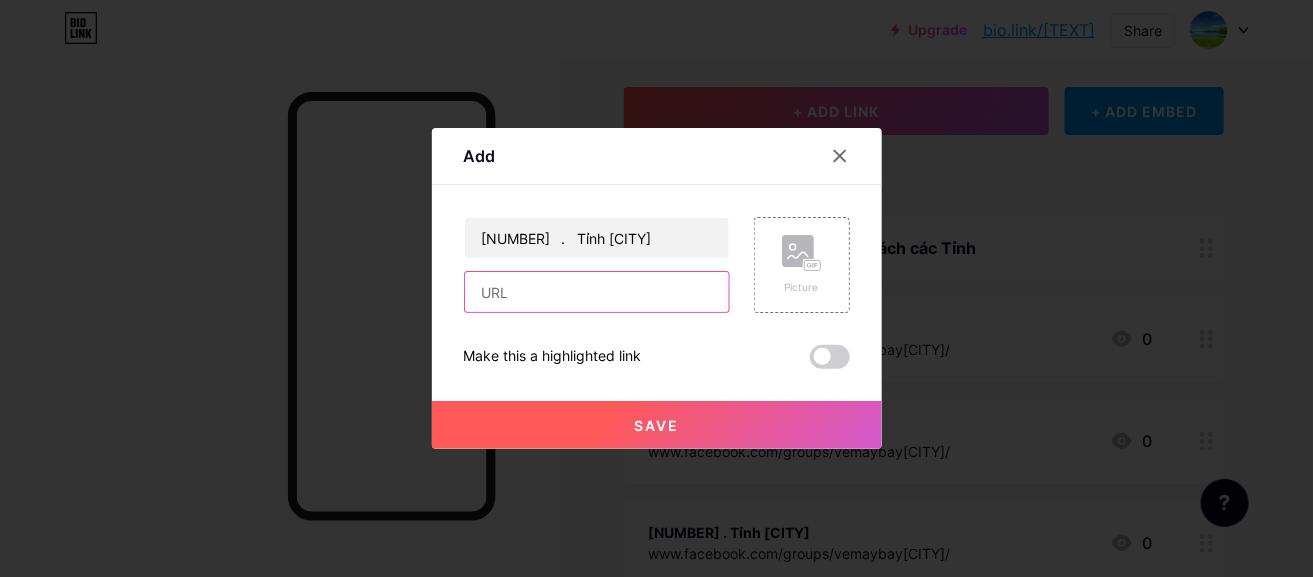 click at bounding box center (597, 292) 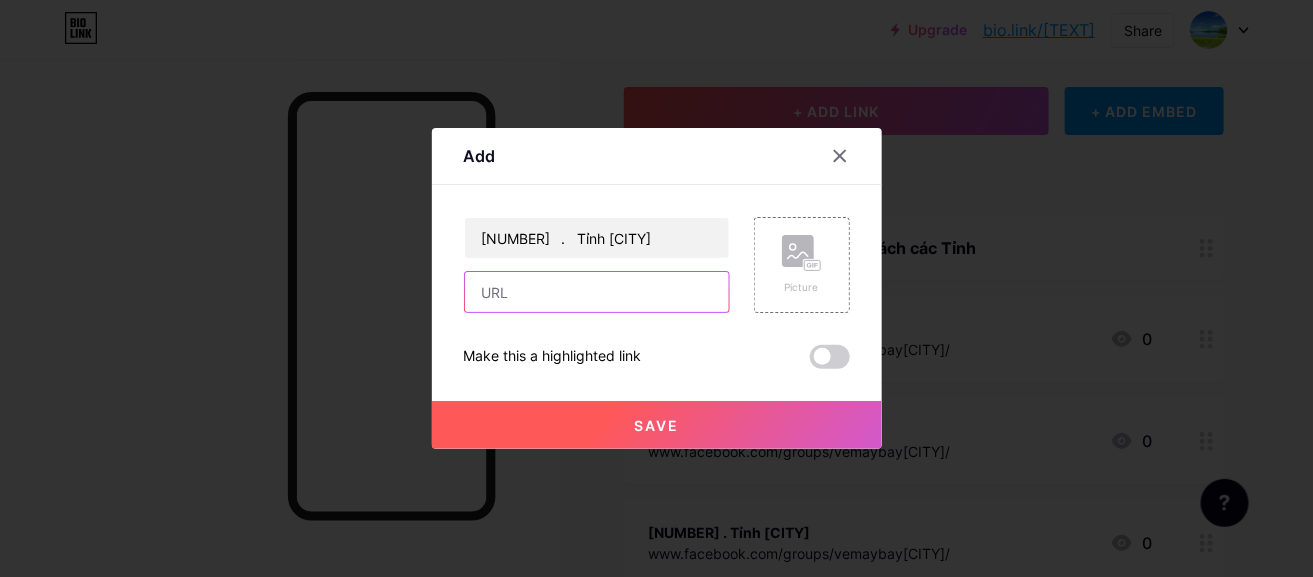 click at bounding box center [597, 292] 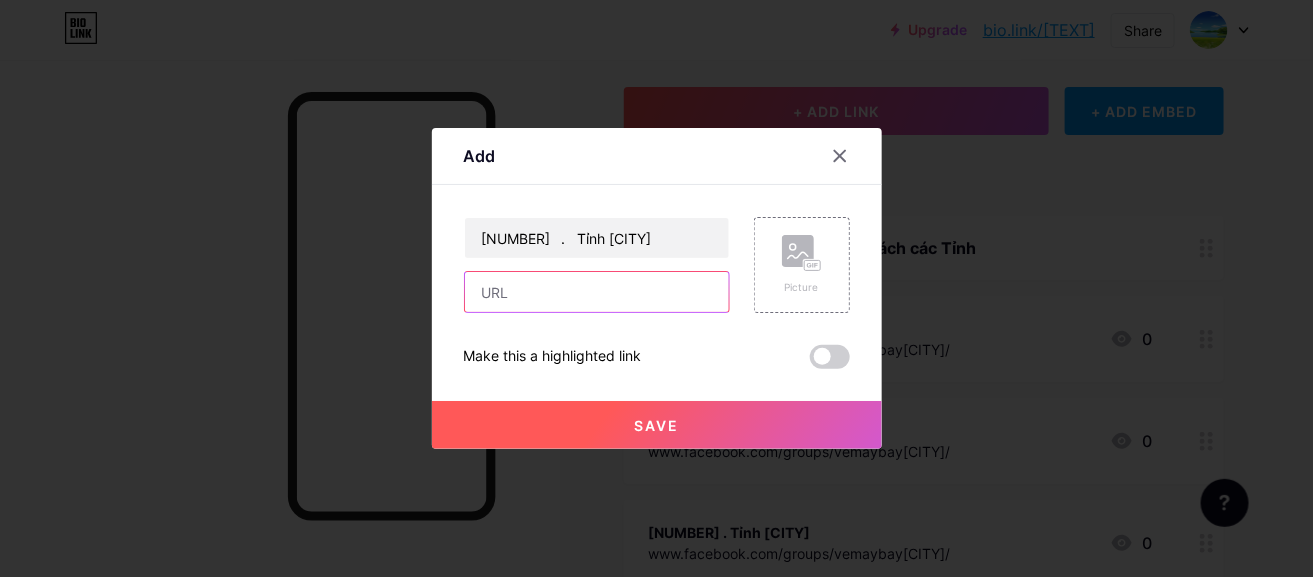 paste on "www.facebook.com/groups/vemaybay[CITY]/" 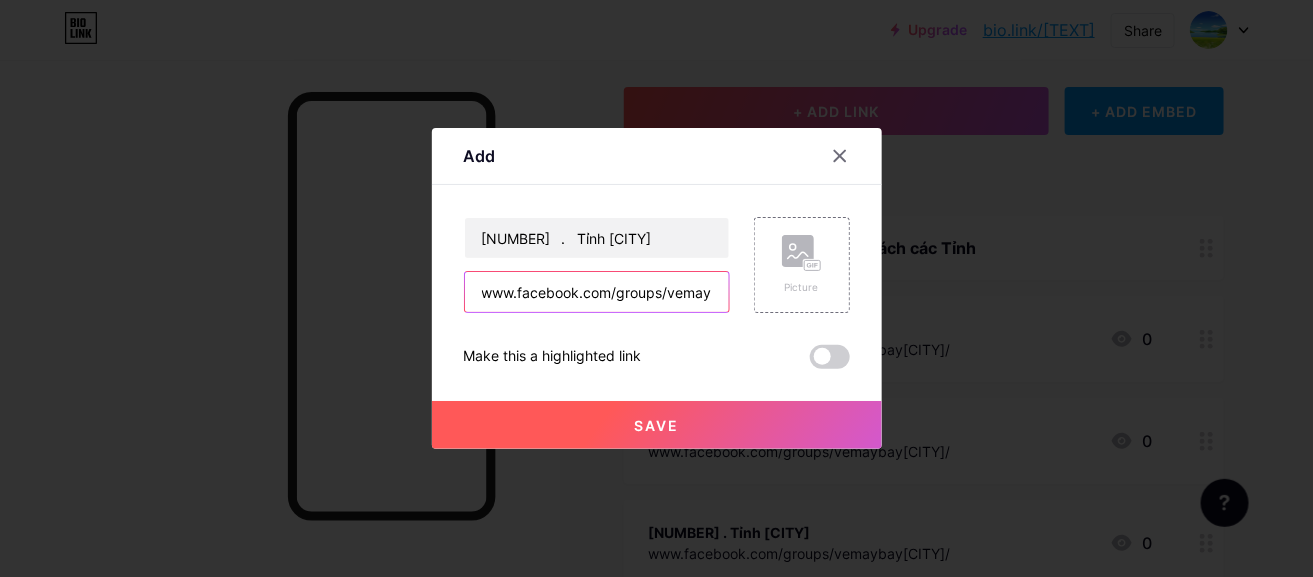scroll, scrollTop: 0, scrollLeft: 80, axis: horizontal 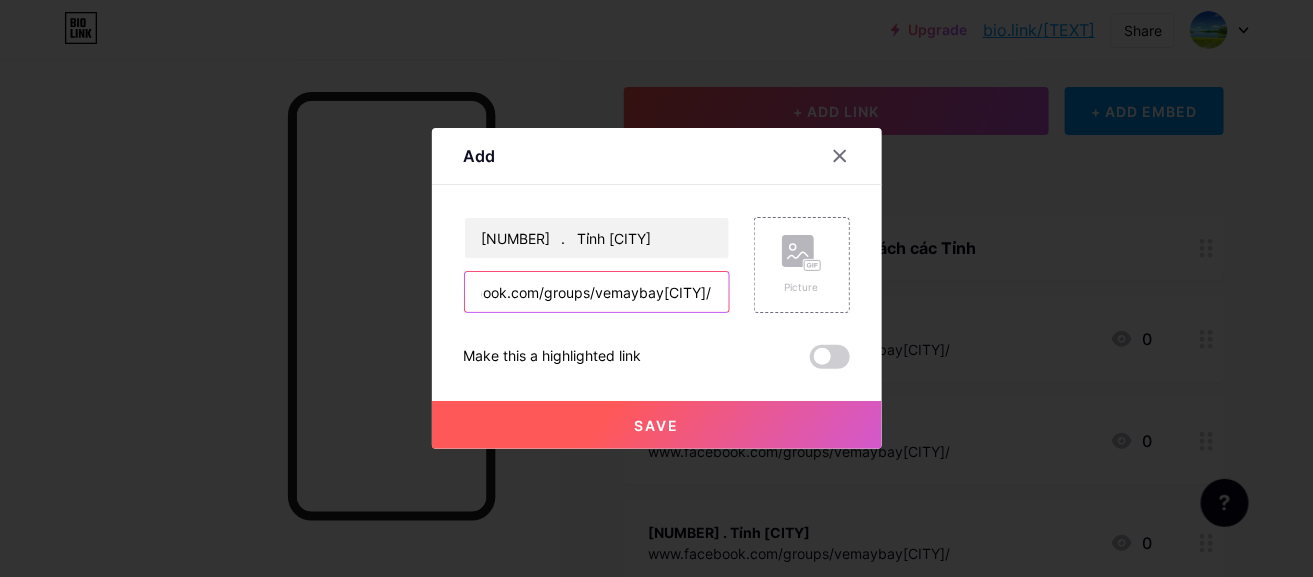 type on "www.facebook.com/groups/vemaybay[CITY]/" 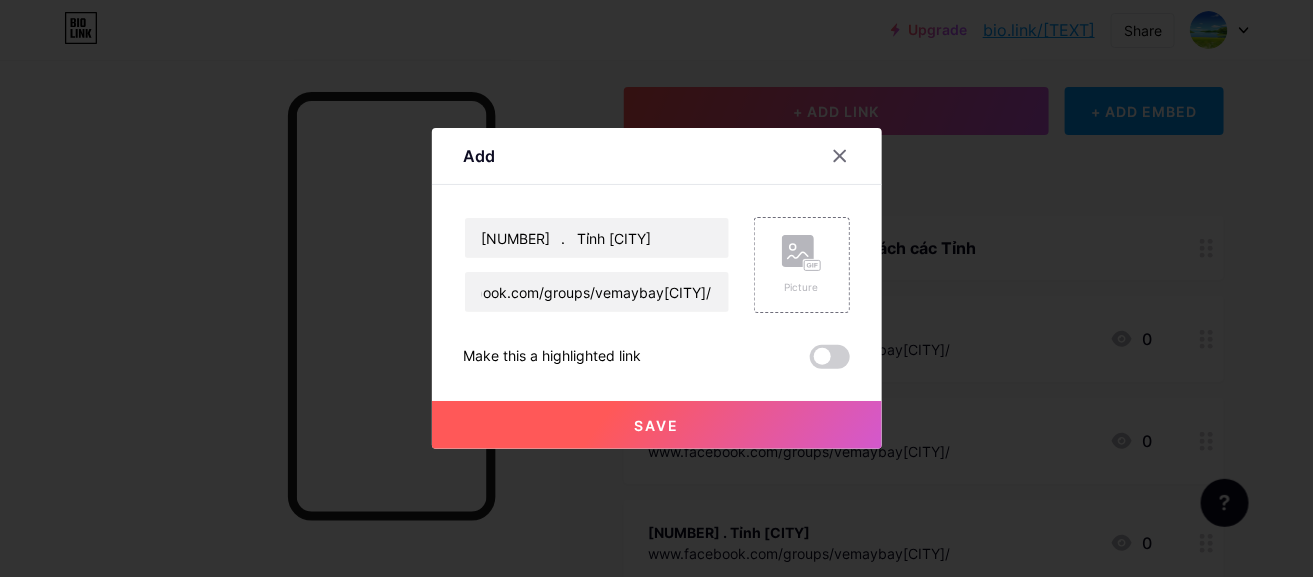 click on "Save" at bounding box center [657, 425] 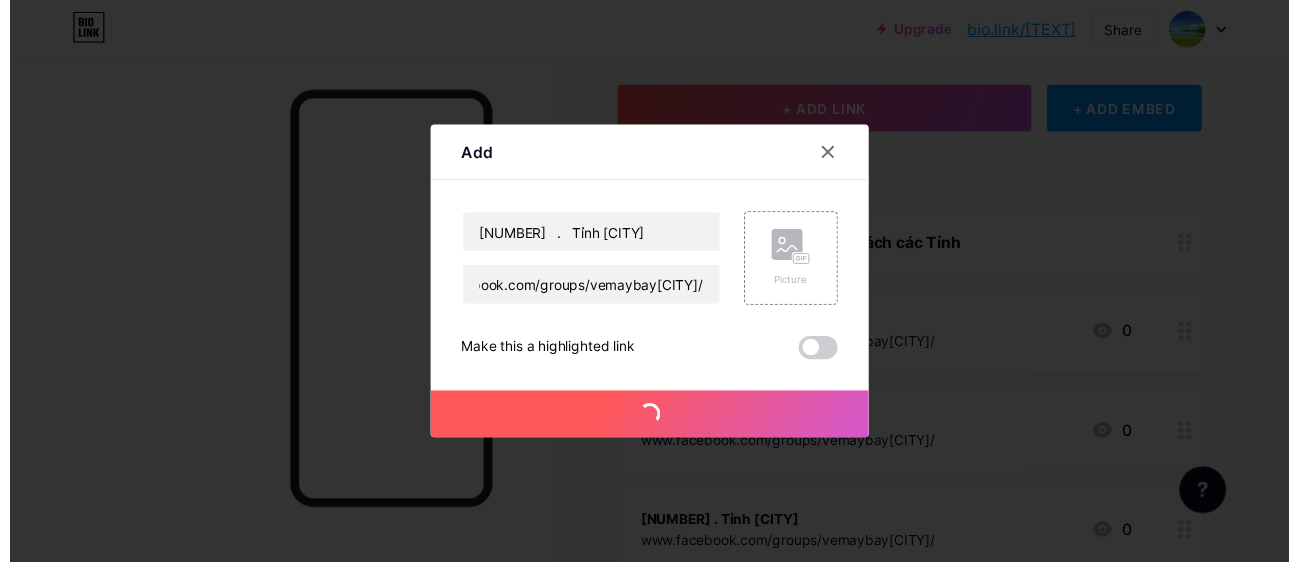 scroll, scrollTop: 0, scrollLeft: 0, axis: both 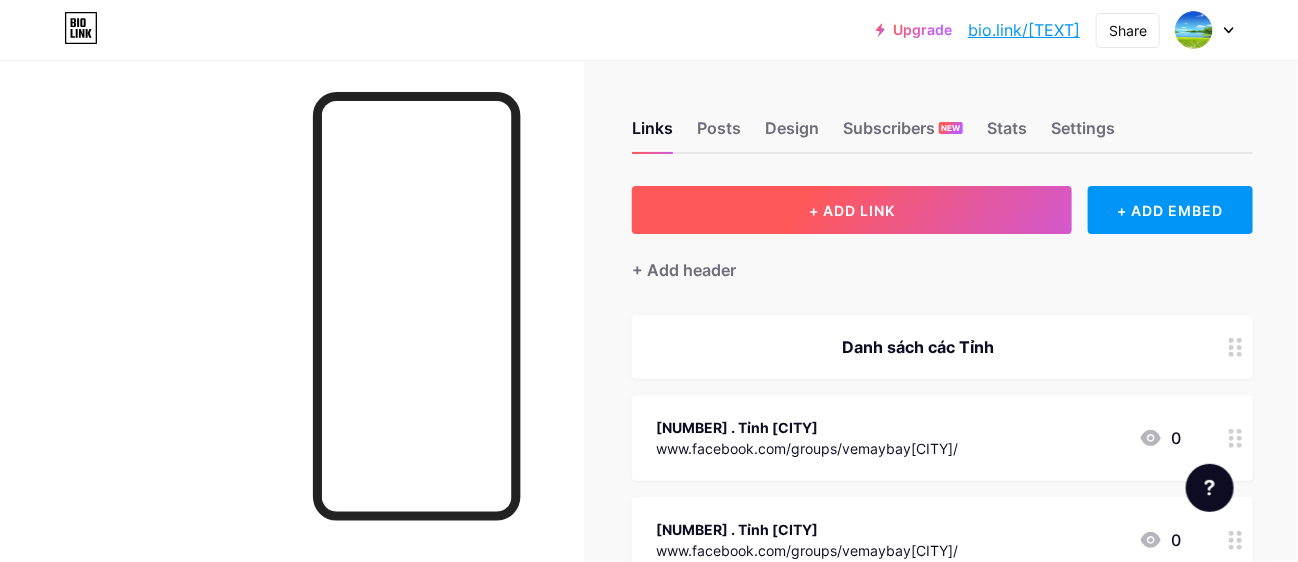 click on "+ ADD LINK" at bounding box center (852, 210) 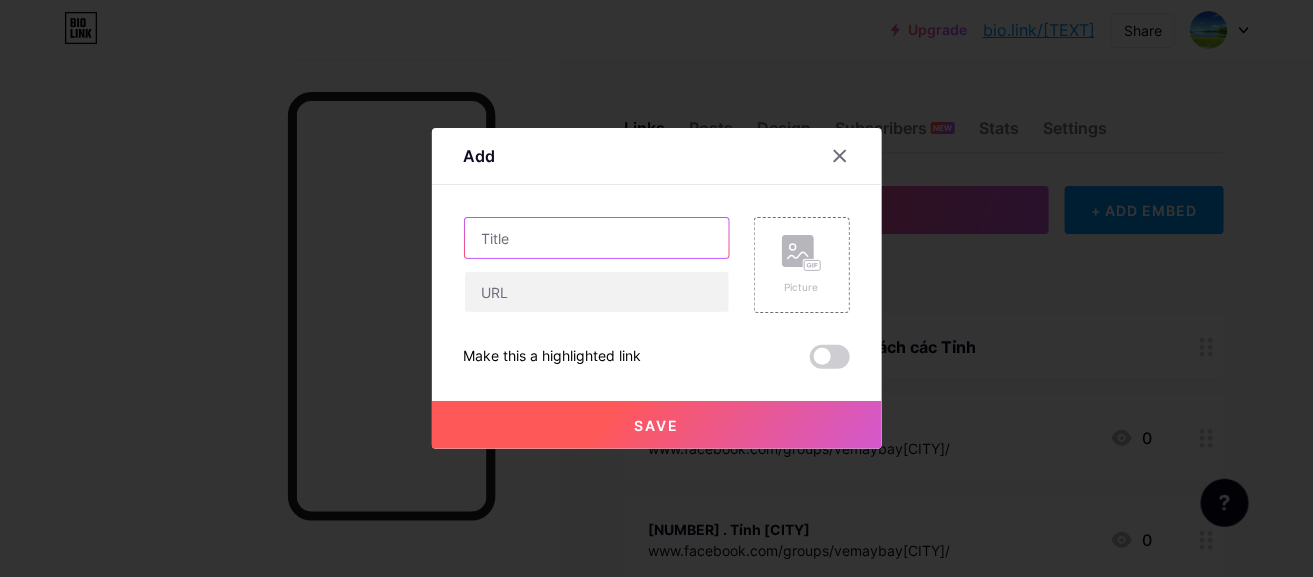 click at bounding box center (597, 238) 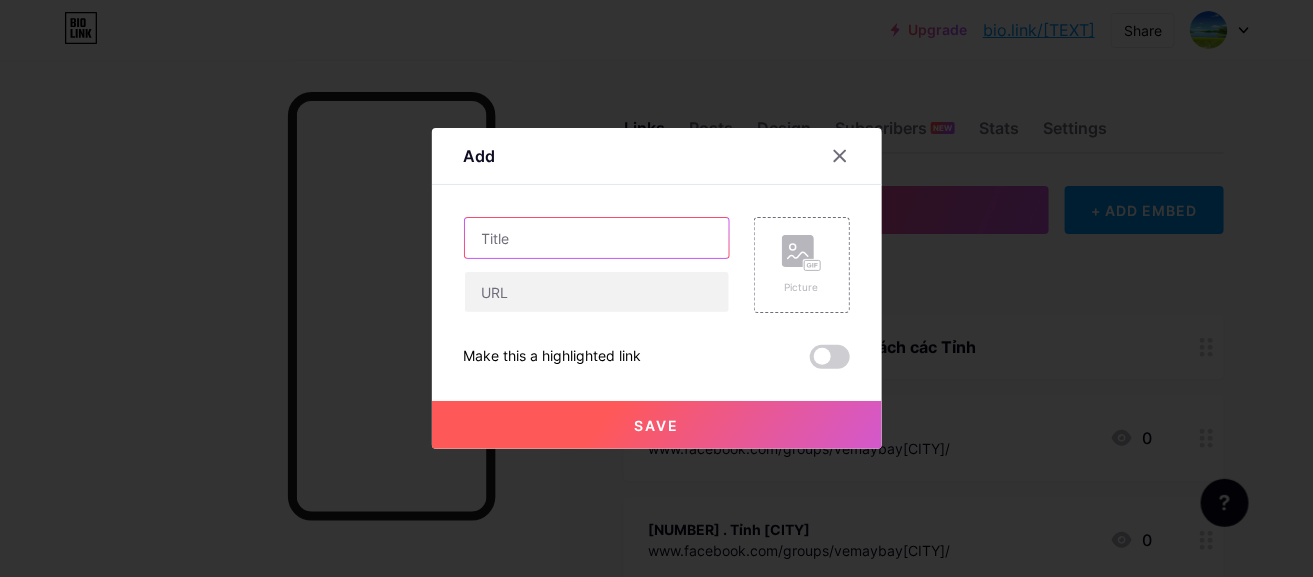 paste on "[NUMBER]	. 	Tỉnh [CITY]" 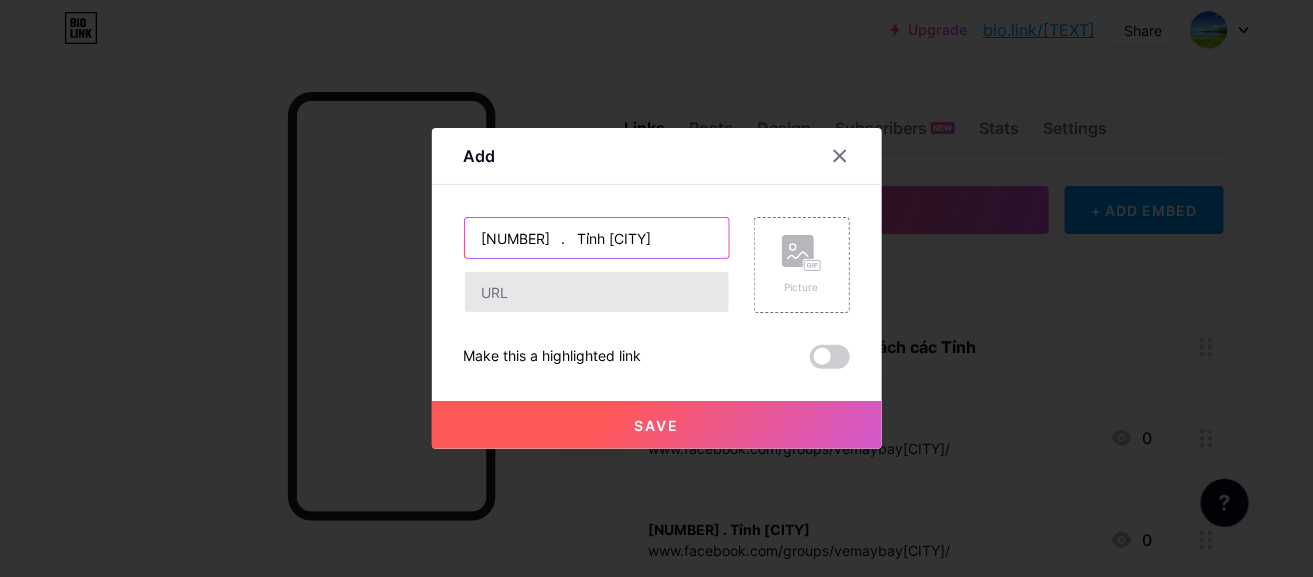 type on "[NUMBER]	. 	Tỉnh [CITY]" 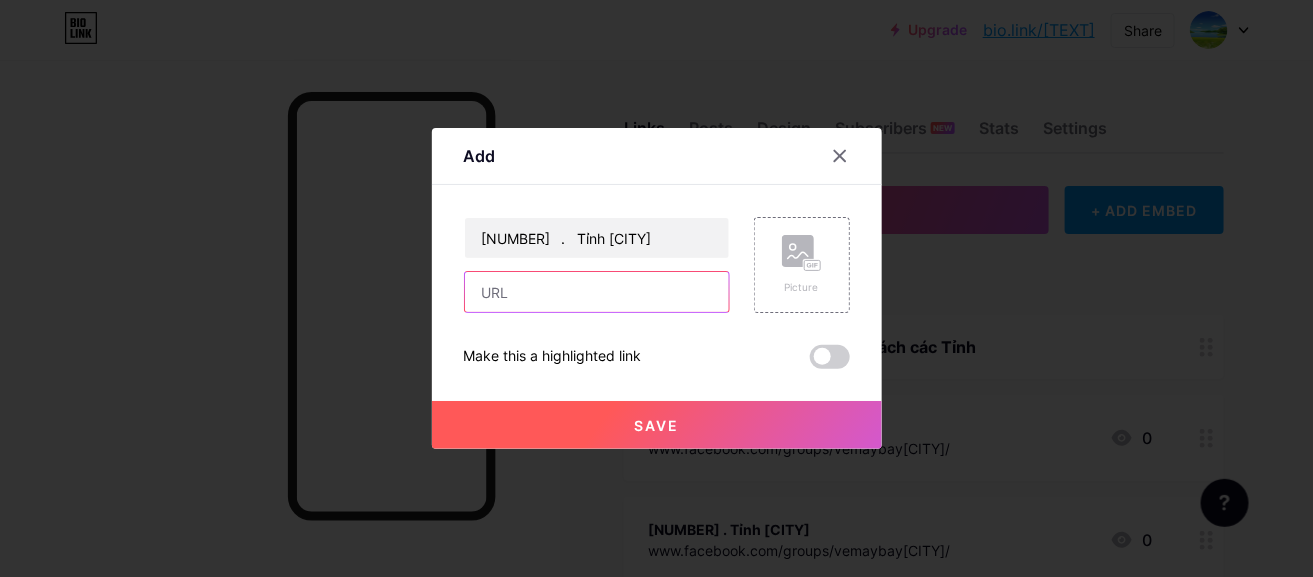 click at bounding box center [597, 292] 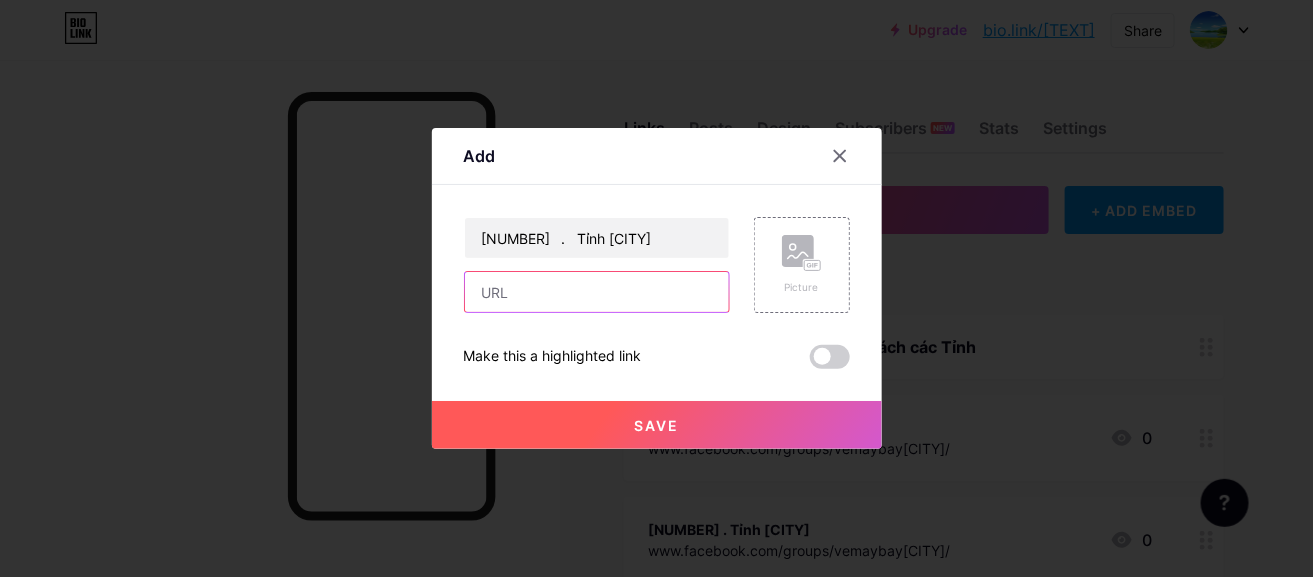 click at bounding box center [597, 292] 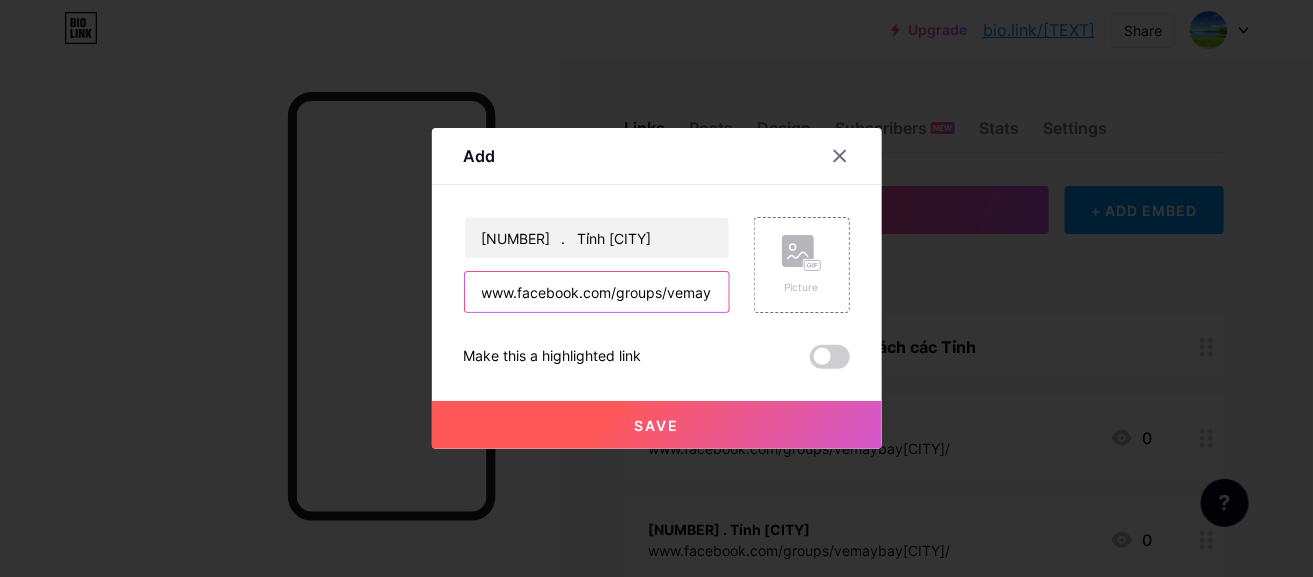 scroll, scrollTop: 0, scrollLeft: 76, axis: horizontal 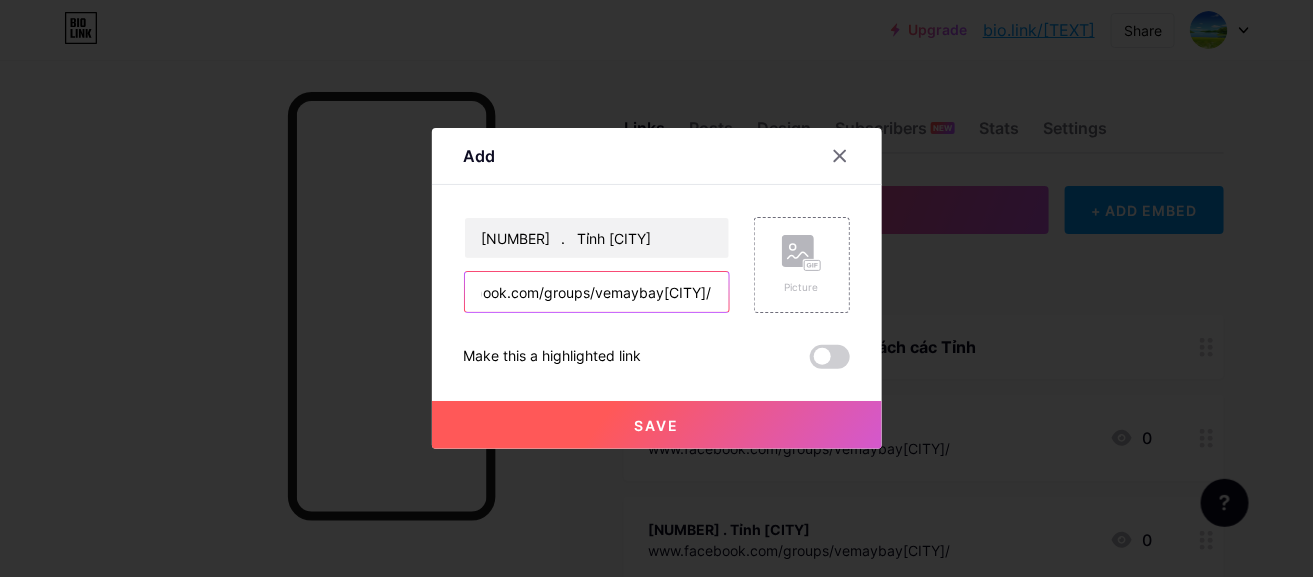 type on "www.facebook.com/groups/vemaybay[CITY]/" 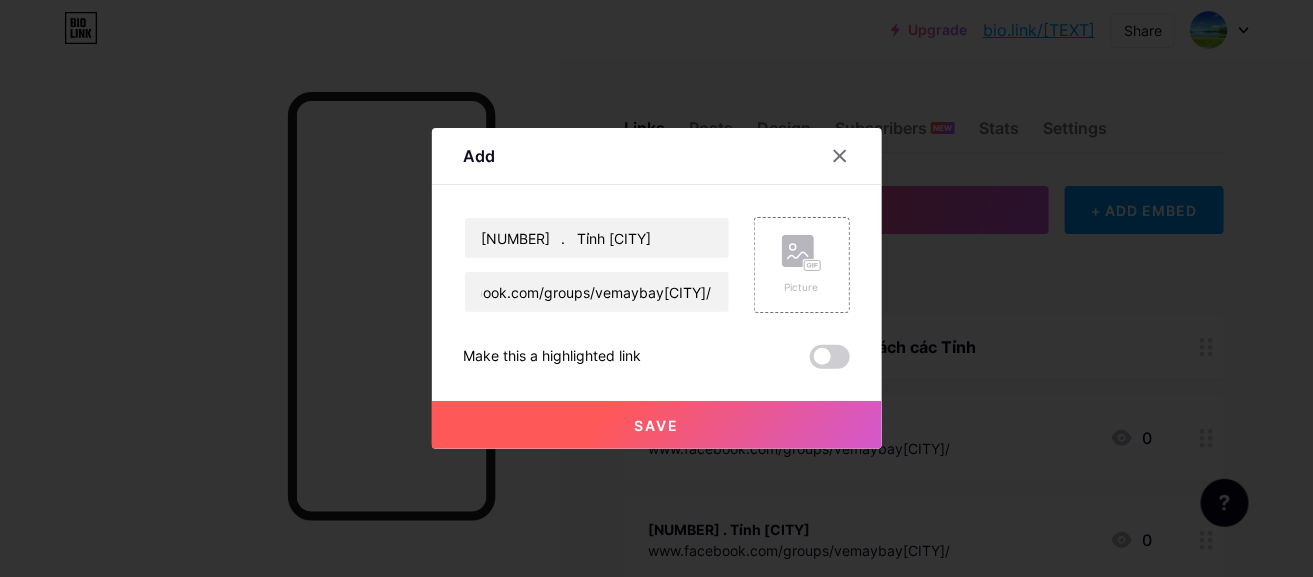 drag, startPoint x: 729, startPoint y: 433, endPoint x: 733, endPoint y: 423, distance: 10.770329 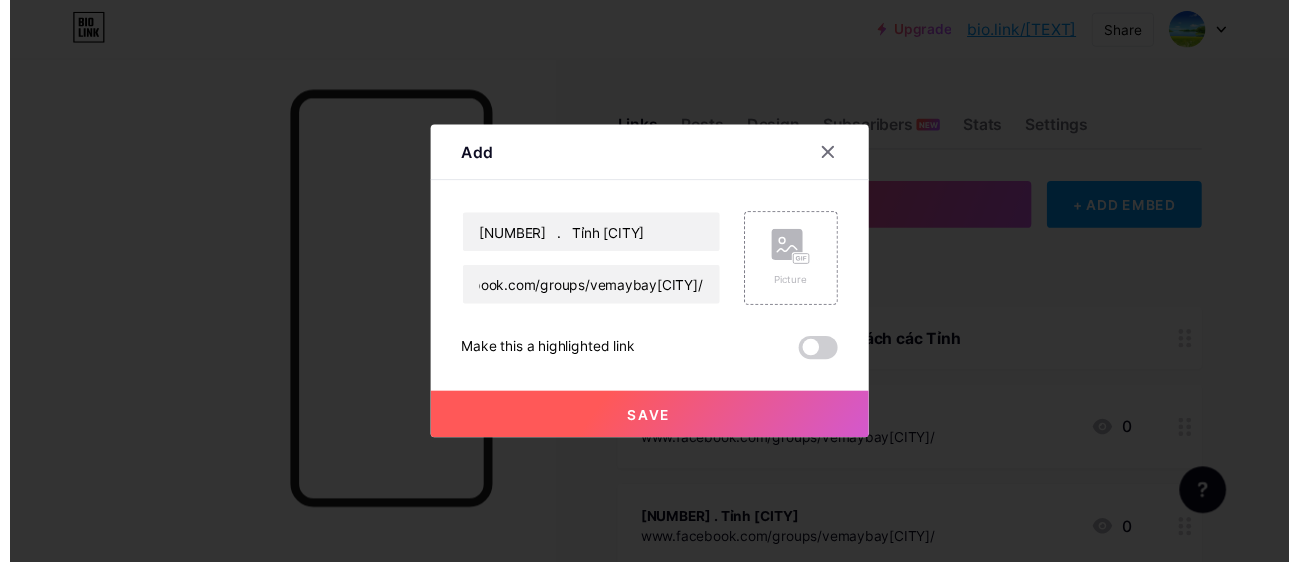 scroll, scrollTop: 0, scrollLeft: 0, axis: both 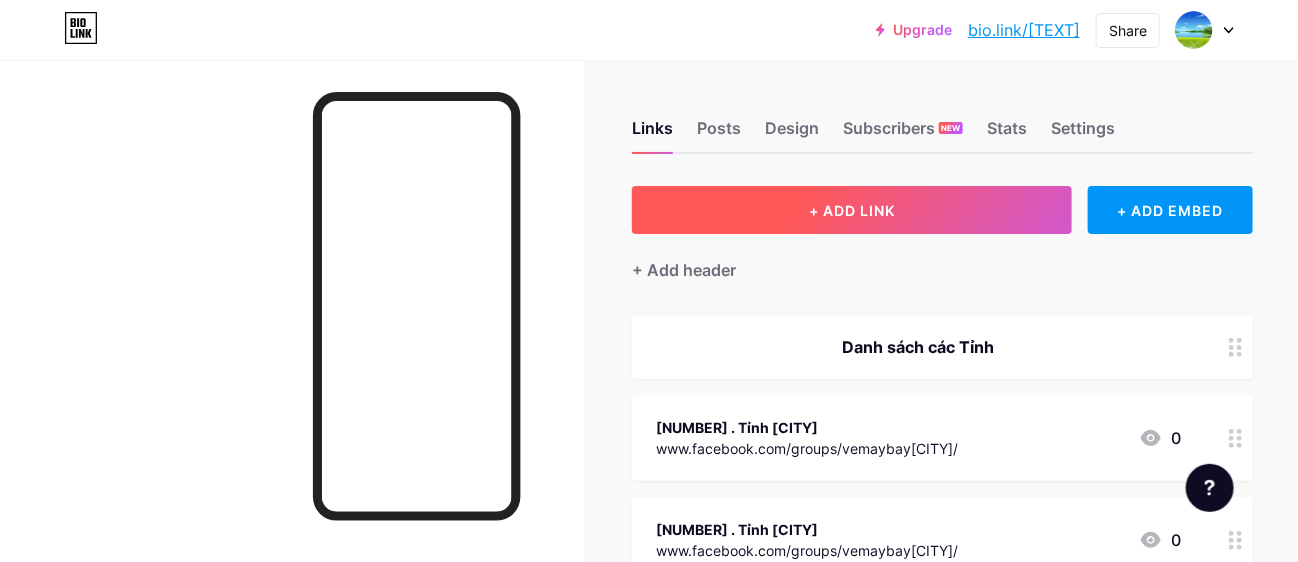 click on "+ ADD LINK" at bounding box center [852, 210] 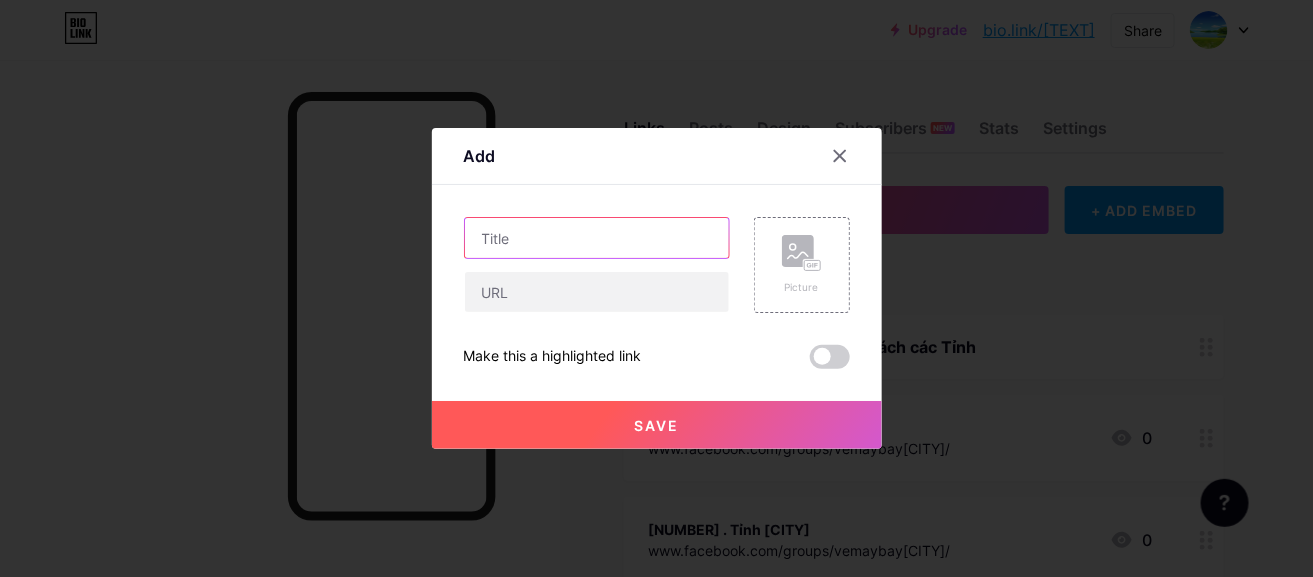 click at bounding box center (597, 238) 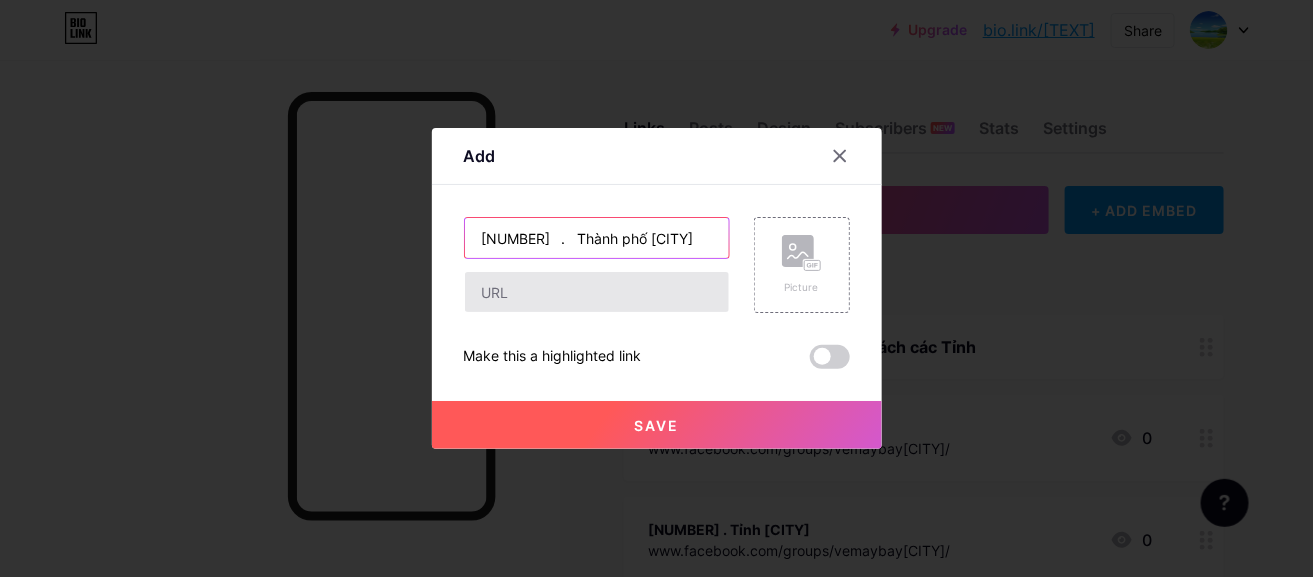 type on "[NUMBER]	. 	Thành phố [CITY]" 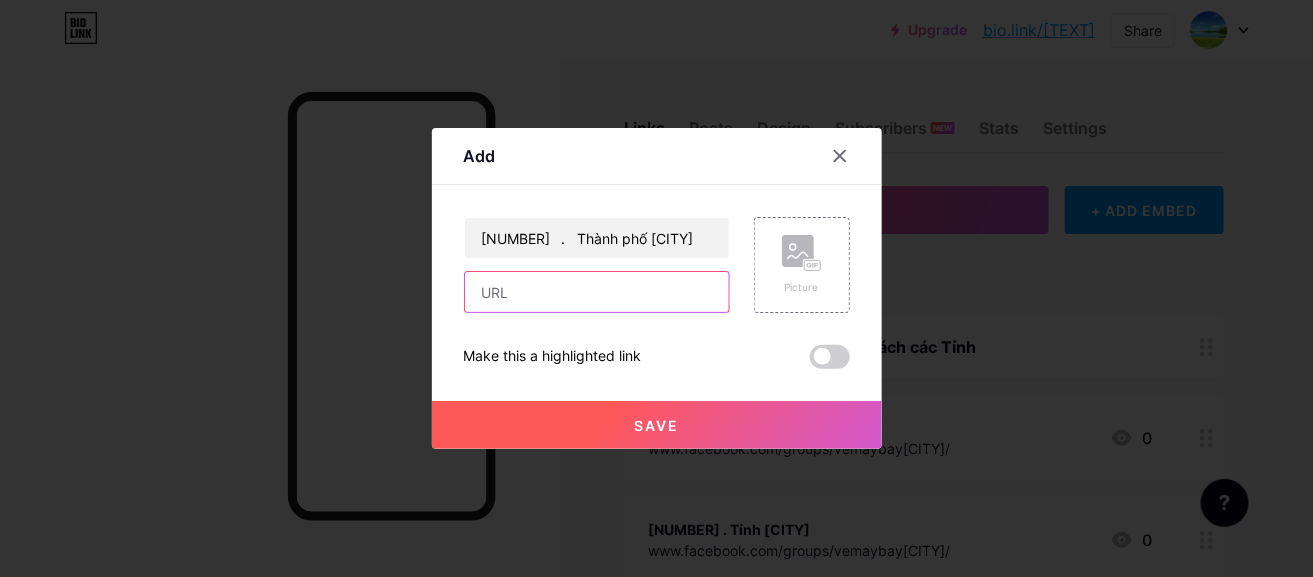 click at bounding box center [597, 292] 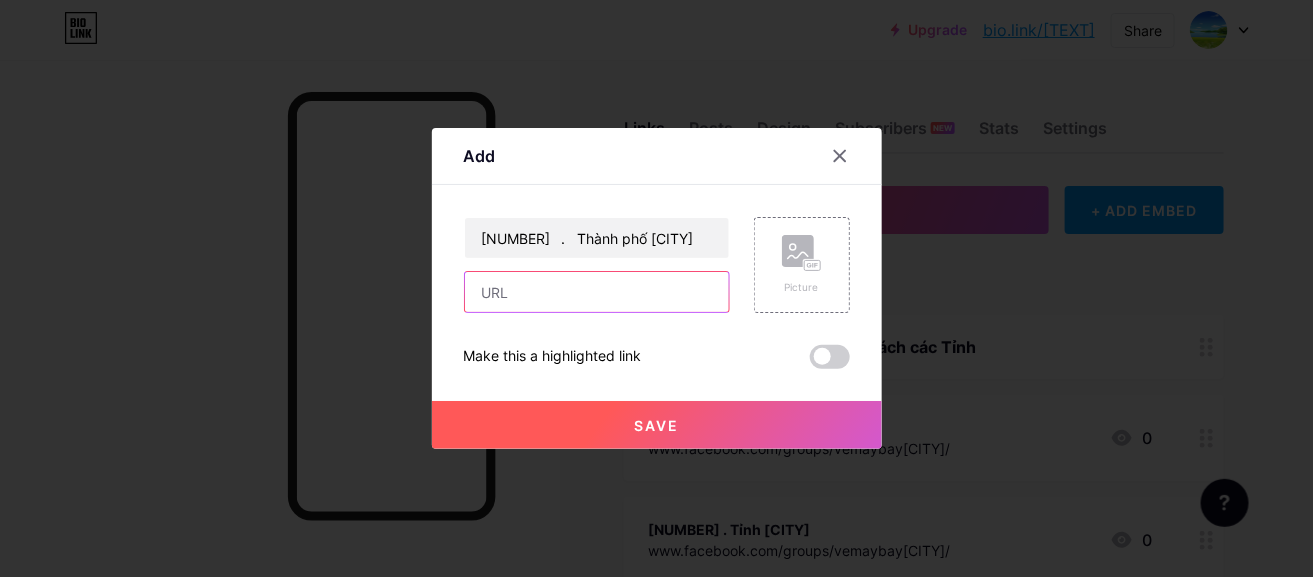 click at bounding box center (597, 292) 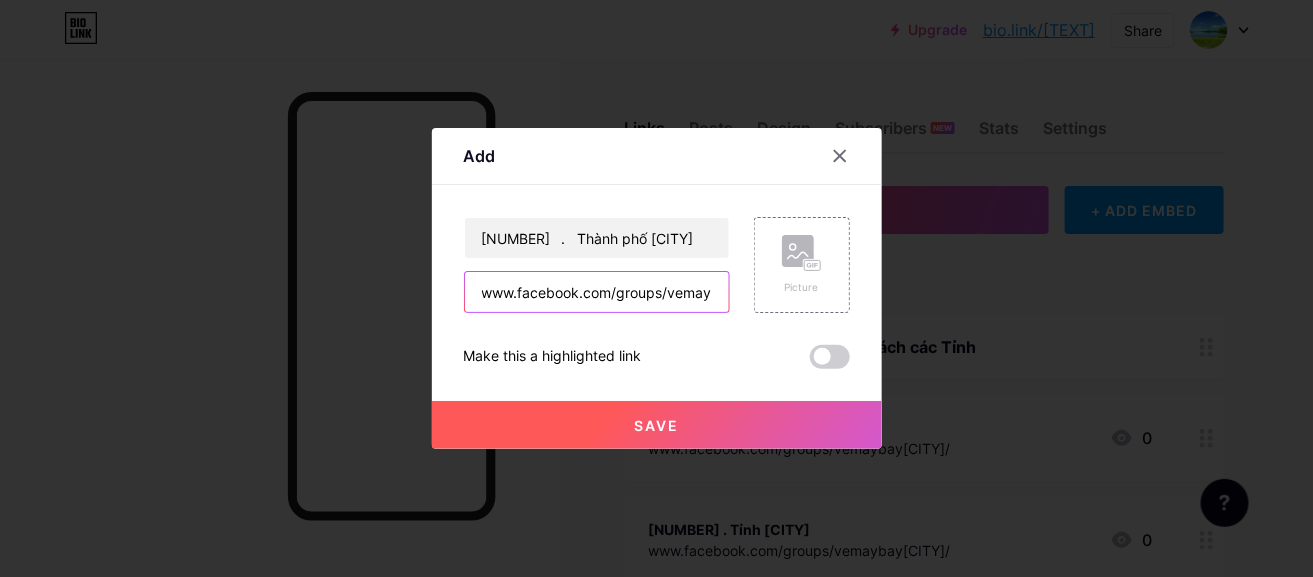 scroll, scrollTop: 0, scrollLeft: 80, axis: horizontal 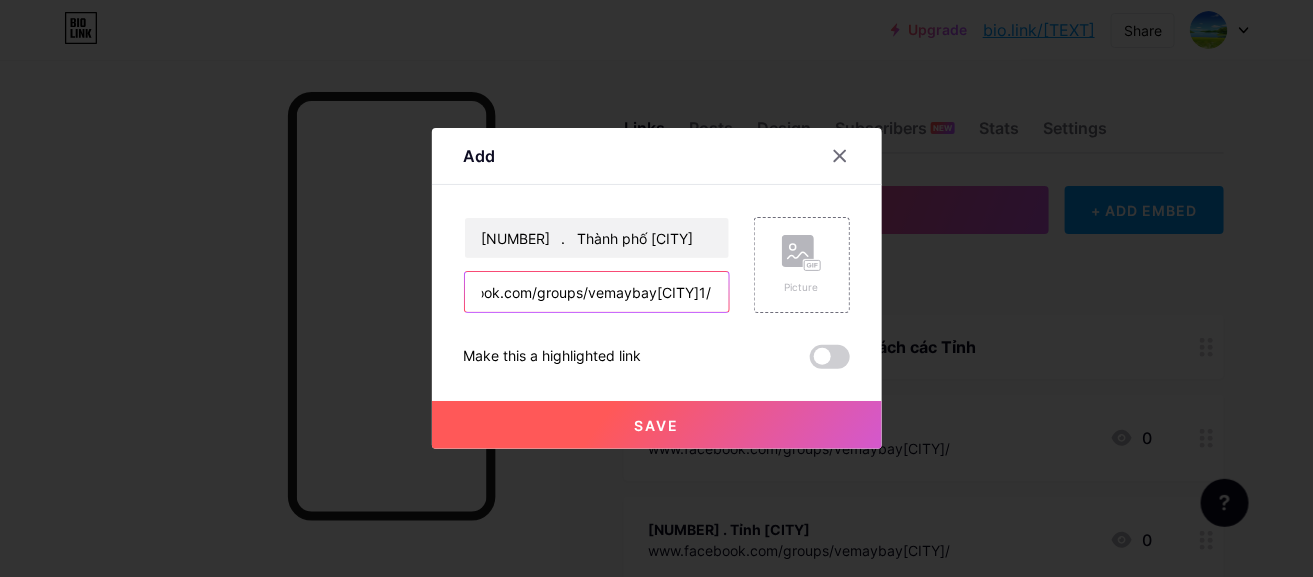 type on "www.facebook.com/groups/vemaybay[CITY]1/" 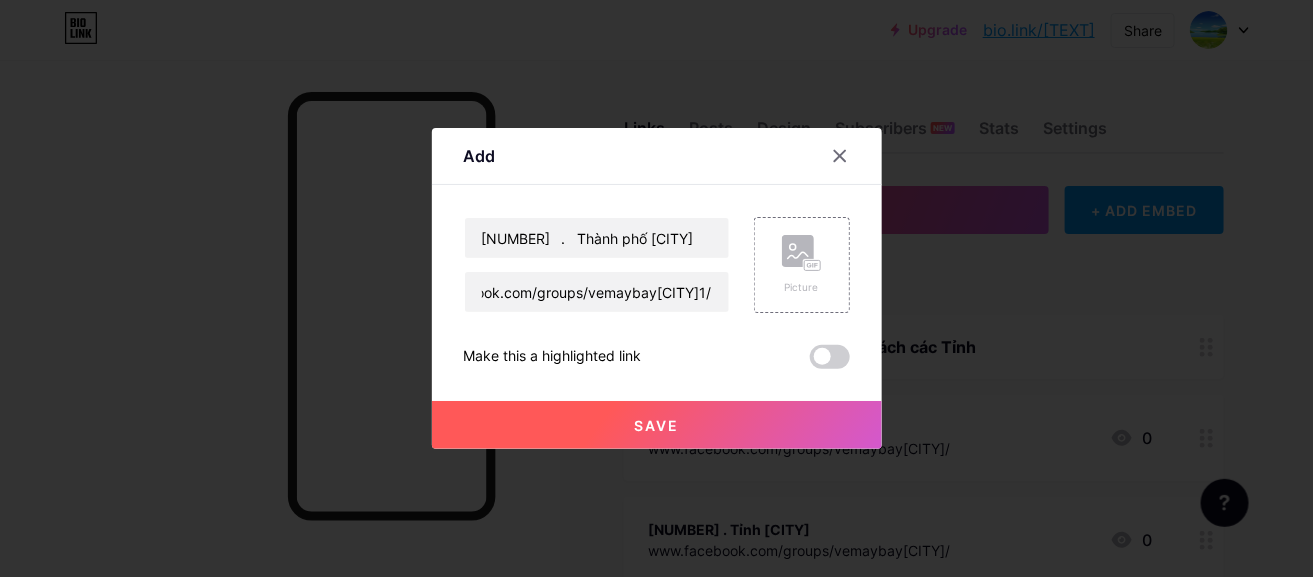 click on "Save" at bounding box center [657, 425] 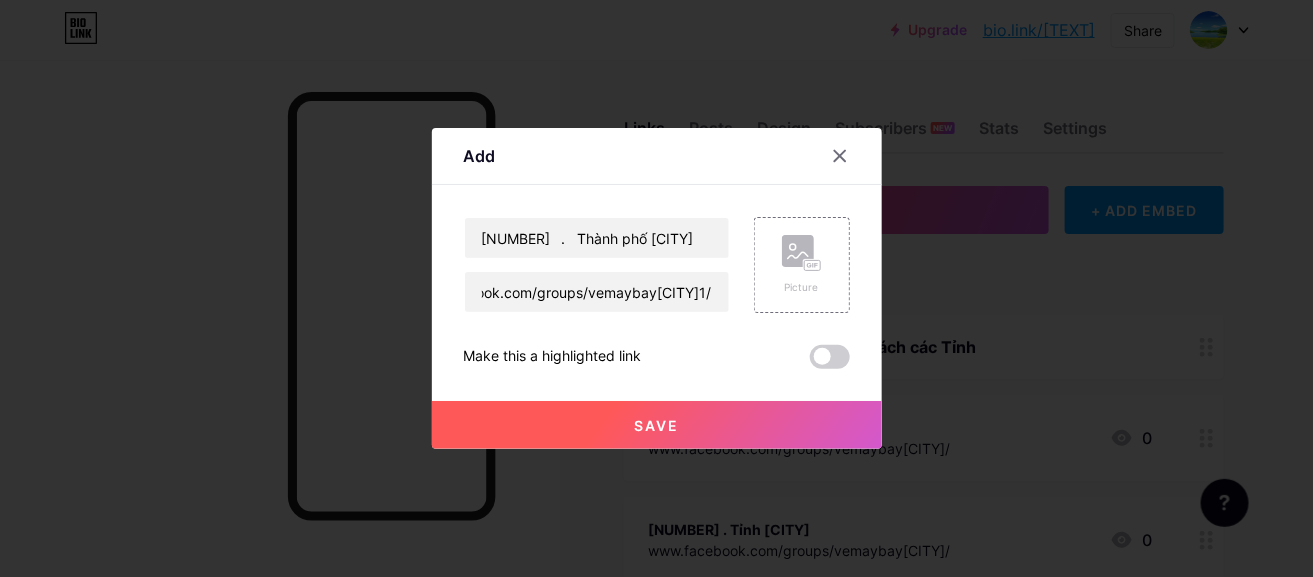 scroll, scrollTop: 0, scrollLeft: 0, axis: both 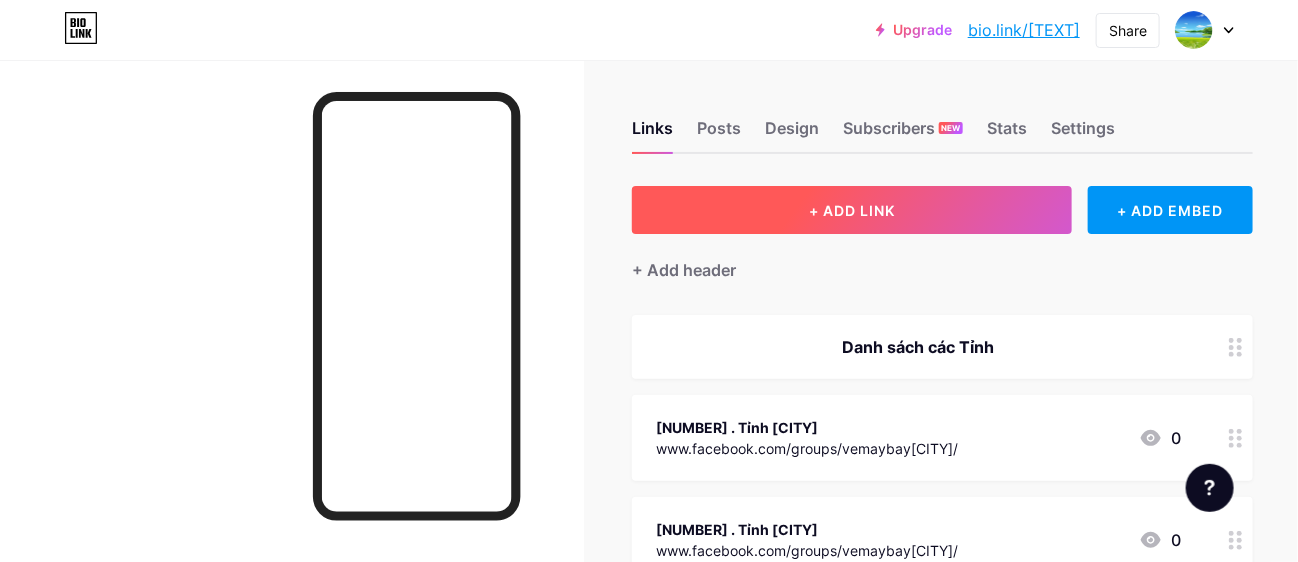 click on "+ ADD LINK" at bounding box center [852, 210] 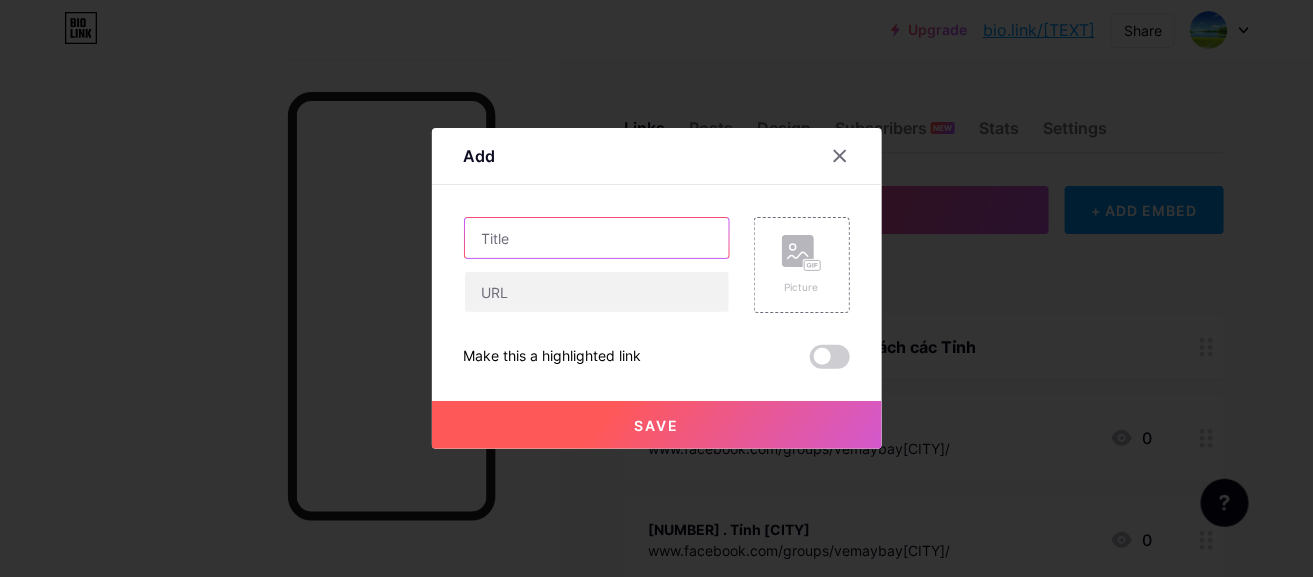 click at bounding box center (597, 238) 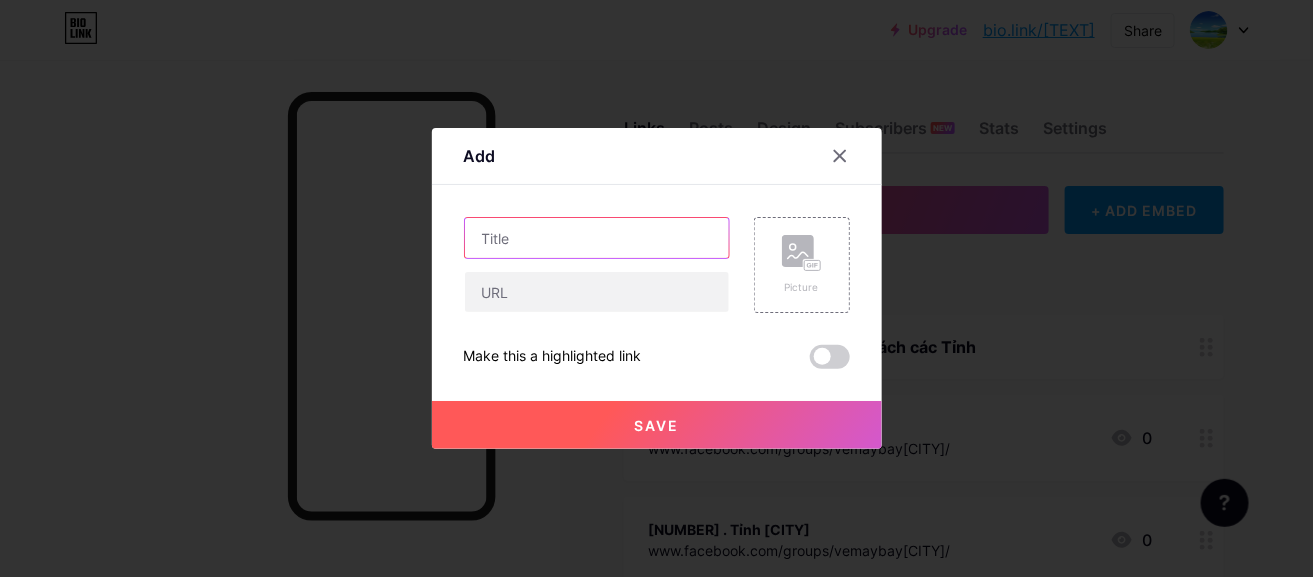 paste on "[NUMBER]	. 	Tỉnh [CITY]" 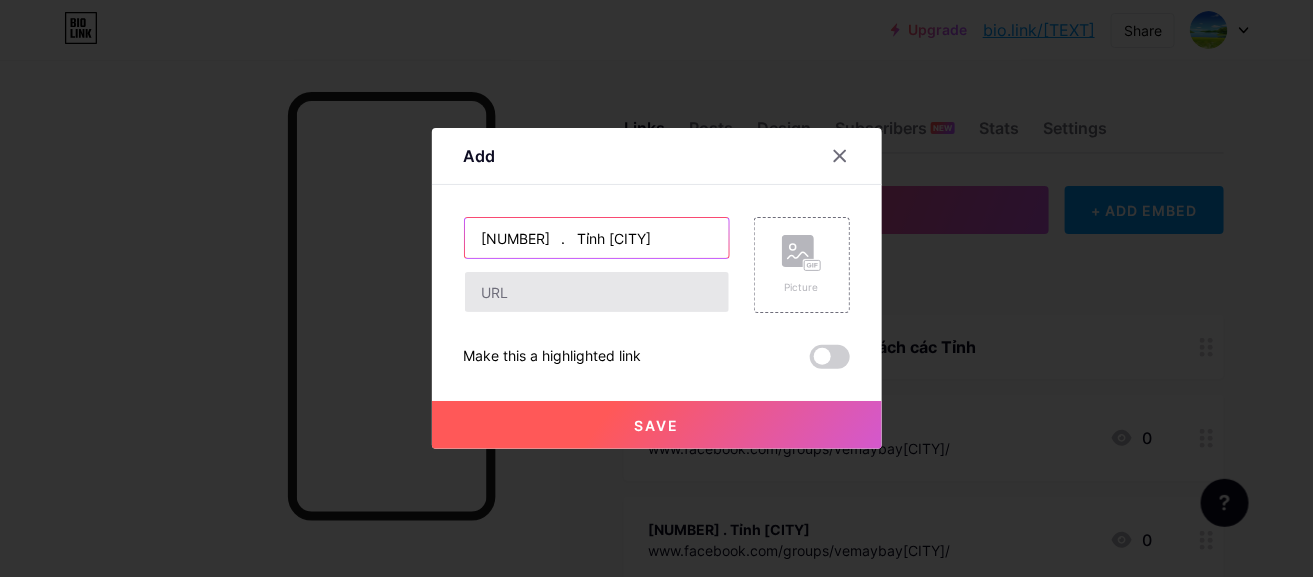 type on "[NUMBER]	. 	Tỉnh [CITY]" 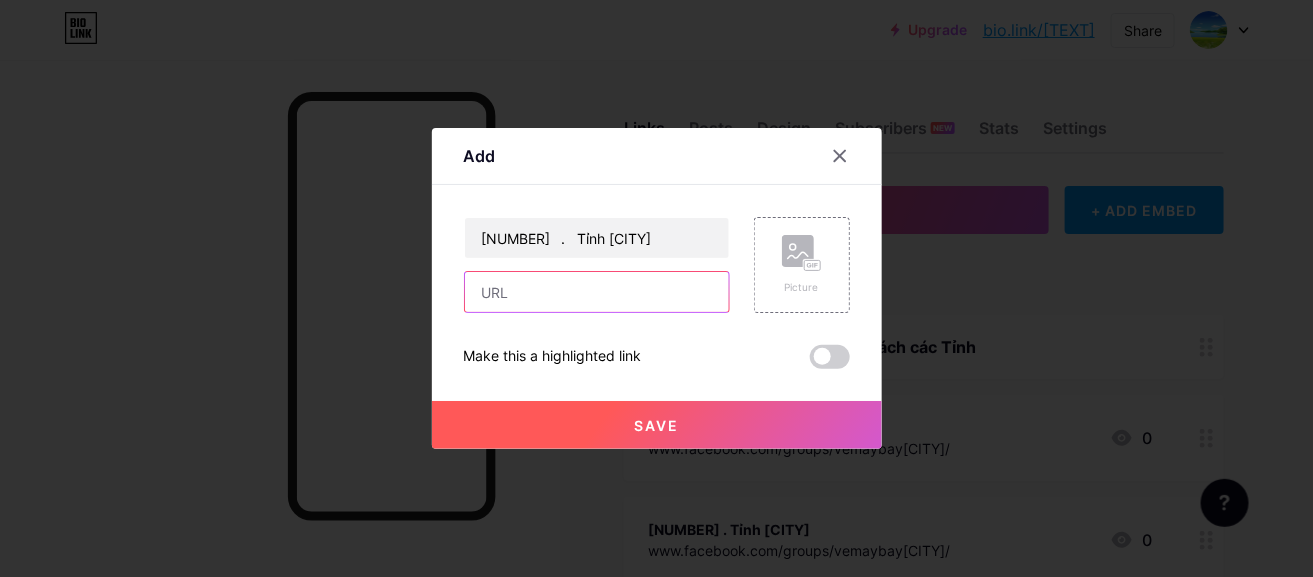 click at bounding box center (597, 292) 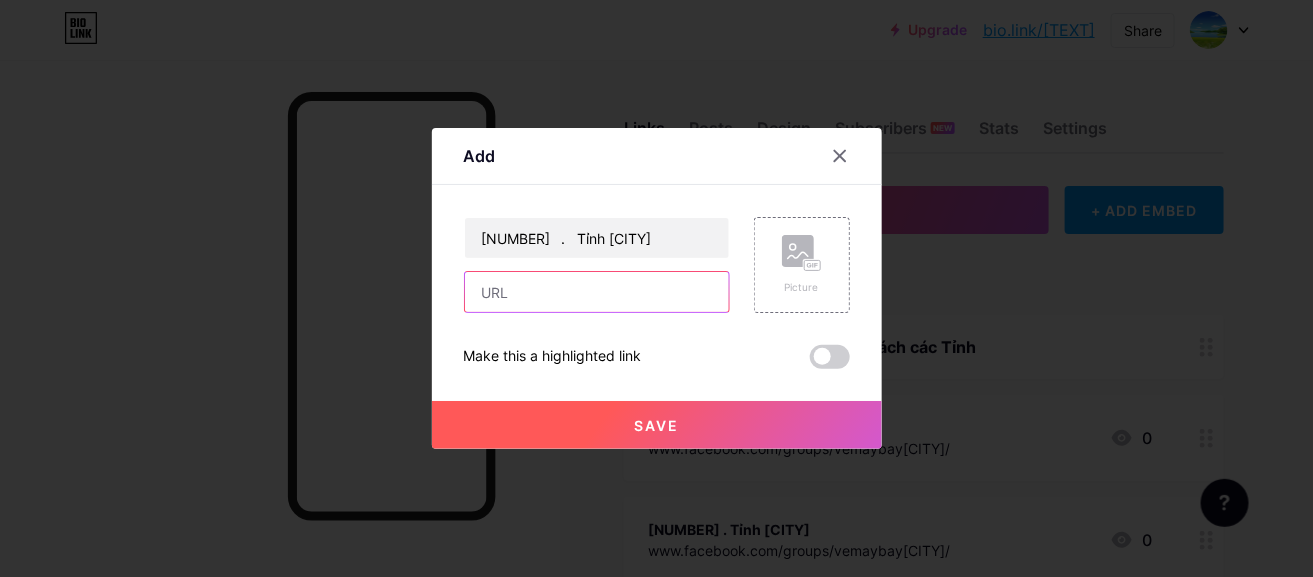 click at bounding box center (597, 292) 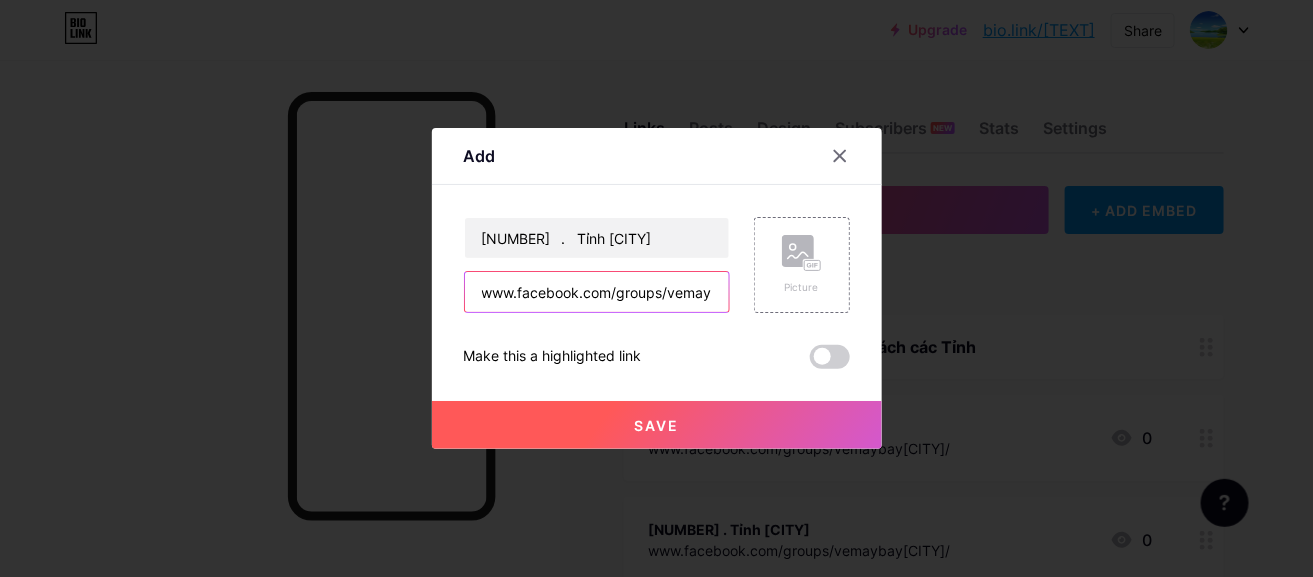 scroll, scrollTop: 0, scrollLeft: 84, axis: horizontal 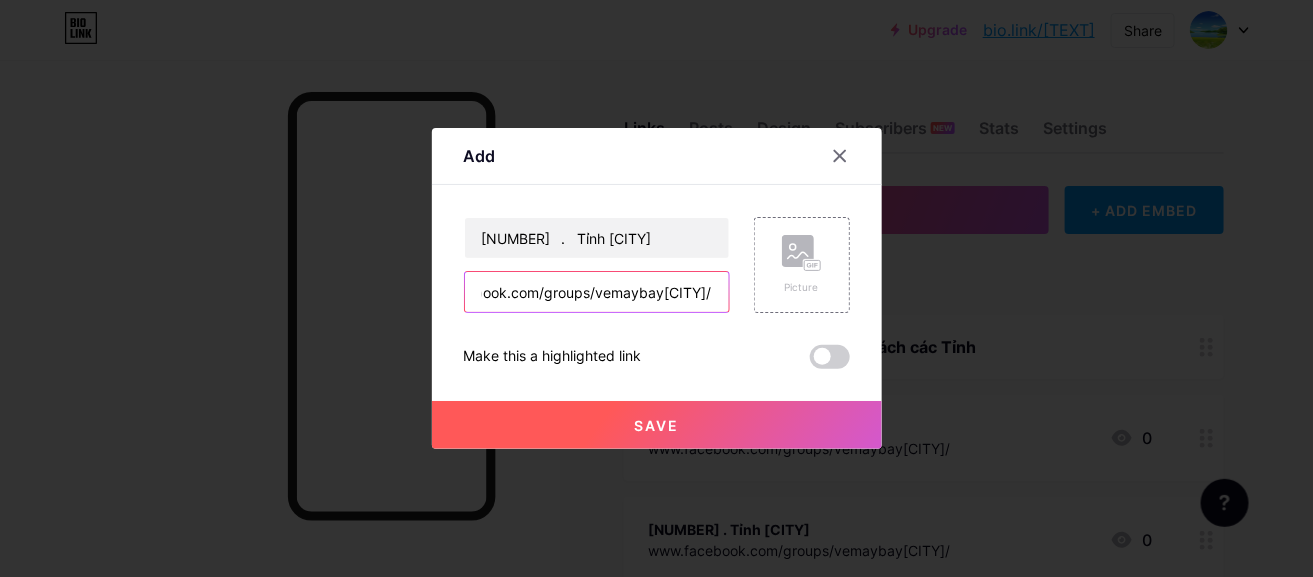 type on "www.facebook.com/groups/vemaybay[CITY]/" 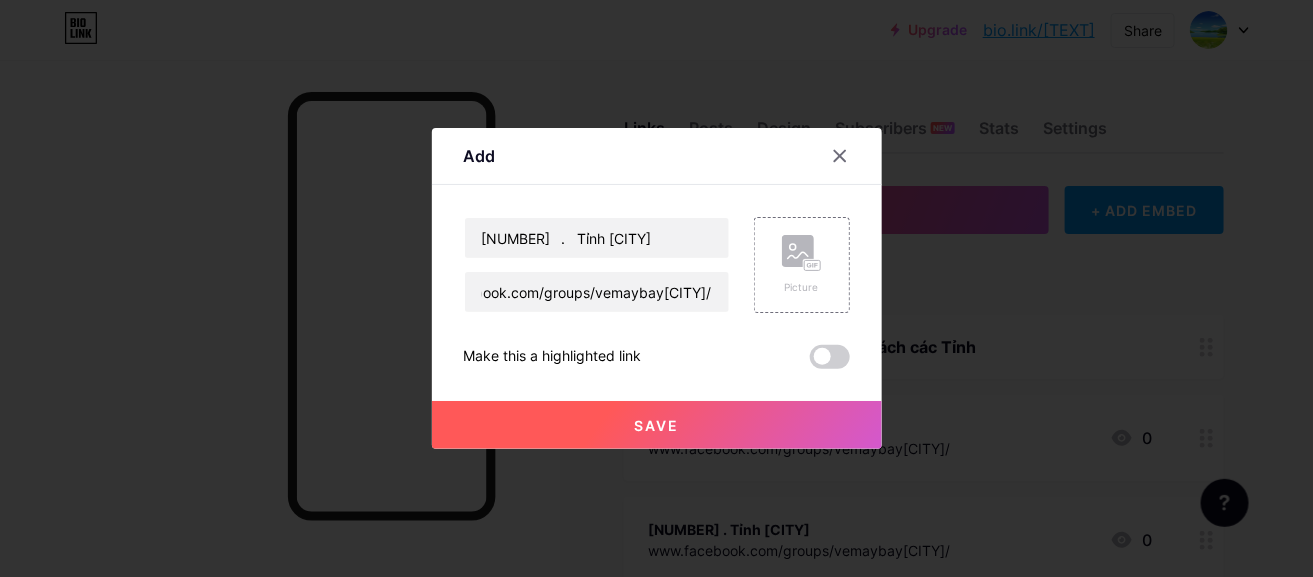 click on "Save" at bounding box center (657, 425) 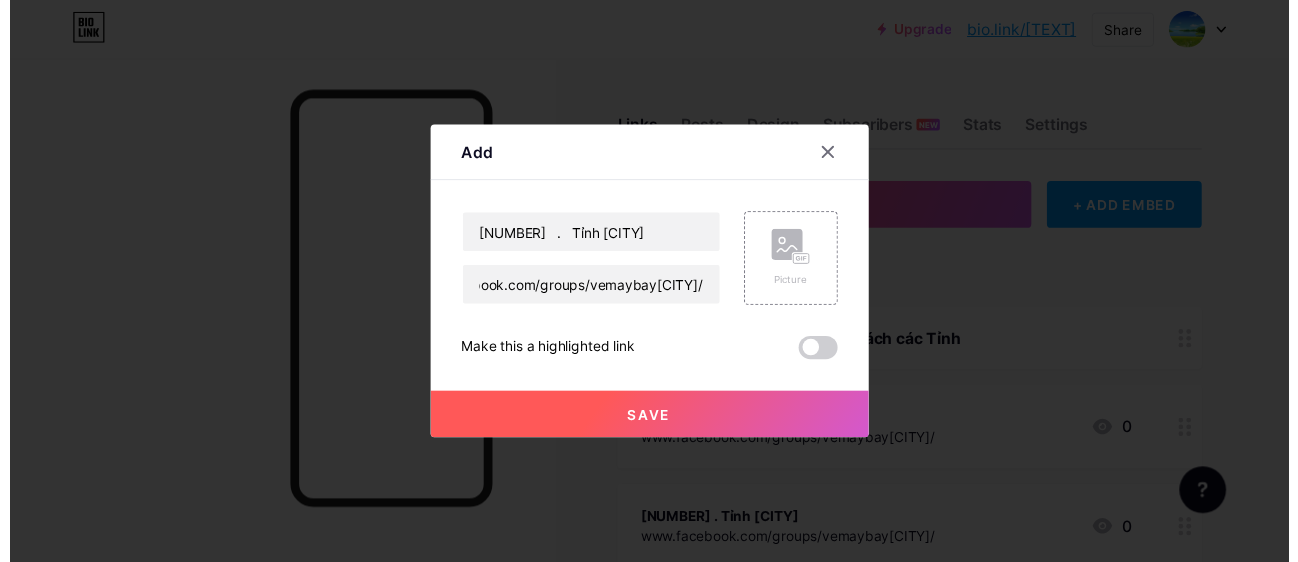 scroll, scrollTop: 0, scrollLeft: 0, axis: both 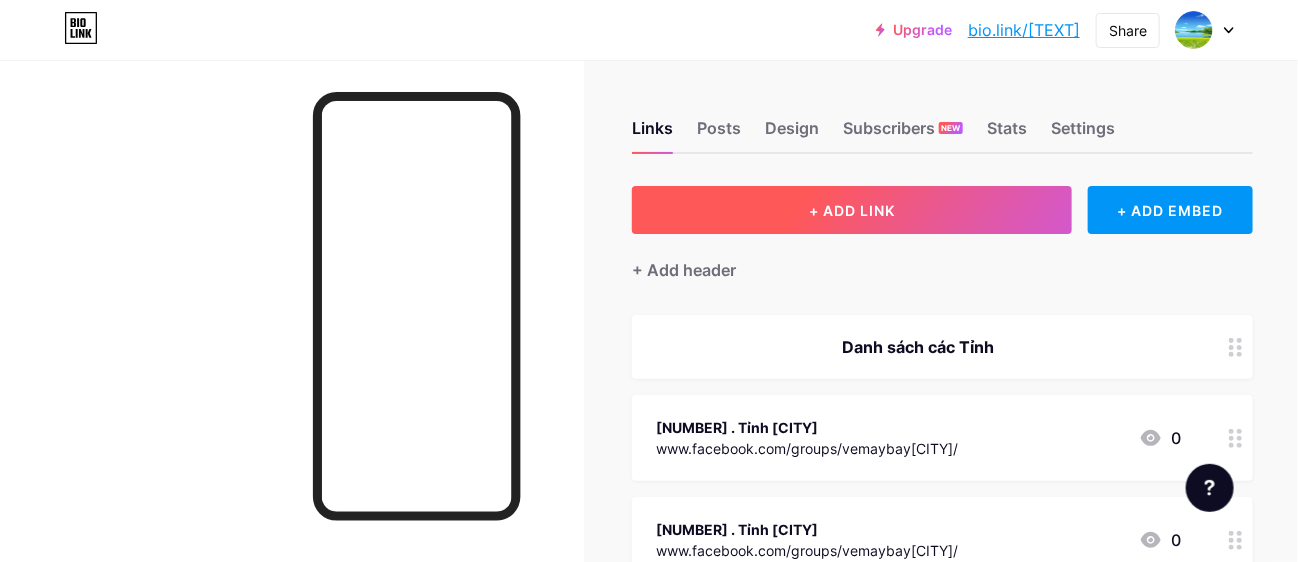 click on "+ ADD LINK" at bounding box center (852, 210) 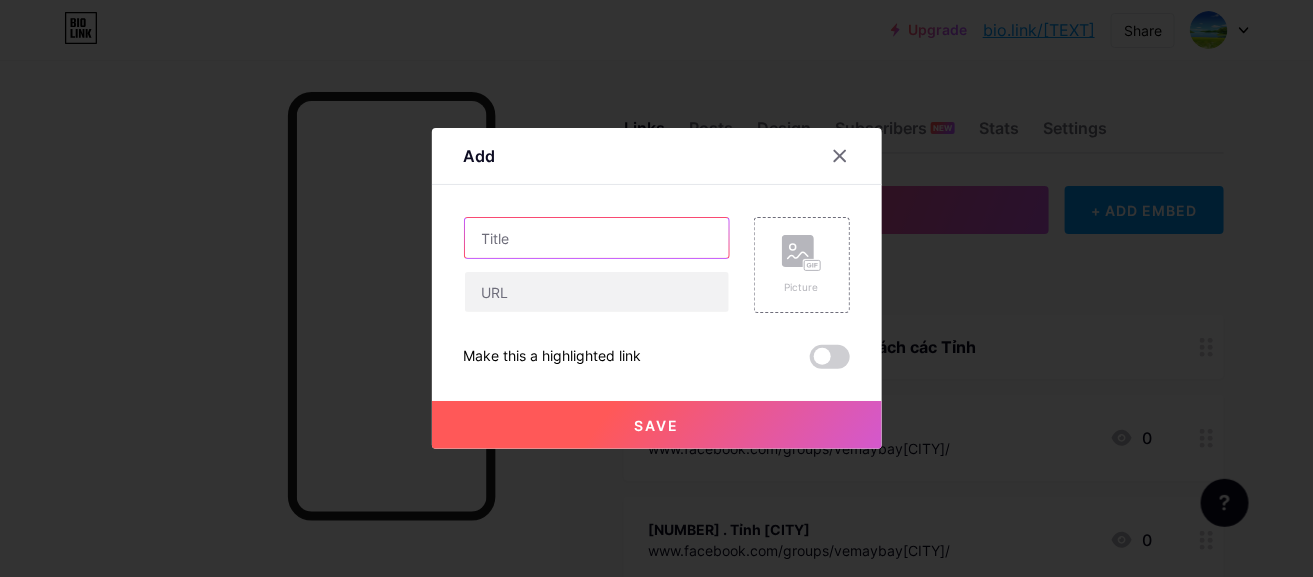 click at bounding box center (597, 238) 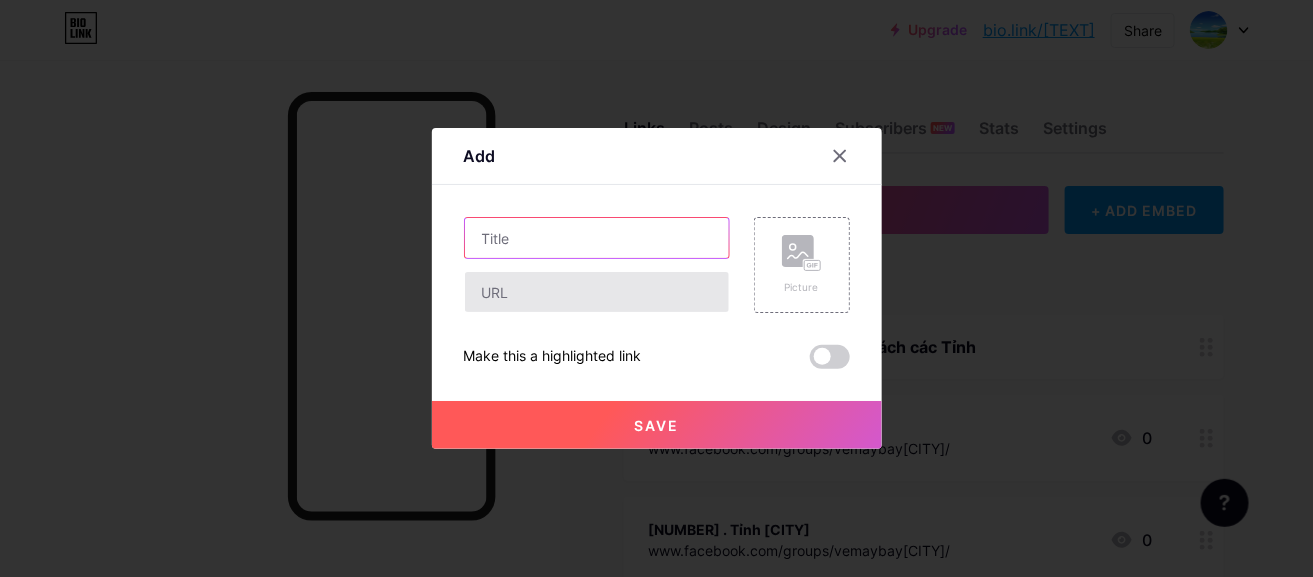 paste on "[NUMBER]	. 	Tỉnh [CITY]" 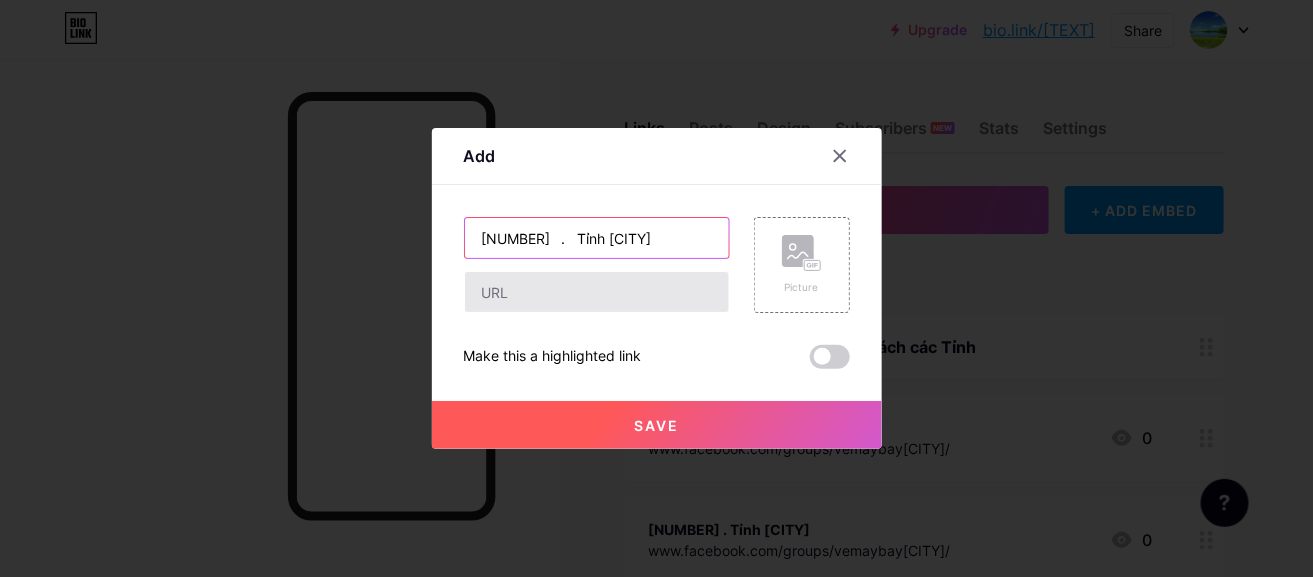 type on "[NUMBER]	. 	Tỉnh [CITY]" 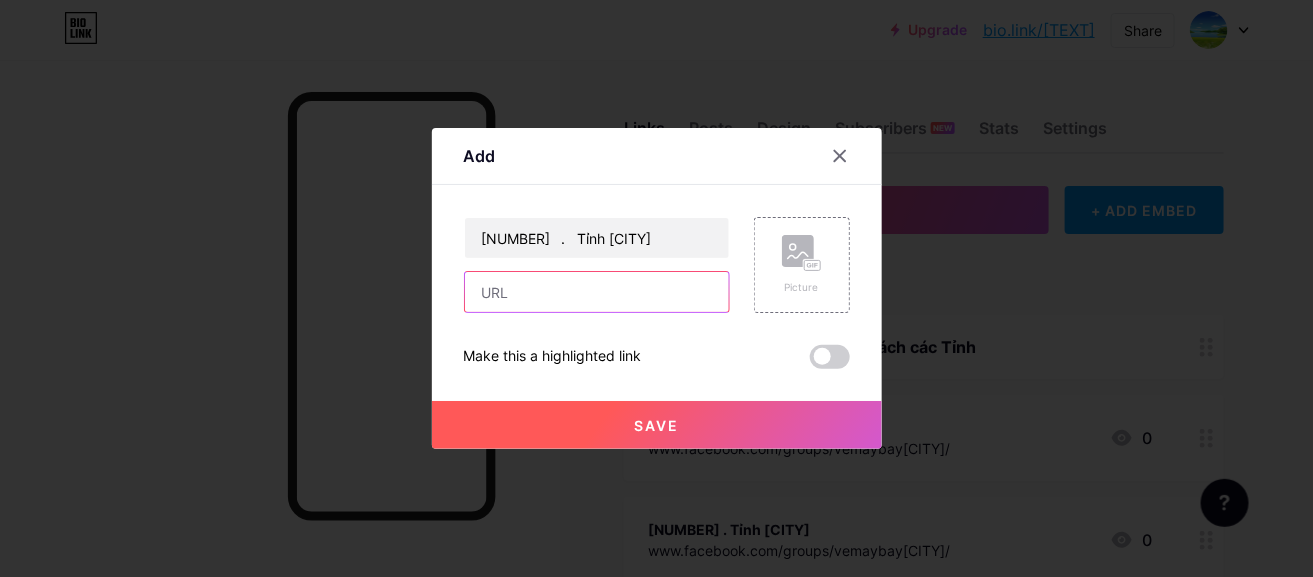 click at bounding box center (597, 292) 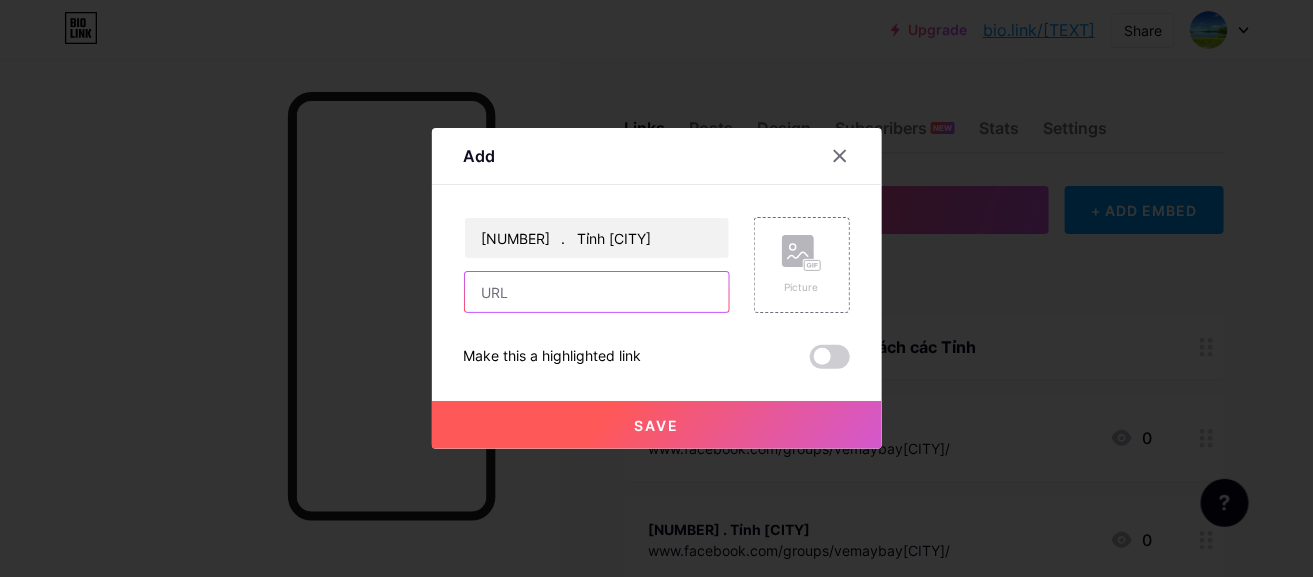 click at bounding box center [597, 292] 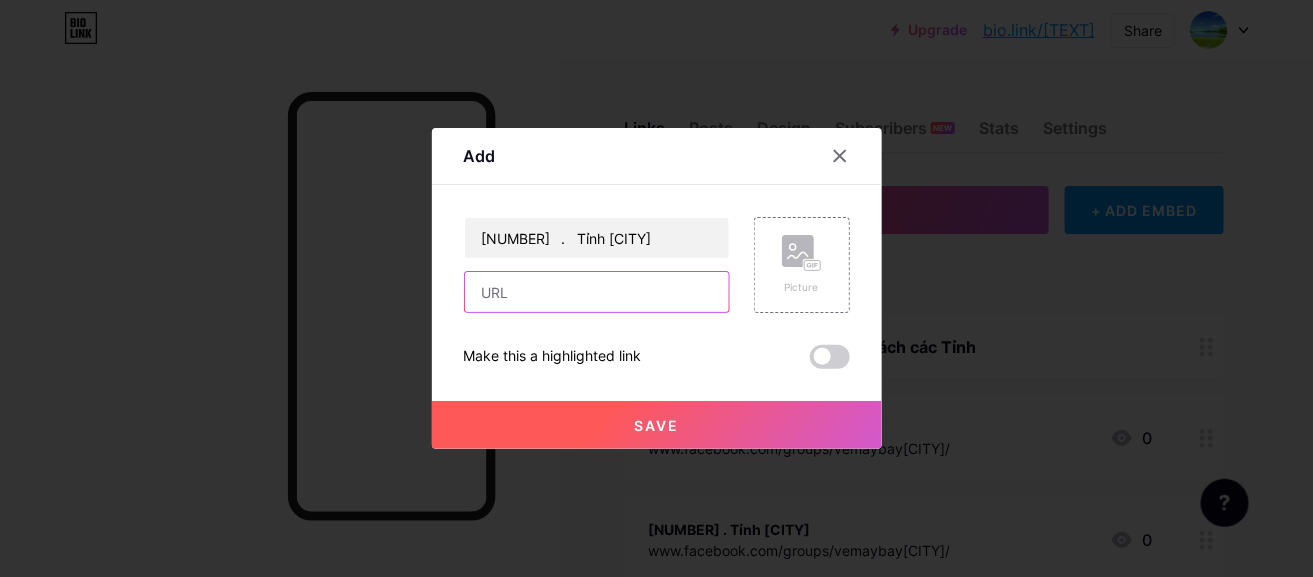 paste on "www.facebook.com/groups/vemaybay[CITY]/" 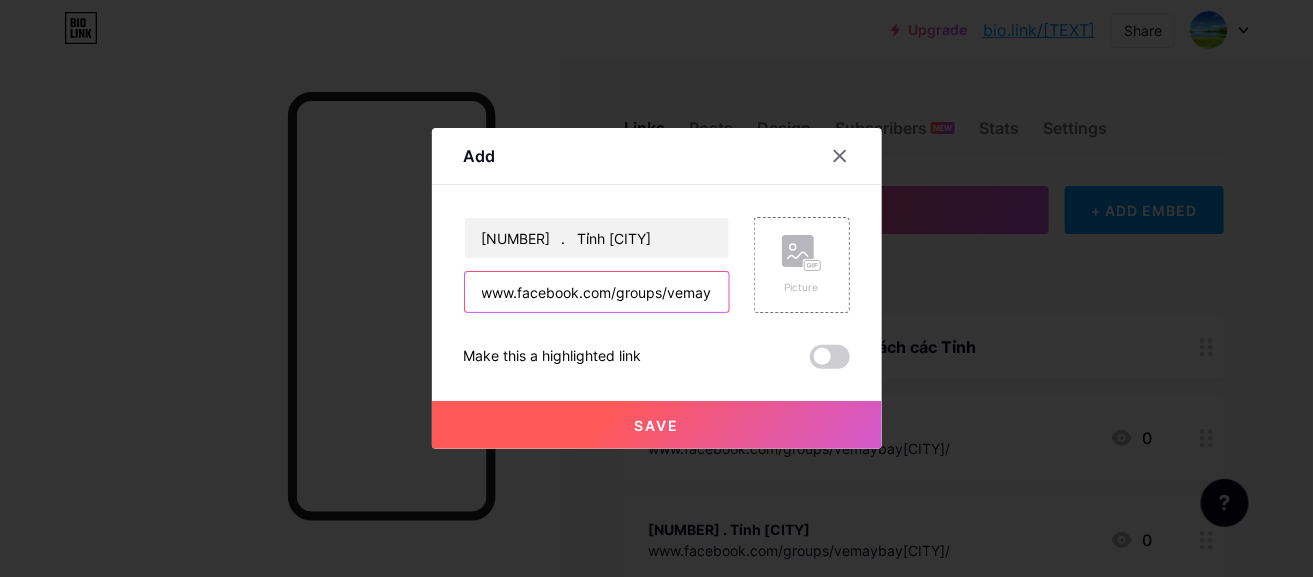 scroll, scrollTop: 0, scrollLeft: 91, axis: horizontal 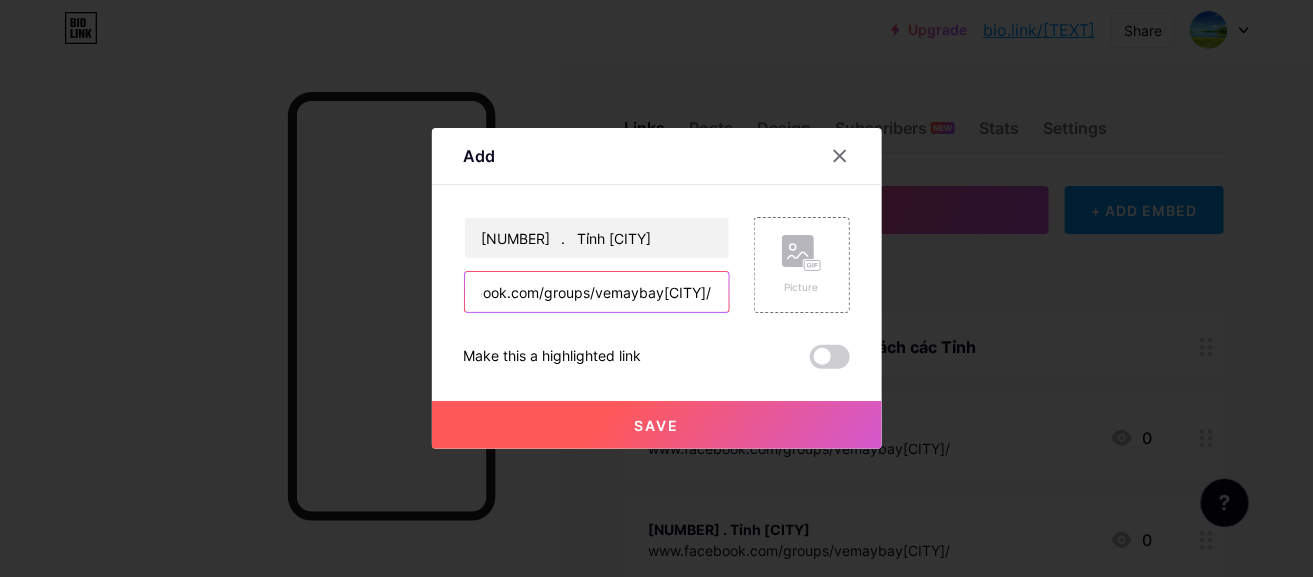 type on "www.facebook.com/groups/vemaybay[CITY]/" 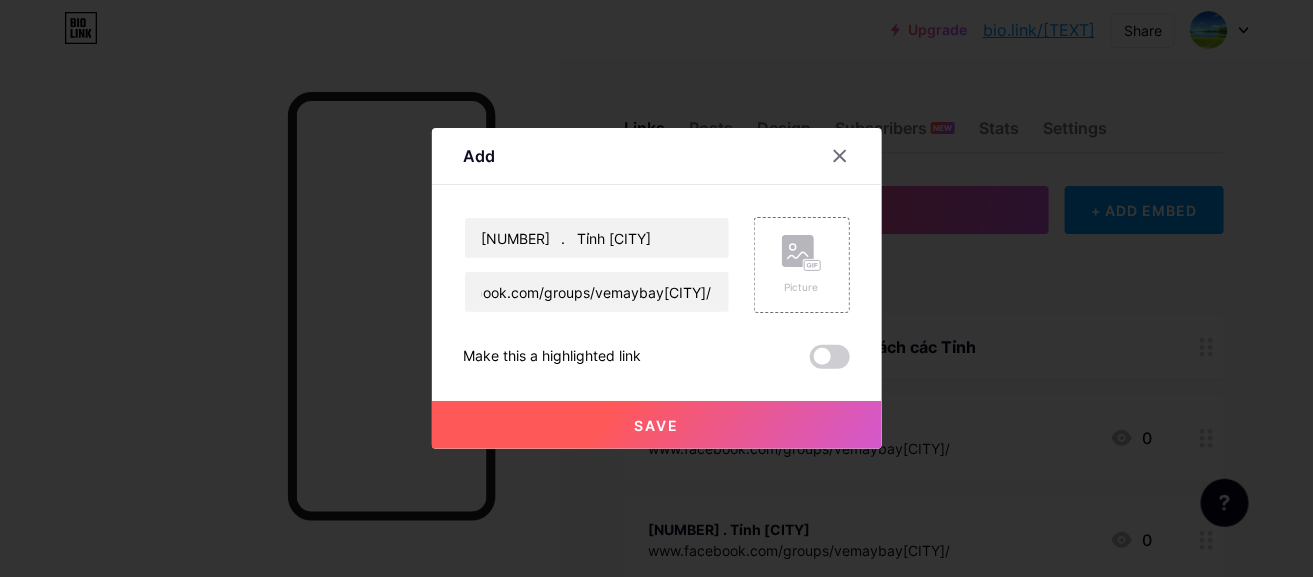 click on "Save" at bounding box center [657, 425] 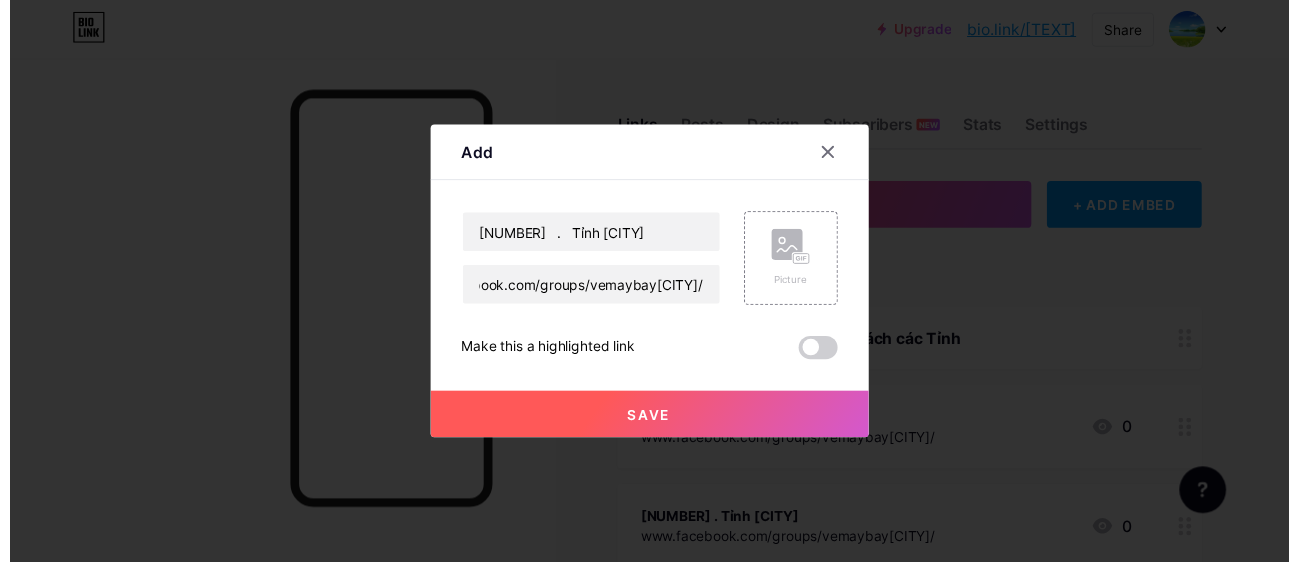 scroll, scrollTop: 0, scrollLeft: 0, axis: both 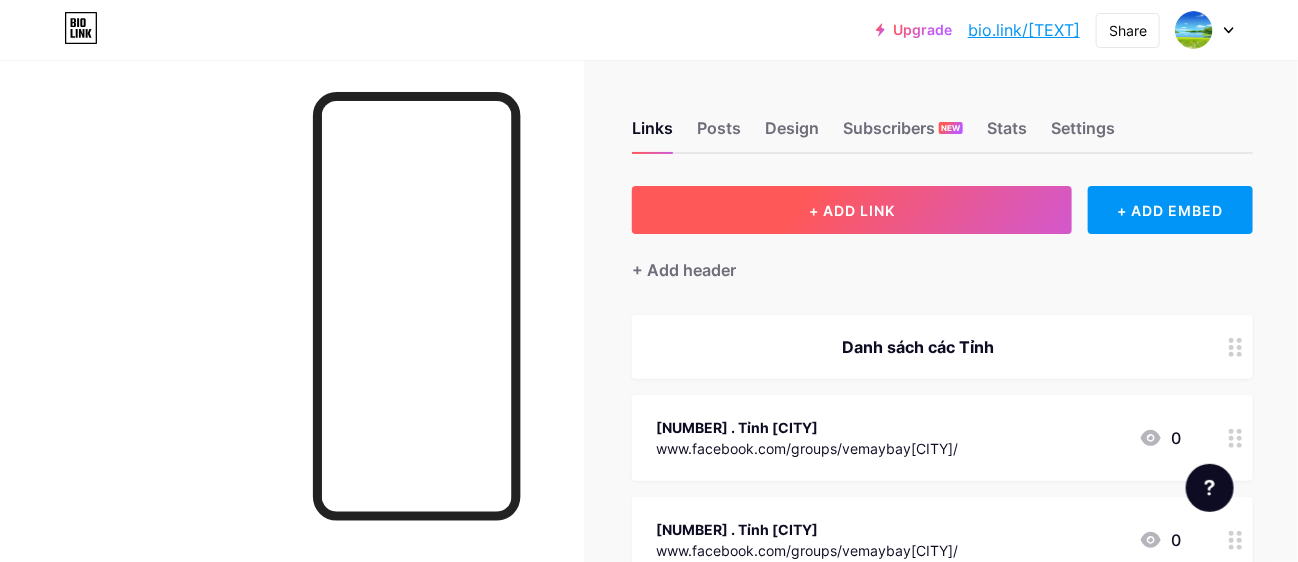 click on "+ ADD LINK" at bounding box center (852, 210) 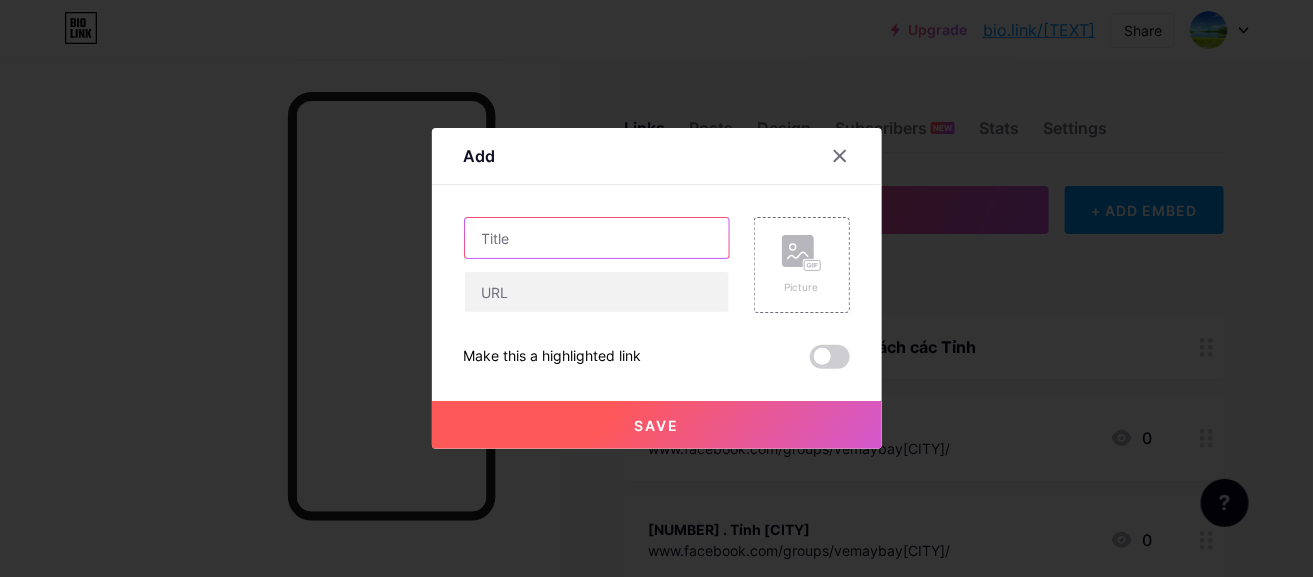 click at bounding box center (597, 238) 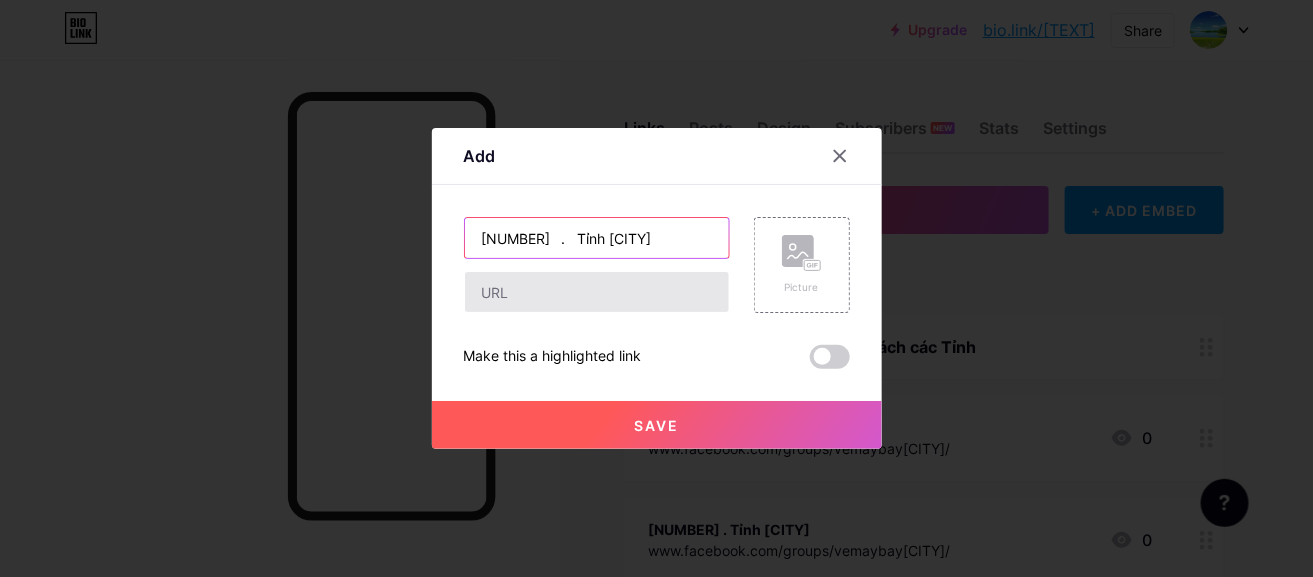 type on "[NUMBER]	. 	Tỉnh [CITY]" 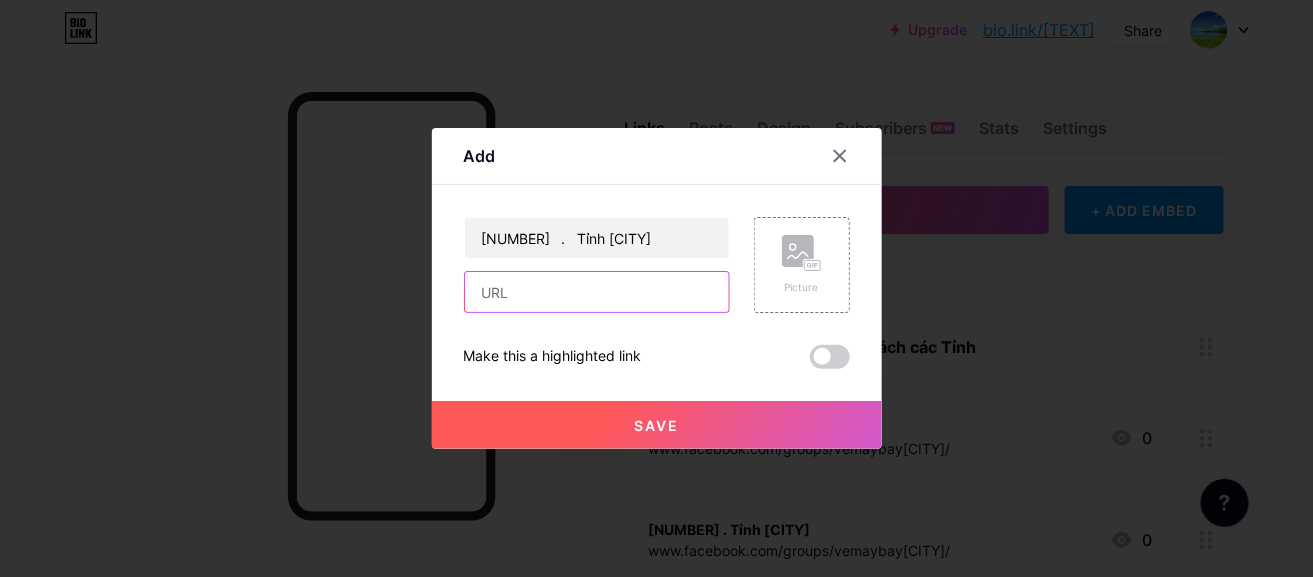 click at bounding box center [597, 292] 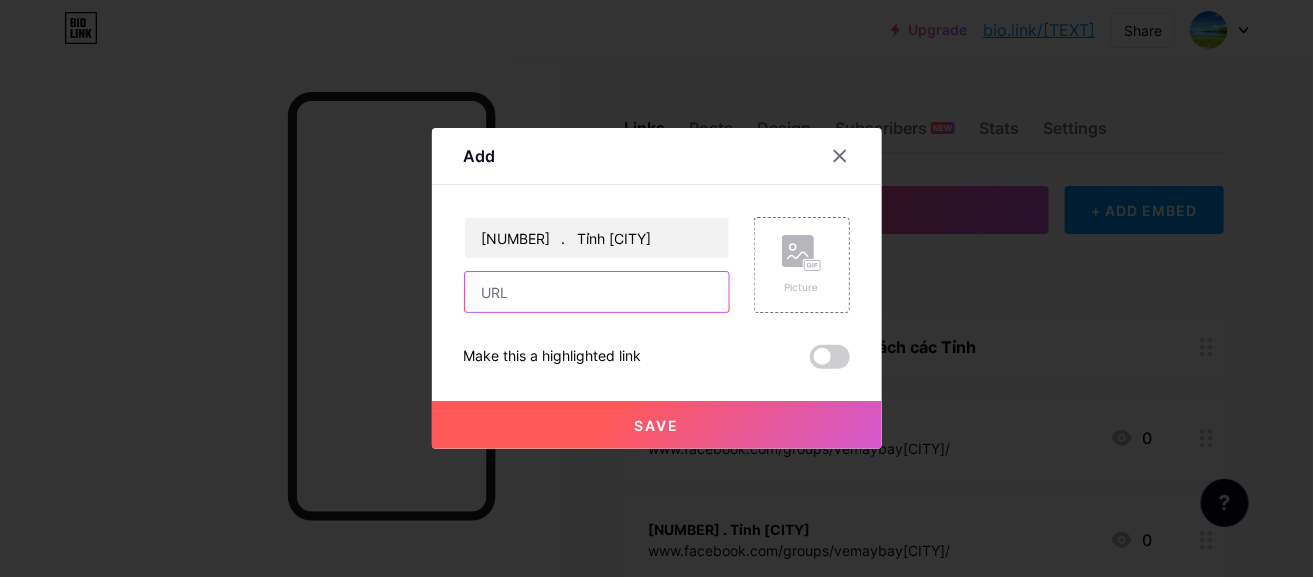 paste on "www.facebook.com/groups/vemaybay[CITY]1/" 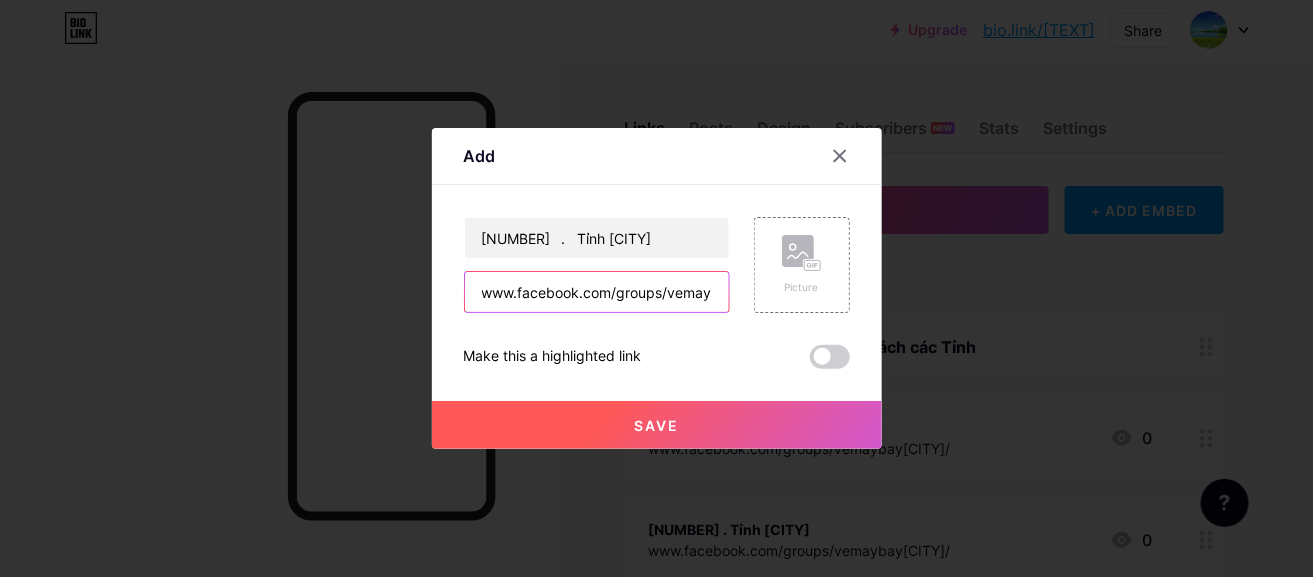 scroll, scrollTop: 0, scrollLeft: 77, axis: horizontal 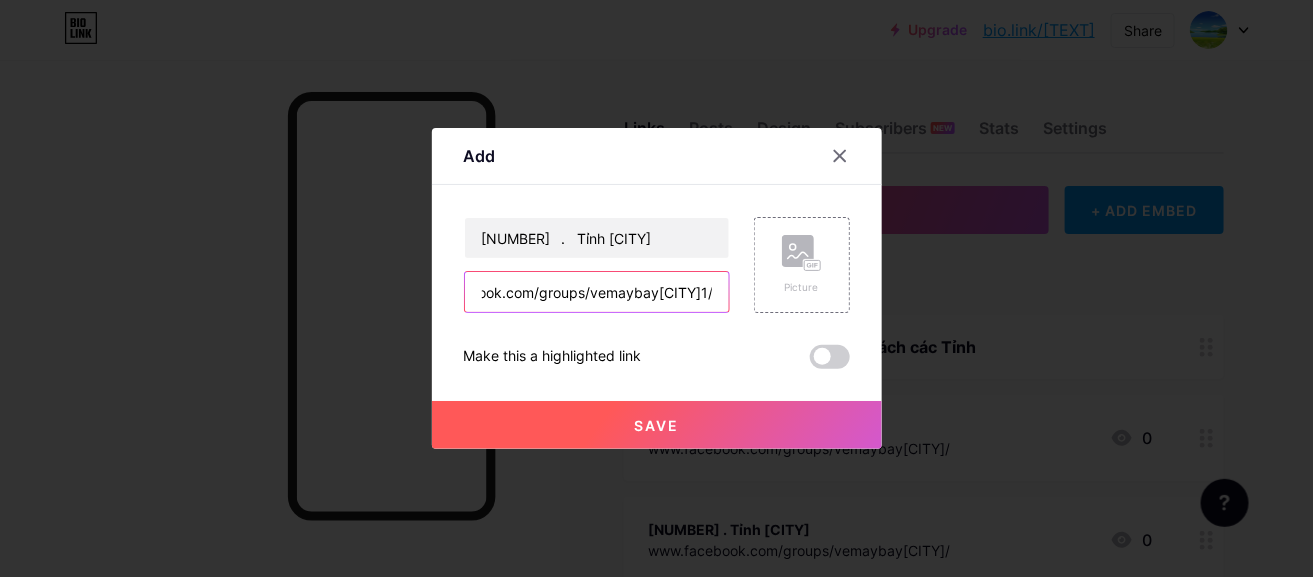 type on "www.facebook.com/groups/vemaybay[CITY]1/" 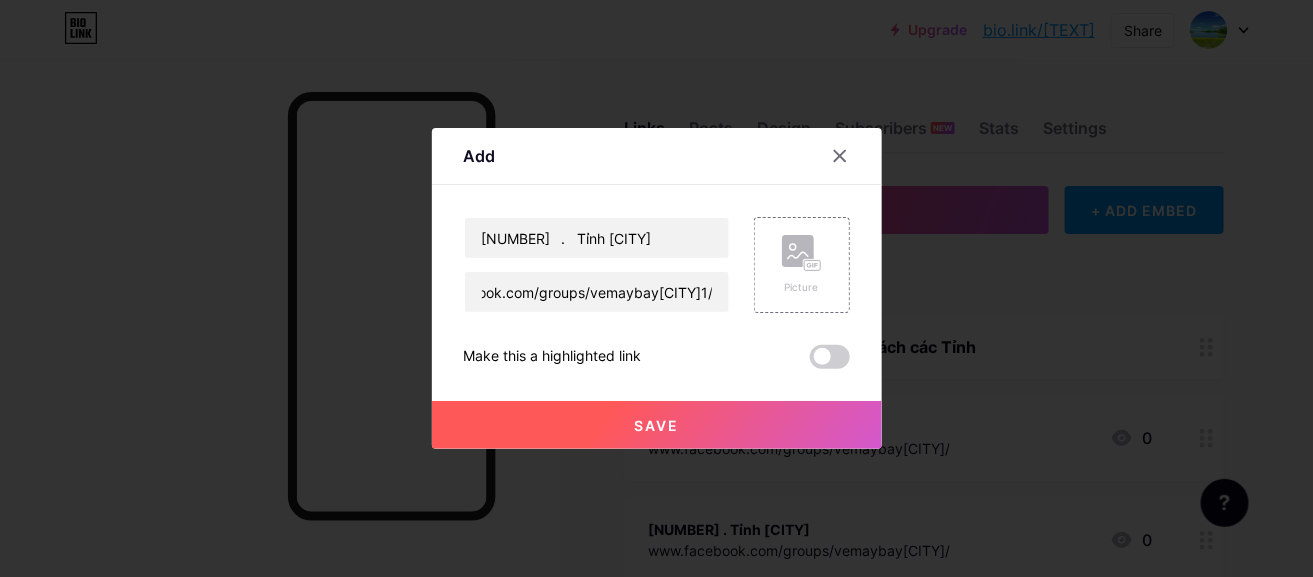 click on "Save" at bounding box center [657, 425] 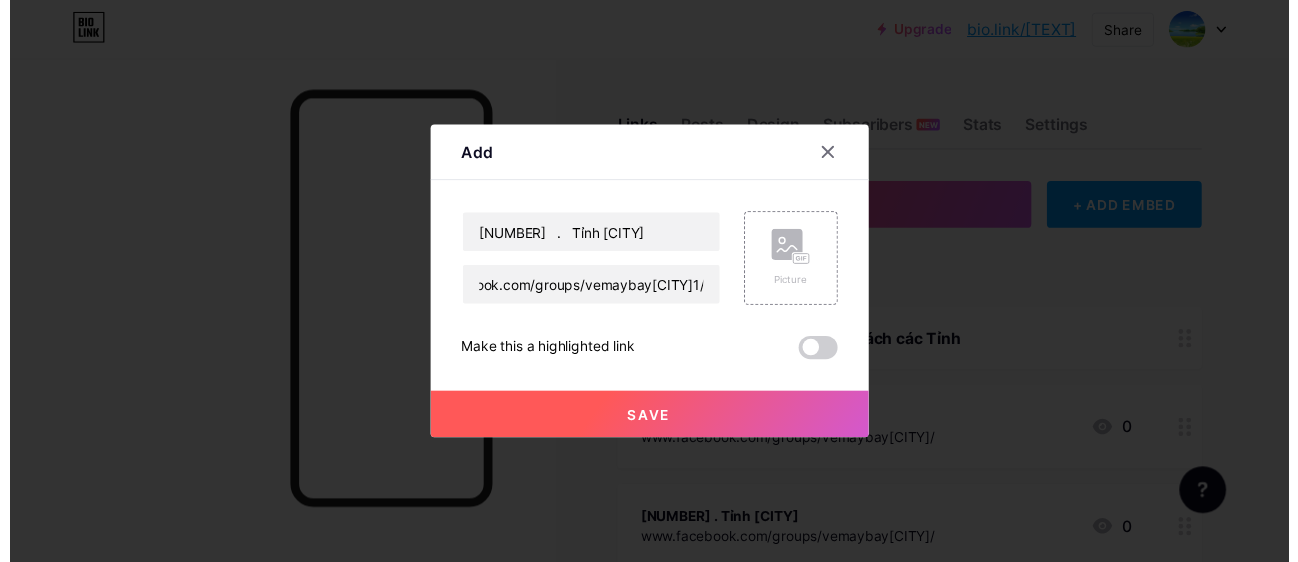 scroll, scrollTop: 0, scrollLeft: 0, axis: both 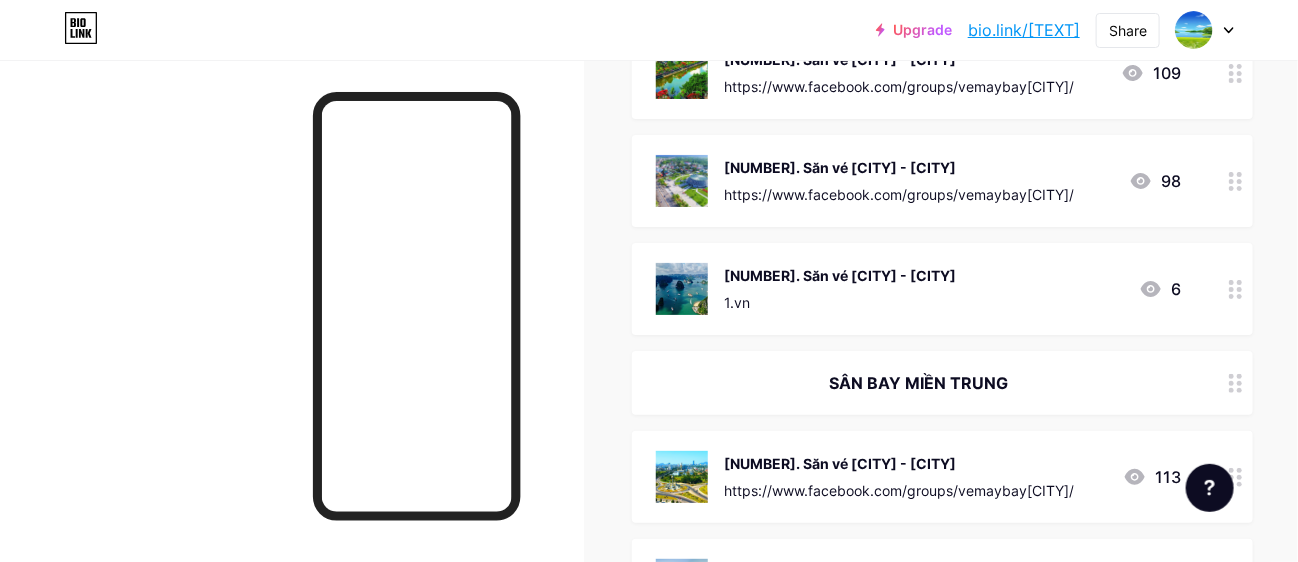 click on "[NUMBER]. Săn vé [CITY] - [CITY]" at bounding box center [840, 275] 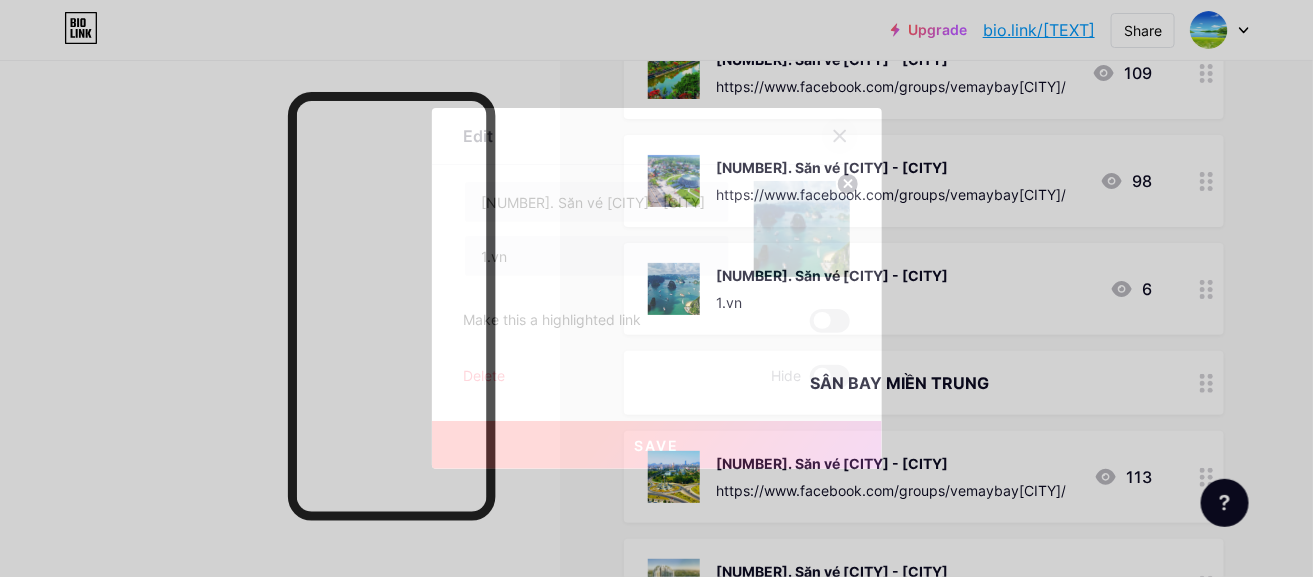 click 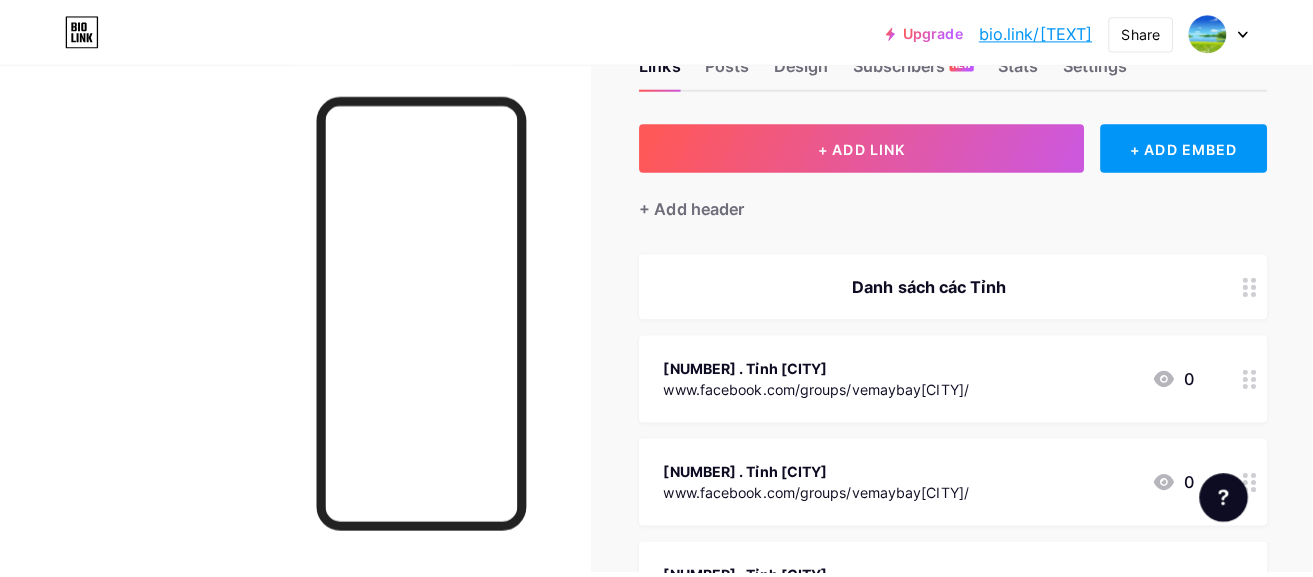 scroll, scrollTop: 0, scrollLeft: 0, axis: both 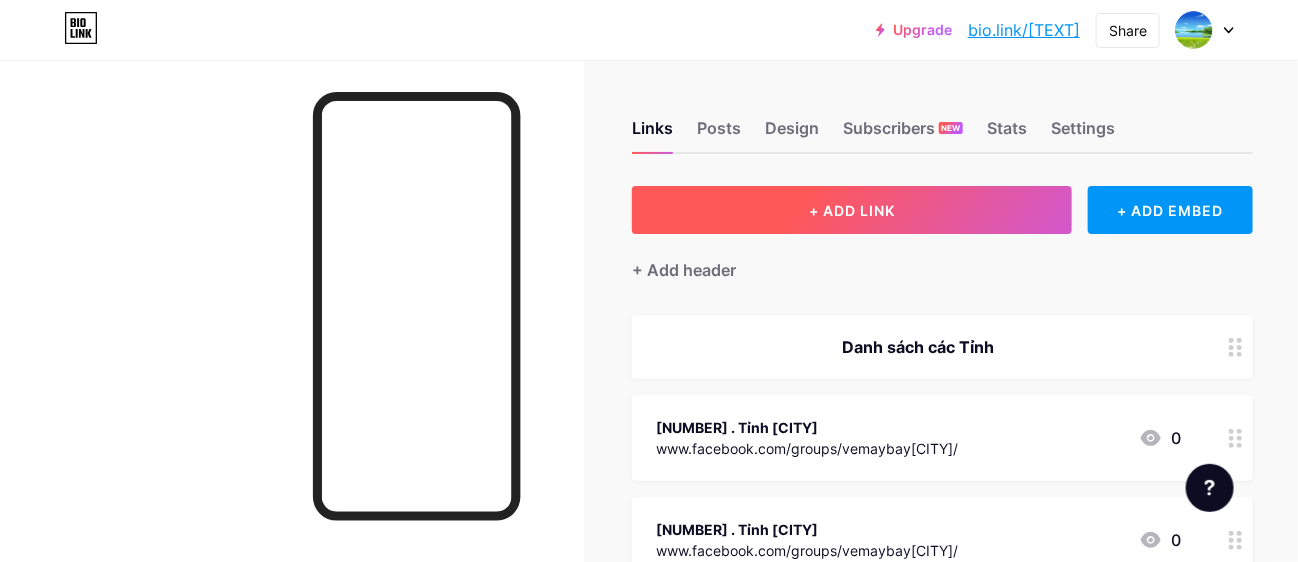 click on "+ ADD LINK" at bounding box center [852, 210] 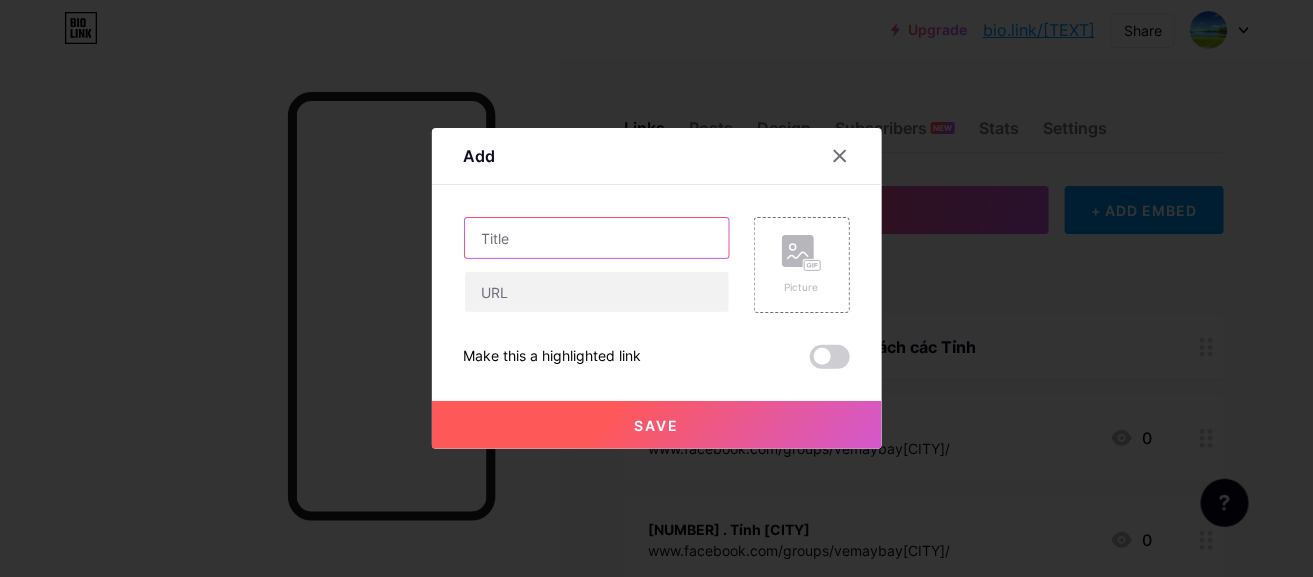 click at bounding box center (597, 238) 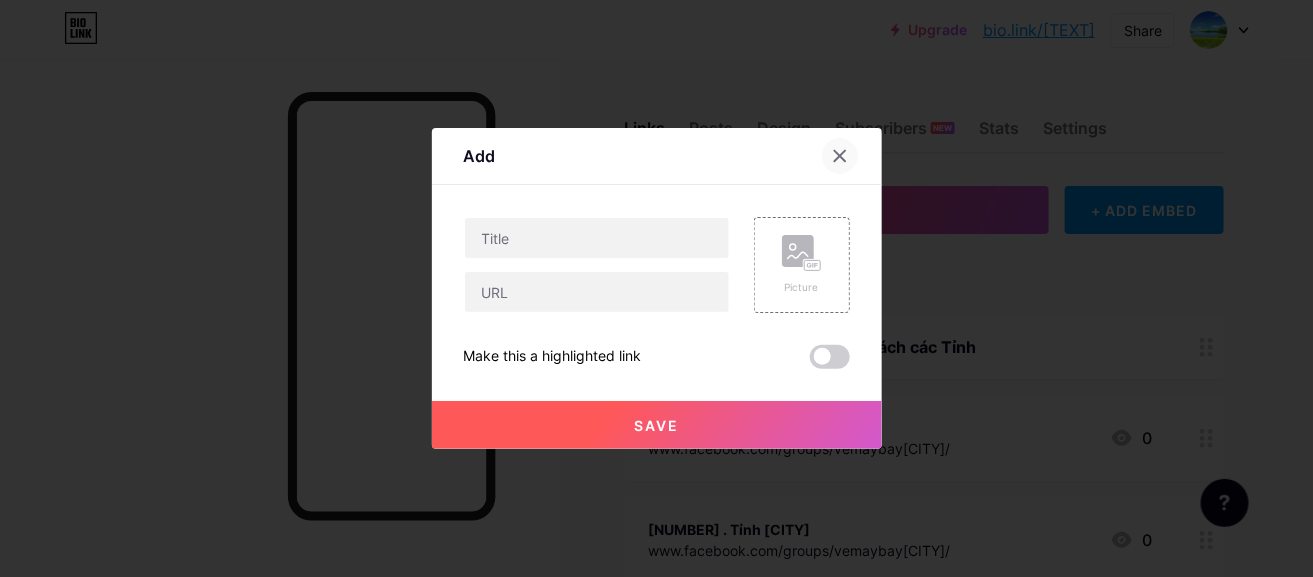 click at bounding box center [840, 156] 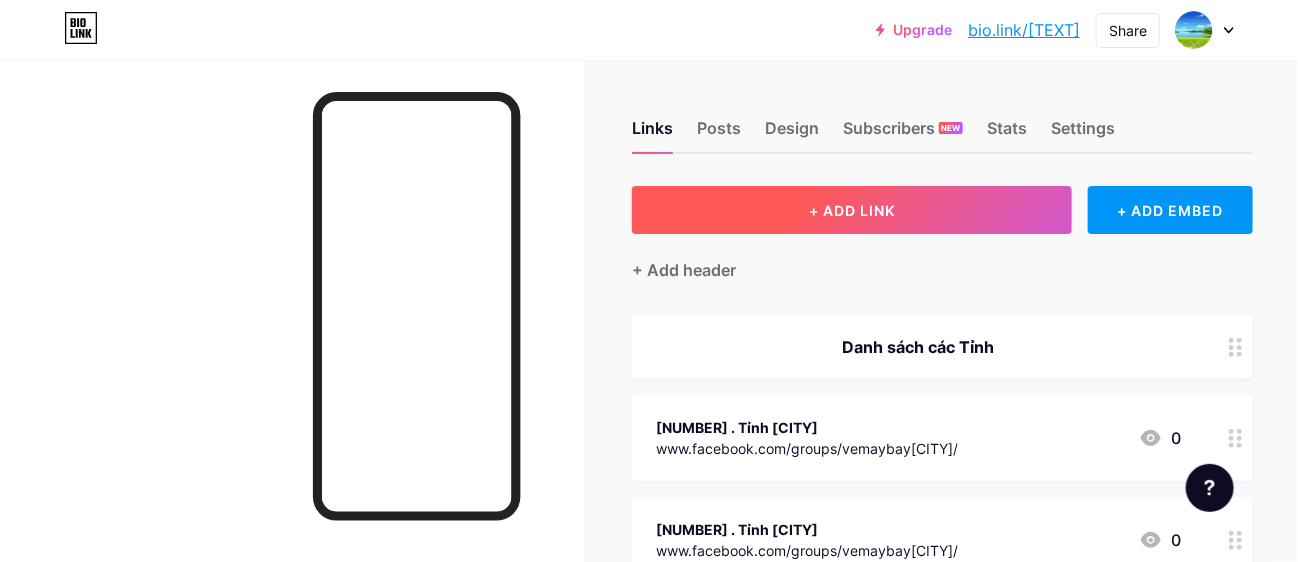 click on "+ ADD LINK" at bounding box center [852, 210] 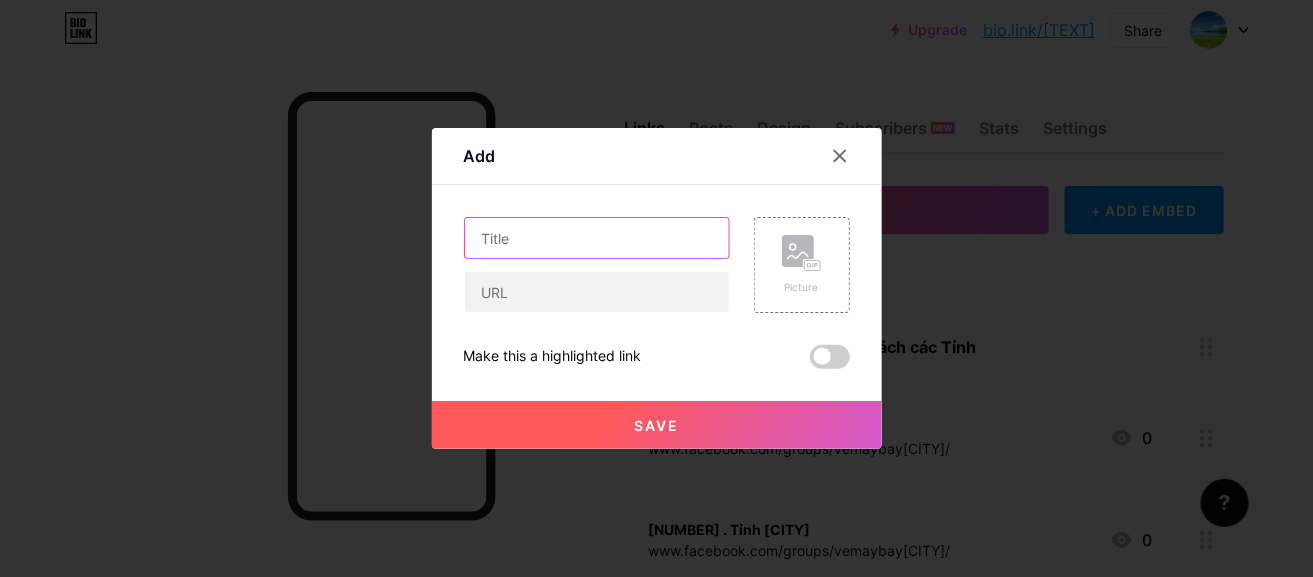 click at bounding box center (597, 238) 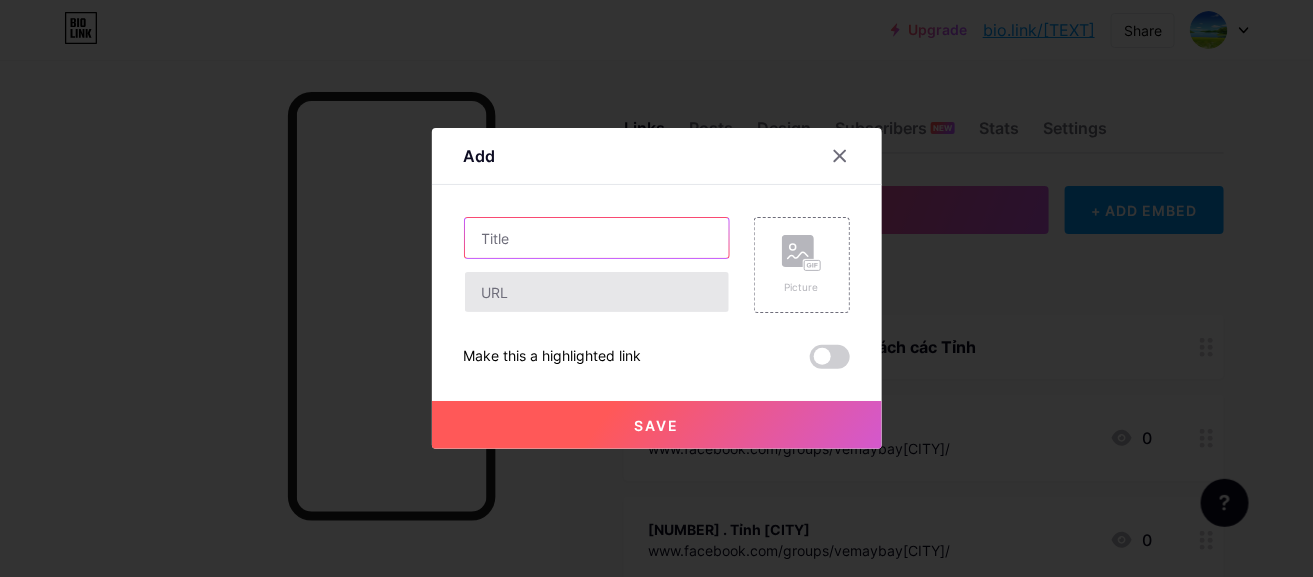 paste on "[NUMBER]	. 	Tỉnh [CITY]" 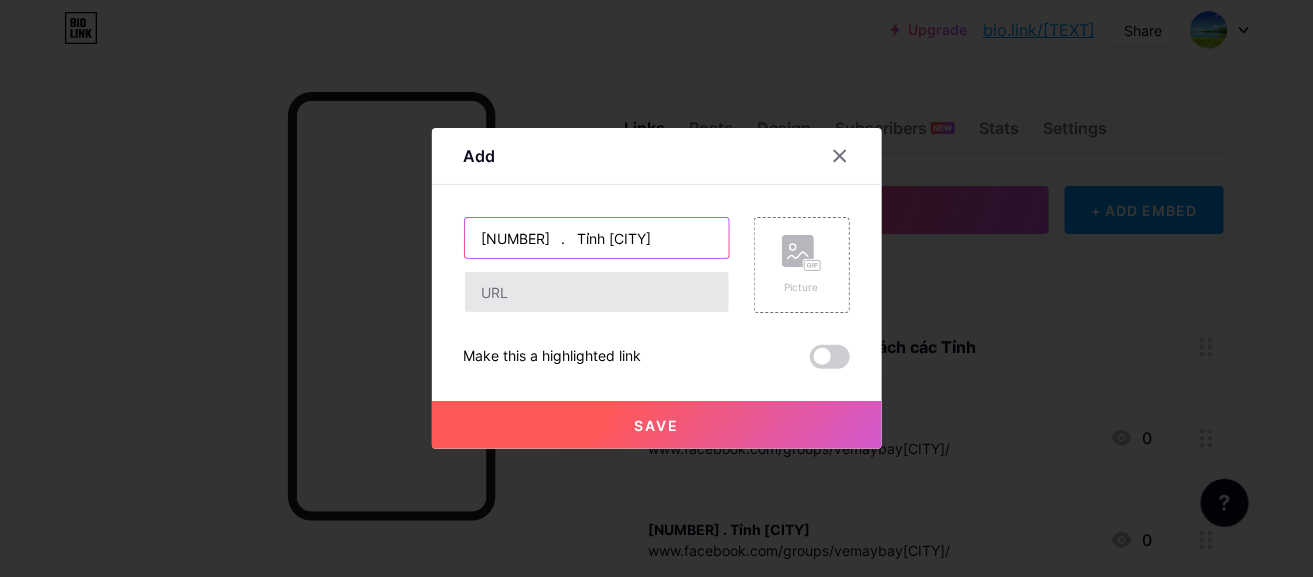 type on "[NUMBER]	. 	Tỉnh [CITY]" 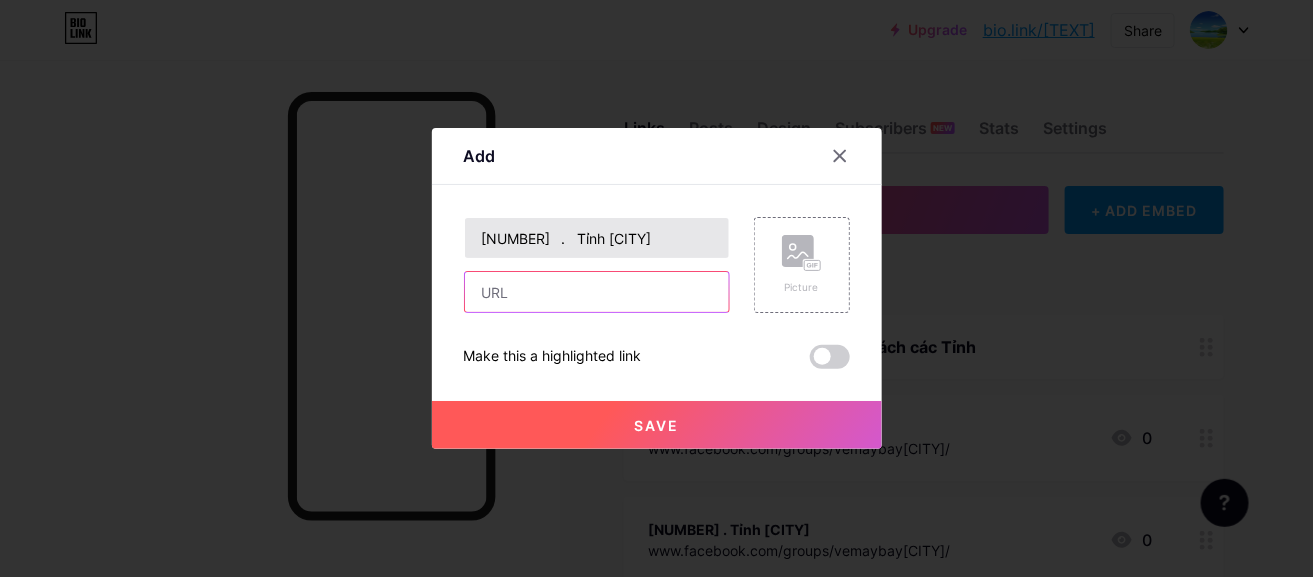 drag, startPoint x: 543, startPoint y: 290, endPoint x: 557, endPoint y: 245, distance: 47.127487 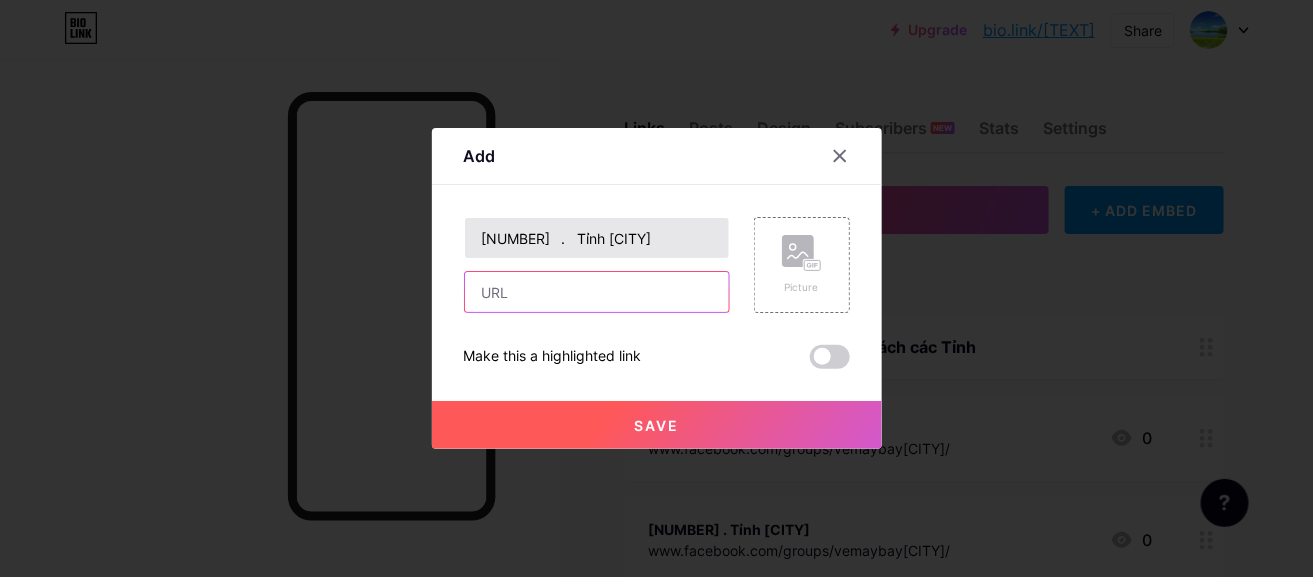 click at bounding box center [597, 292] 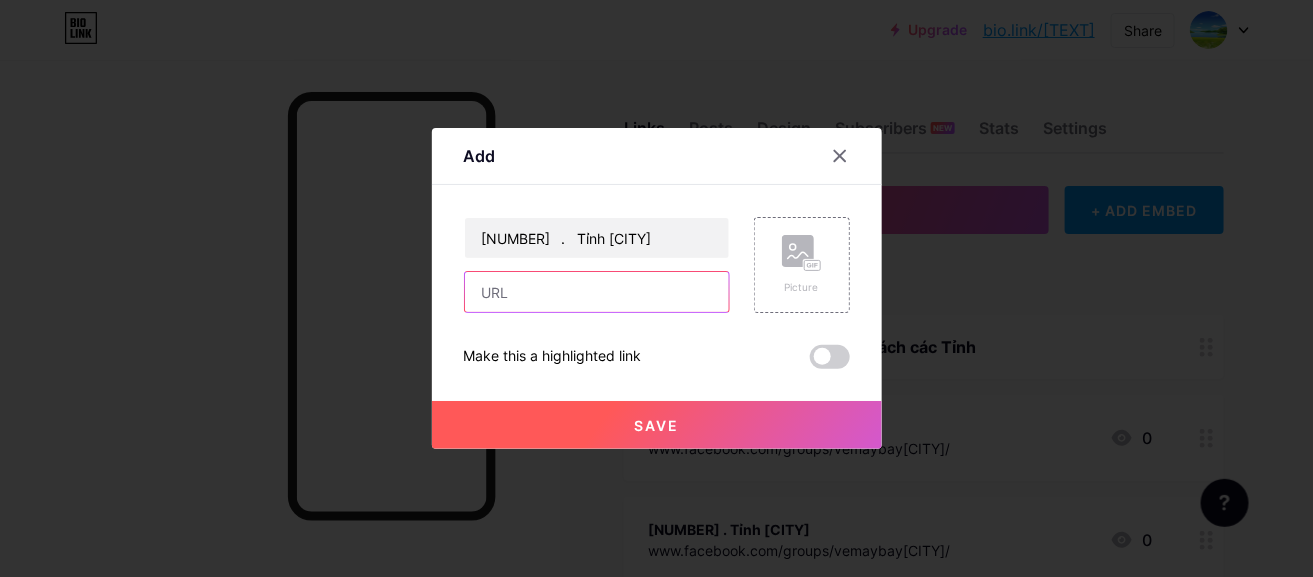 click at bounding box center (597, 292) 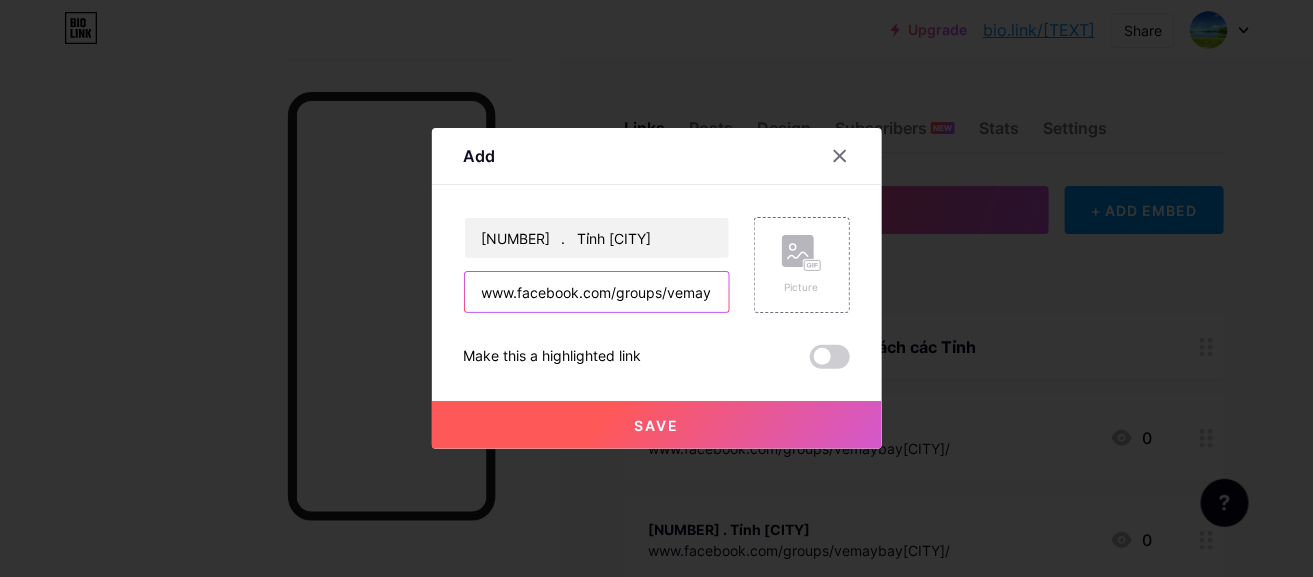 scroll, scrollTop: 0, scrollLeft: 80, axis: horizontal 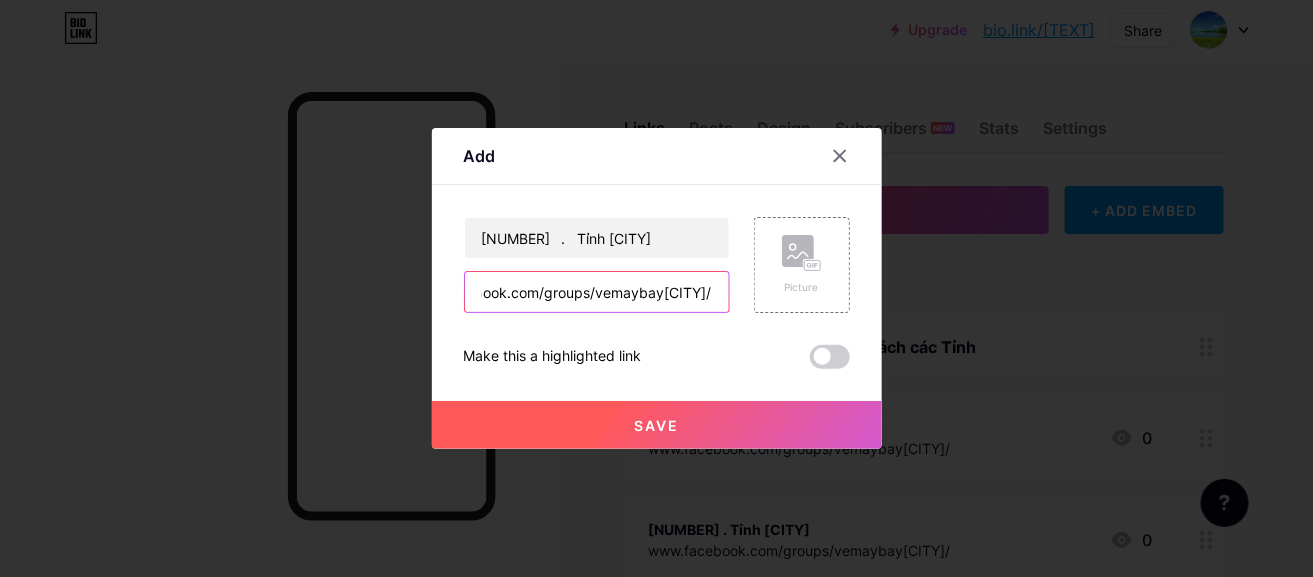 type on "www.facebook.com/groups/vemaybay[CITY]/" 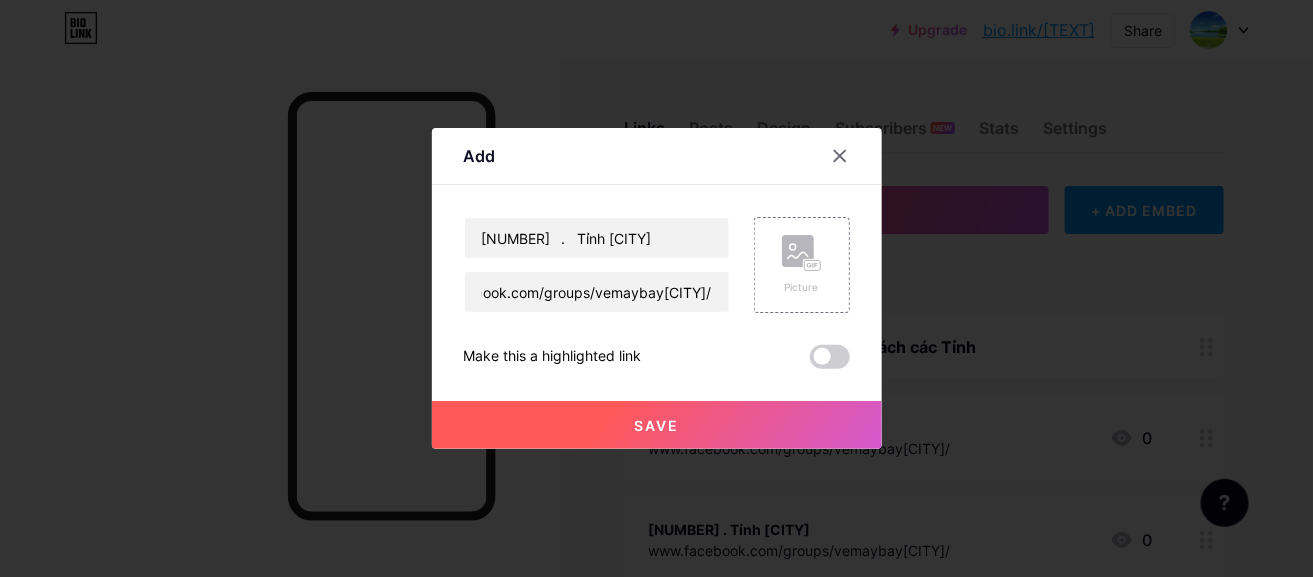click on "Save" at bounding box center (657, 425) 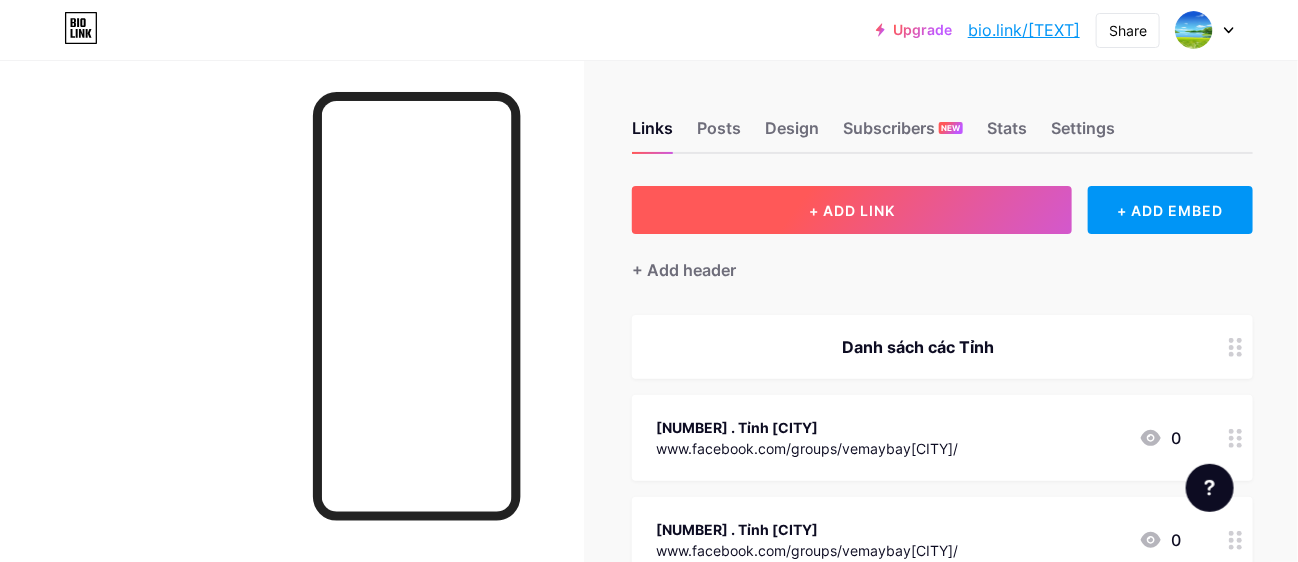 click on "+ ADD LINK" at bounding box center (852, 210) 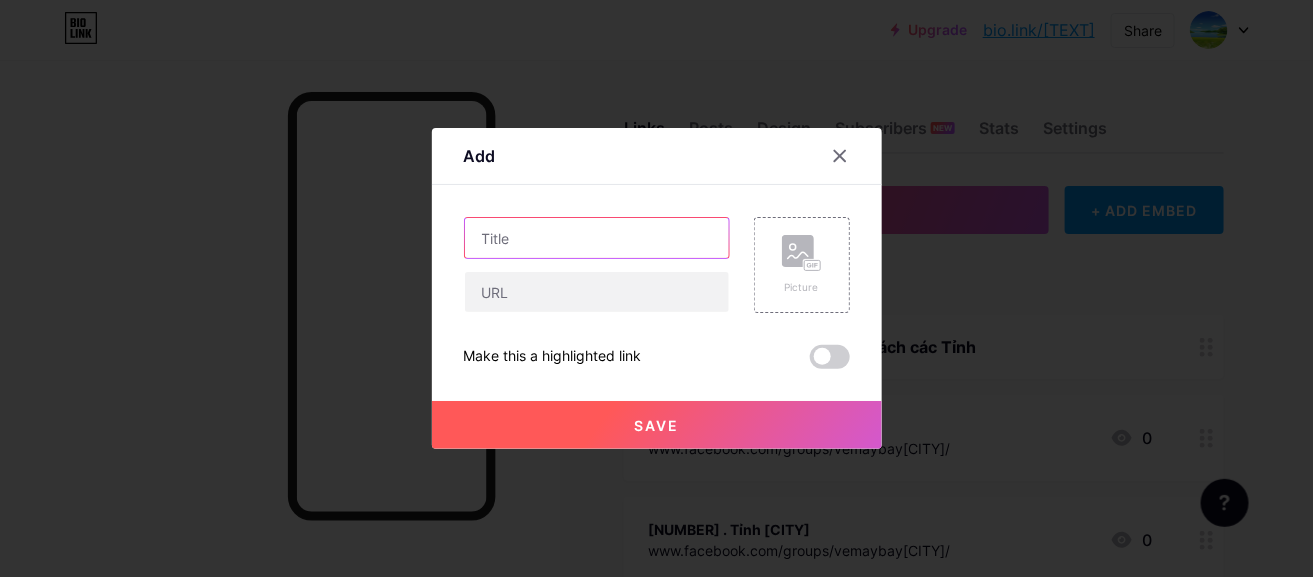 click at bounding box center [597, 238] 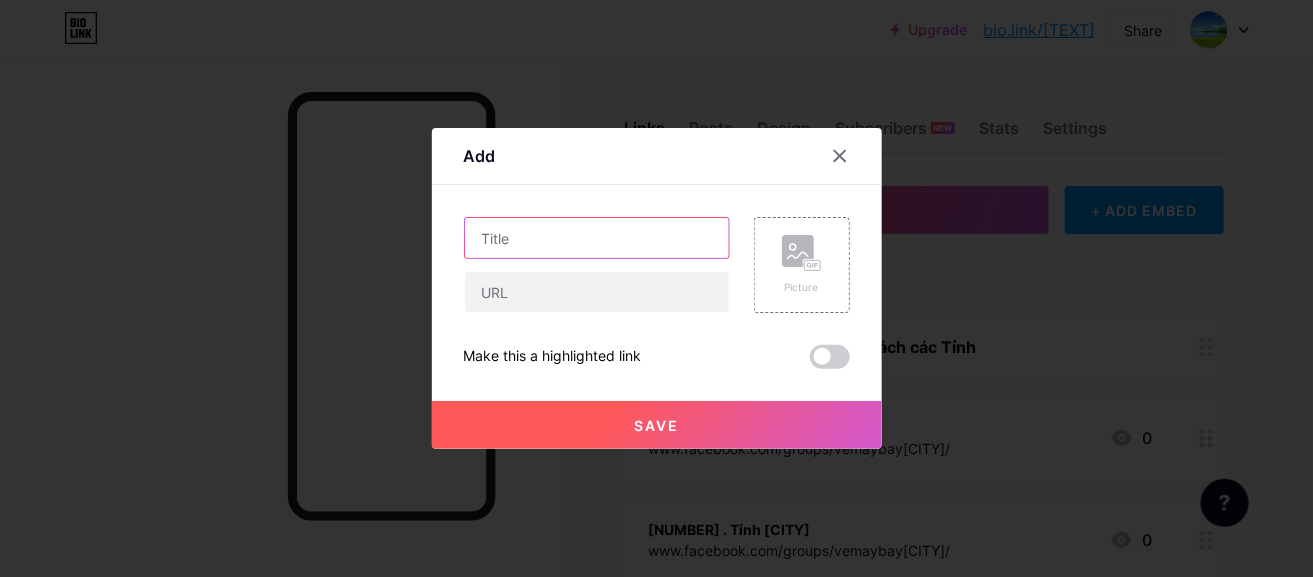 paste on "[NUMBER]	. 	Thành phố [CITY]" 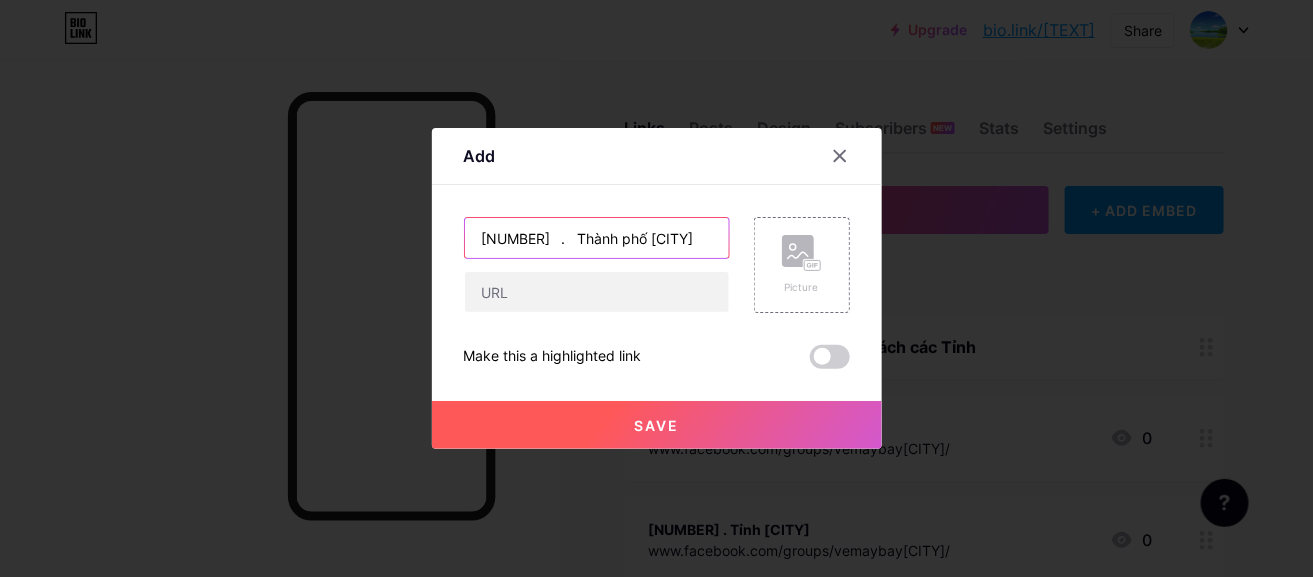 type on "[NUMBER]	. 	Thành phố [CITY]" 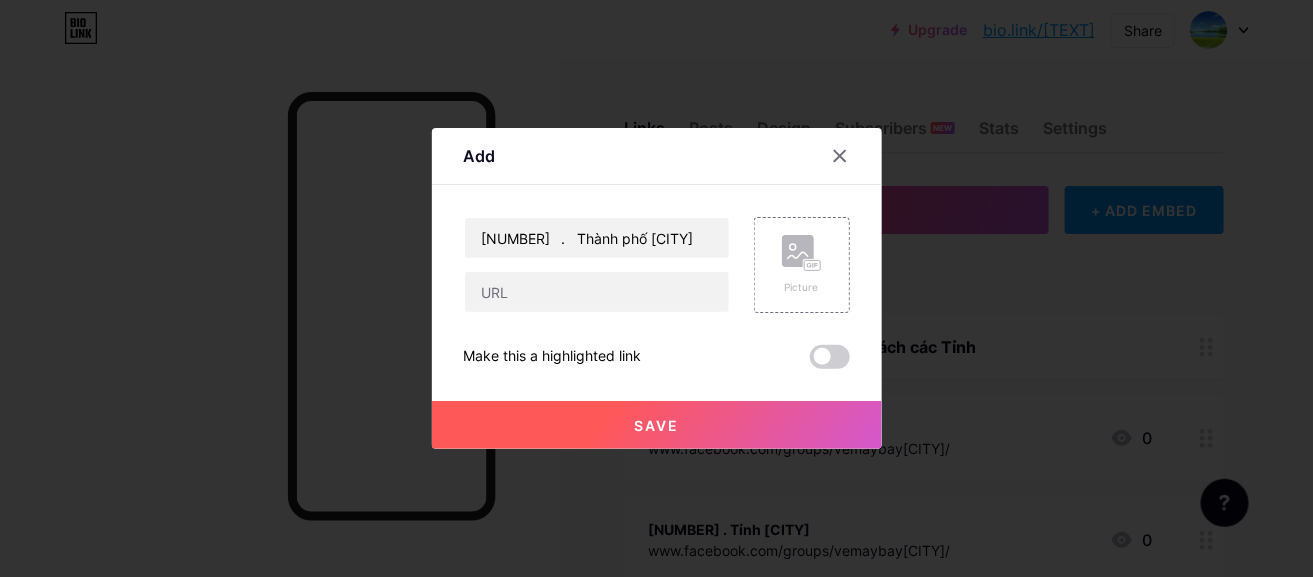 click on "[NUMBER]	. 	Thành phố [CITY]" at bounding box center [597, 265] 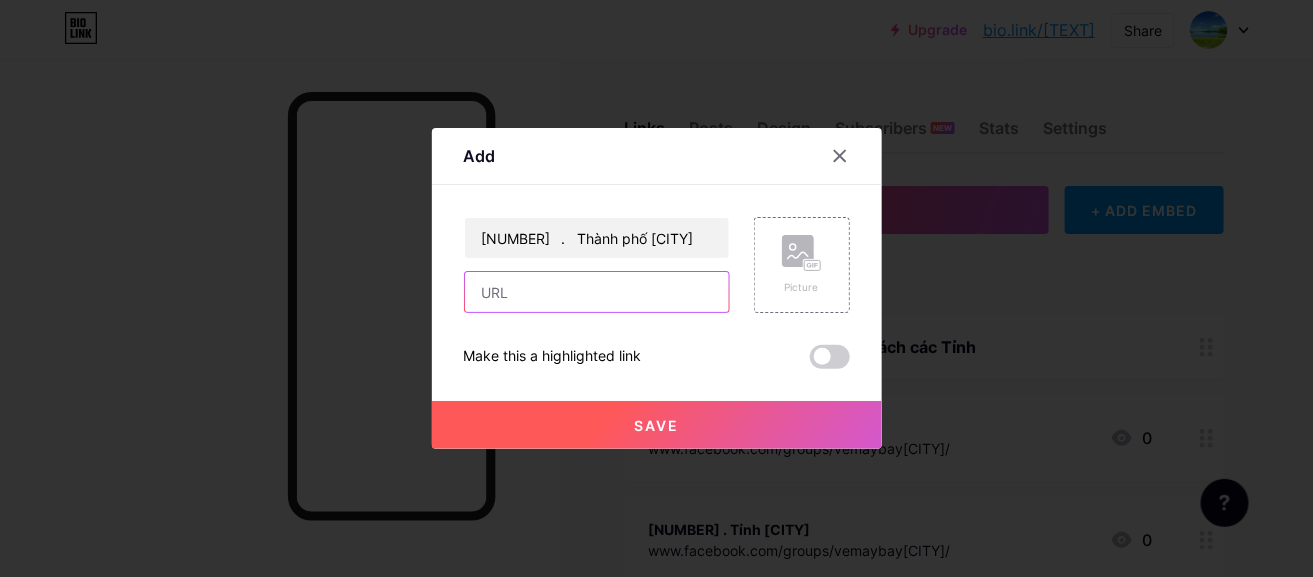 click at bounding box center [597, 292] 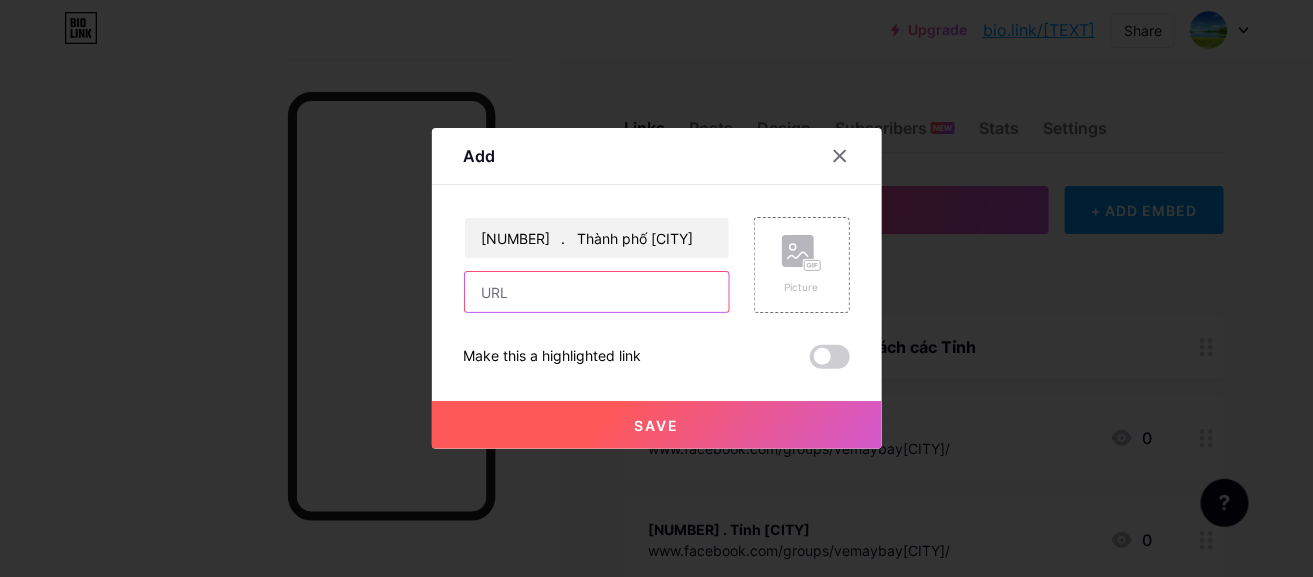 click at bounding box center [597, 292] 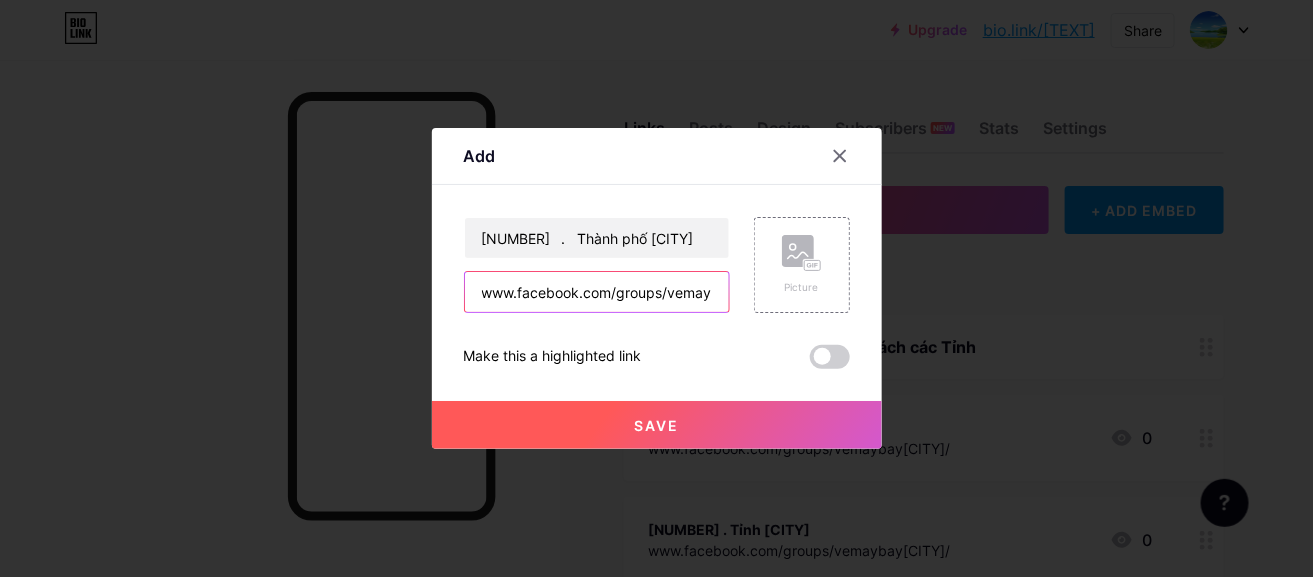 scroll, scrollTop: 0, scrollLeft: 72, axis: horizontal 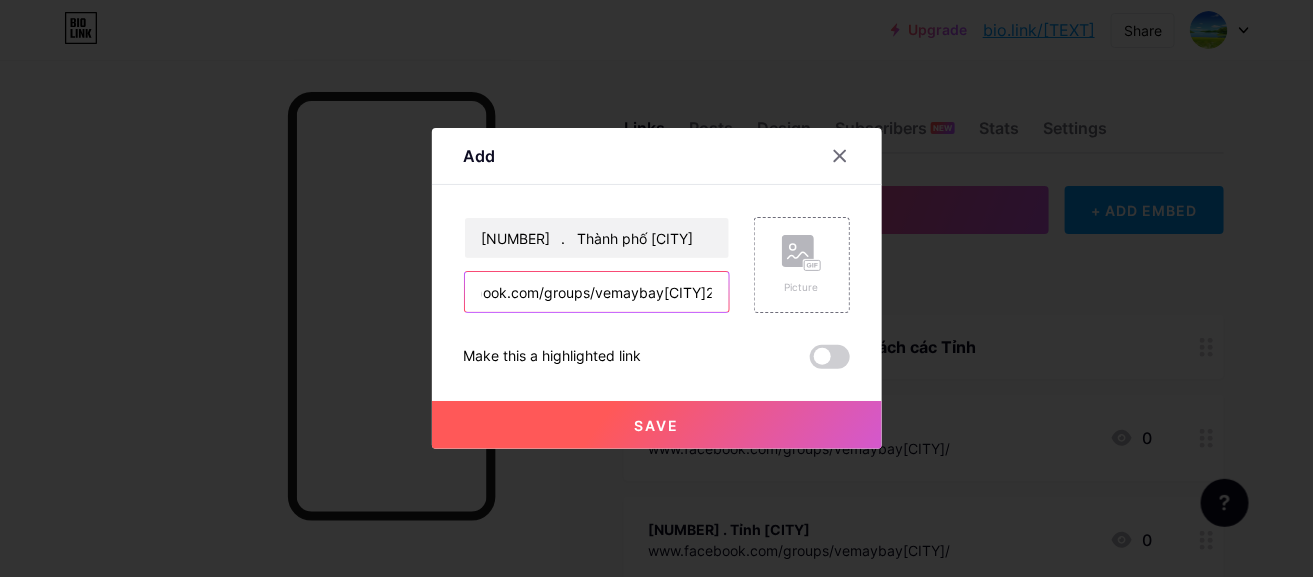 type on "www.facebook.com/groups/vemaybay[CITY]2/" 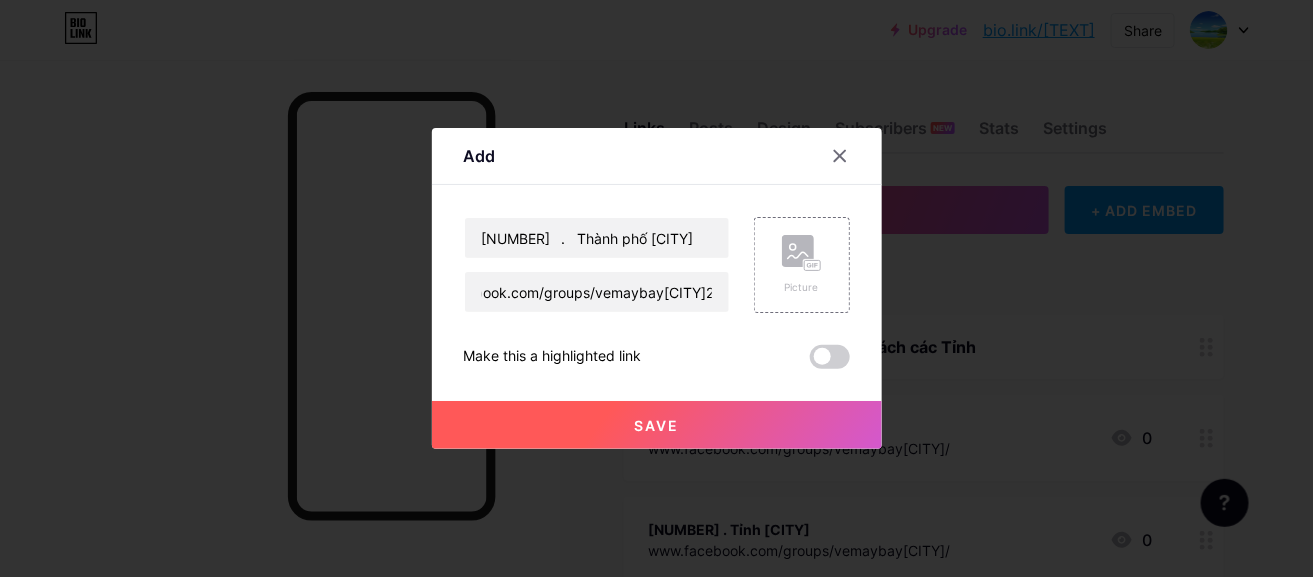 click on "Save" at bounding box center [657, 425] 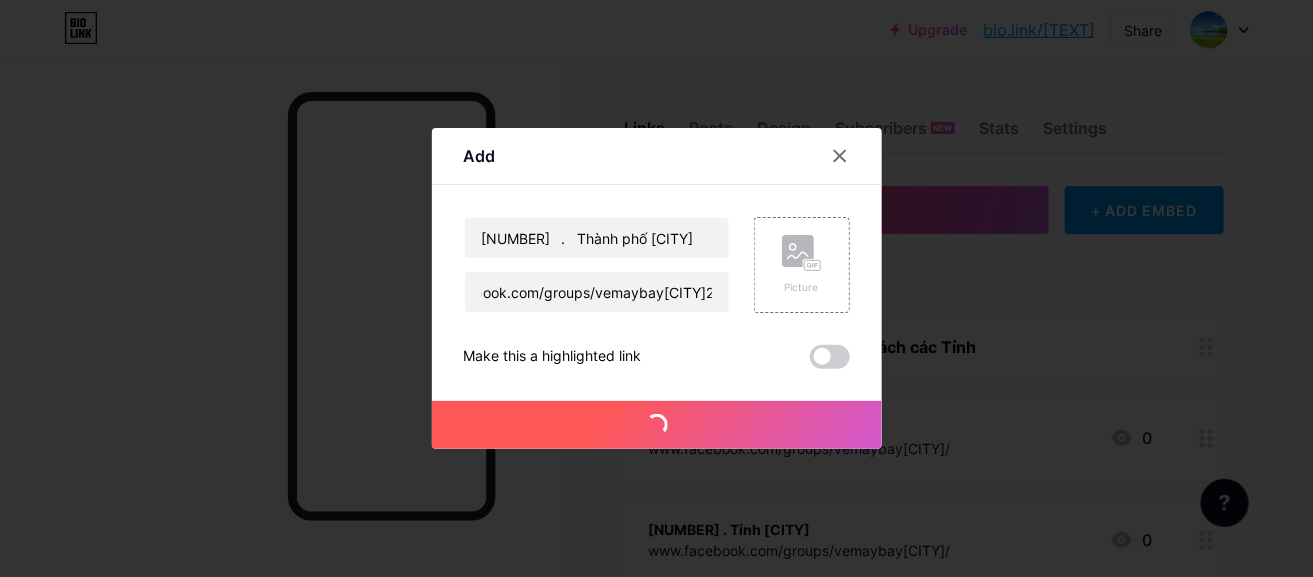scroll, scrollTop: 0, scrollLeft: 0, axis: both 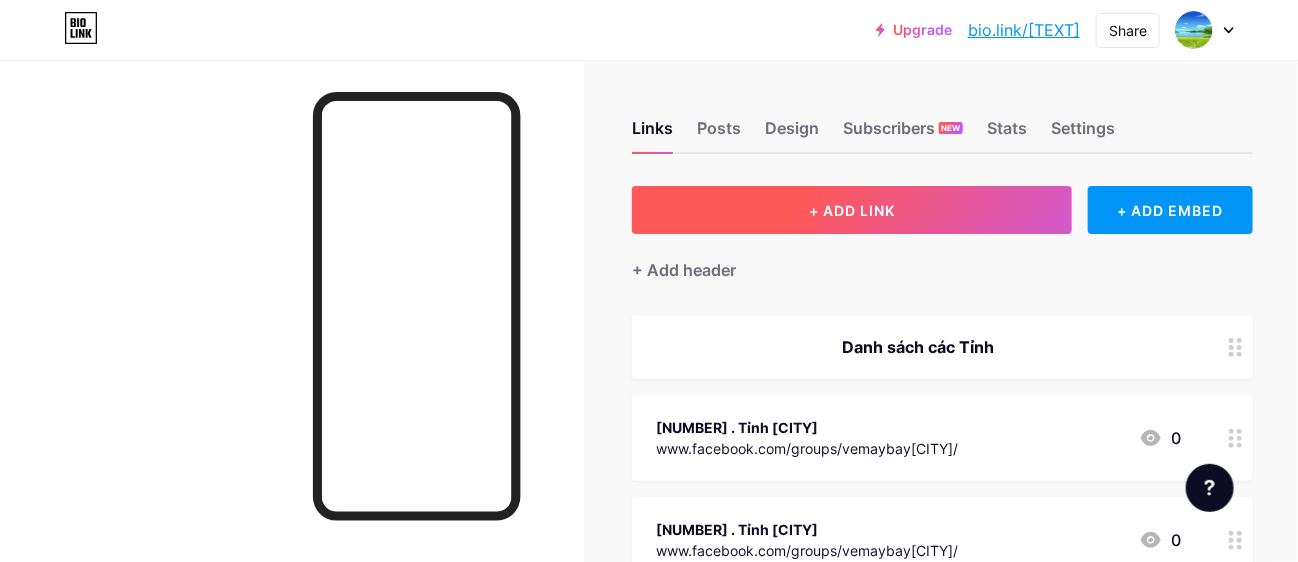 click on "+ ADD LINK" at bounding box center [852, 210] 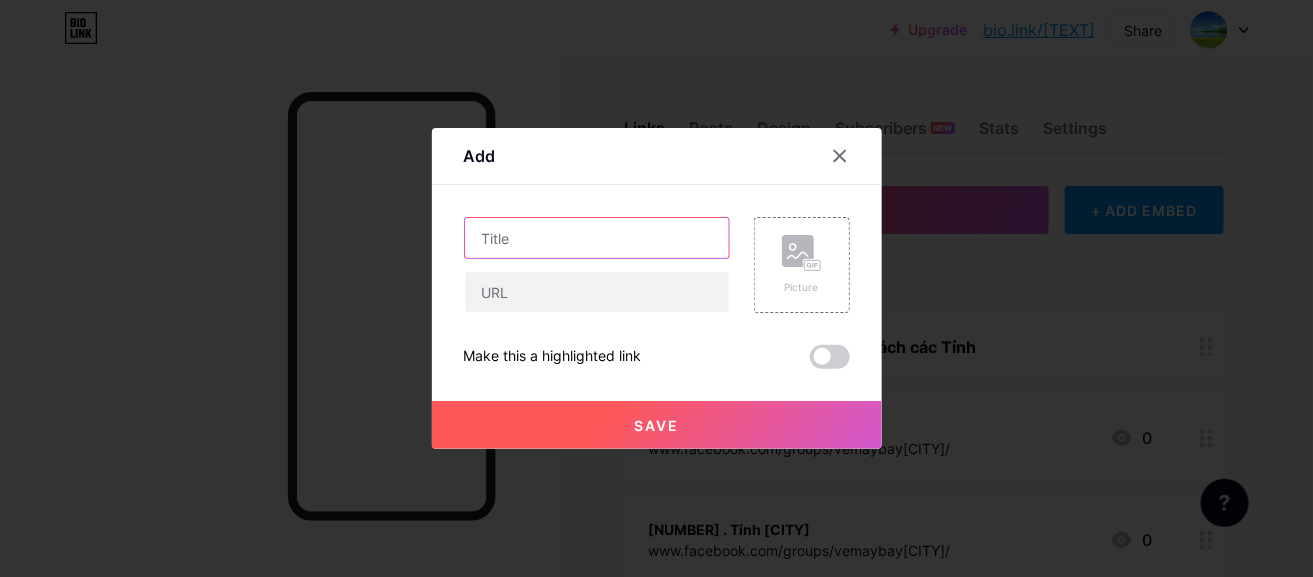 click at bounding box center [597, 238] 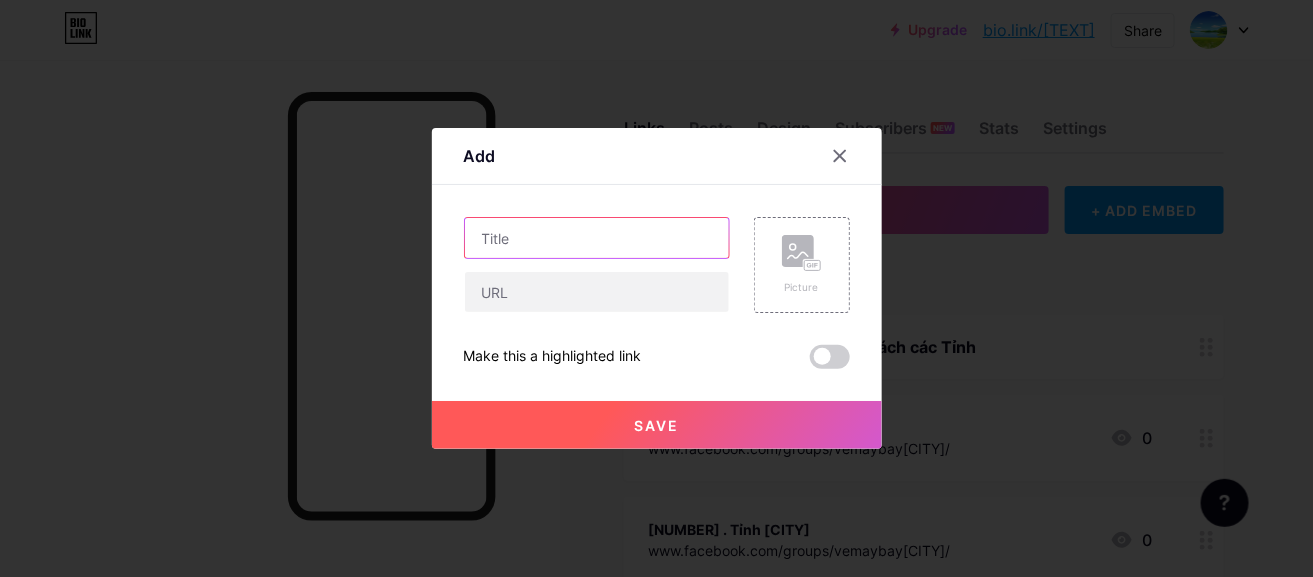 paste on "[NUMBER]	. 	Thành phố [CITY]" 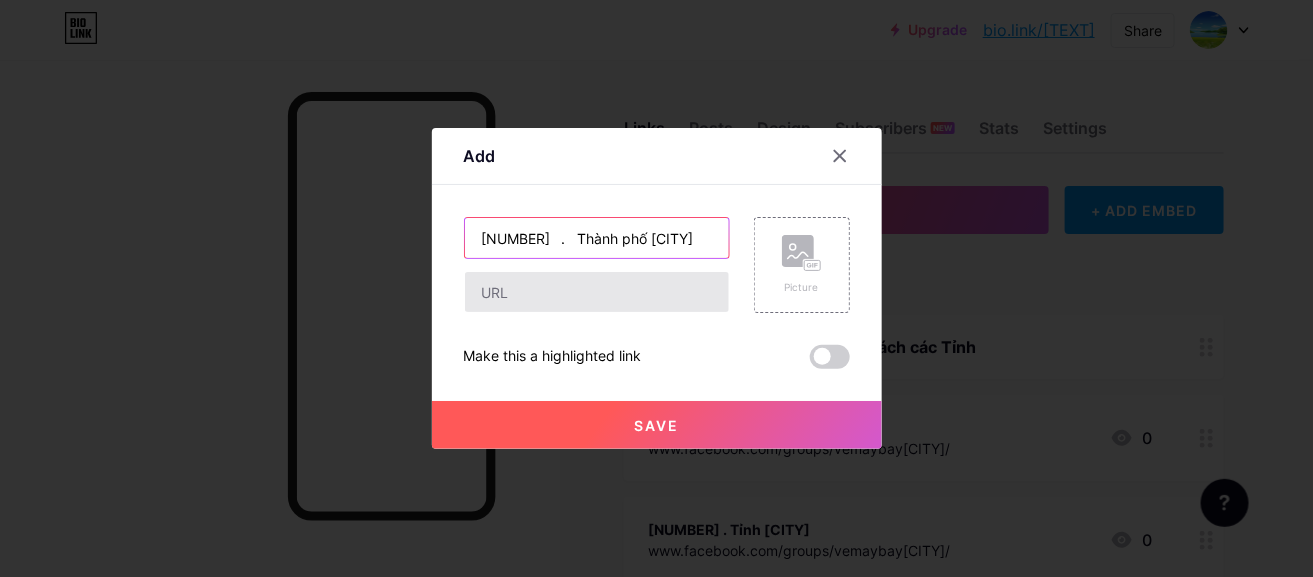 type on "[NUMBER]	. 	Thành phố [CITY]" 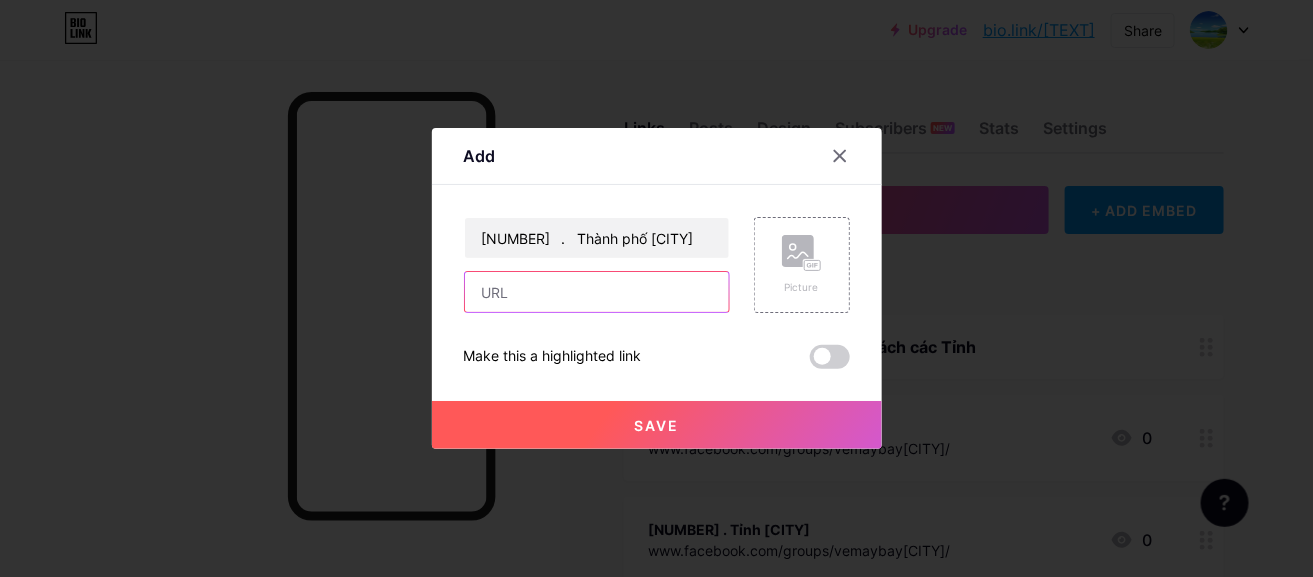 click at bounding box center (597, 292) 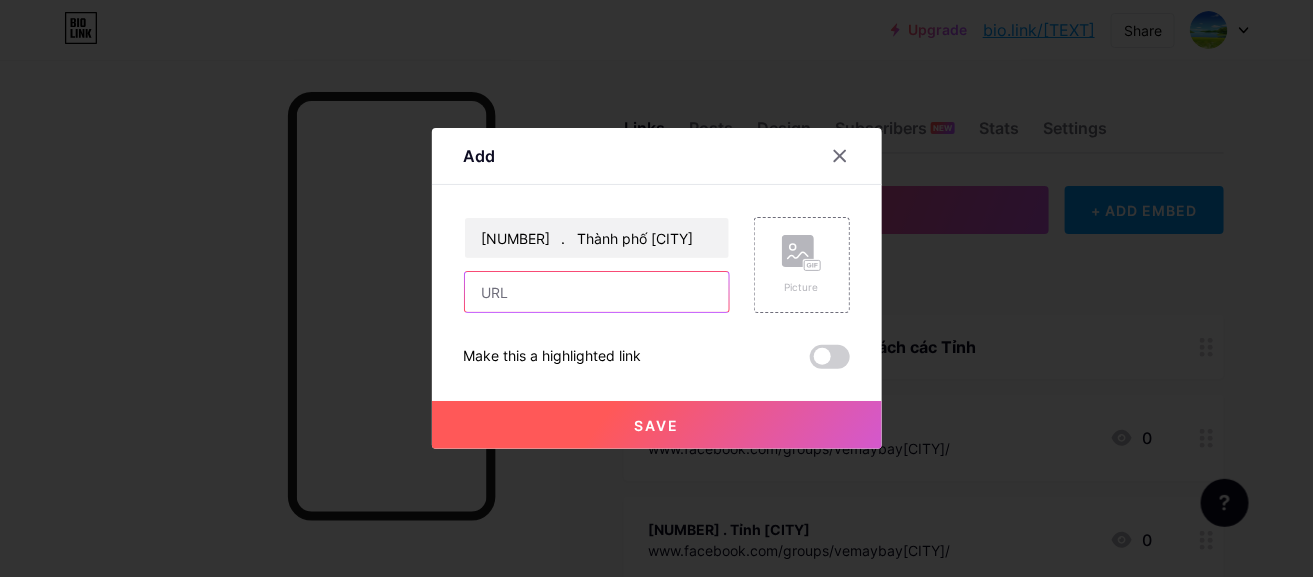 click at bounding box center (597, 292) 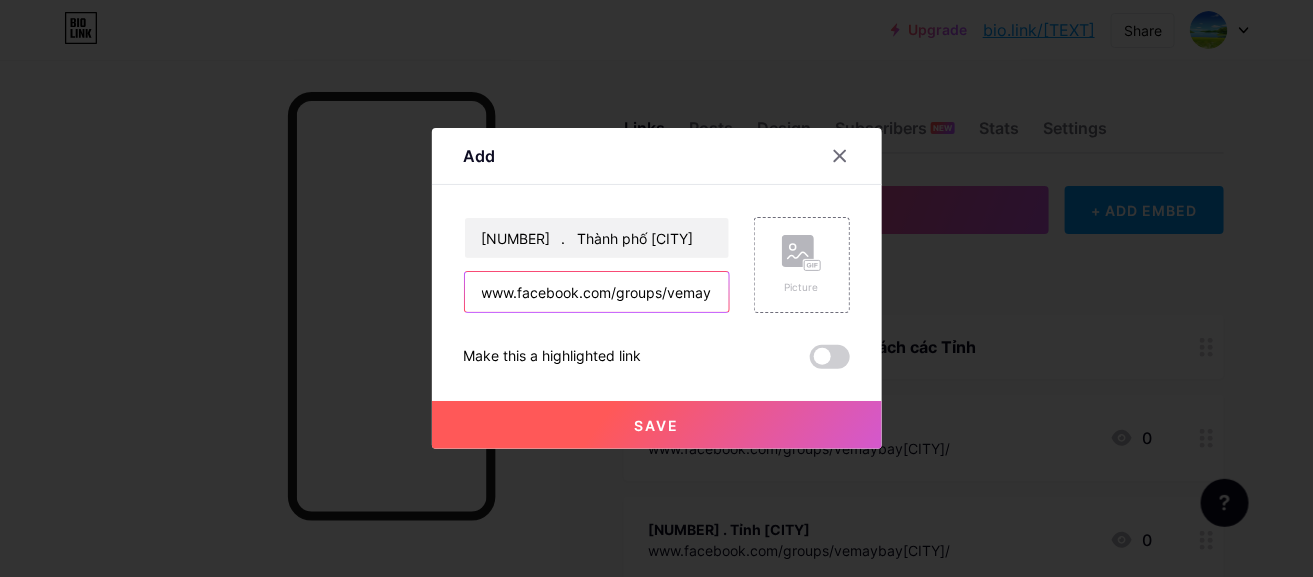 scroll, scrollTop: 0, scrollLeft: 60, axis: horizontal 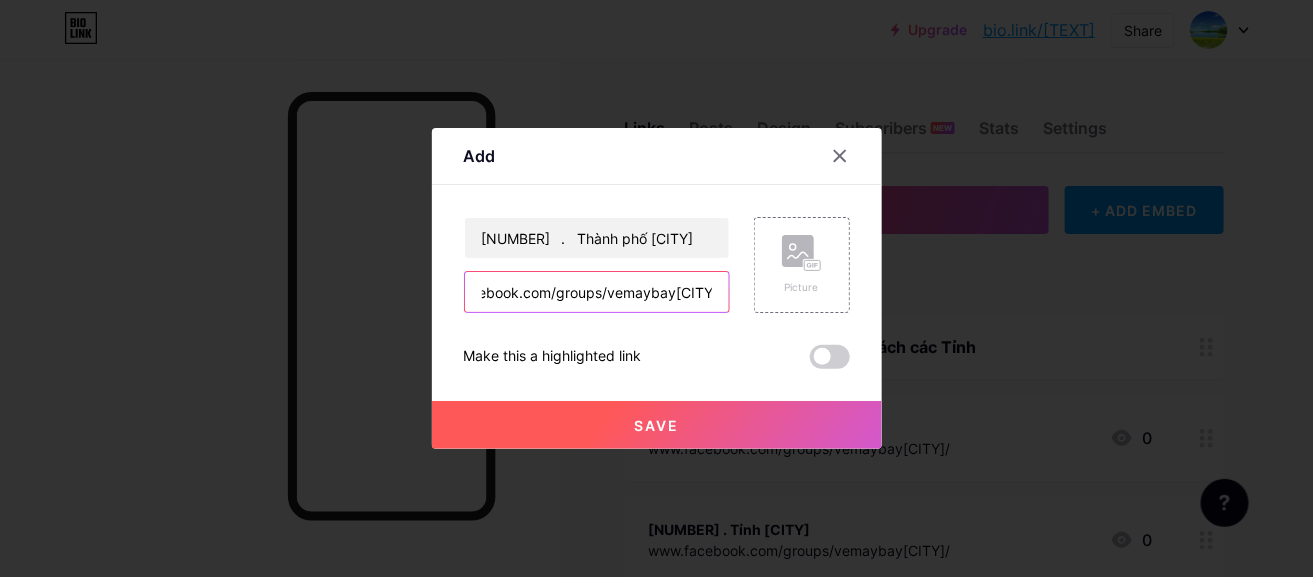 type on "www.facebook.com/groups/vemaybay[CITY]2/" 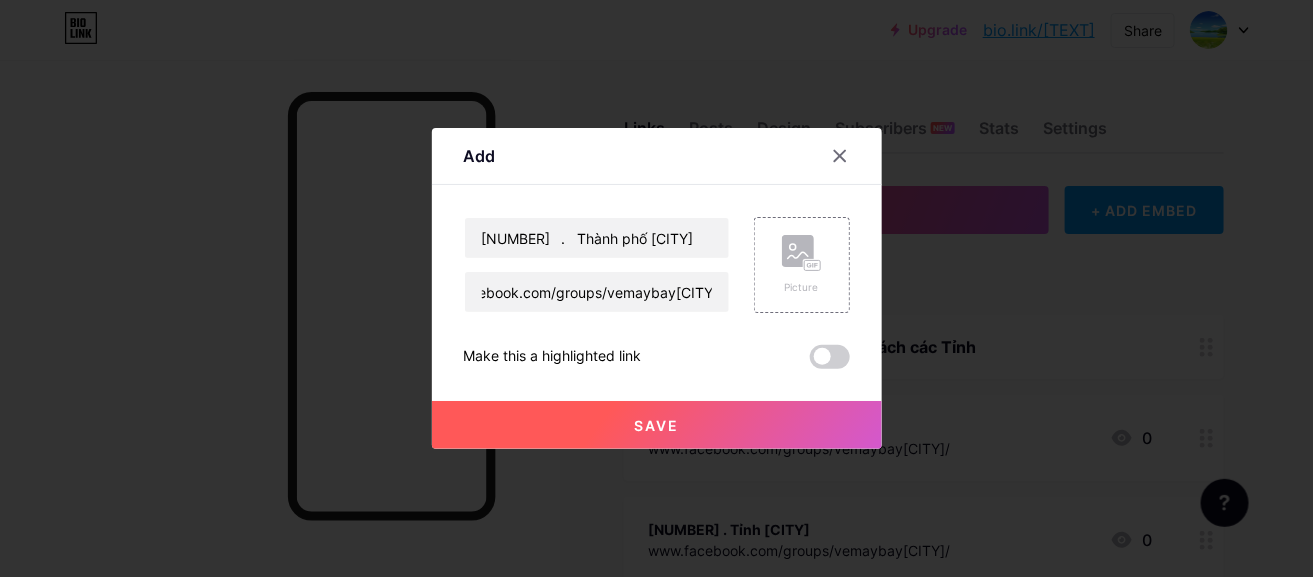 click on "Save" at bounding box center [656, 425] 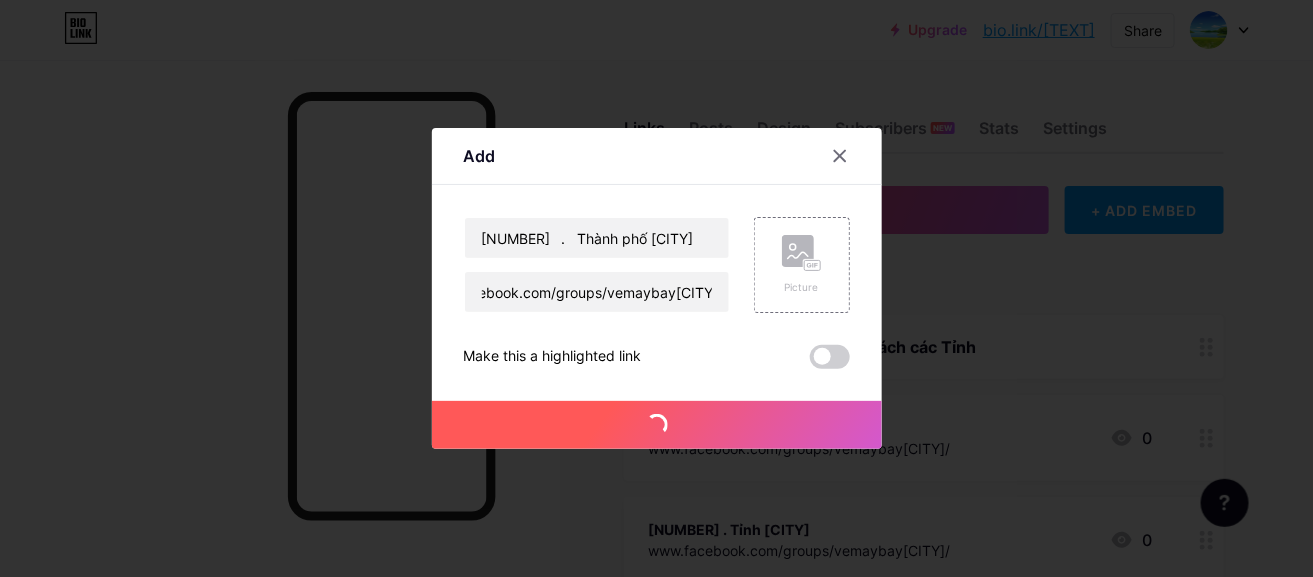 scroll, scrollTop: 0, scrollLeft: 0, axis: both 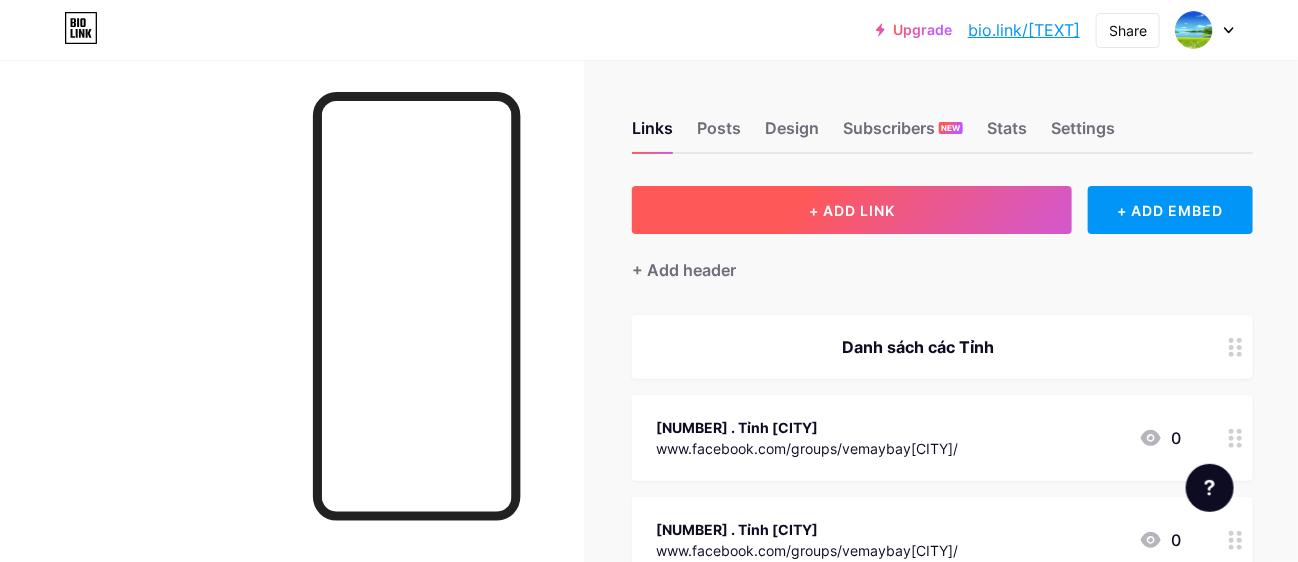 click on "+ ADD LINK" at bounding box center [852, 210] 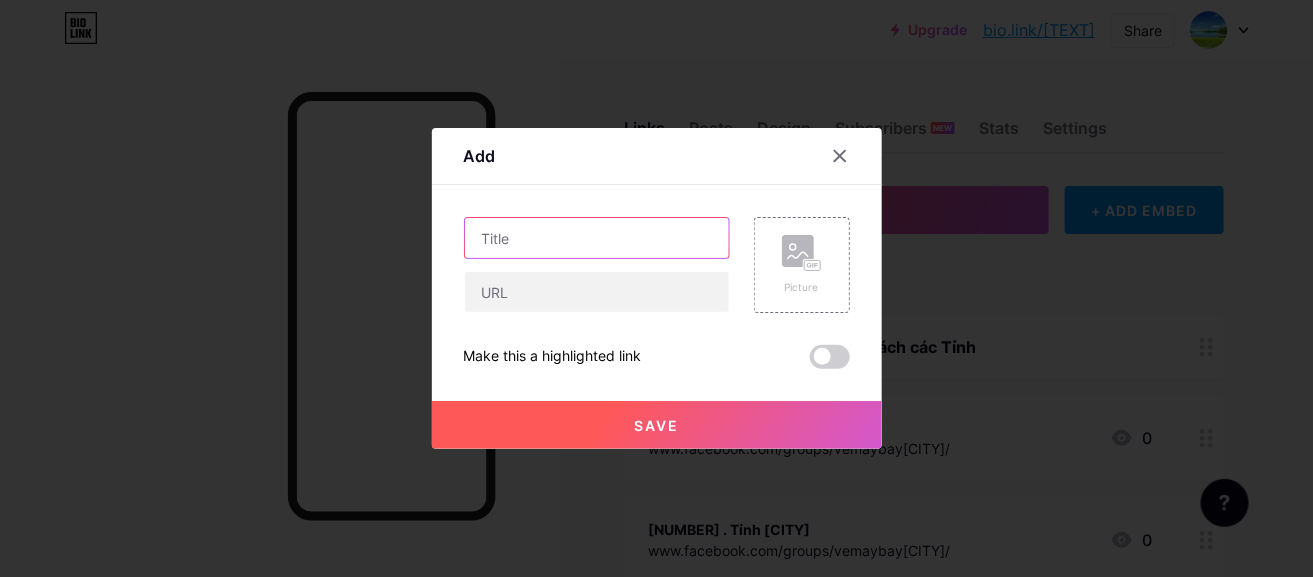 click at bounding box center (597, 238) 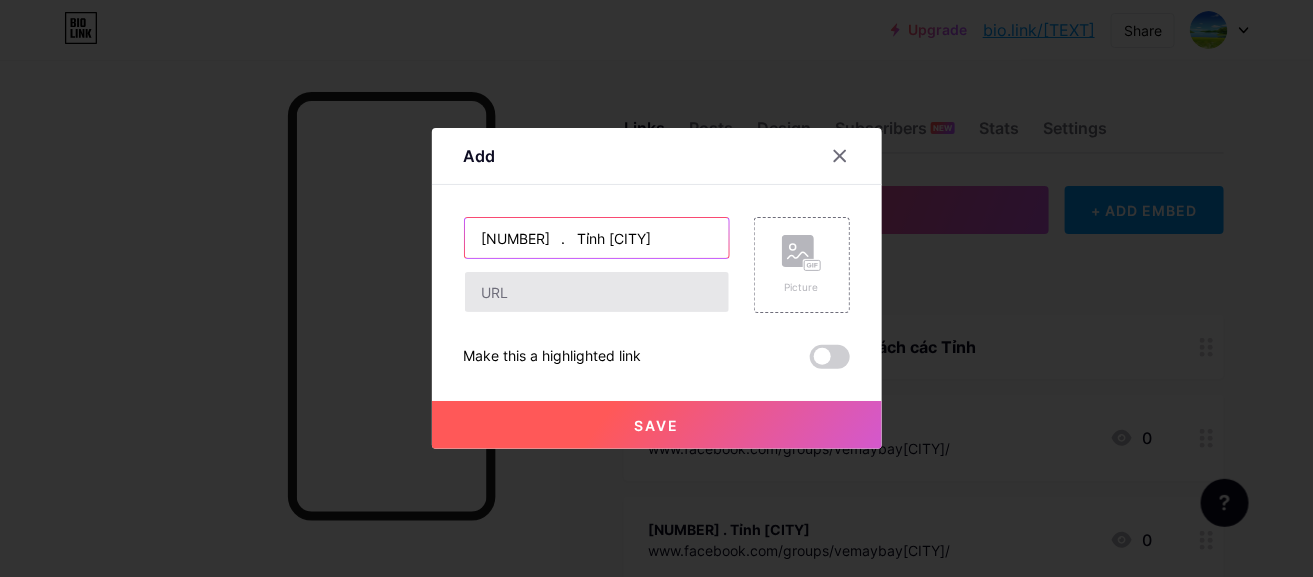 type on "[NUMBER]	. 	Tỉnh [CITY]" 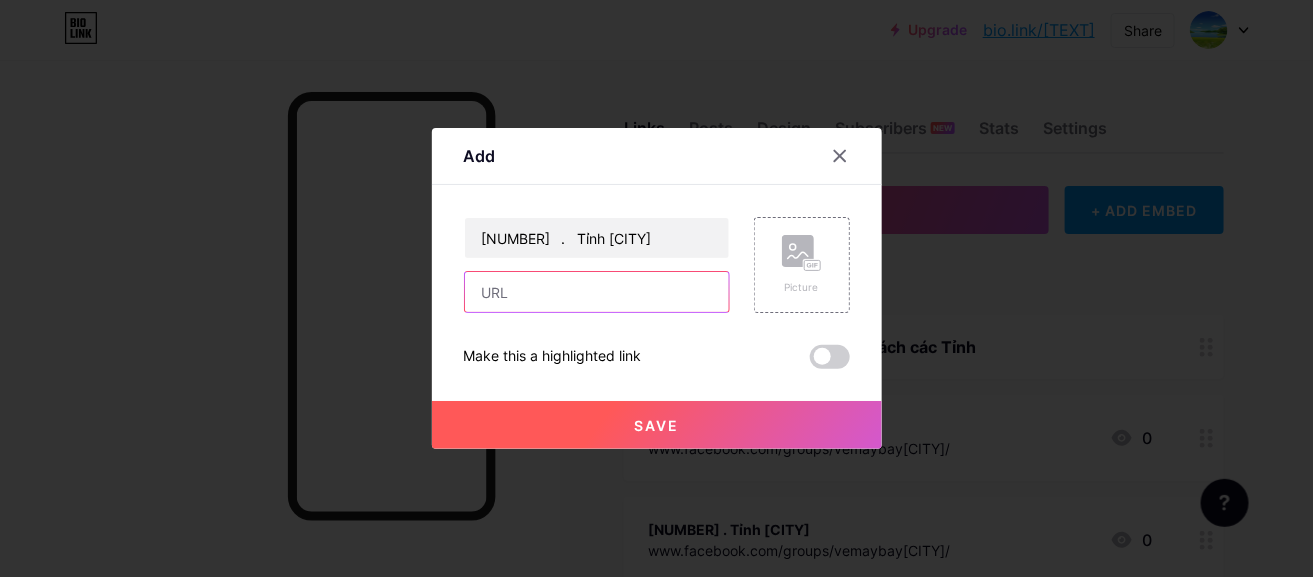 click at bounding box center [597, 292] 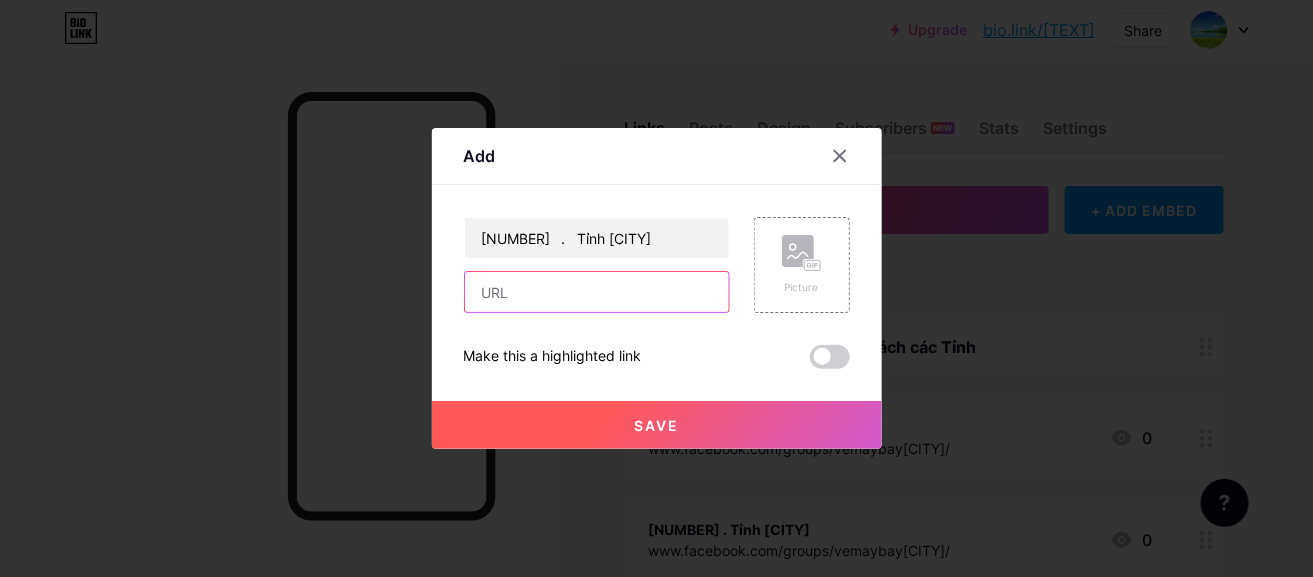 click at bounding box center (597, 292) 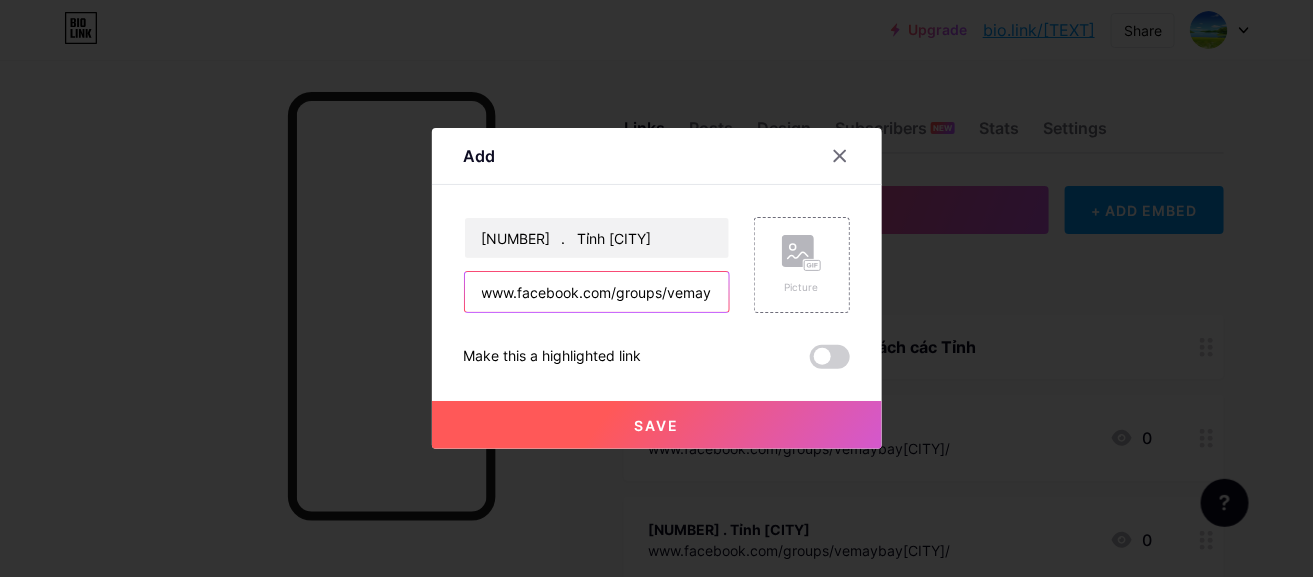 scroll, scrollTop: 0, scrollLeft: 74, axis: horizontal 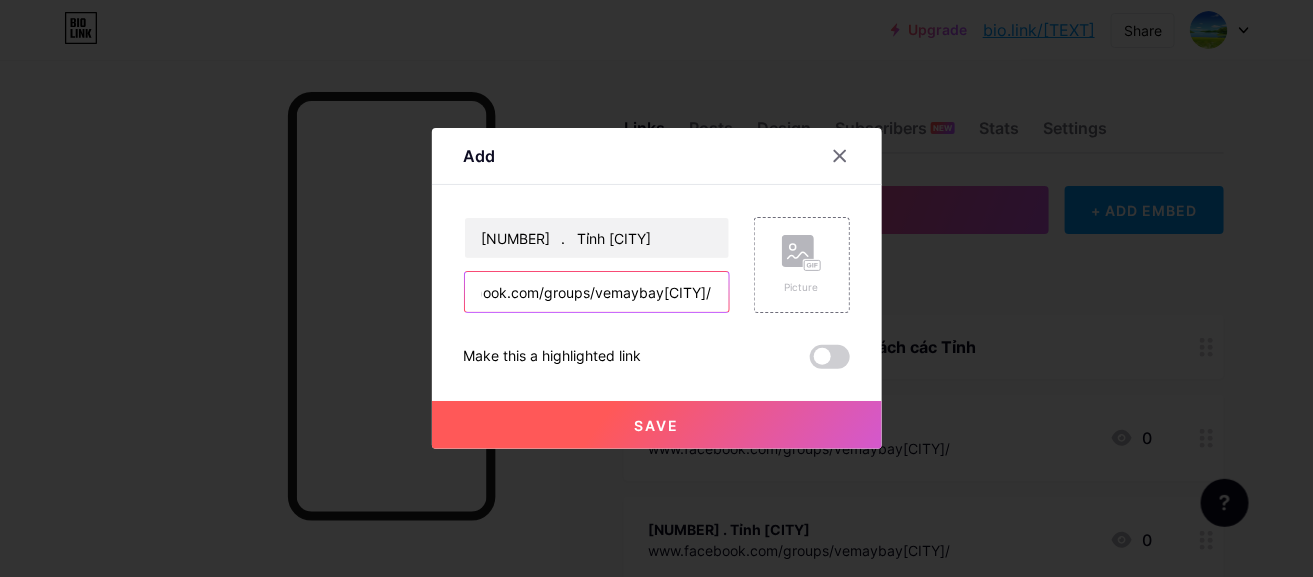 type on "www.facebook.com/groups/vemaybay[CITY]/" 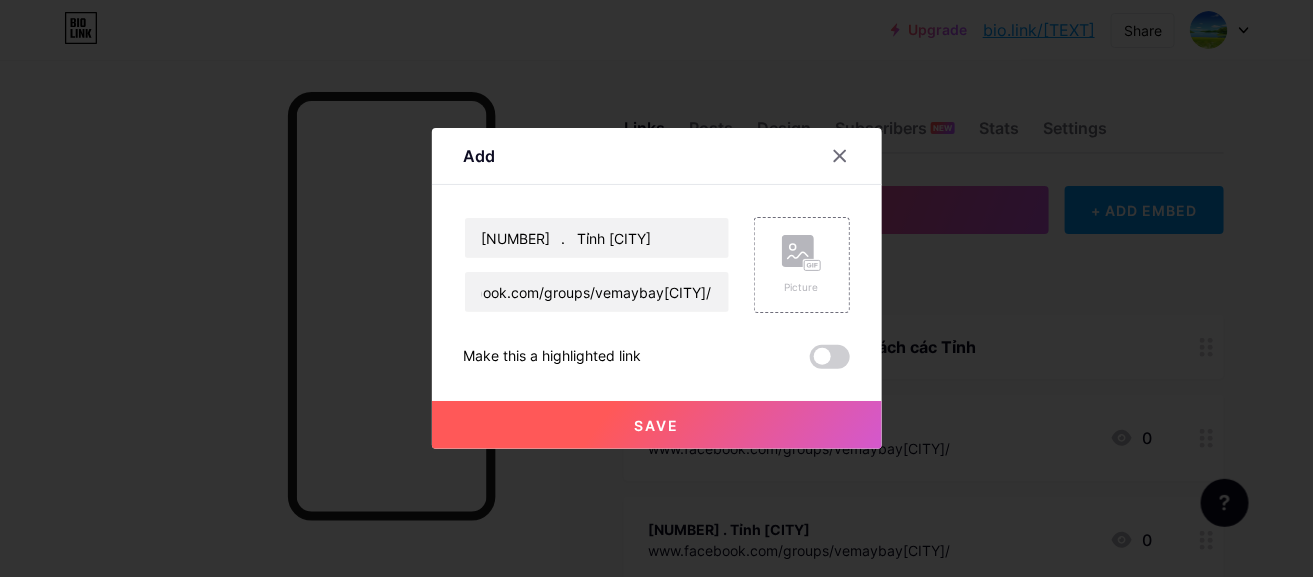 click on "Save" at bounding box center (657, 425) 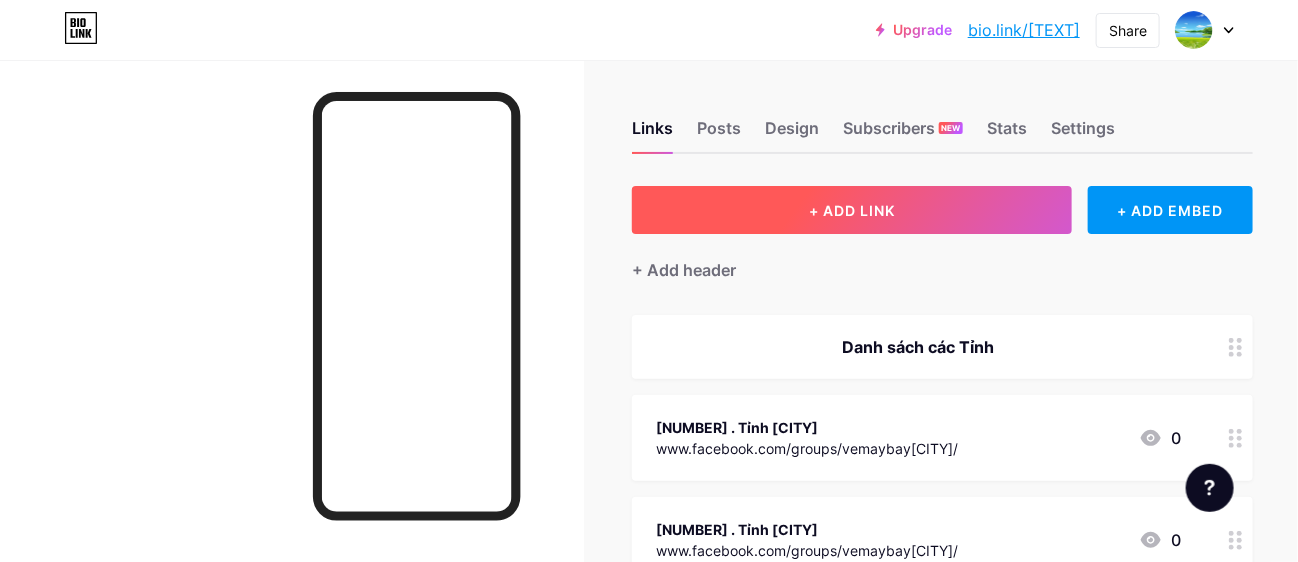 click on "+ ADD LINK" at bounding box center (852, 210) 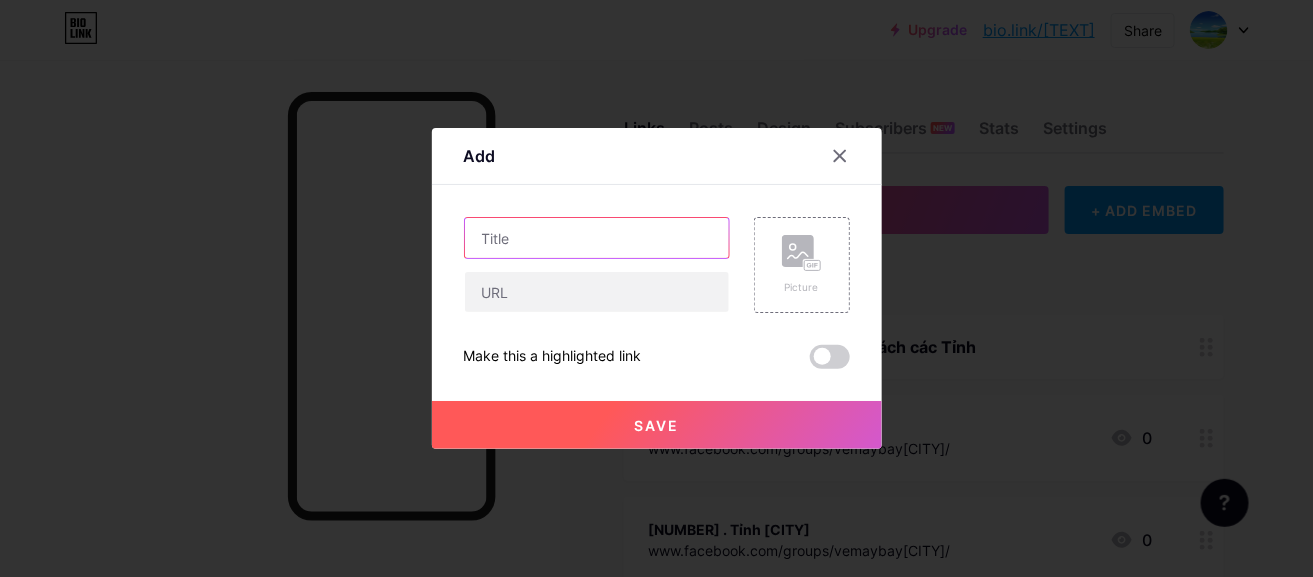 click at bounding box center [597, 238] 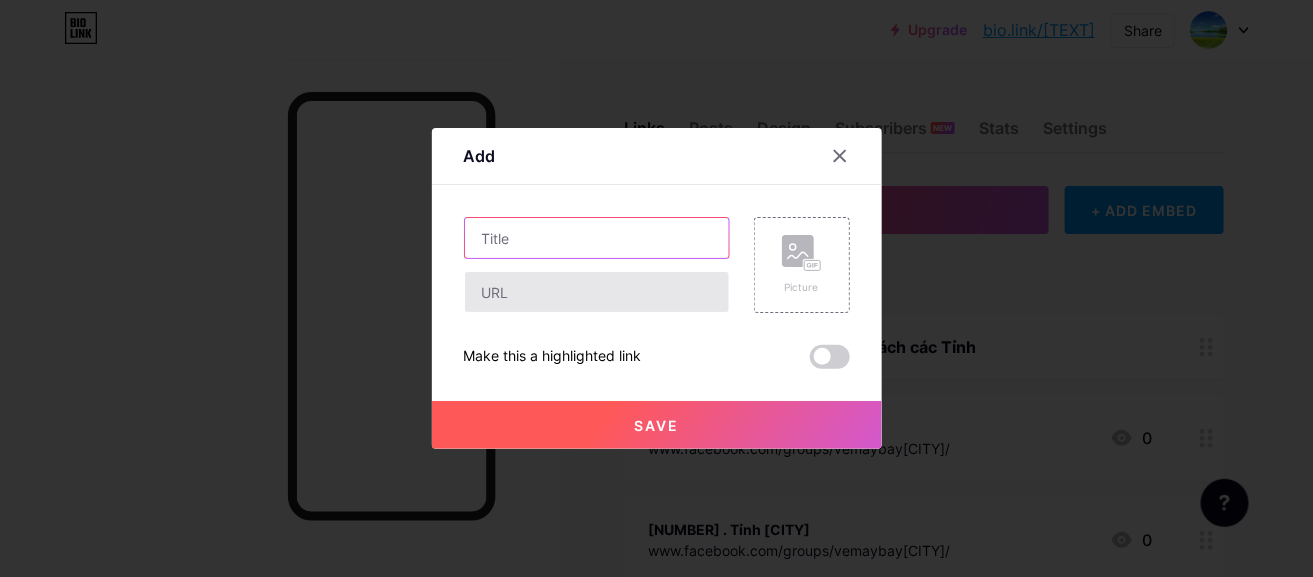 paste on "[NUMBER]	. 	Tỉnh [CITY]" 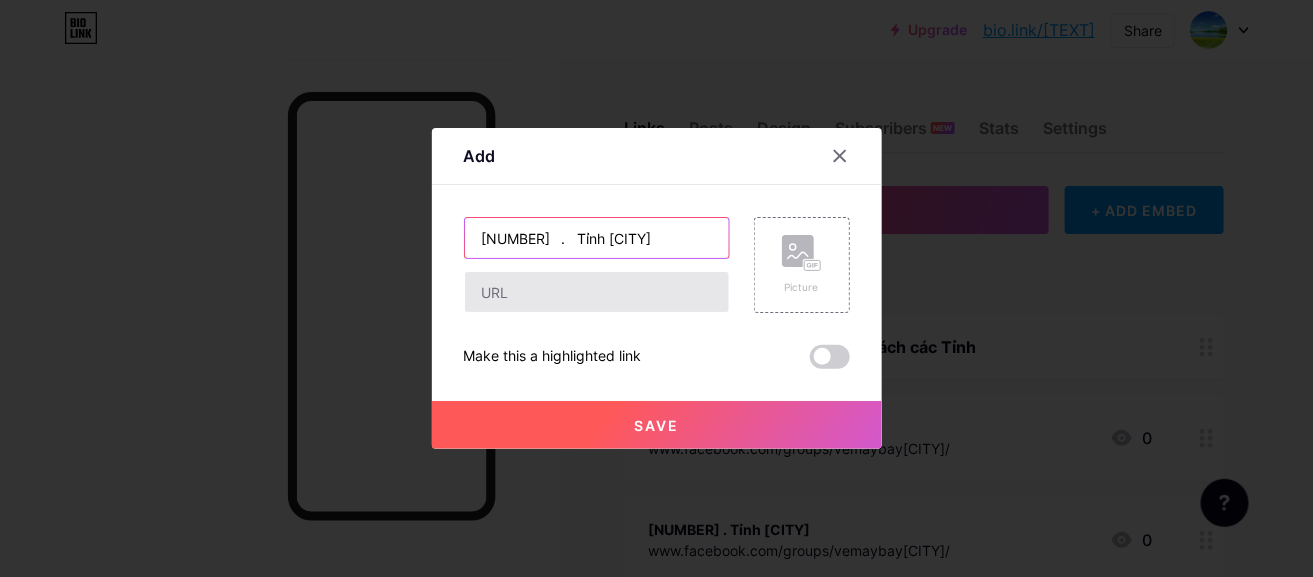 type on "[NUMBER]	. 	Tỉnh [CITY]" 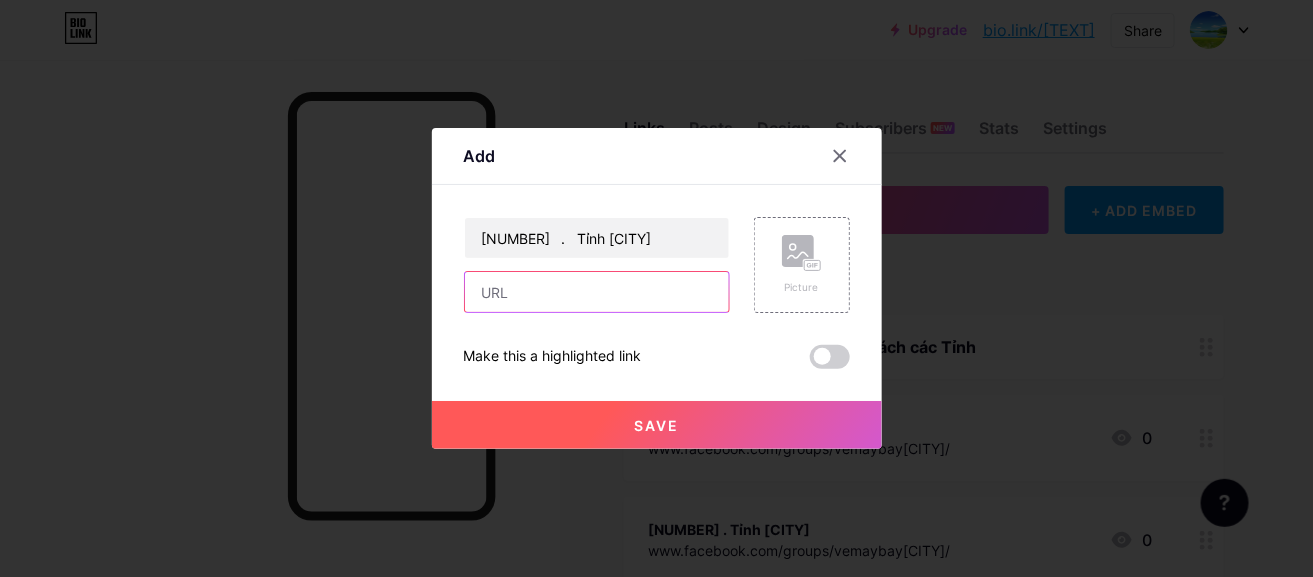 click at bounding box center [597, 292] 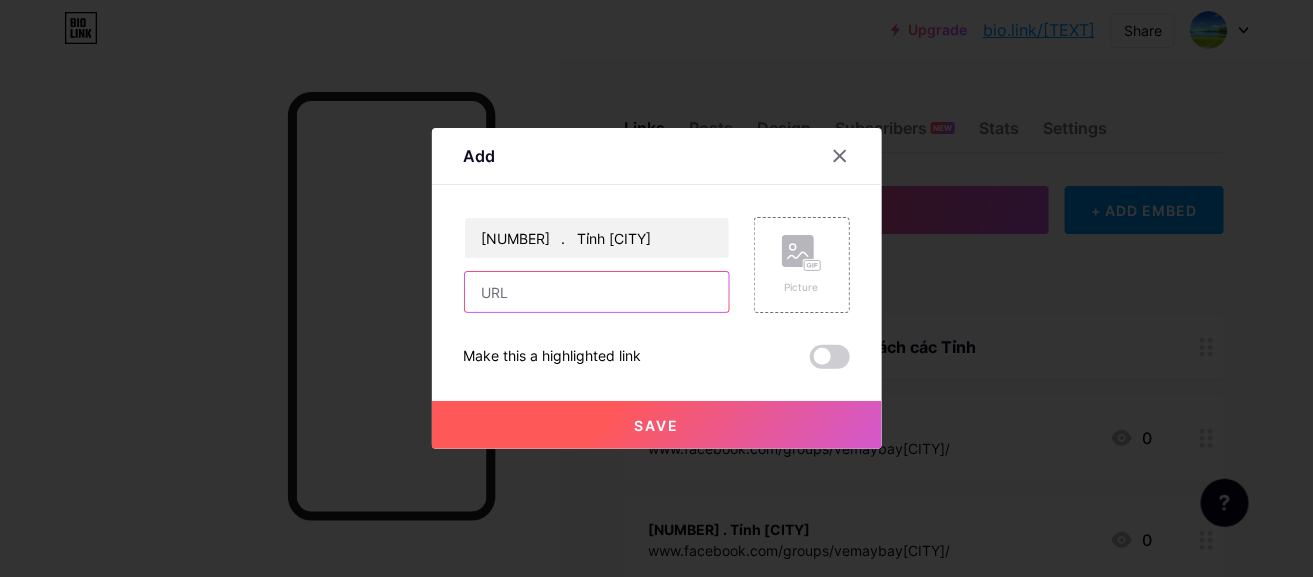 click at bounding box center [597, 292] 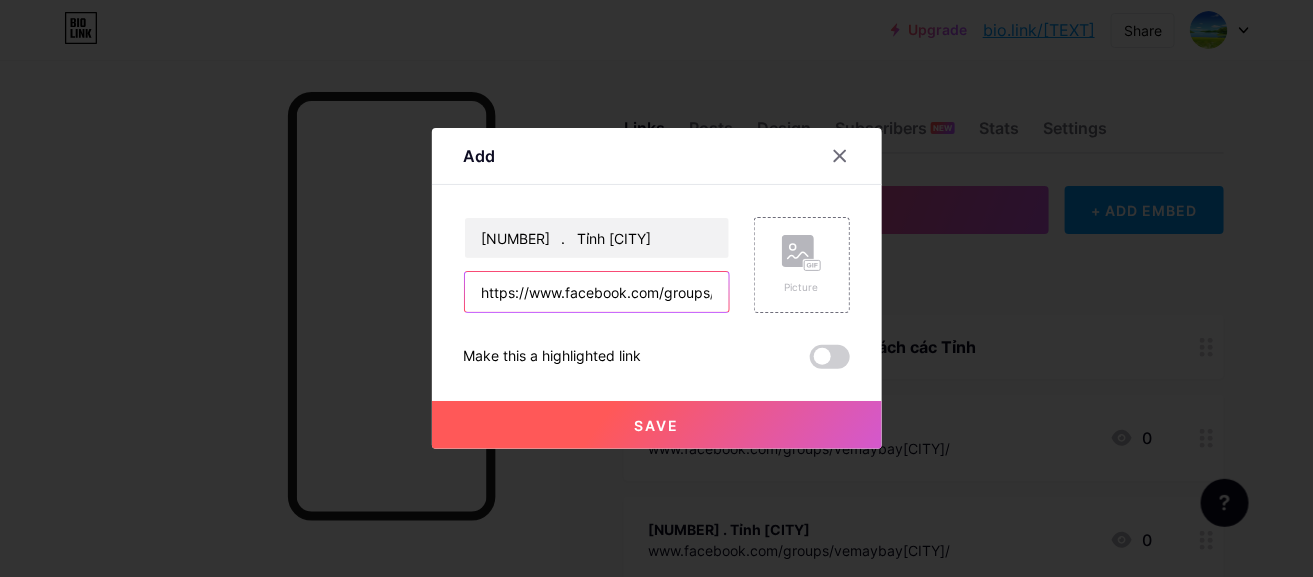 scroll, scrollTop: 0, scrollLeft: 90, axis: horizontal 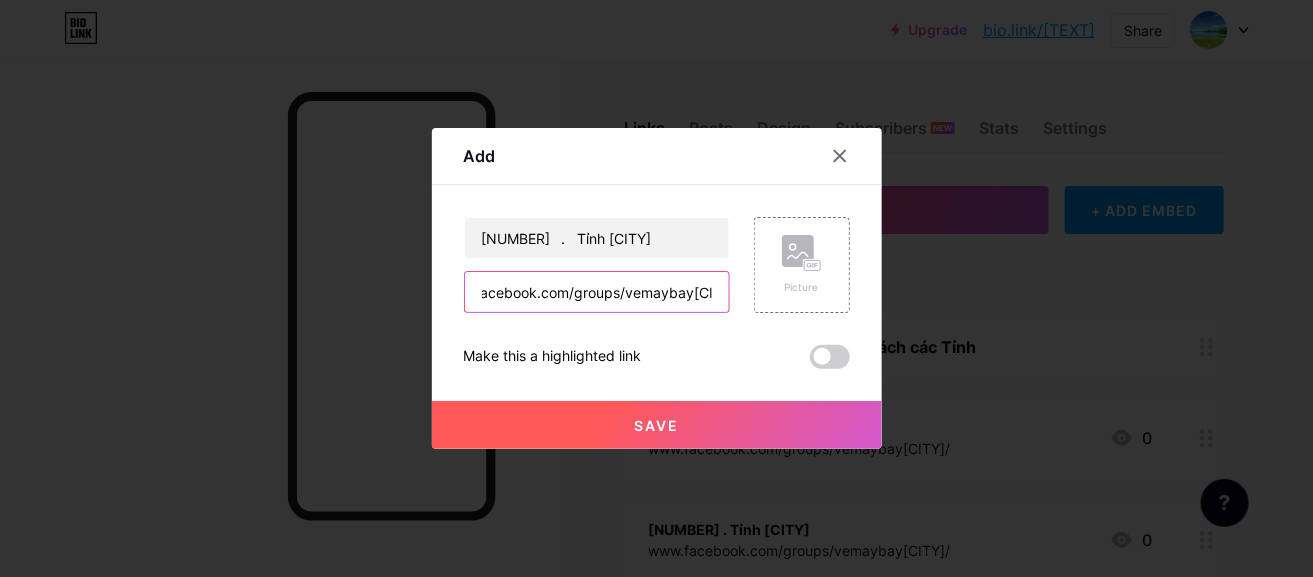 type on "https://www.facebook.com/groups/vemaybay[CITY]1/" 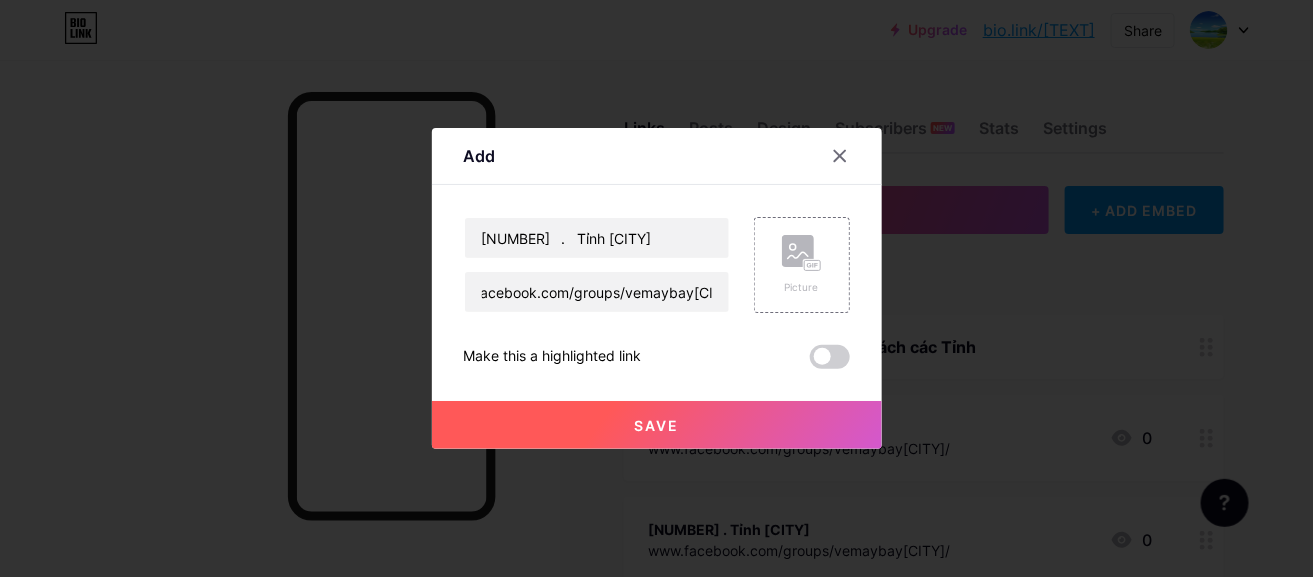 click on "Save" at bounding box center [657, 425] 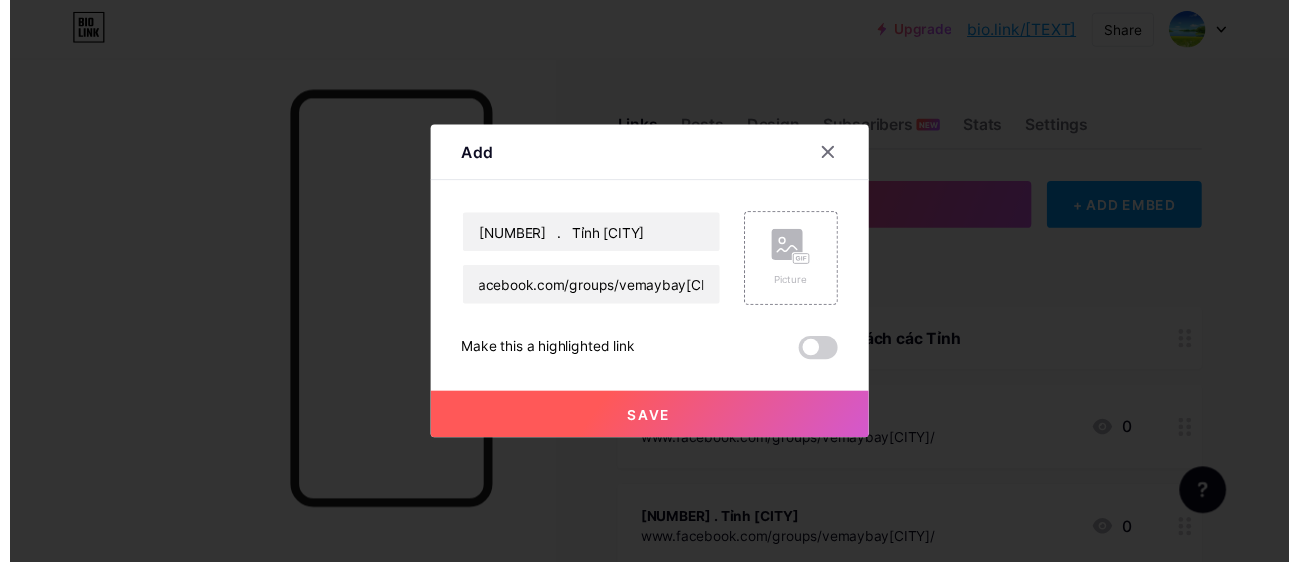 scroll, scrollTop: 0, scrollLeft: 0, axis: both 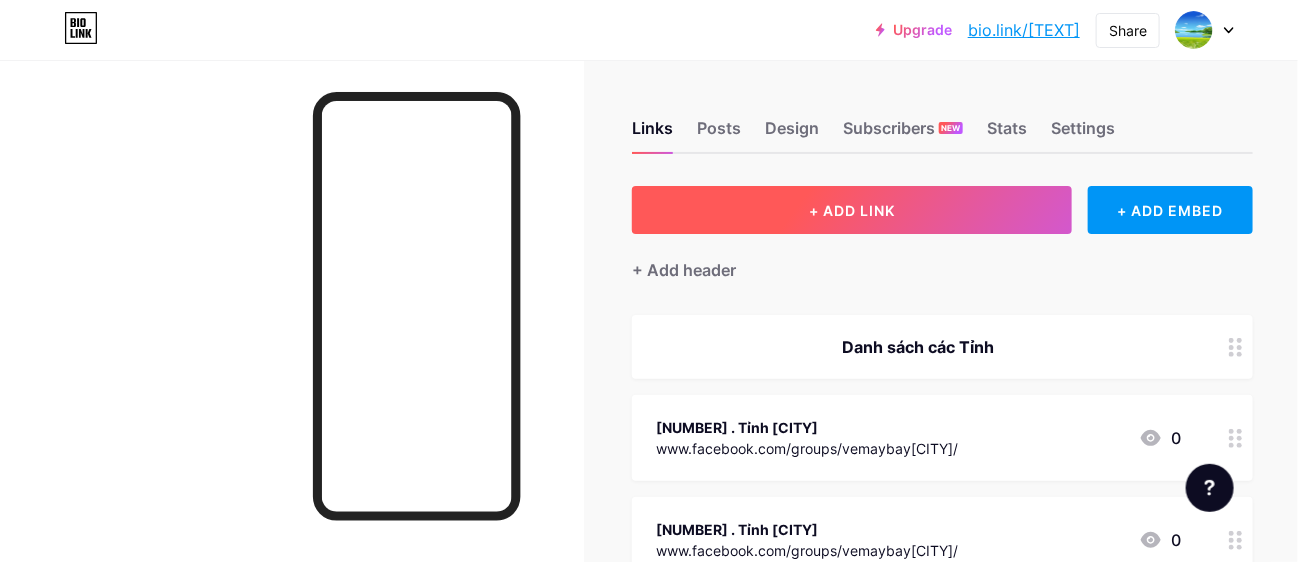 click on "+ ADD LINK" at bounding box center [852, 210] 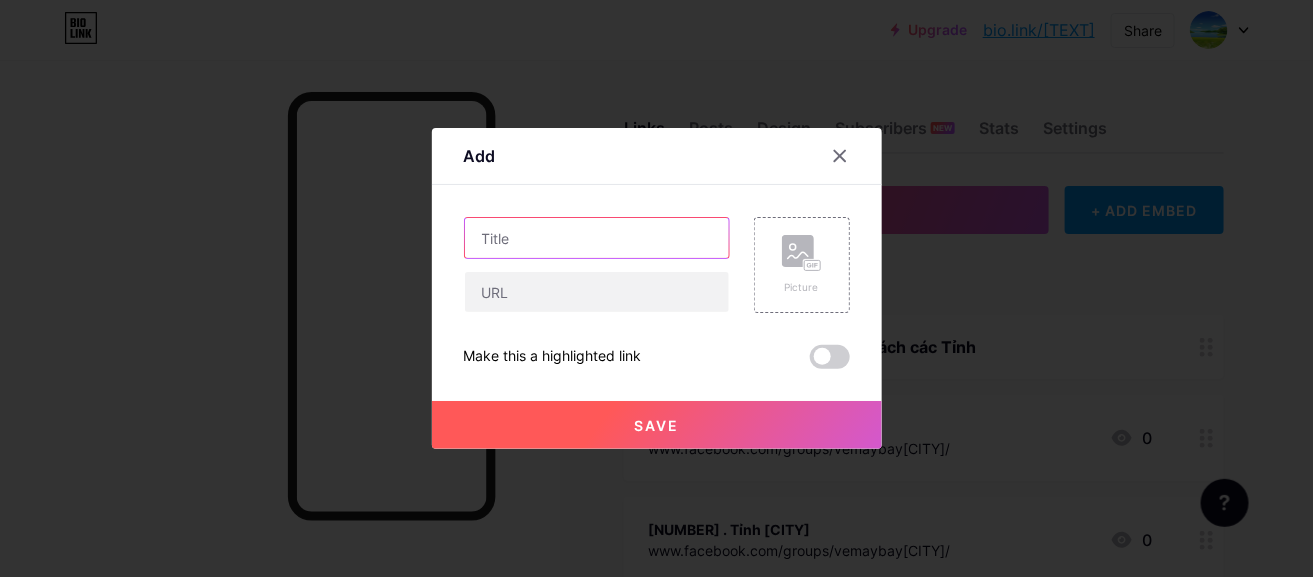 click at bounding box center [597, 238] 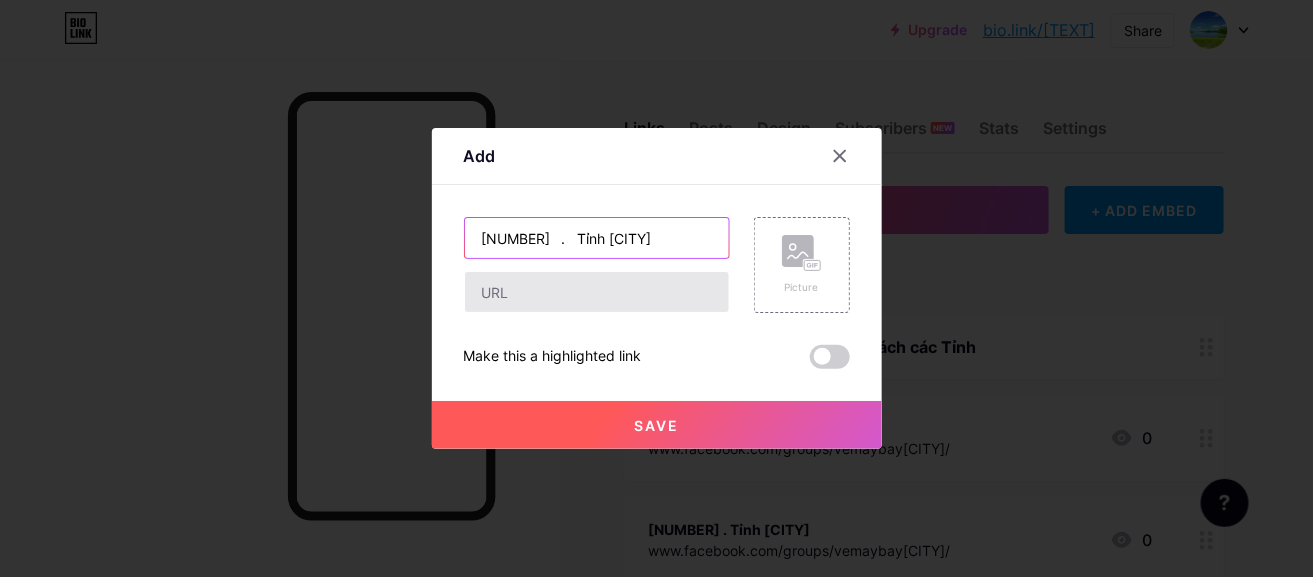 type on "[NUMBER]	. 	Tỉnh [CITY]" 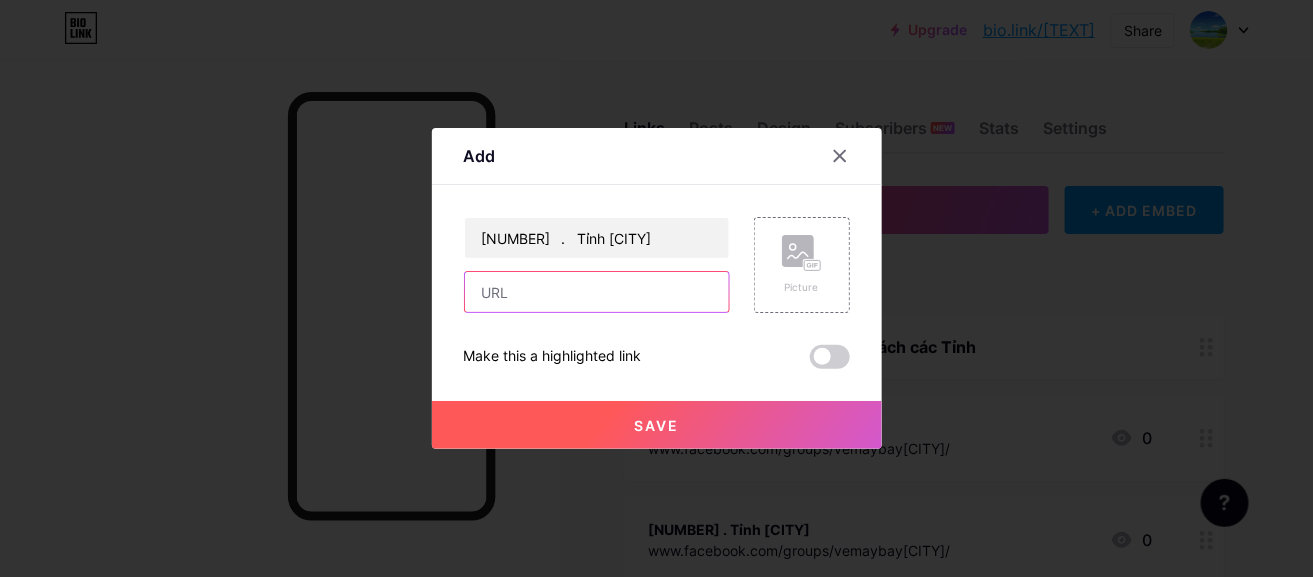 click at bounding box center (597, 292) 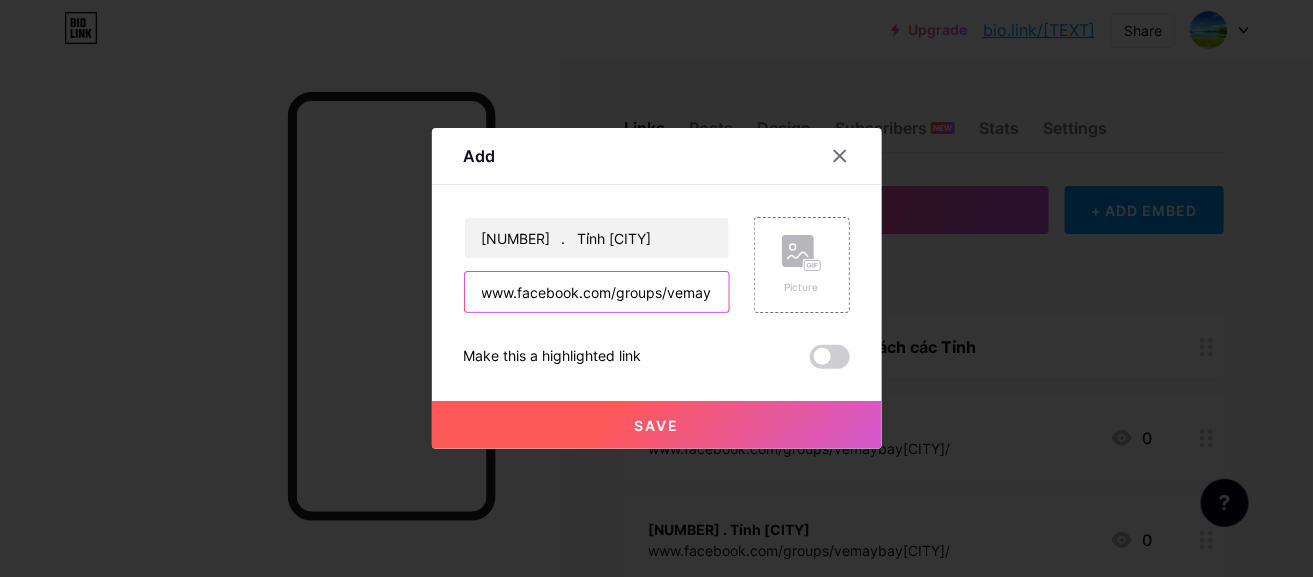 scroll, scrollTop: 0, scrollLeft: 62, axis: horizontal 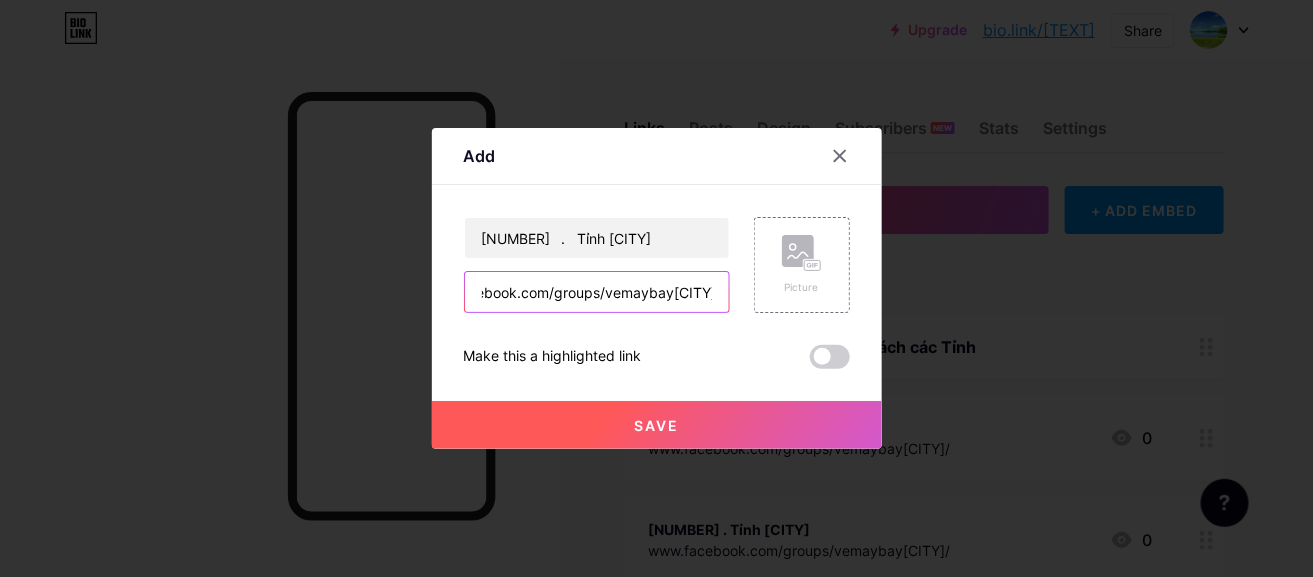 type on "www.facebook.com/groups/vemaybay[CITY]/" 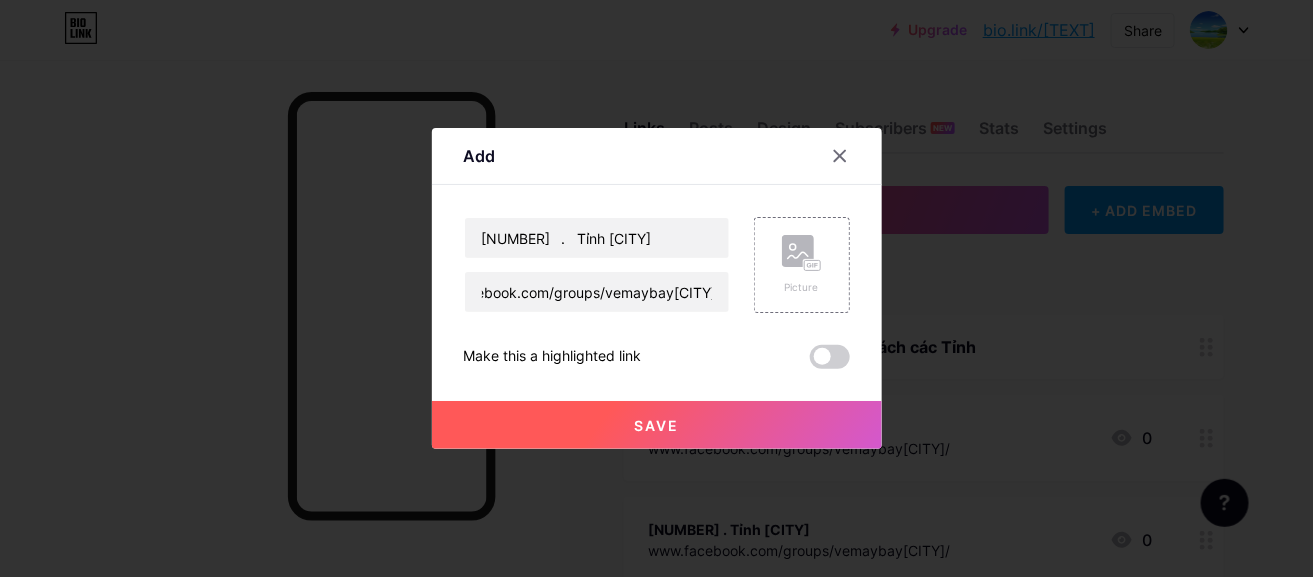 click on "Save" at bounding box center [657, 425] 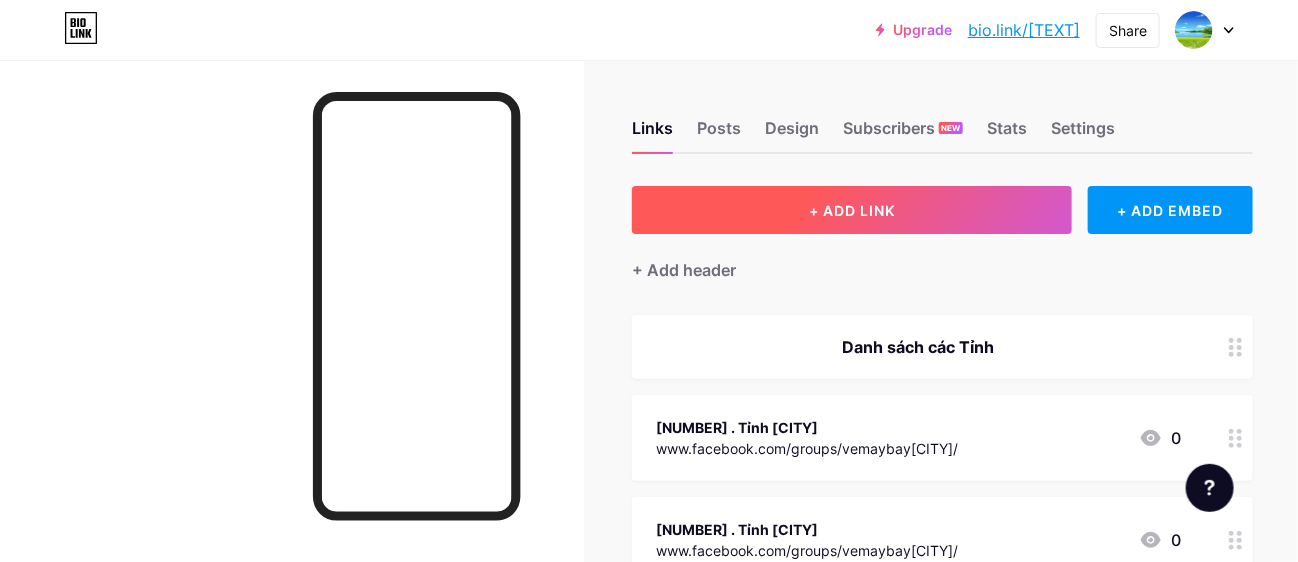 click on "+ ADD LINK" at bounding box center [852, 210] 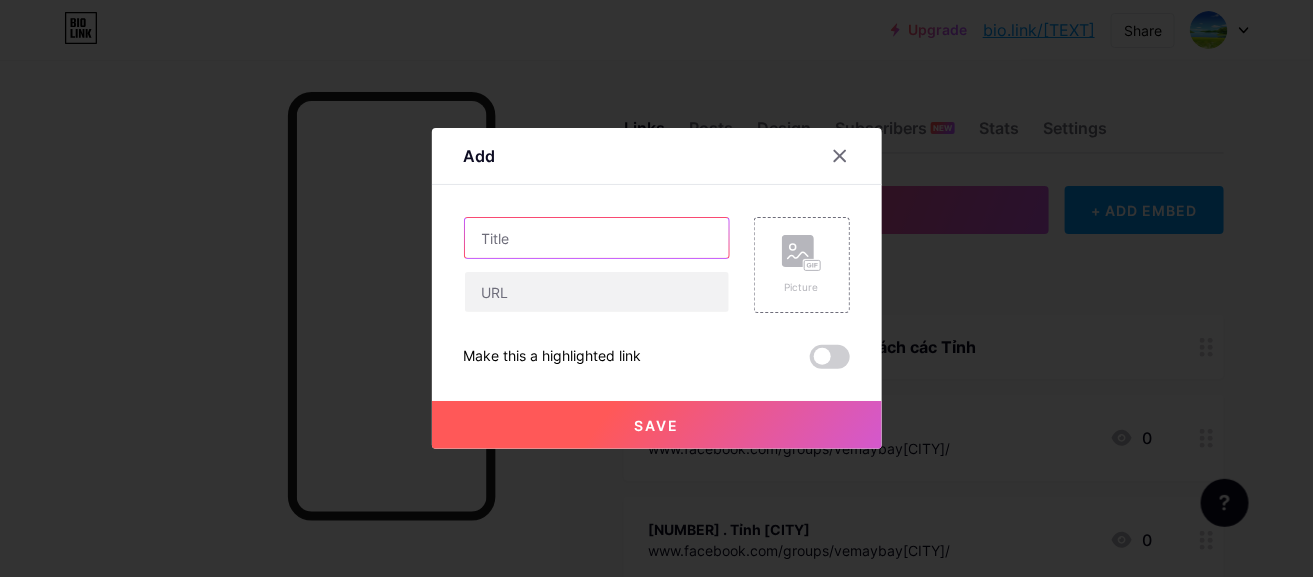 click at bounding box center [597, 238] 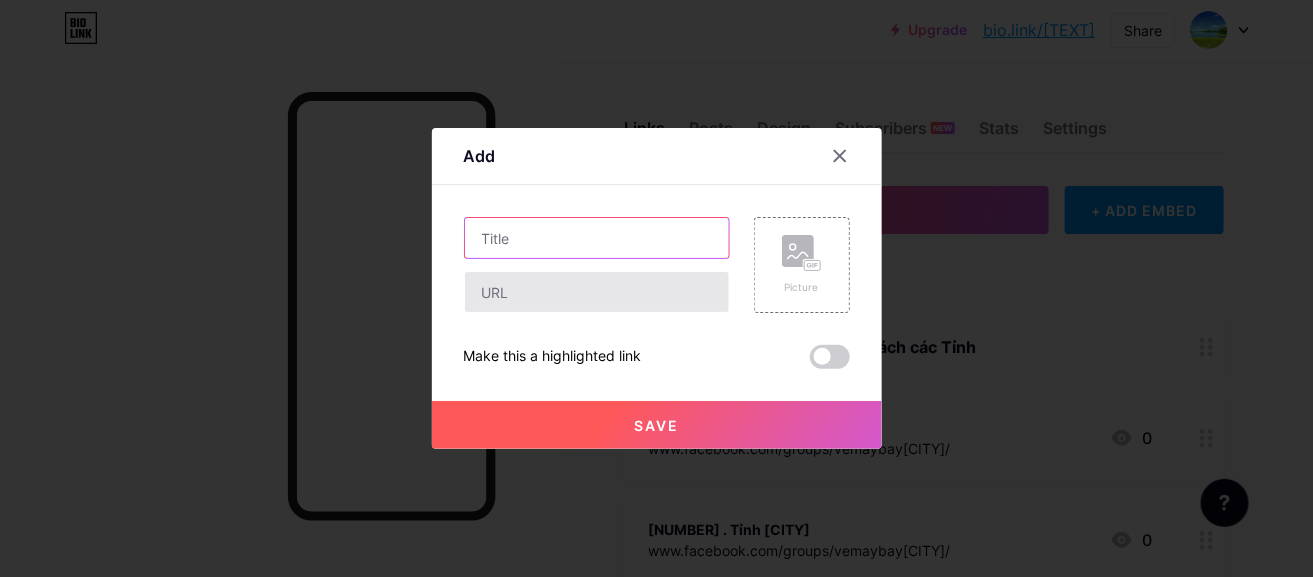 paste on "[NUMBER]	. 	Tỉnh [CITY]" 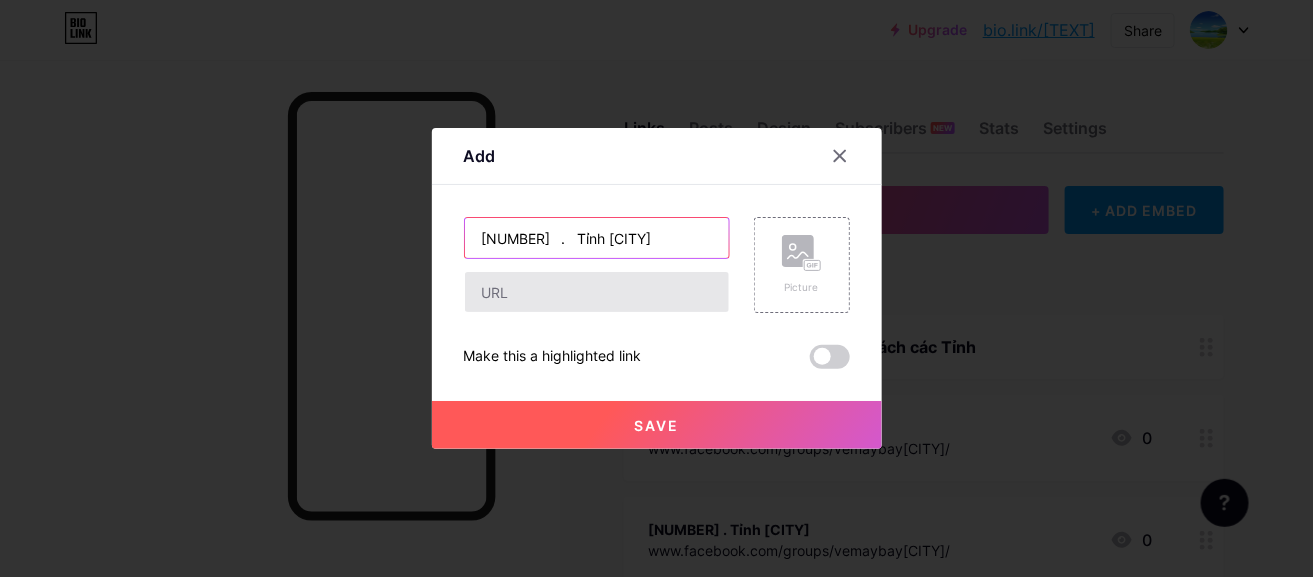 type on "[NUMBER]	. 	Tỉnh [CITY]" 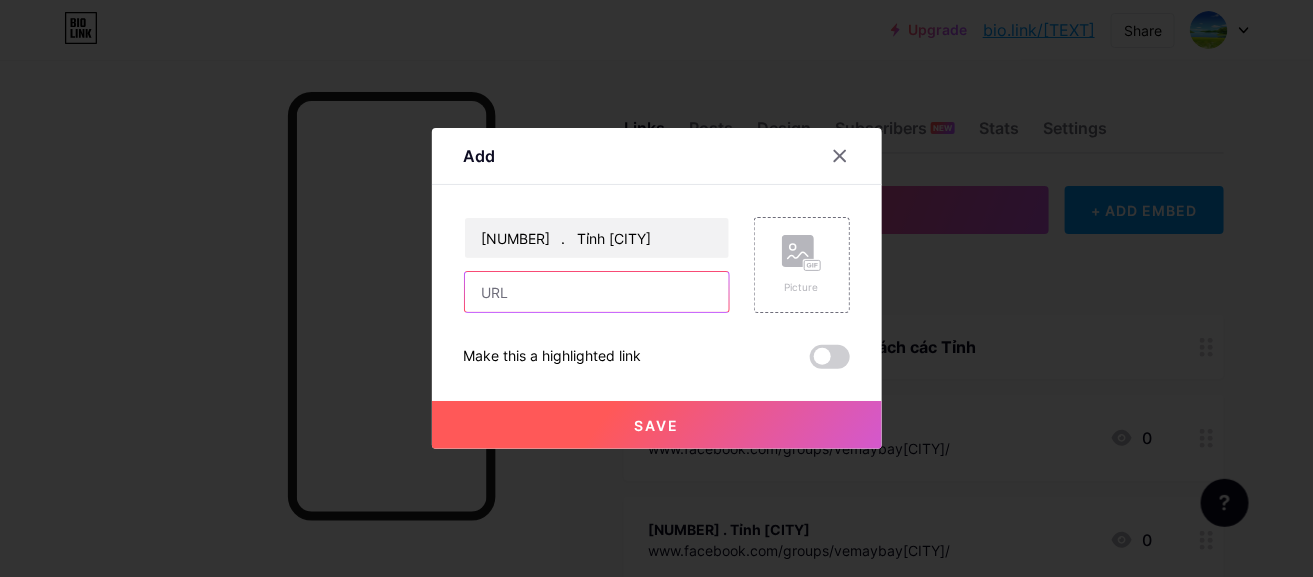 click at bounding box center [597, 292] 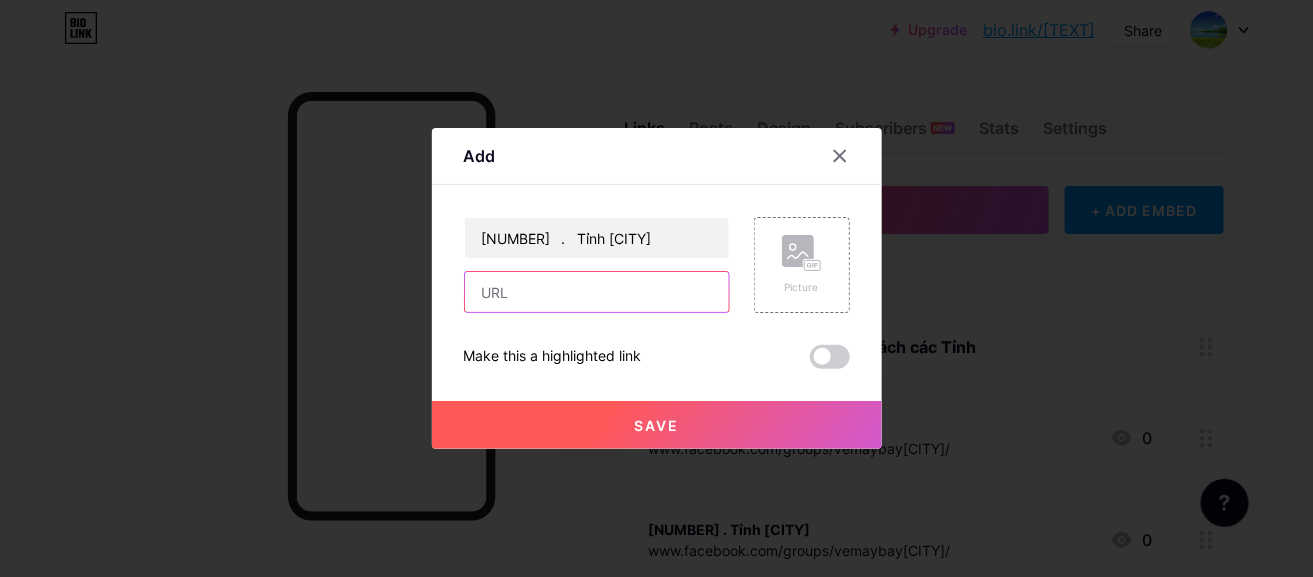 click at bounding box center (597, 292) 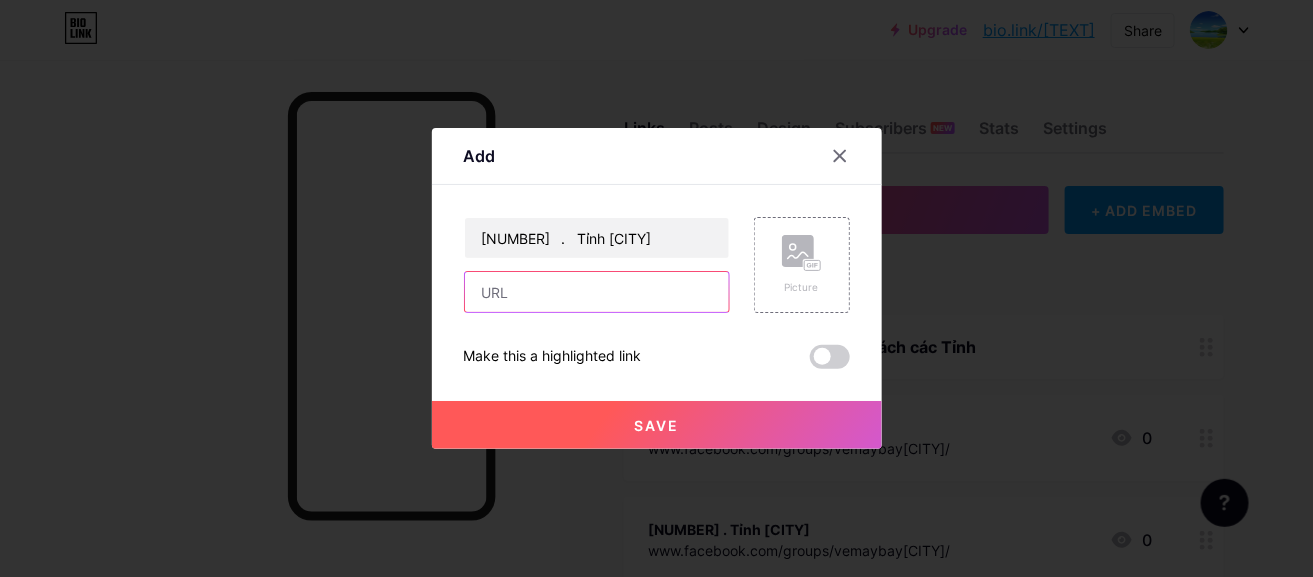 paste on "www.facebook.com/groups/vemaybay[CITY]/" 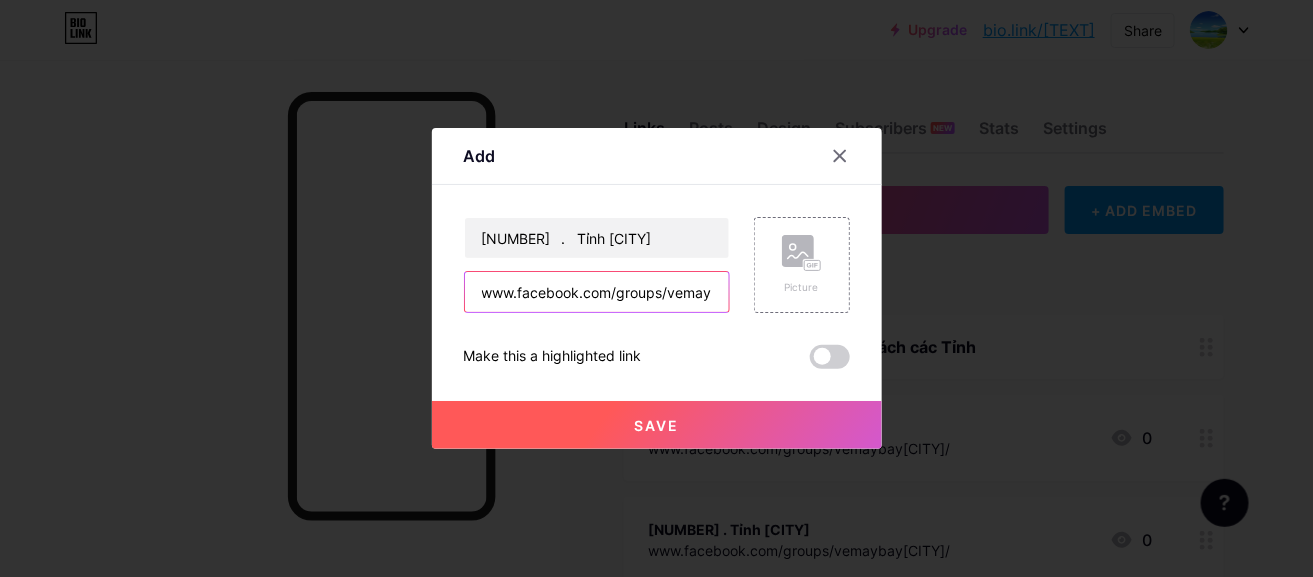 scroll, scrollTop: 0, scrollLeft: 80, axis: horizontal 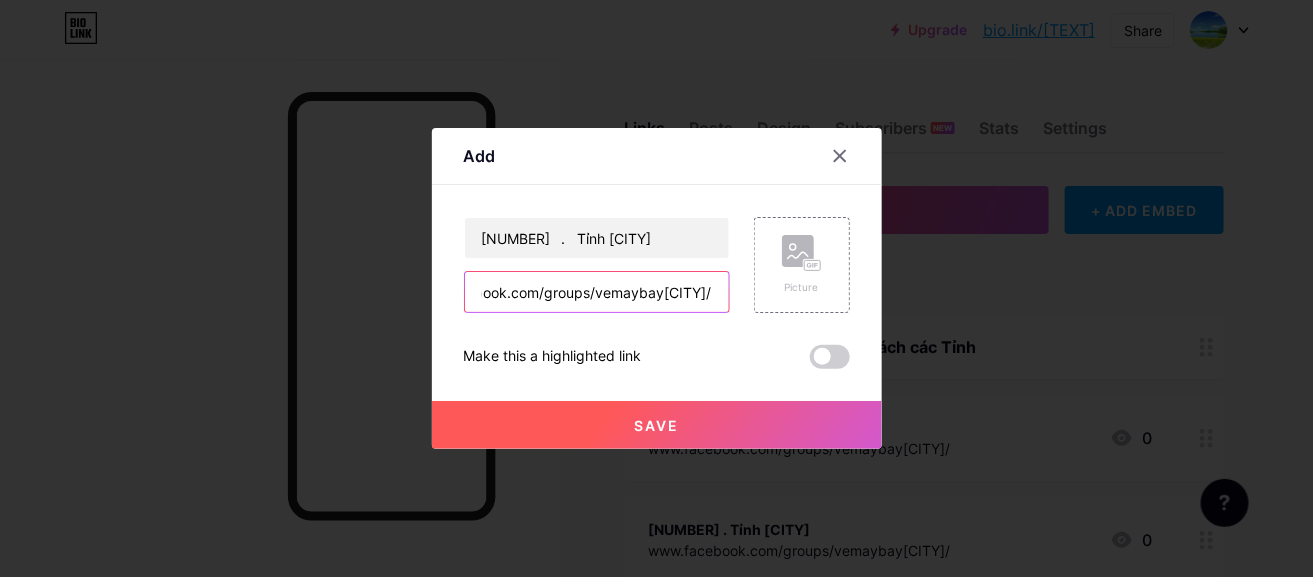 type on "www.facebook.com/groups/vemaybay[CITY]/" 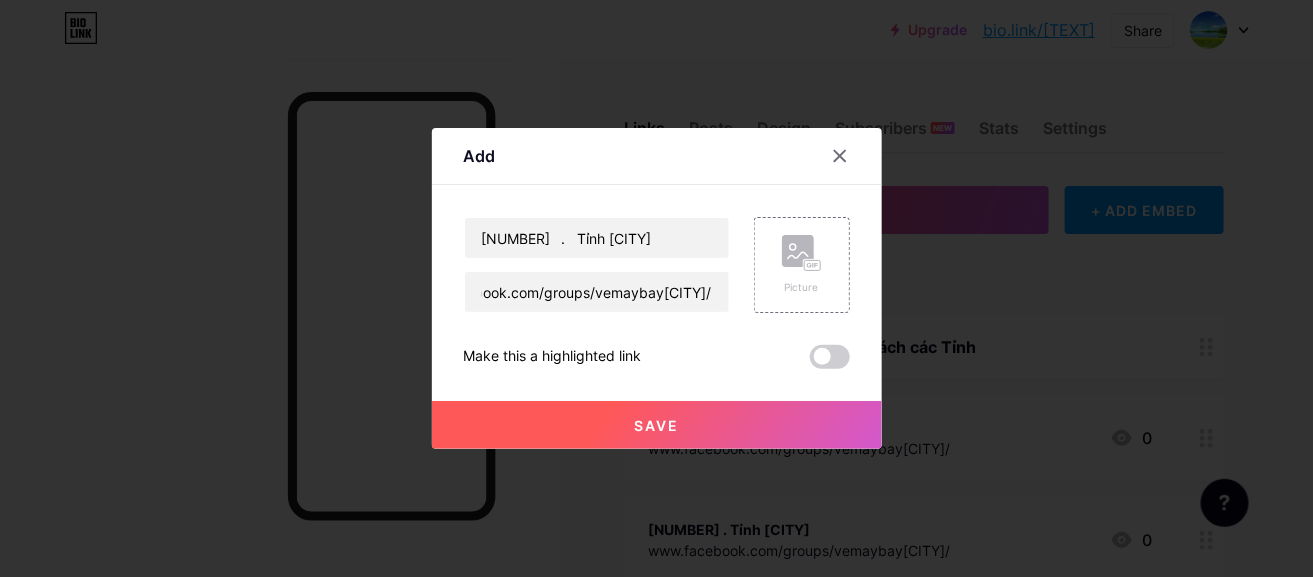 click on "Save" at bounding box center (657, 425) 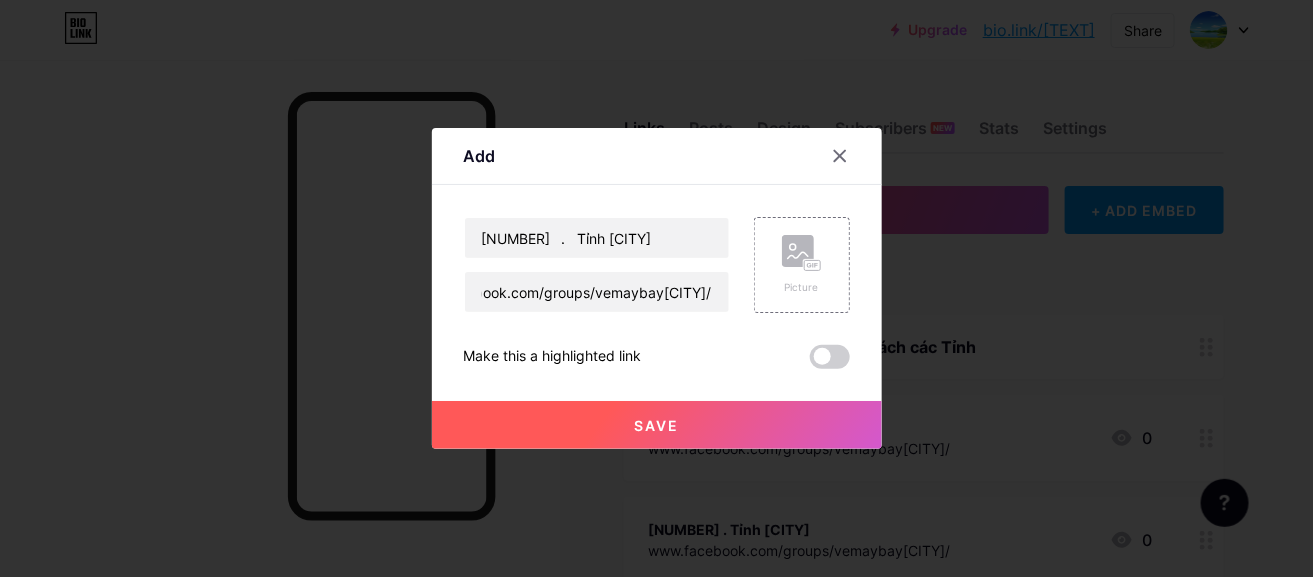 scroll, scrollTop: 0, scrollLeft: 0, axis: both 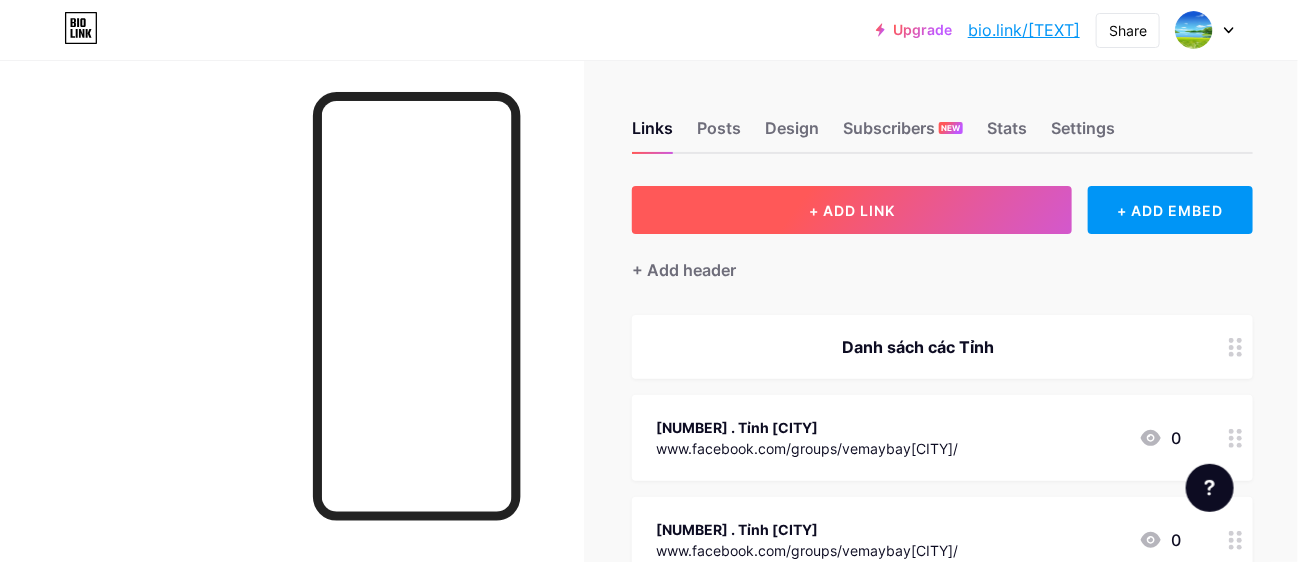 click on "+ ADD LINK" at bounding box center [852, 210] 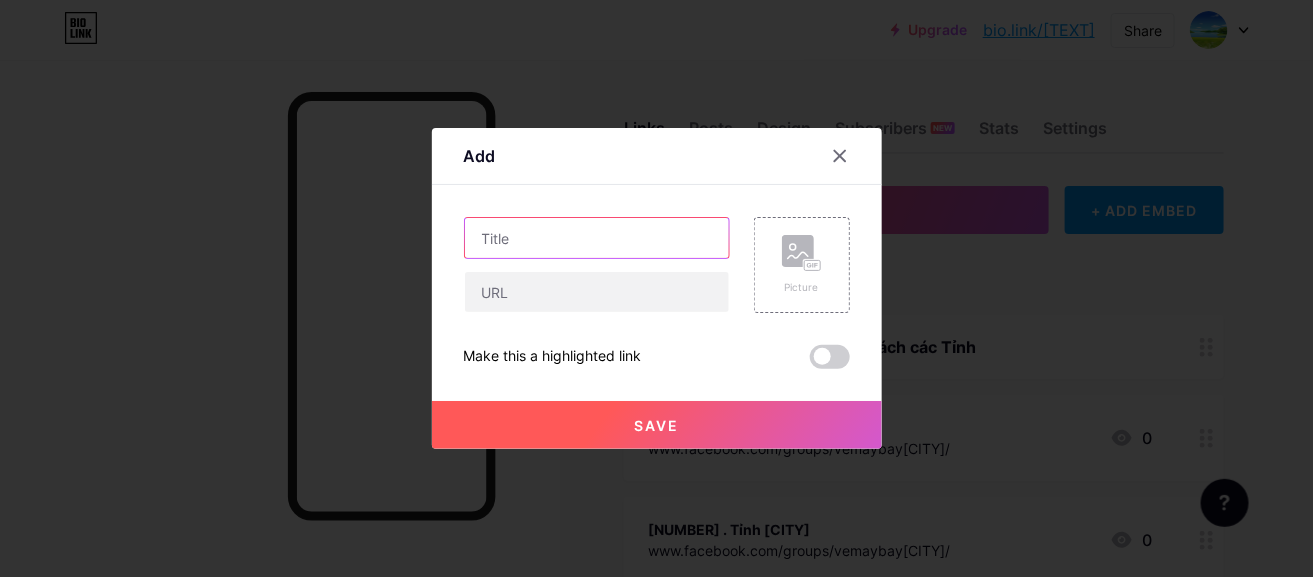 click at bounding box center [597, 238] 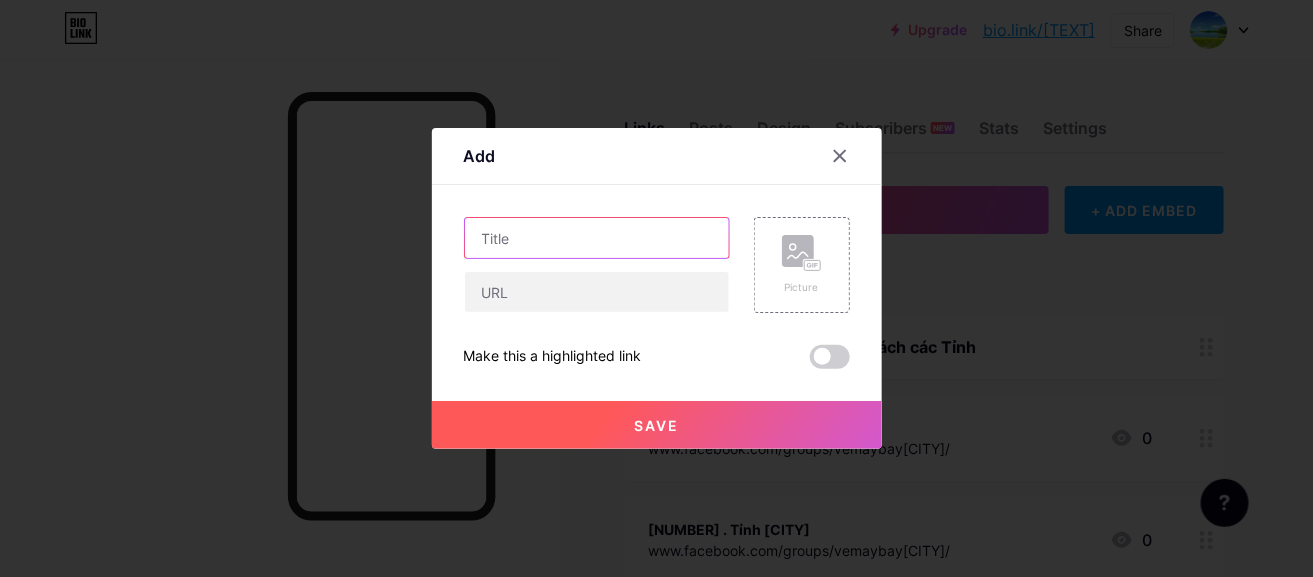 paste on "[NUMBER]	. 	Tỉnh [CITY]" 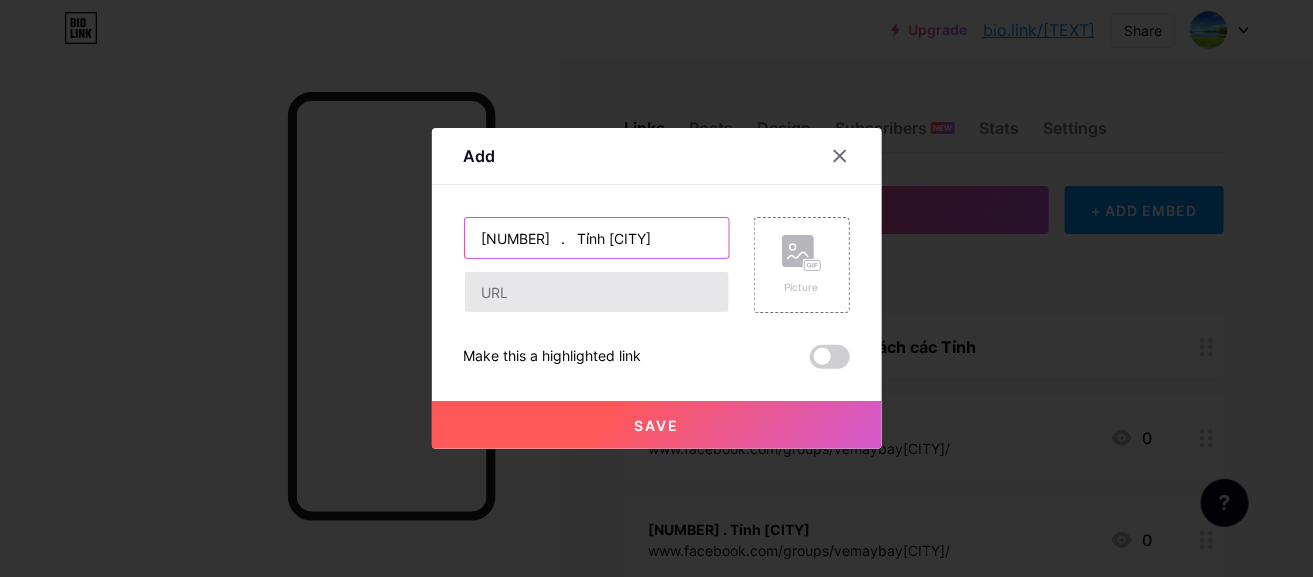 type on "[NUMBER]	. 	Tỉnh [CITY]" 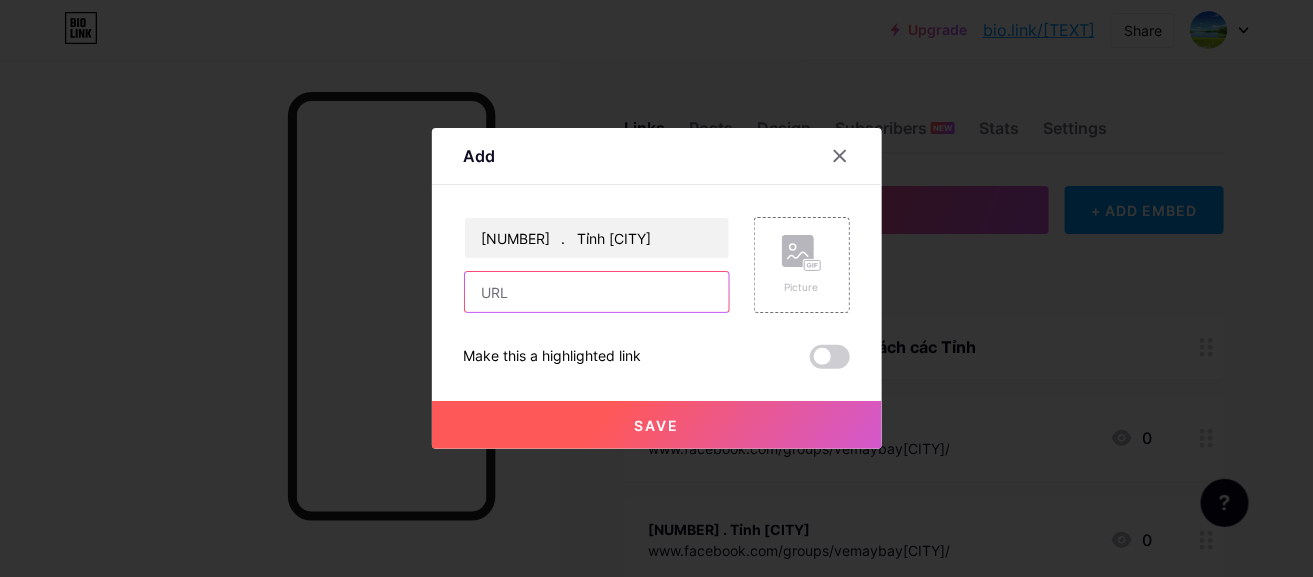 click at bounding box center [597, 292] 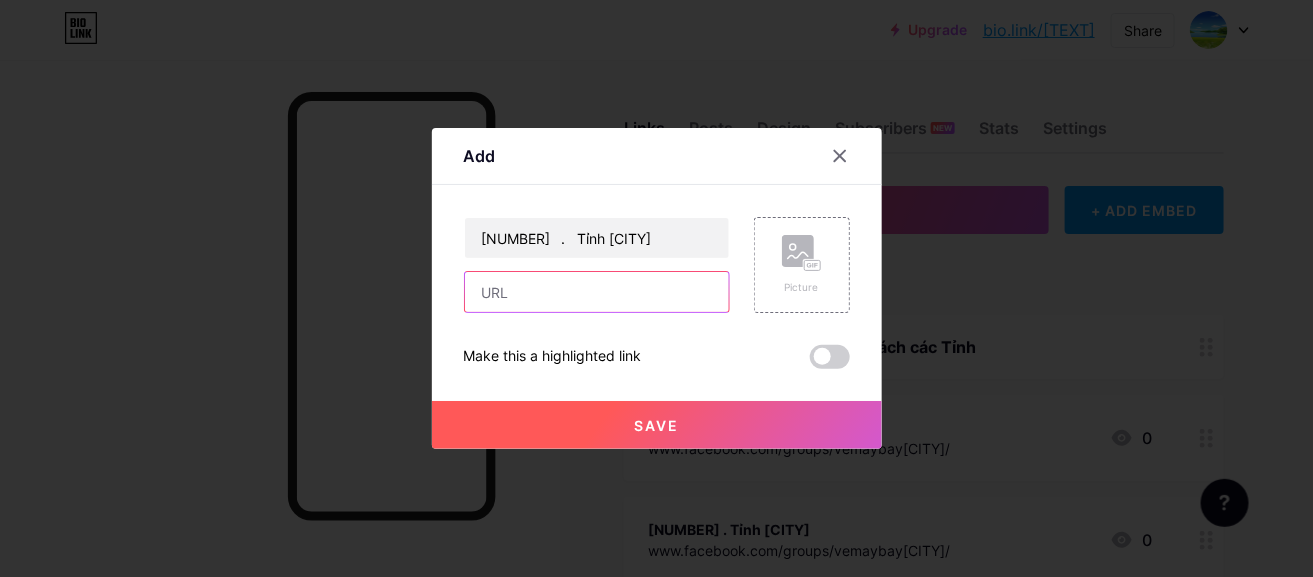 click at bounding box center [597, 292] 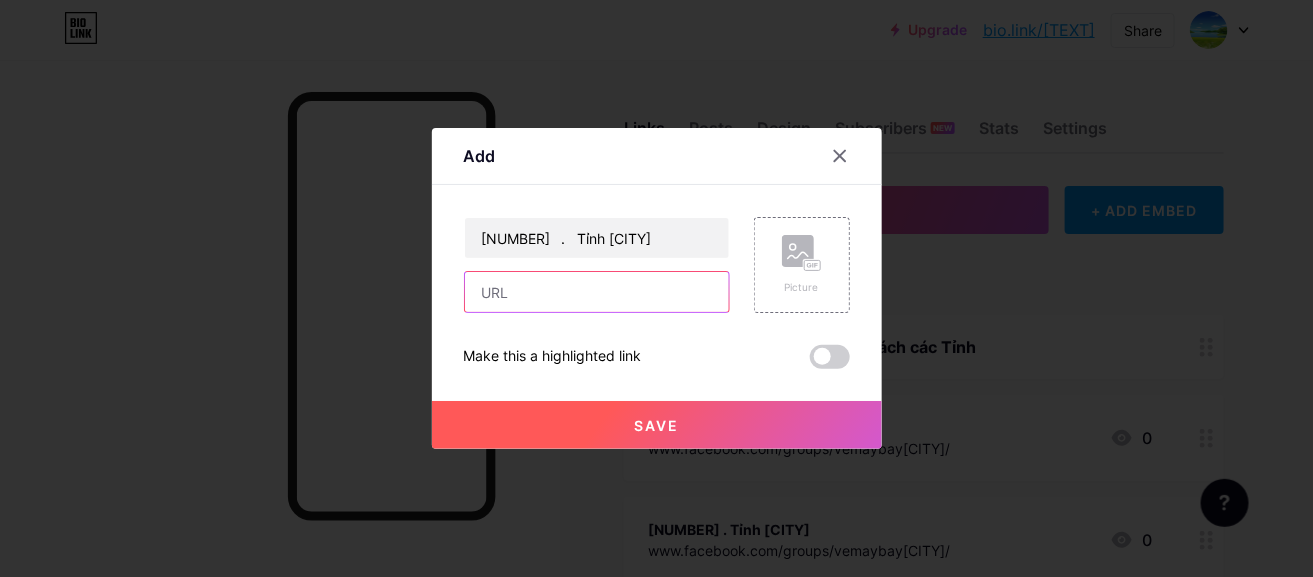 paste on "www.facebook.com/groups/vemaybay[CITY]/" 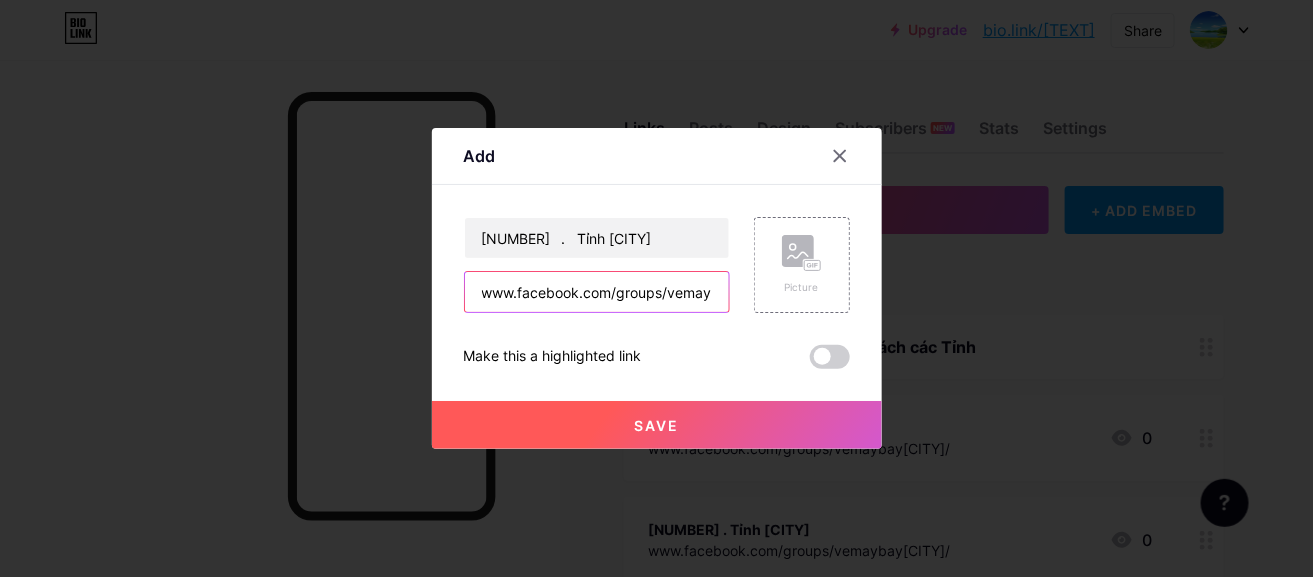 scroll, scrollTop: 0, scrollLeft: 97, axis: horizontal 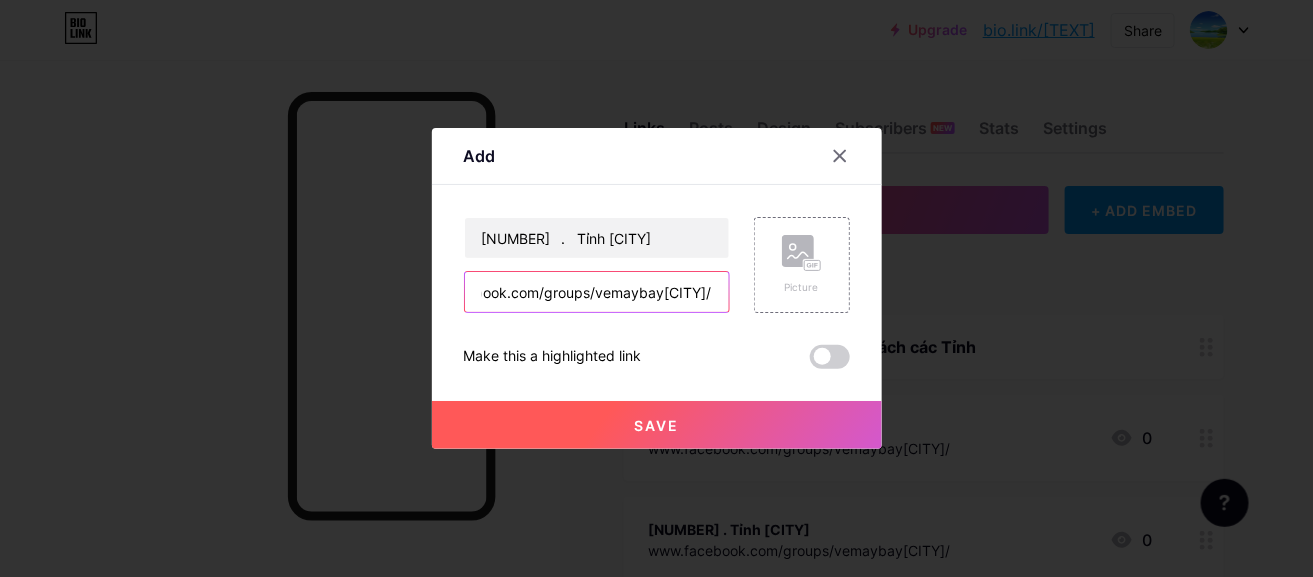 type on "www.facebook.com/groups/vemaybay[CITY]/" 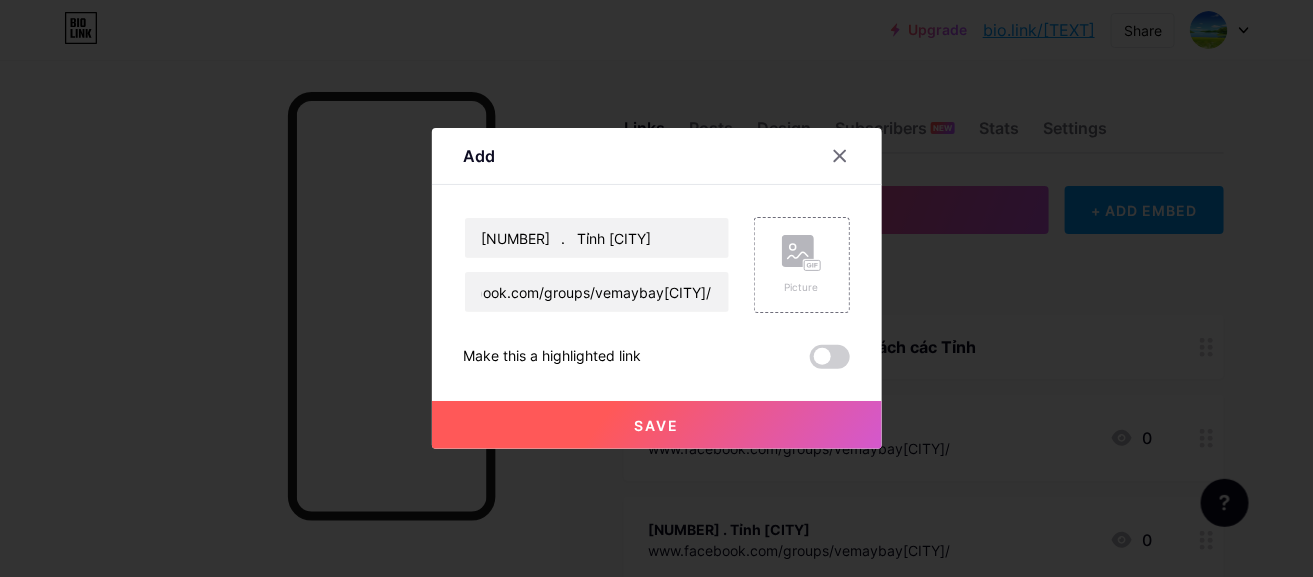 click on "Save" at bounding box center (657, 425) 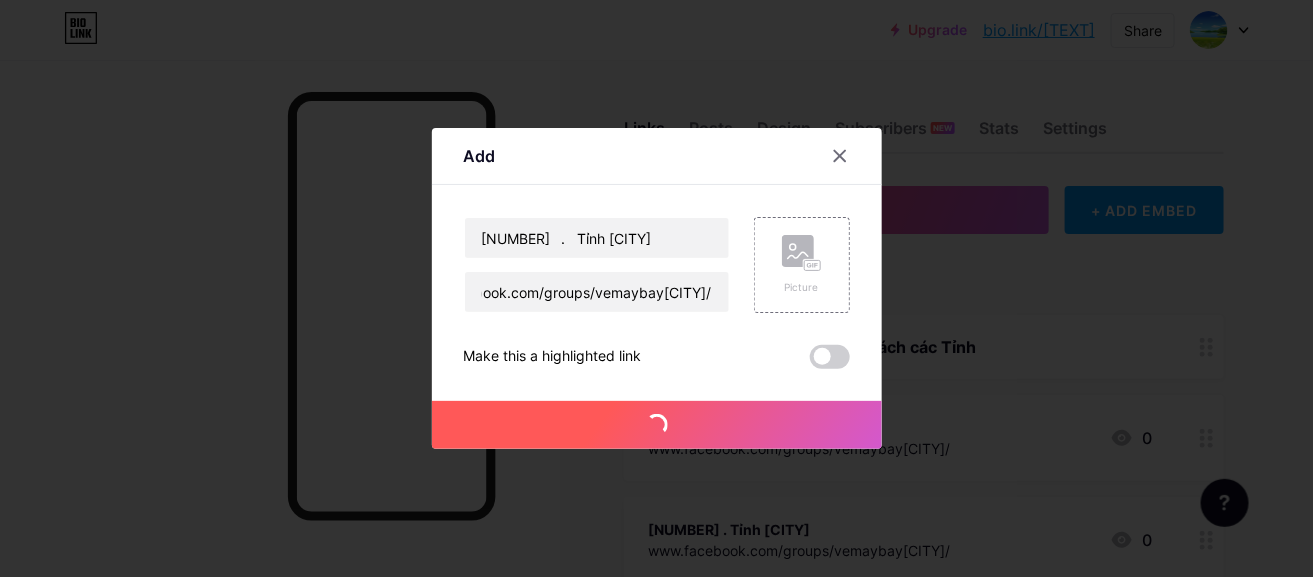 scroll, scrollTop: 0, scrollLeft: 0, axis: both 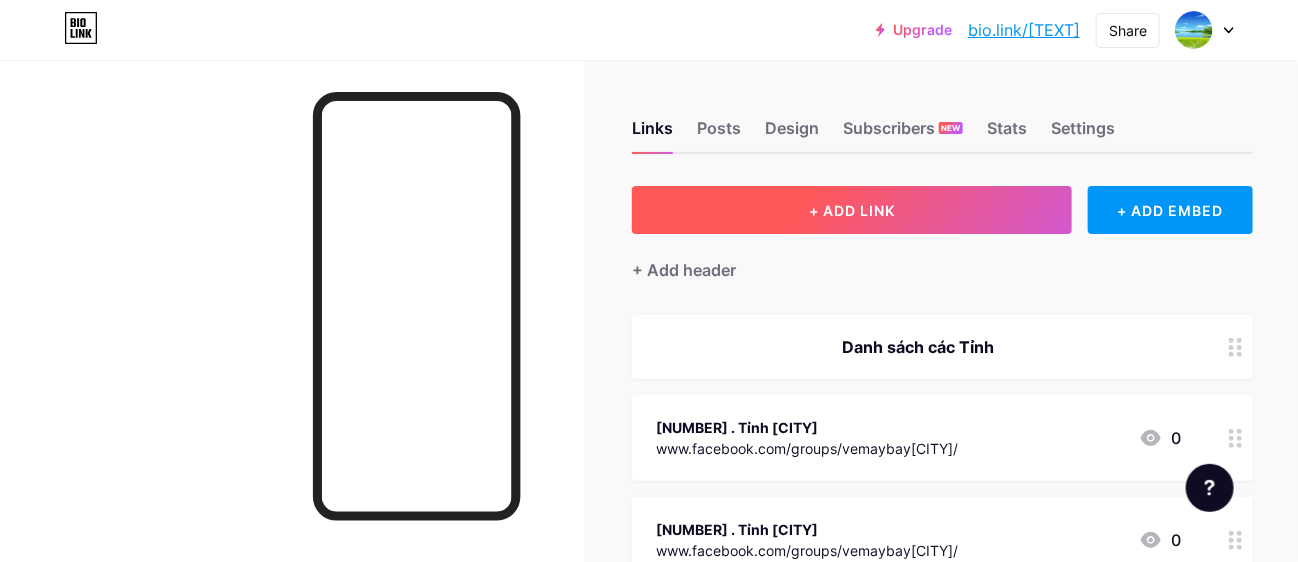 click on "+ ADD LINK" at bounding box center (852, 210) 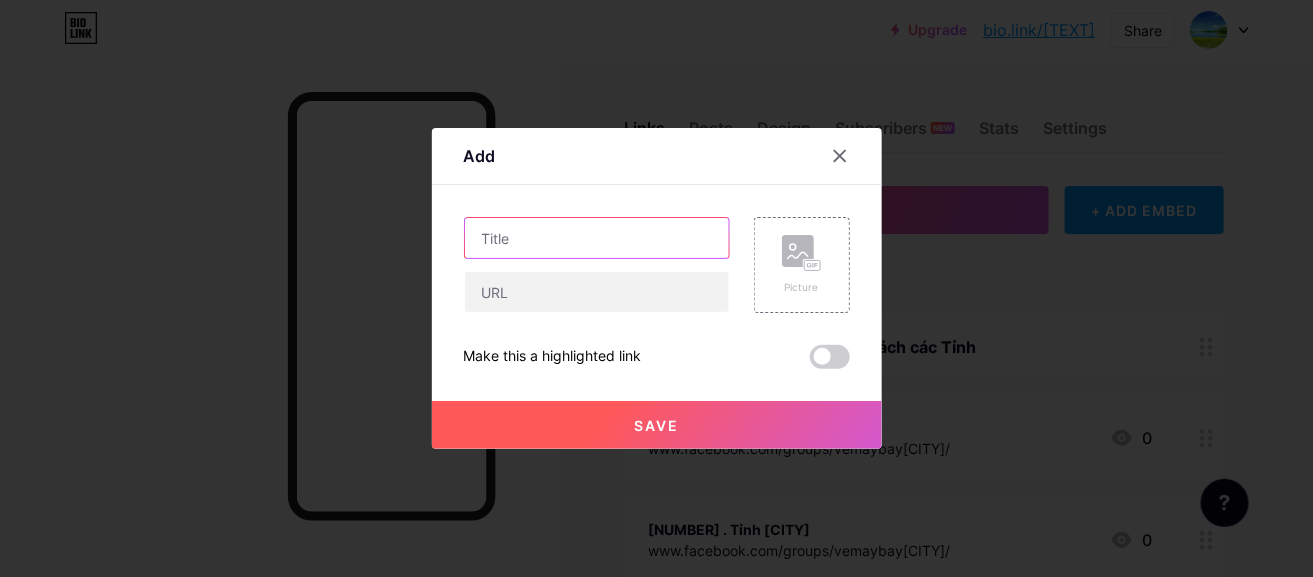 click at bounding box center (597, 238) 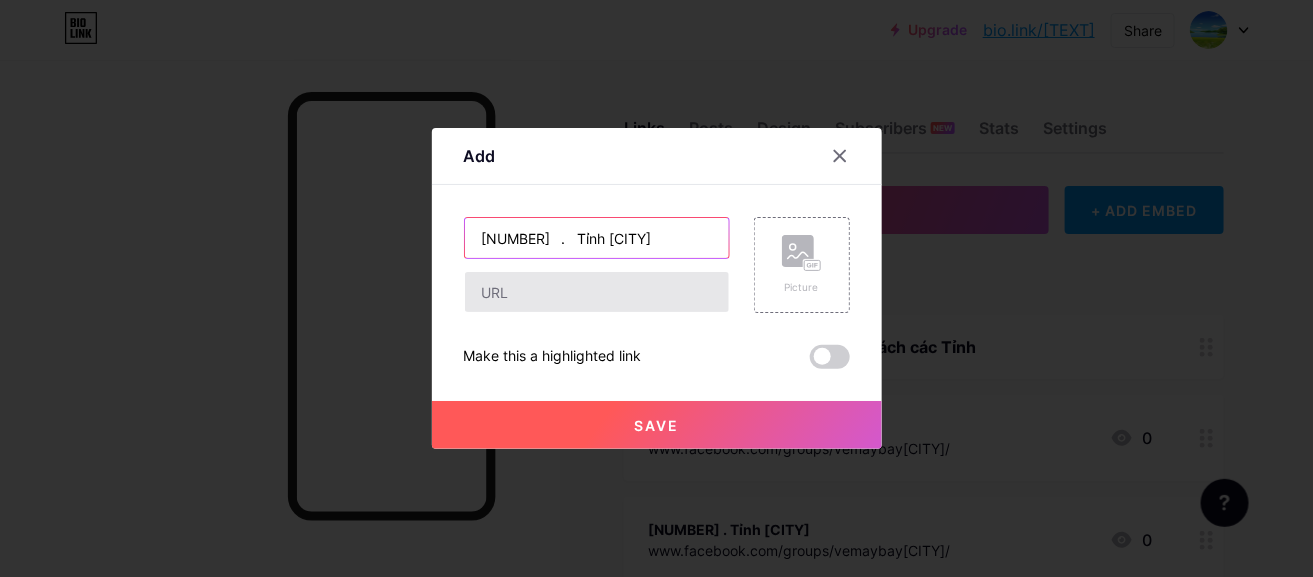 type on "[NUMBER]	. 	Tỉnh [CITY]" 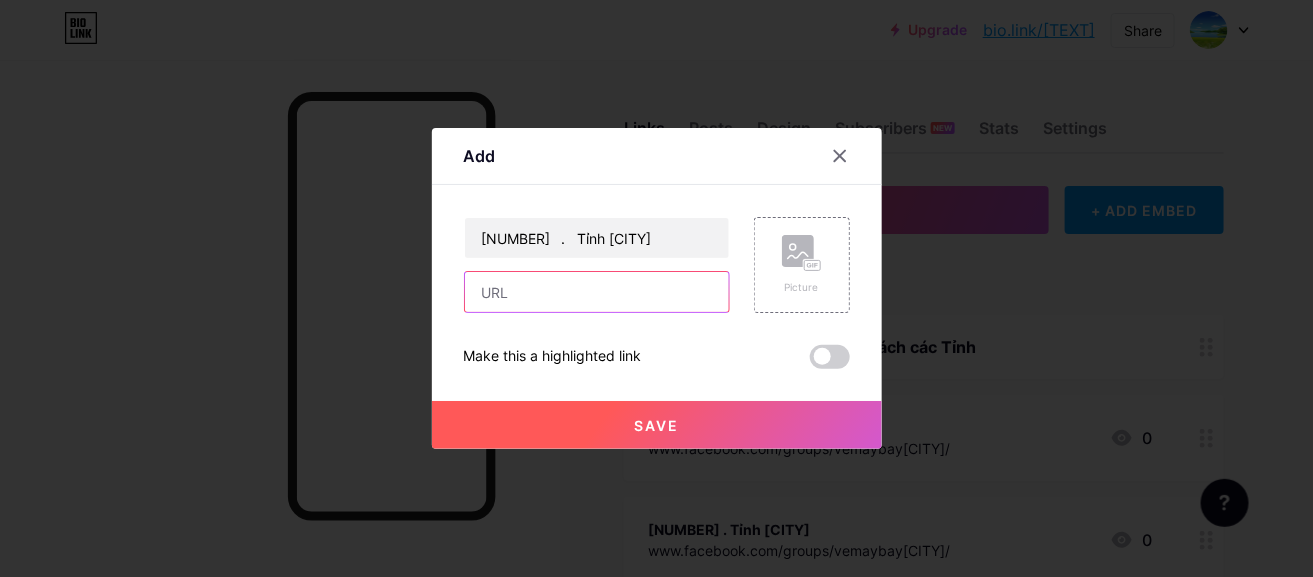 click at bounding box center [597, 292] 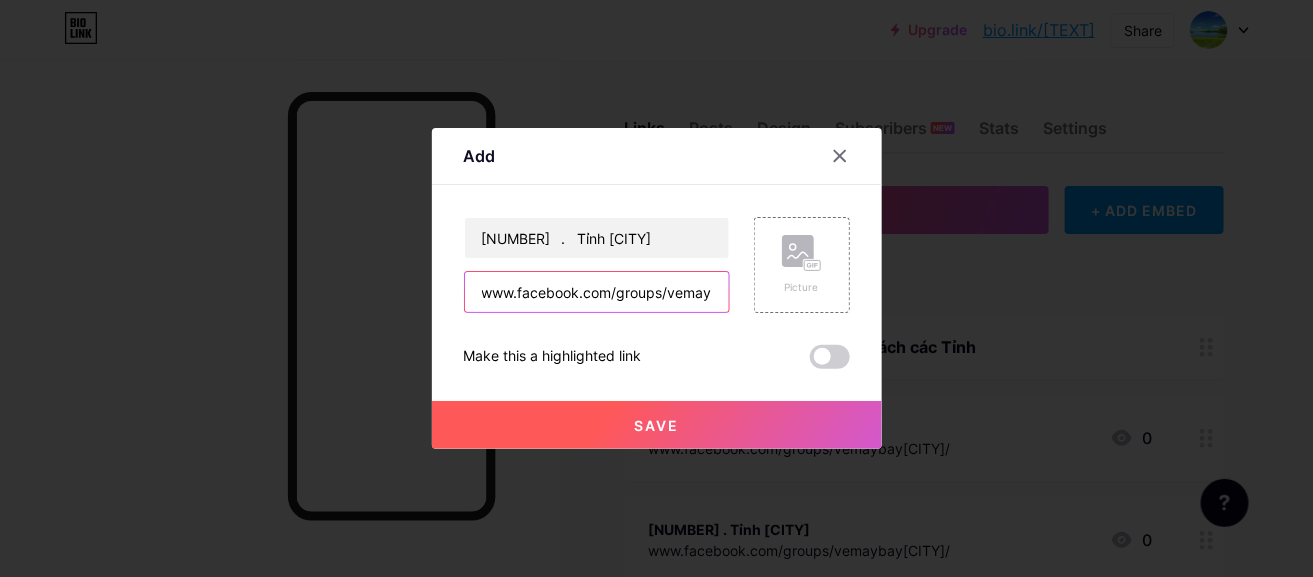 scroll, scrollTop: 0, scrollLeft: 96, axis: horizontal 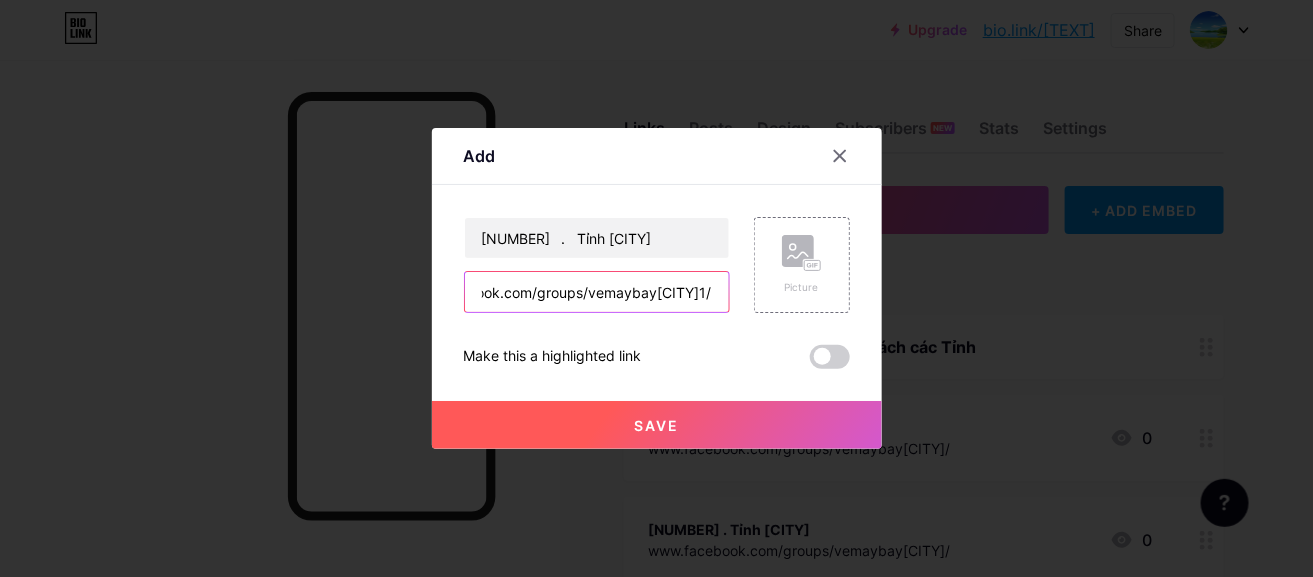 type on "www.facebook.com/groups/vemaybay[CITY]1/" 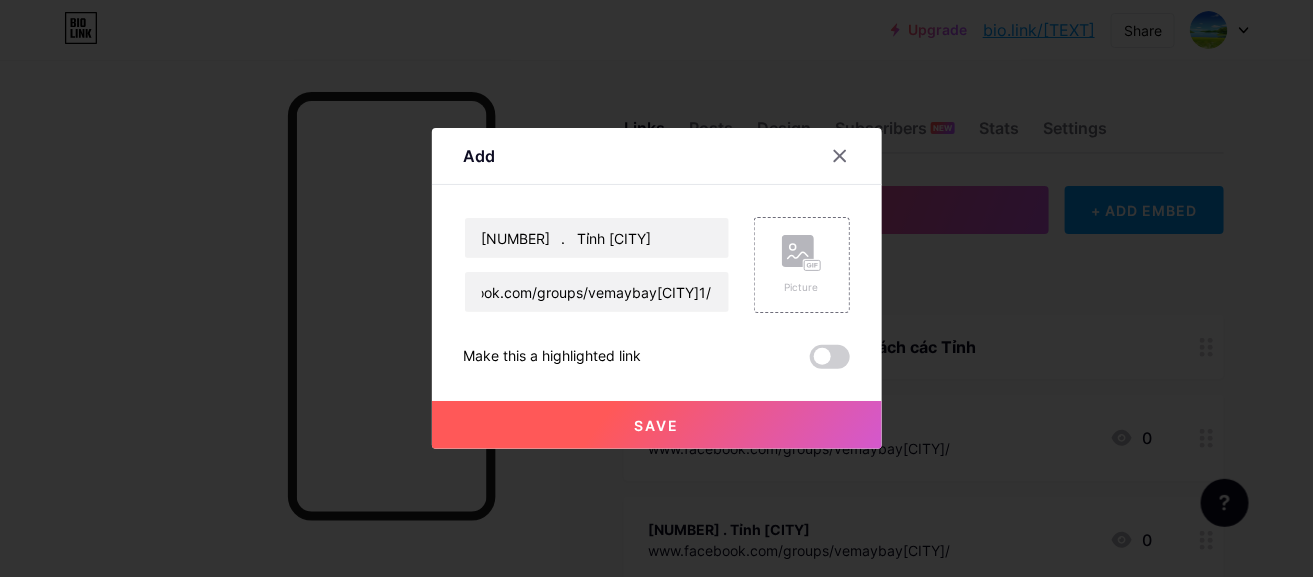 click on "Save" at bounding box center [657, 425] 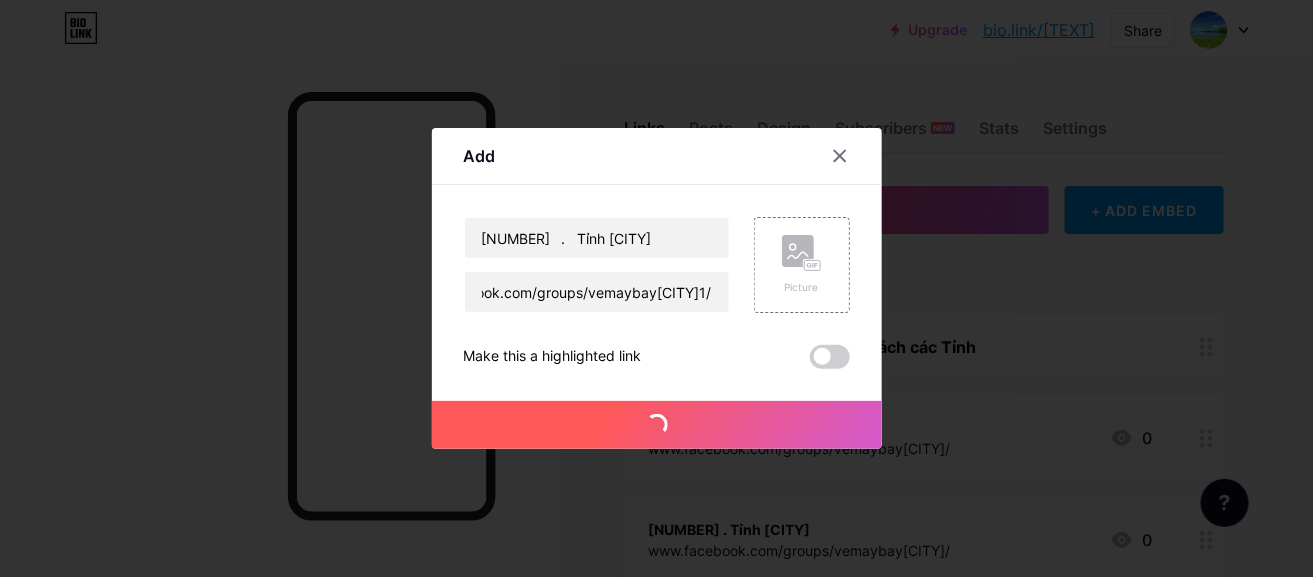 scroll, scrollTop: 0, scrollLeft: 0, axis: both 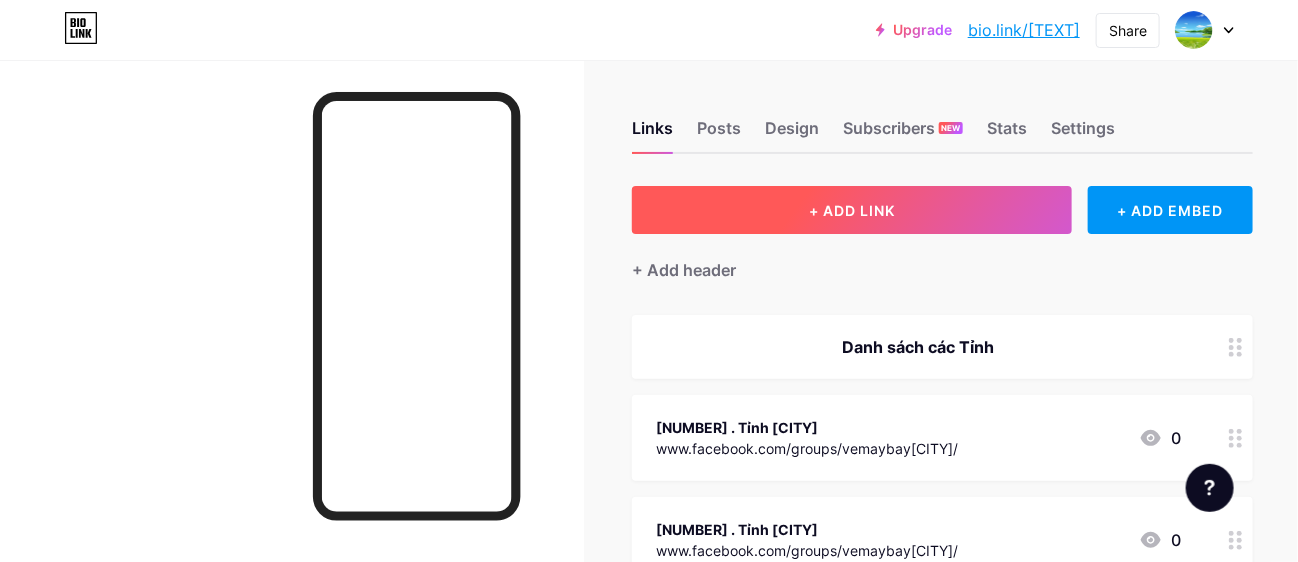 click on "+ ADD LINK" at bounding box center [852, 210] 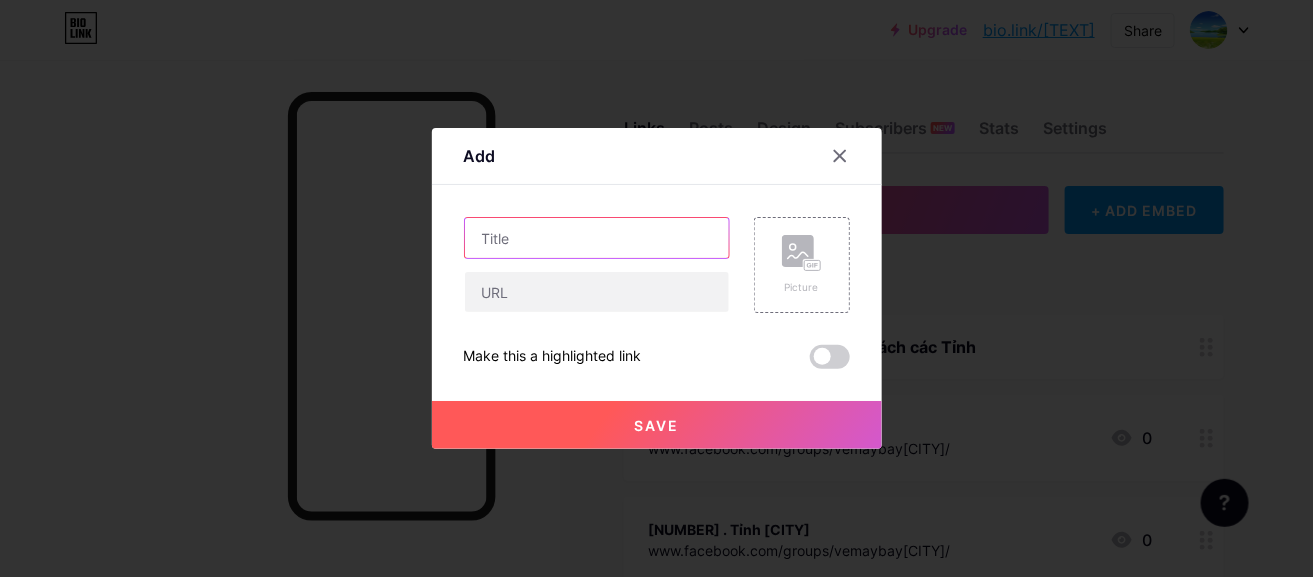 click at bounding box center (597, 238) 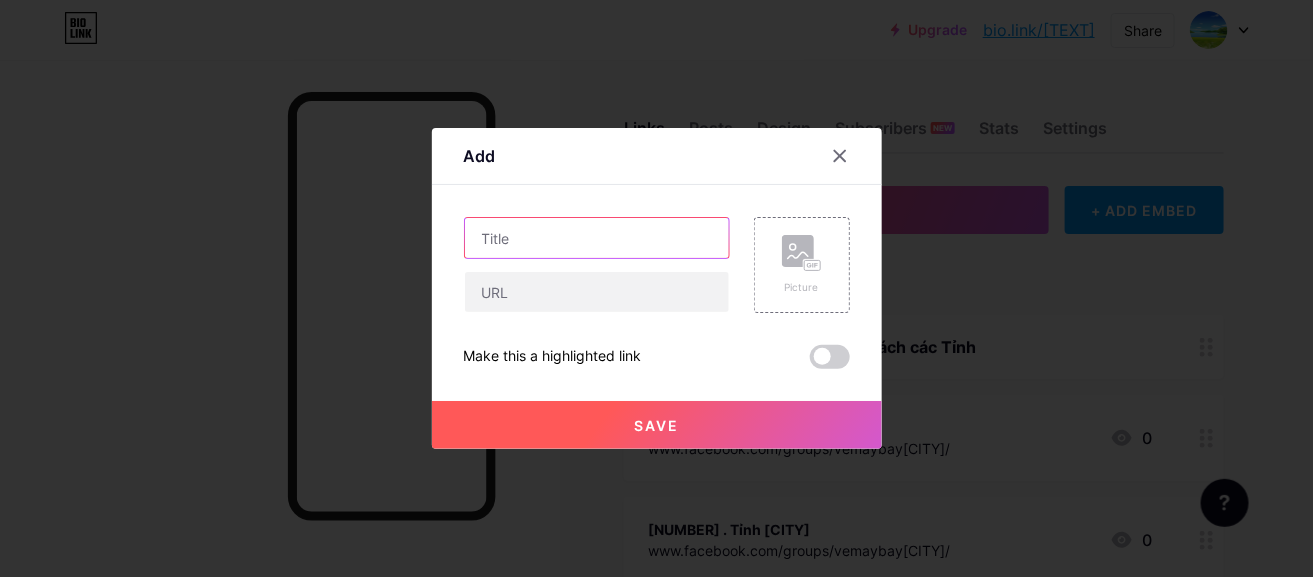 paste on "[NUMBER]	. 	Tỉnh [CITY]" 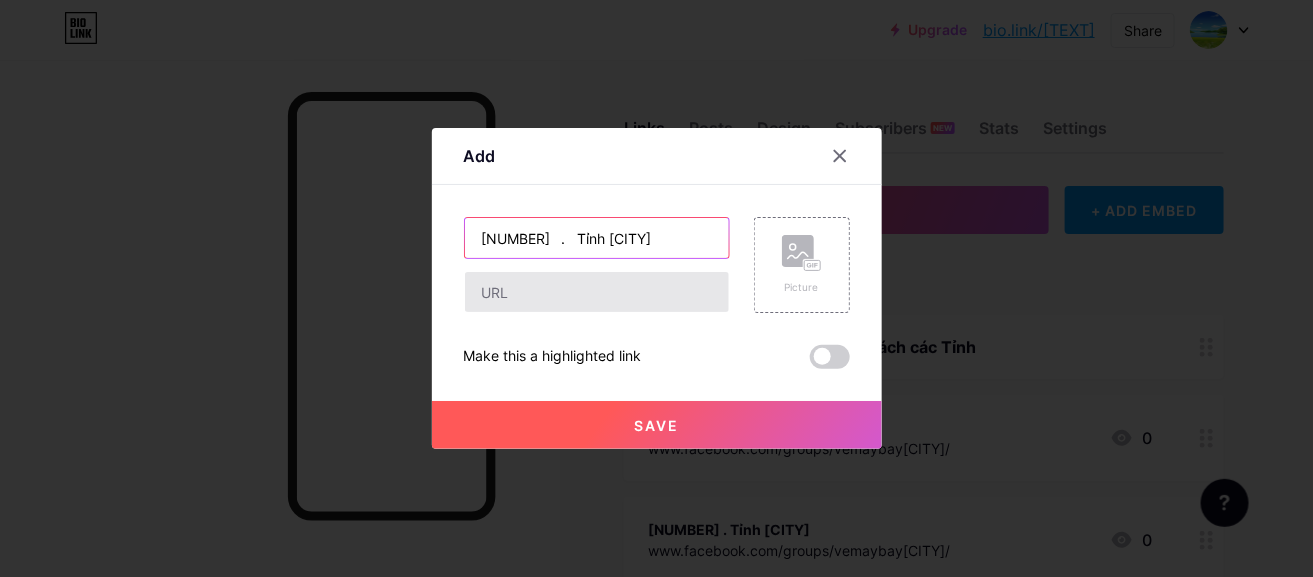 type on "[NUMBER]	. 	Tỉnh [CITY]" 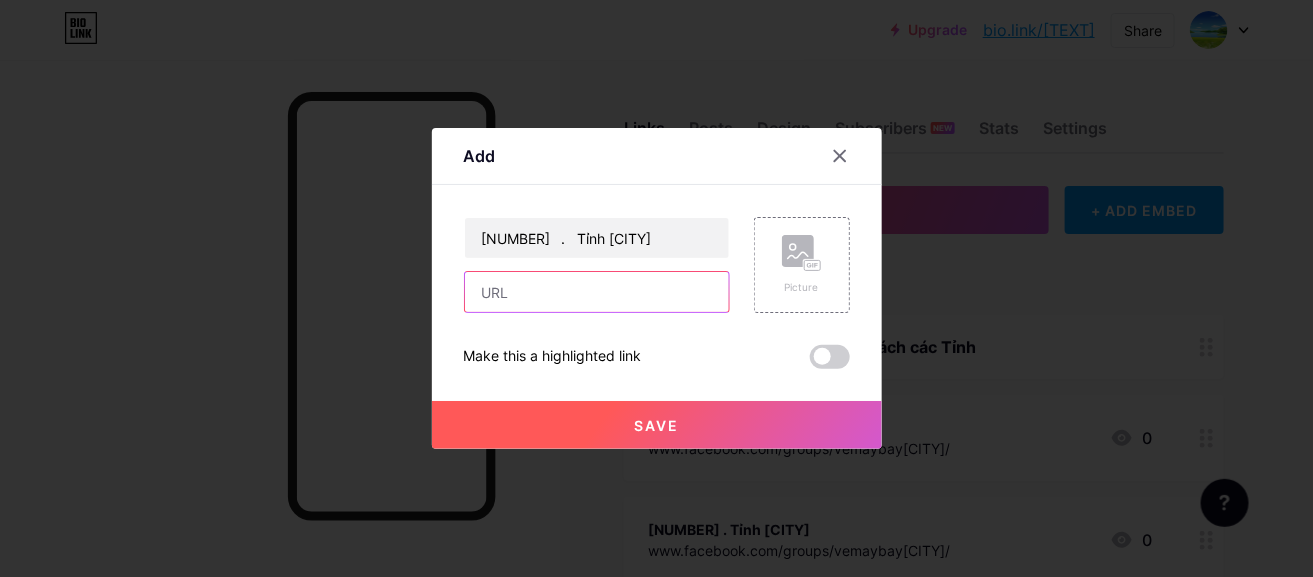 drag, startPoint x: 577, startPoint y: 301, endPoint x: 583, endPoint y: 285, distance: 17.088007 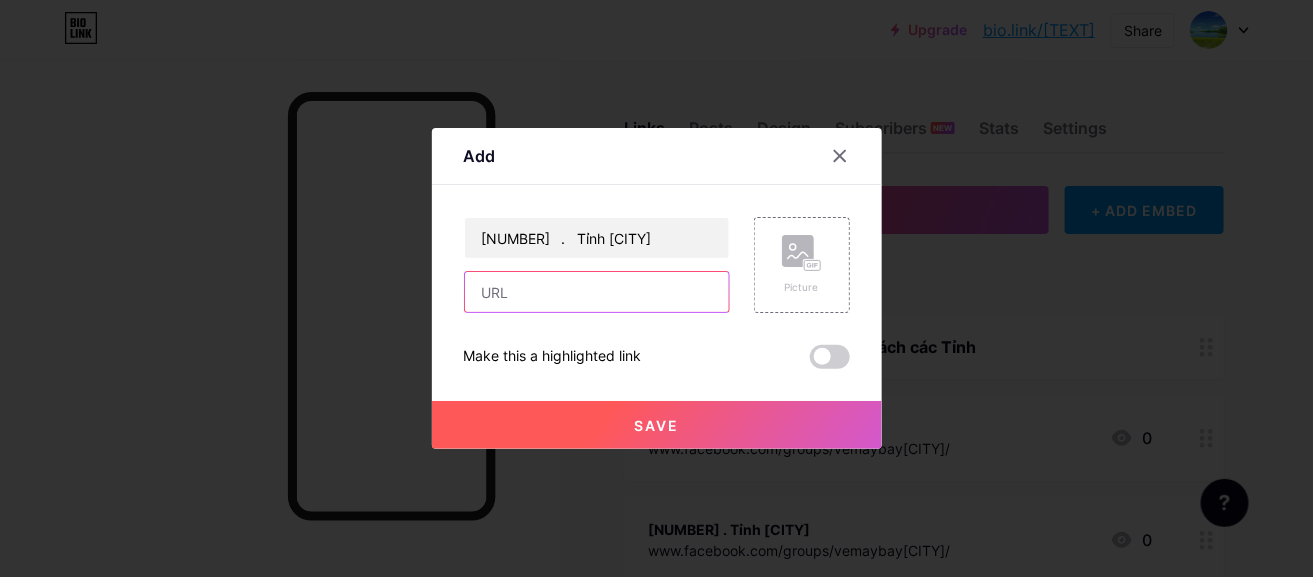 click at bounding box center [597, 292] 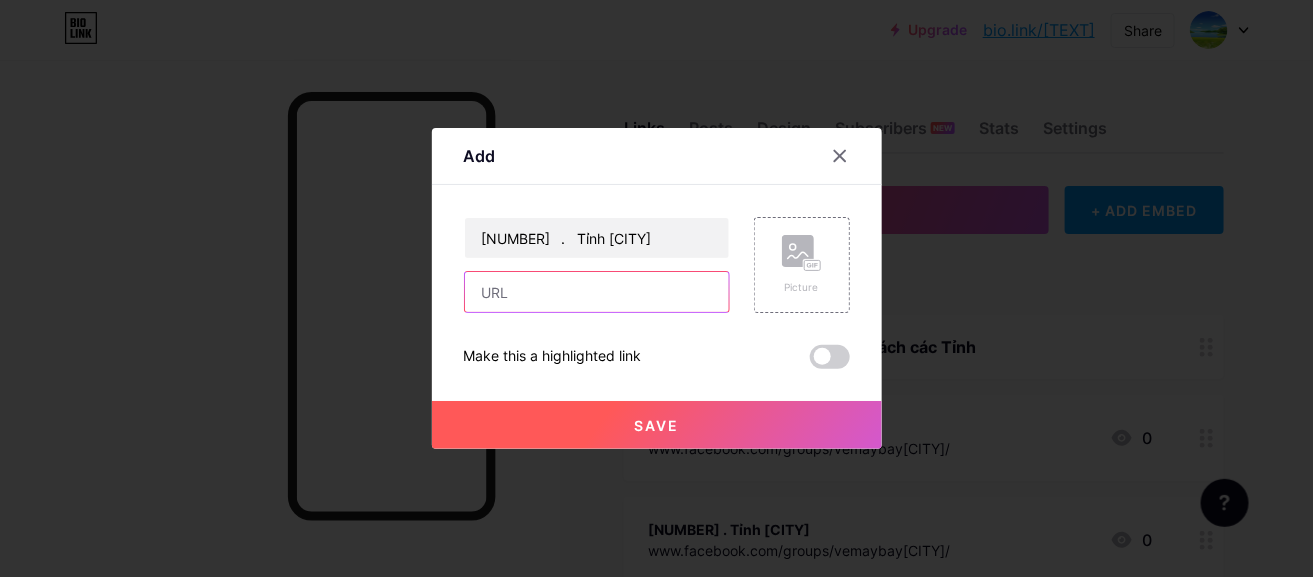click at bounding box center (597, 292) 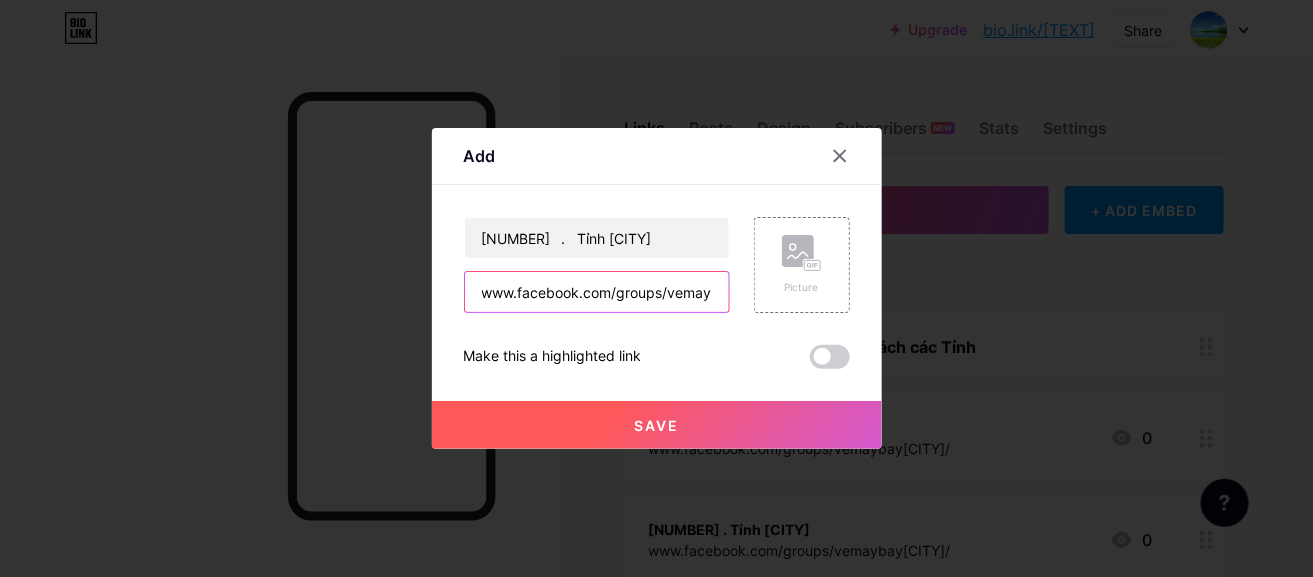 scroll, scrollTop: 0, scrollLeft: 77, axis: horizontal 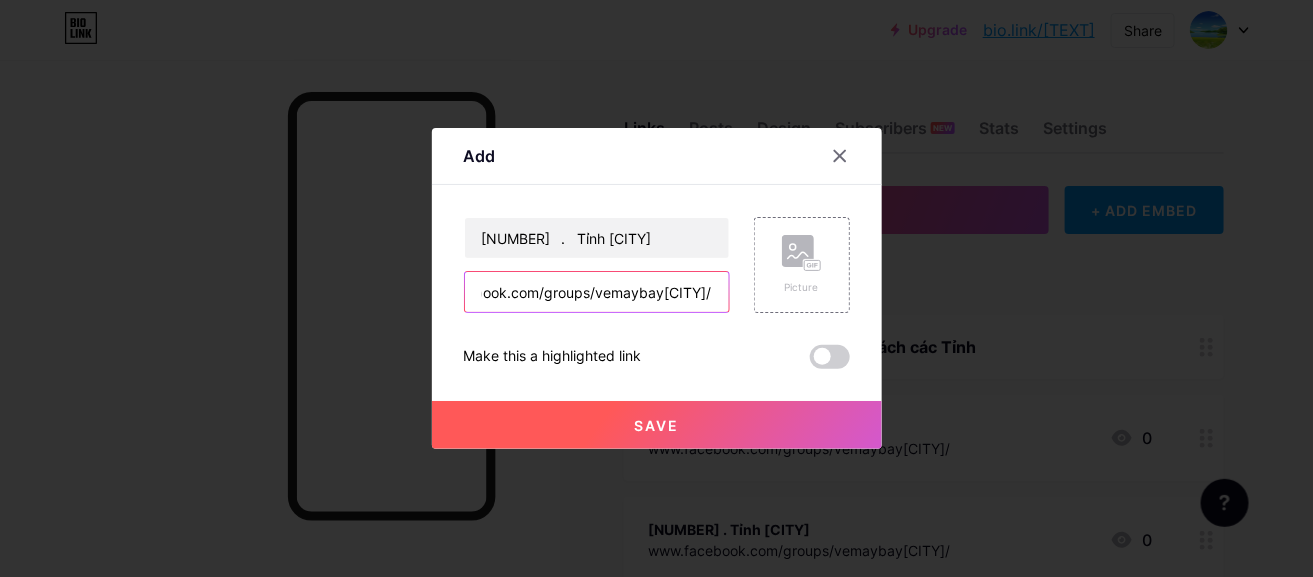 type on "www.facebook.com/groups/vemaybay[CITY]/" 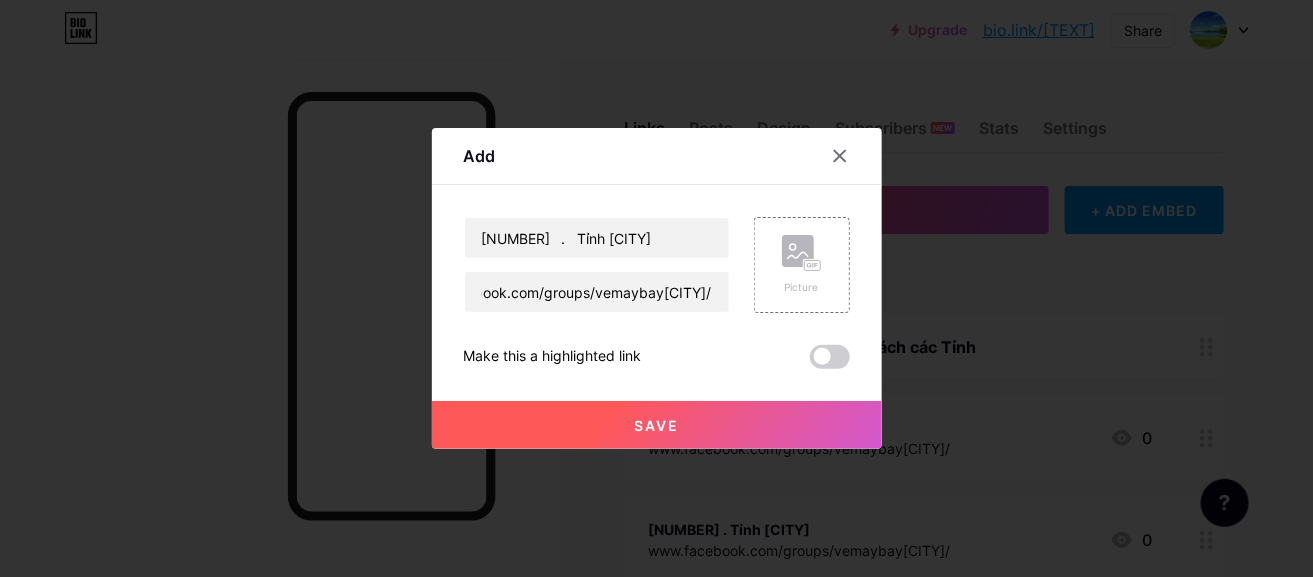 click on "Save" at bounding box center (656, 425) 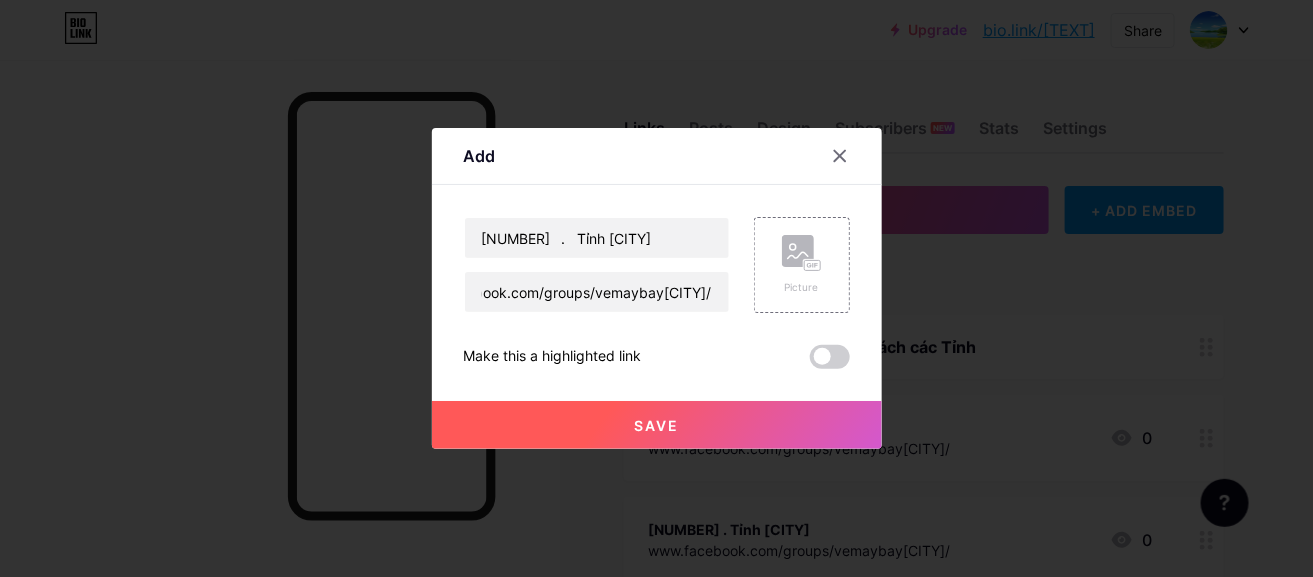 scroll, scrollTop: 0, scrollLeft: 0, axis: both 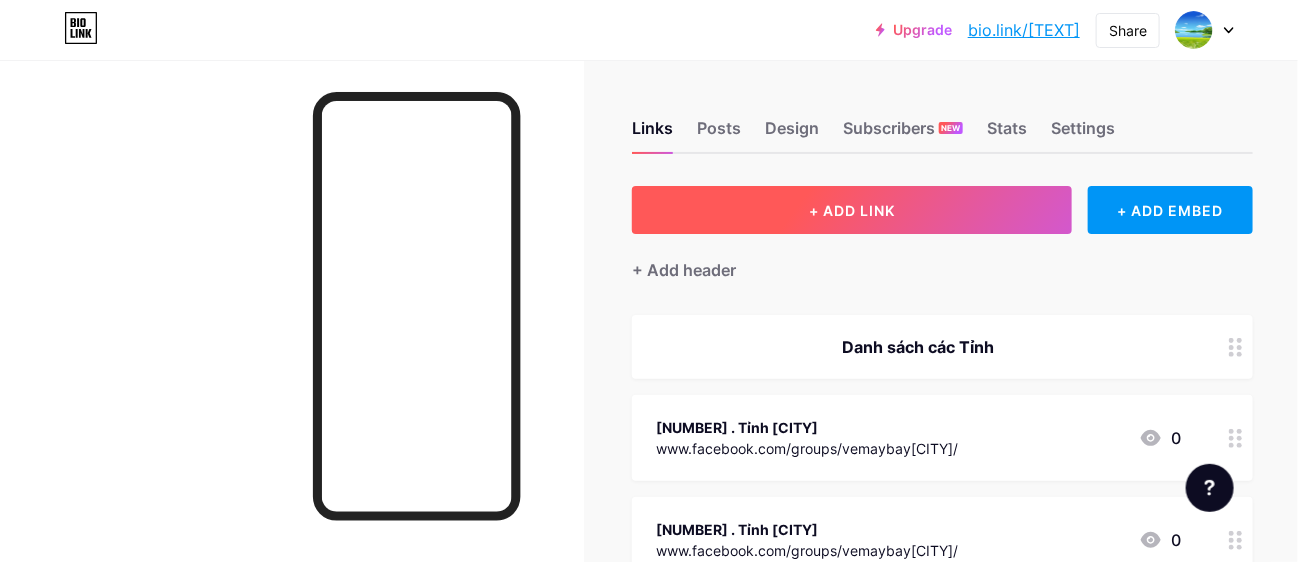 click on "+ ADD LINK" at bounding box center [852, 210] 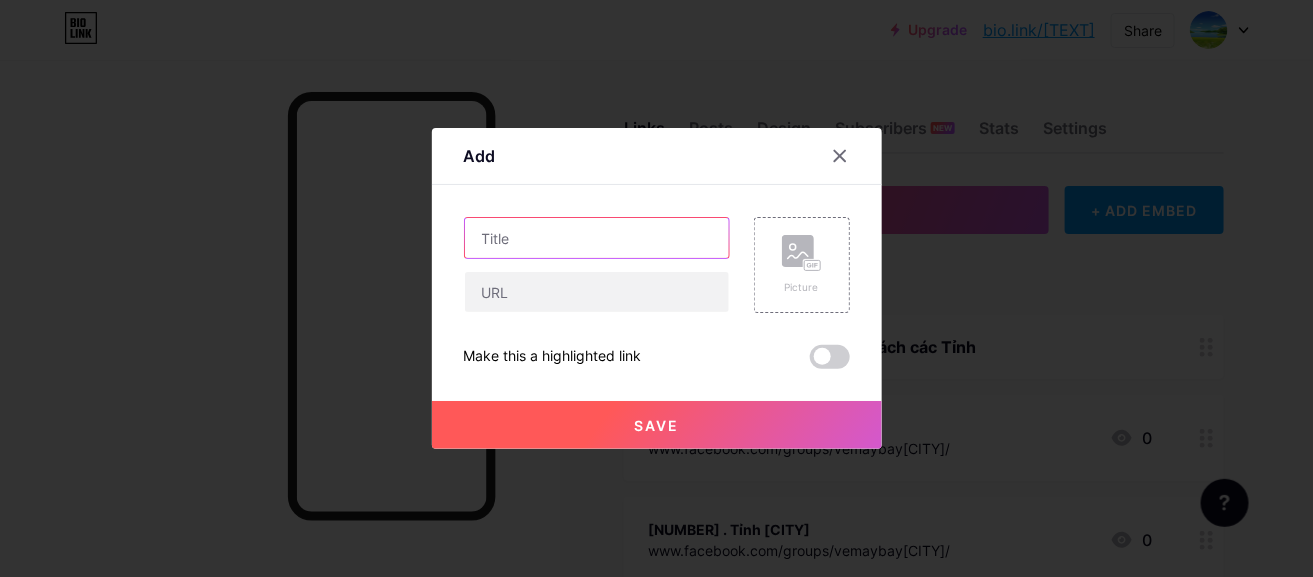 click at bounding box center (597, 238) 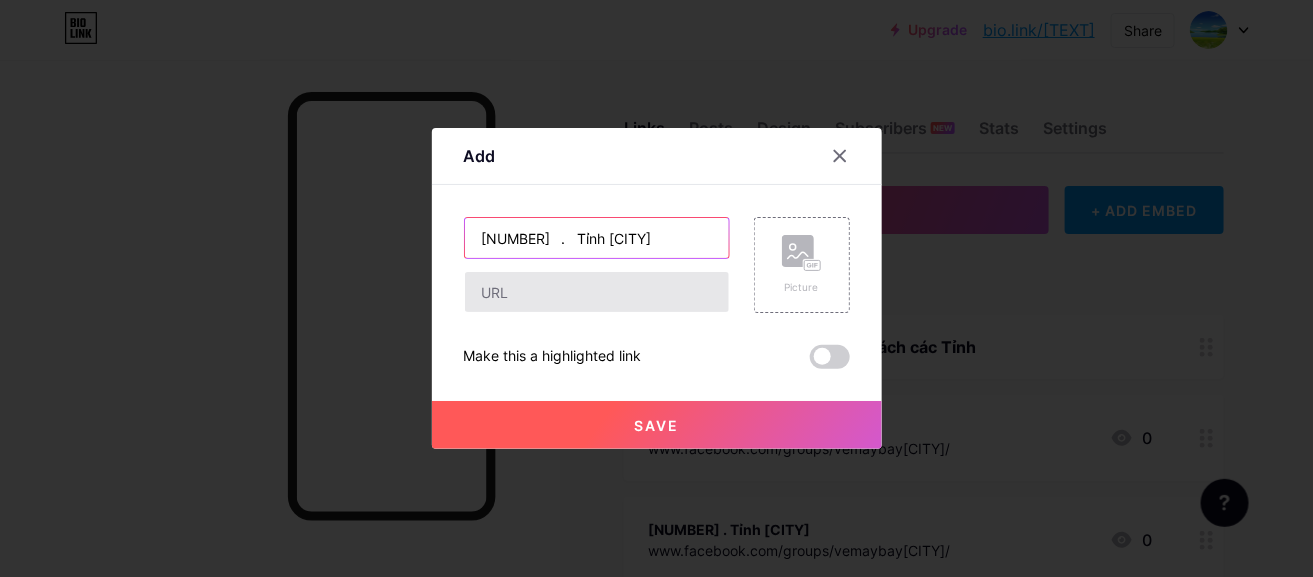 type on "[NUMBER]	. 	Tỉnh [CITY]" 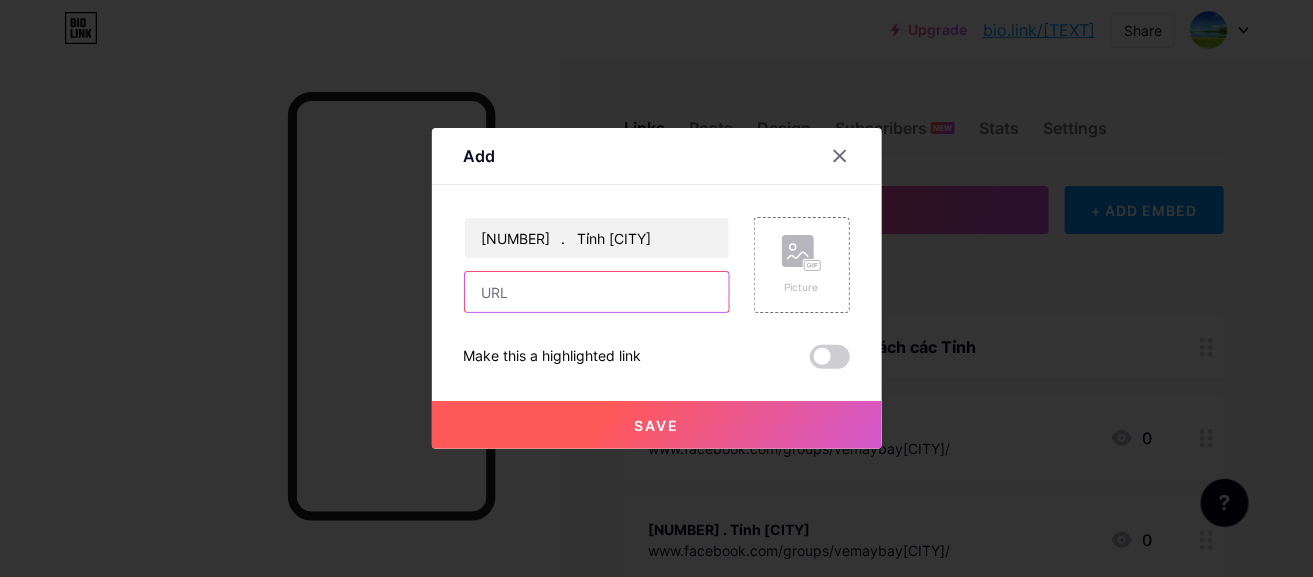 click at bounding box center [597, 292] 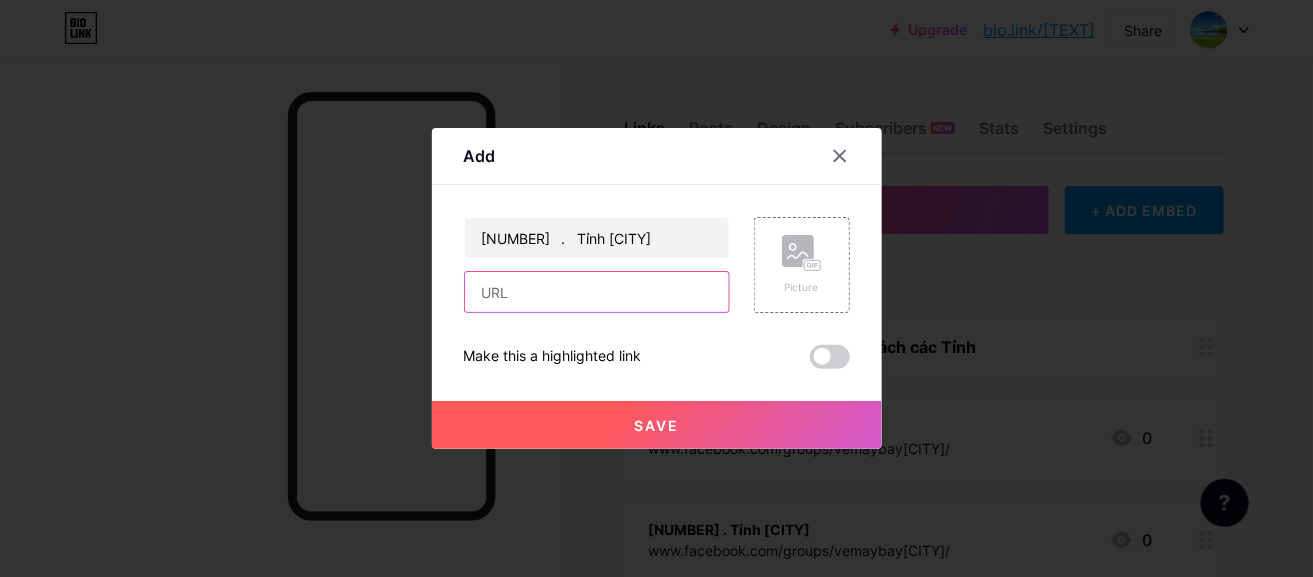 click at bounding box center [597, 292] 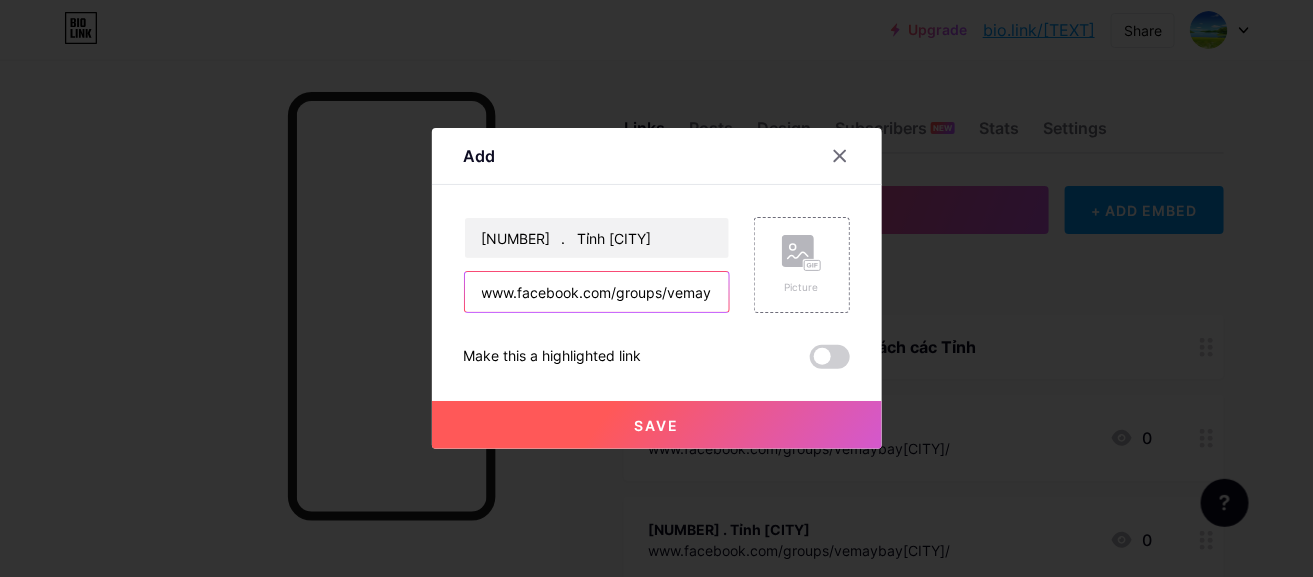 scroll, scrollTop: 0, scrollLeft: 69, axis: horizontal 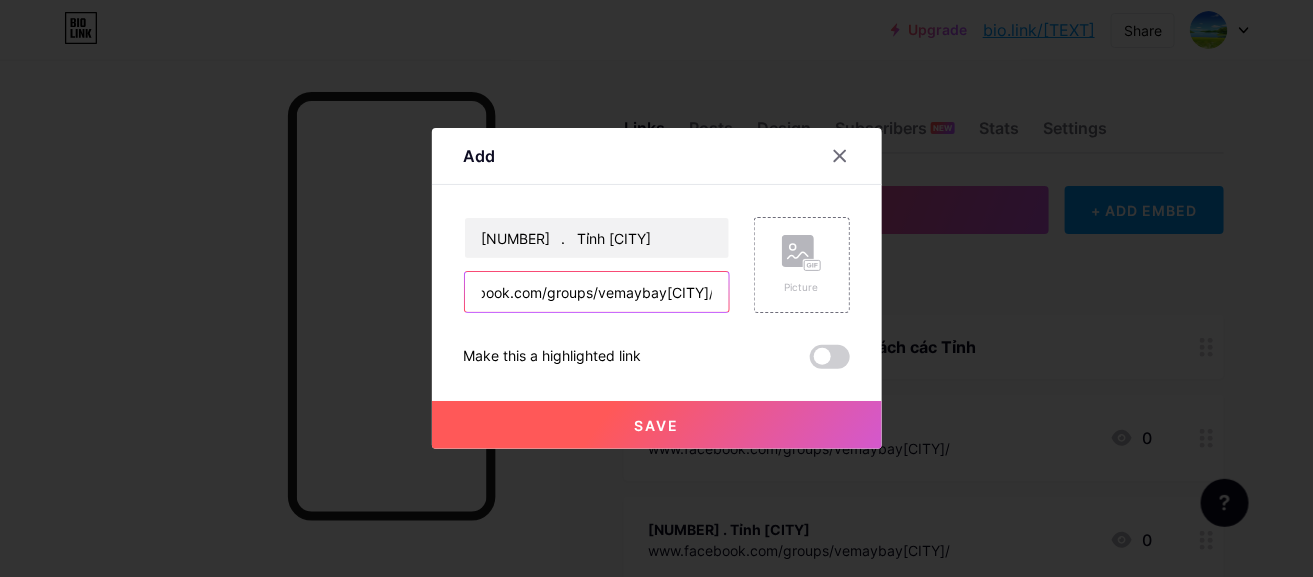 type on "www.facebook.com/groups/vemaybay[CITY]/" 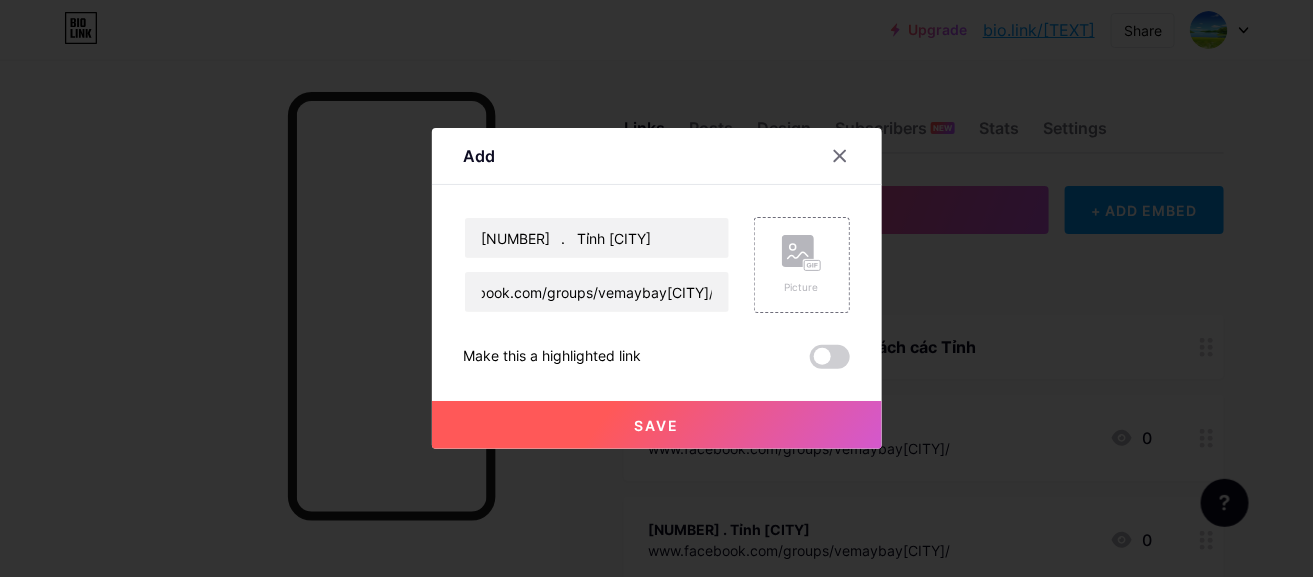 click on "Save" at bounding box center (657, 425) 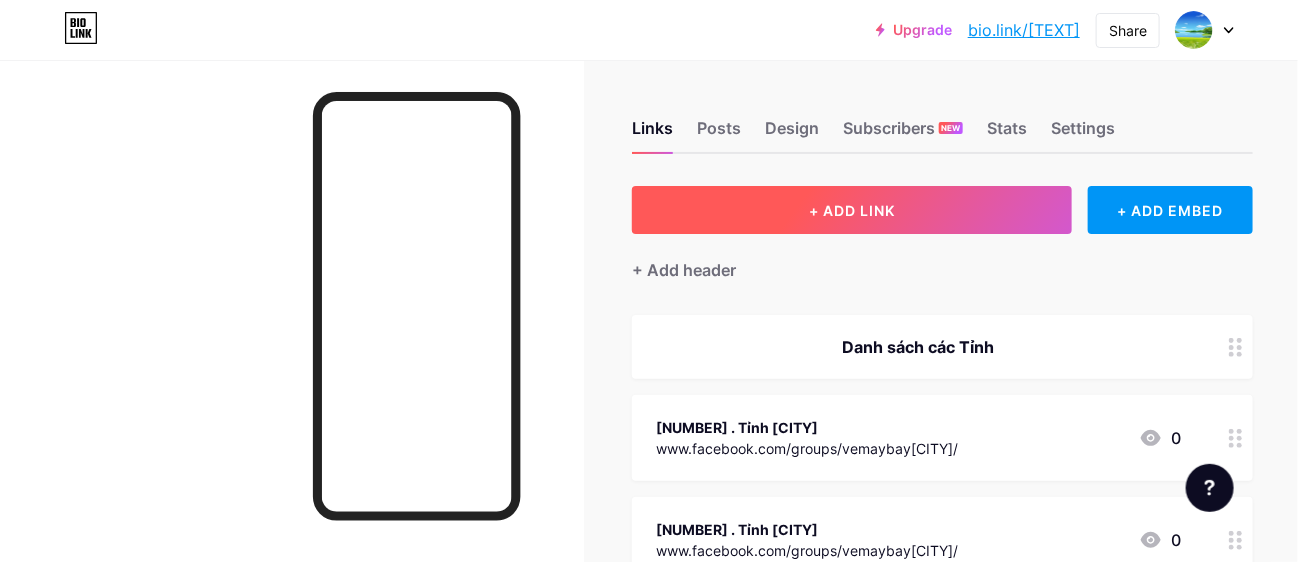 click on "+ ADD LINK" at bounding box center [852, 210] 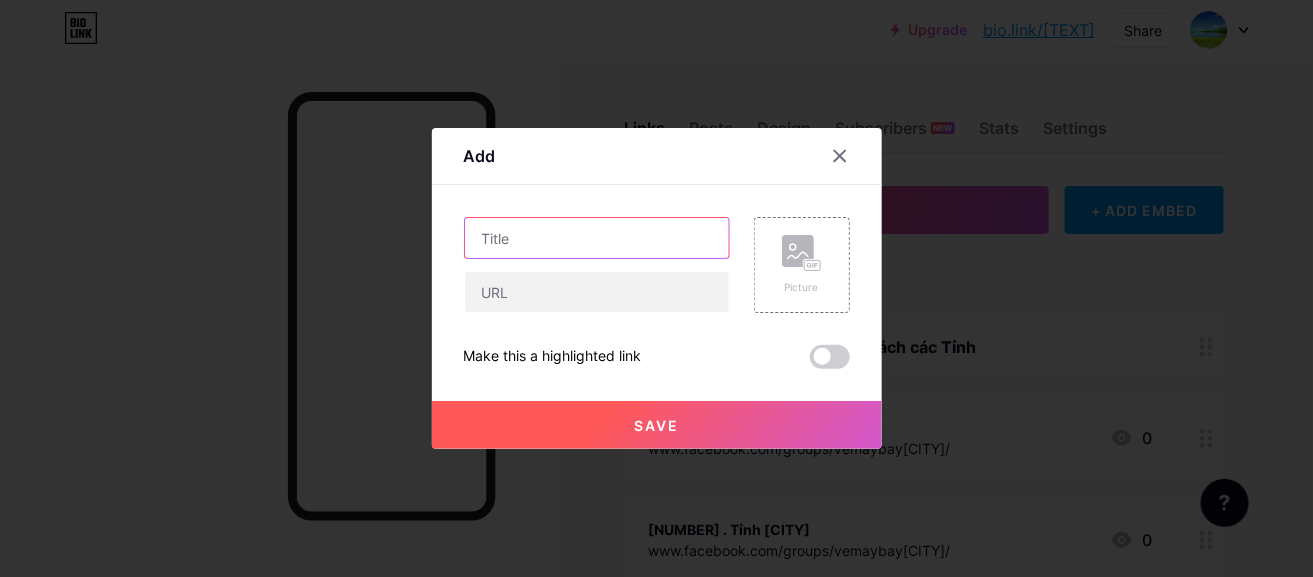 click at bounding box center [597, 238] 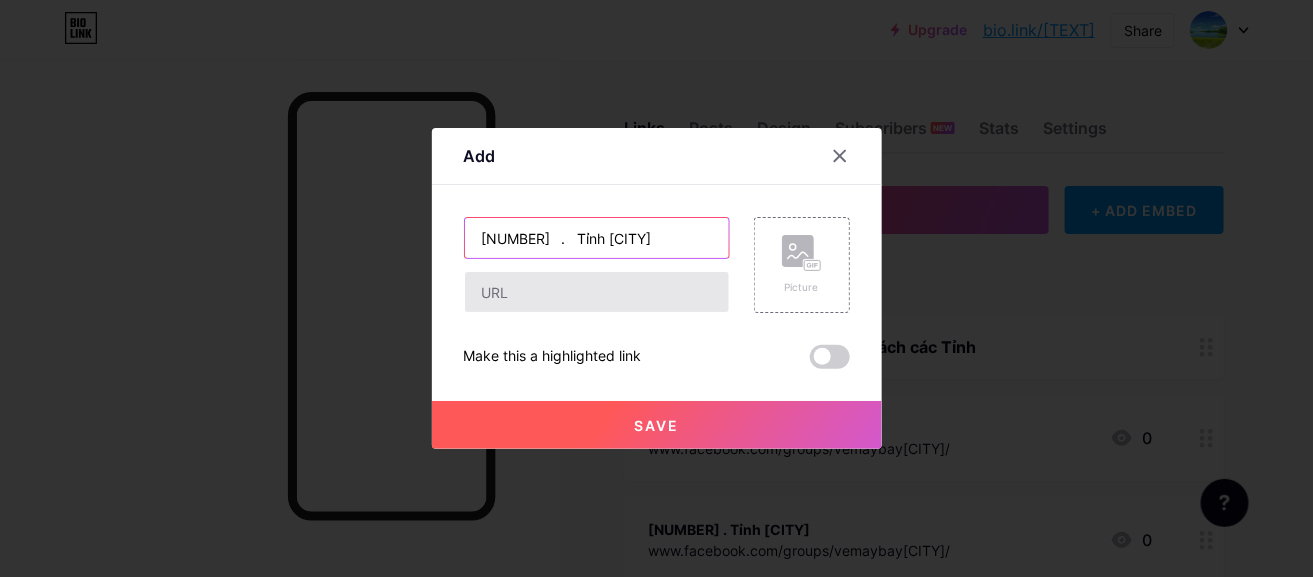 type on "[NUMBER]	. 	Tỉnh [CITY]" 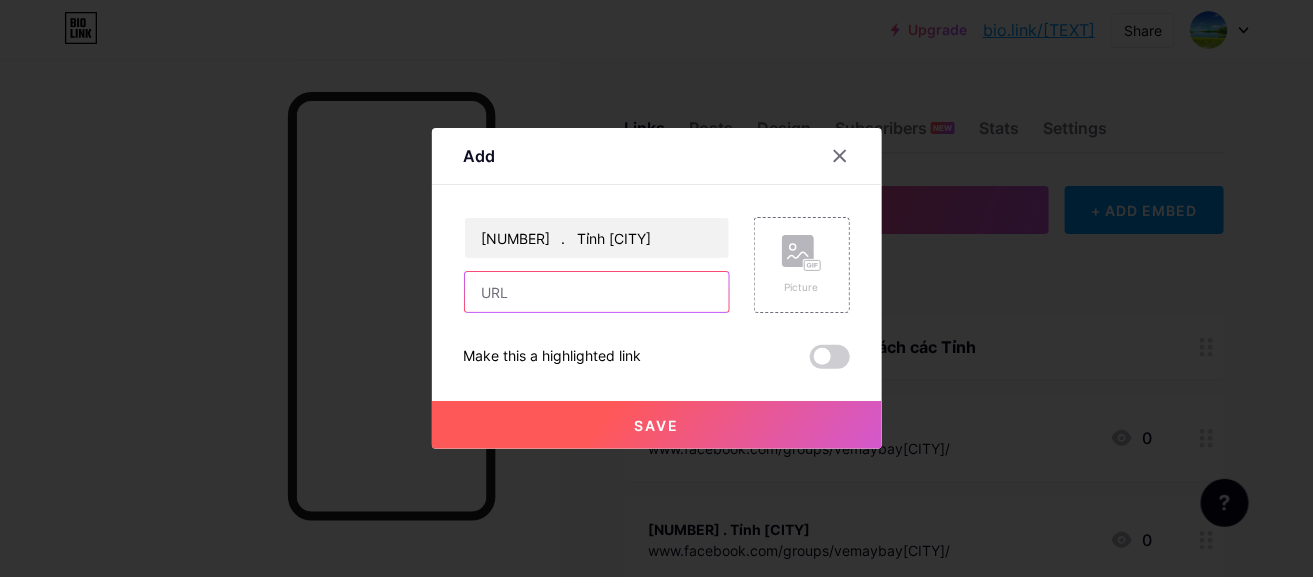 click at bounding box center (597, 292) 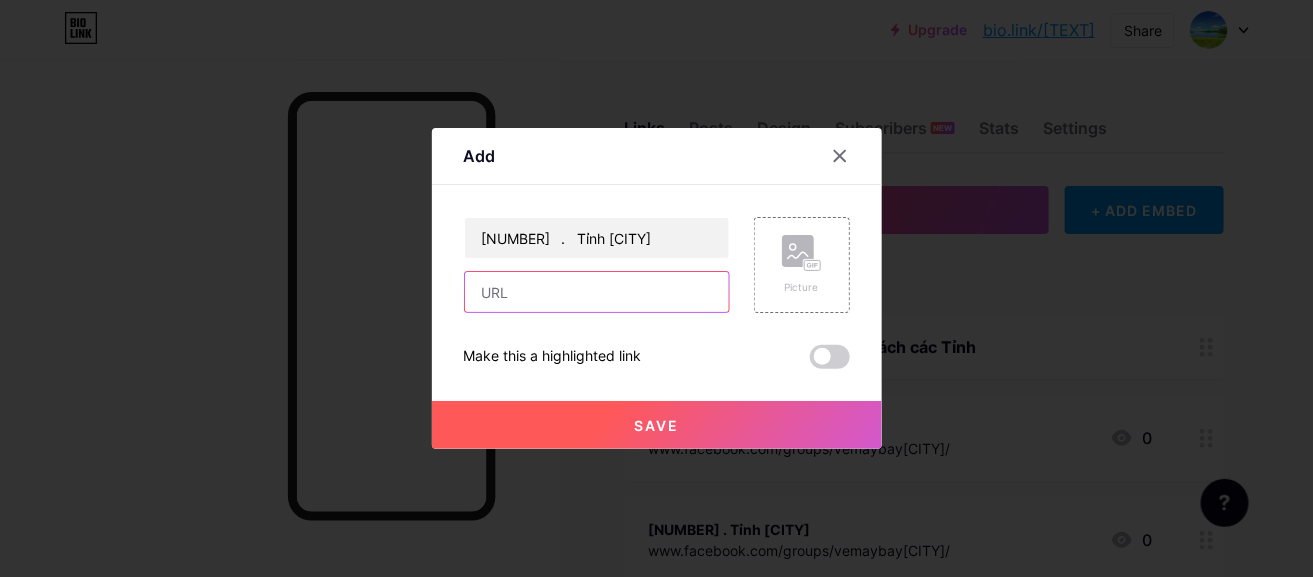 paste on "www.facebook.com/groups/vemaybay[CITY]/" 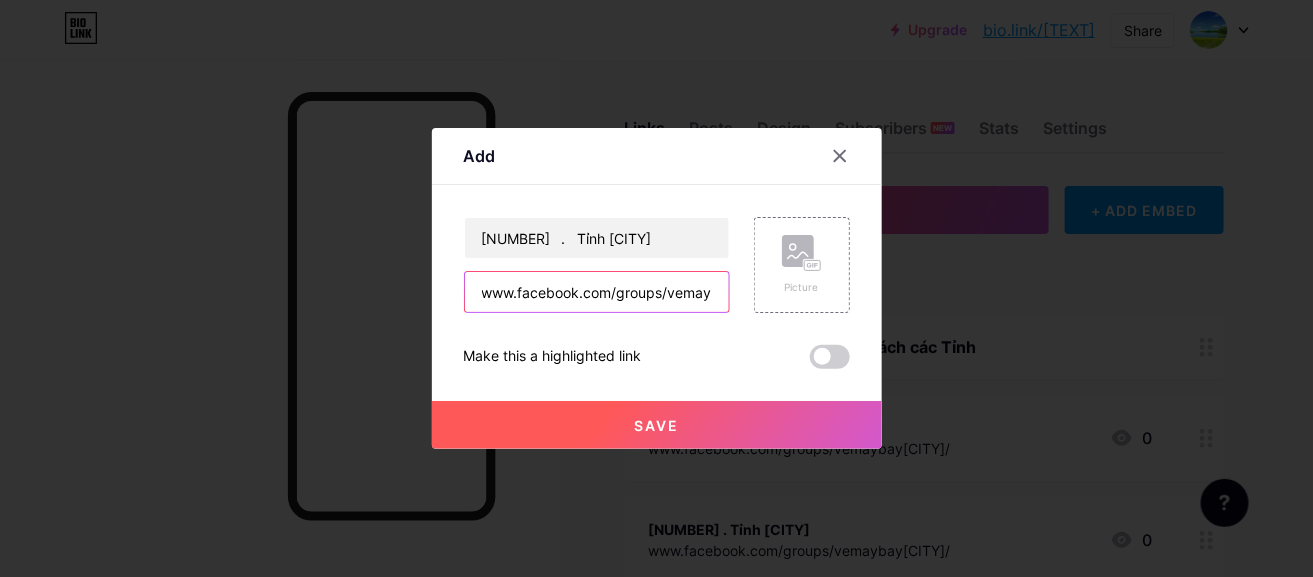 scroll, scrollTop: 0, scrollLeft: 84, axis: horizontal 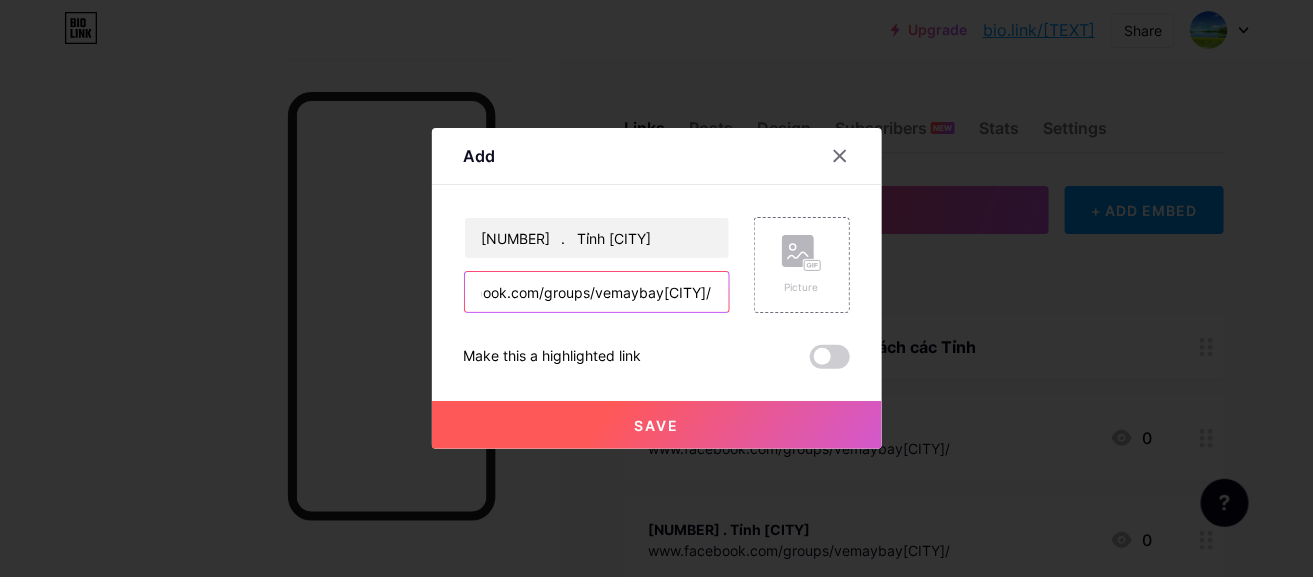 type on "www.facebook.com/groups/vemaybay[CITY]/" 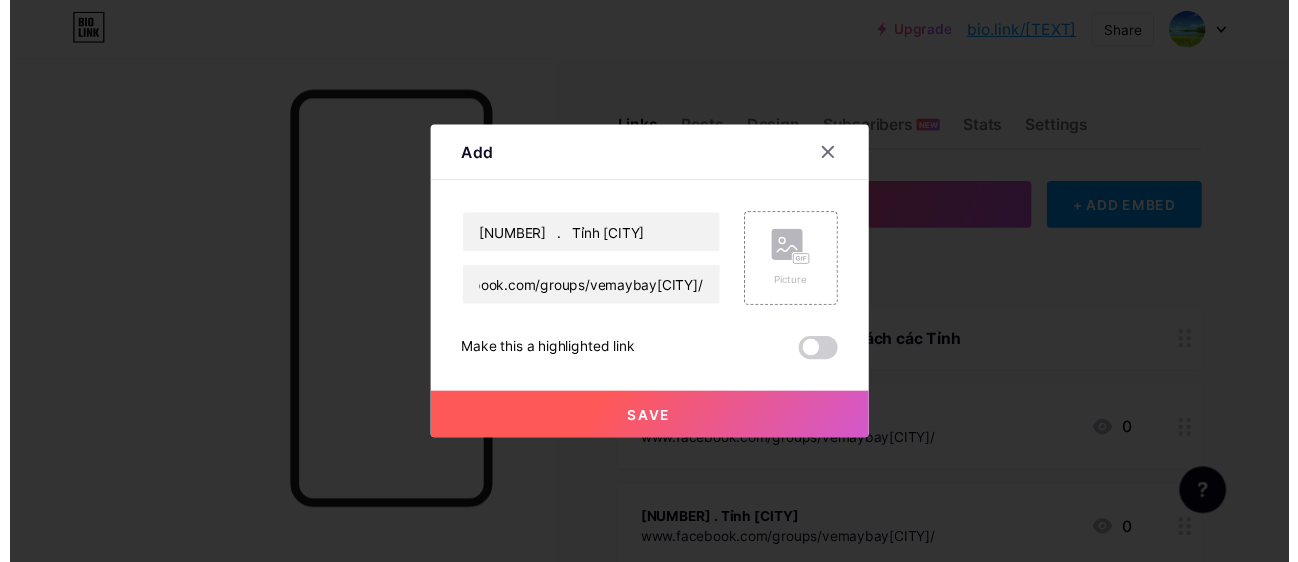 scroll, scrollTop: 0, scrollLeft: 0, axis: both 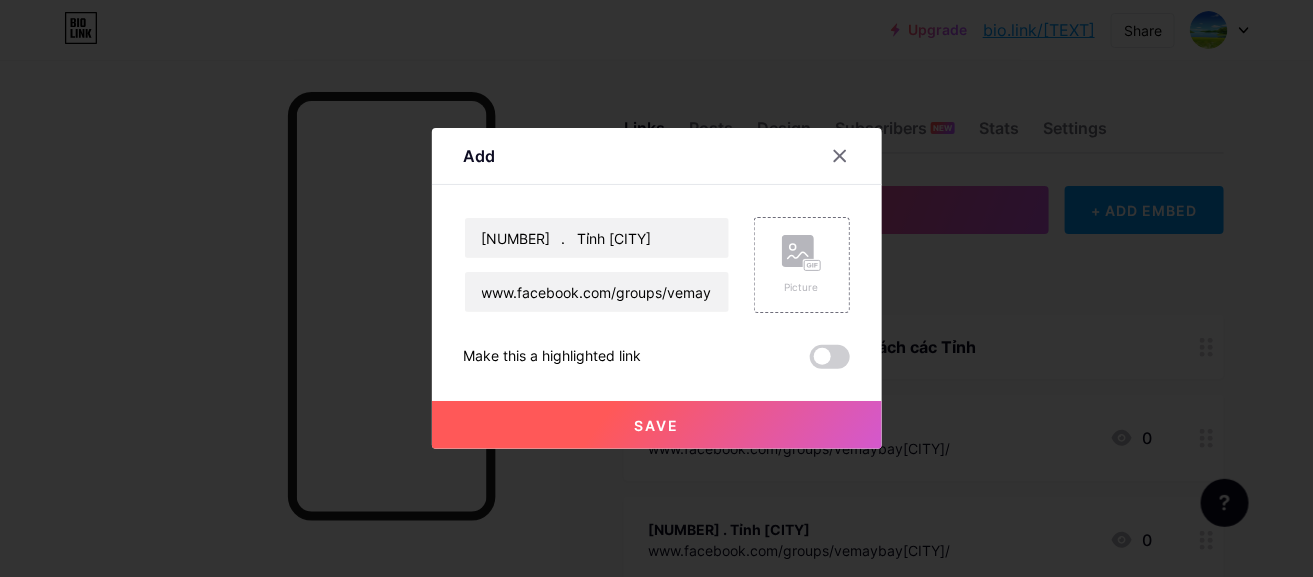 click on "Save" at bounding box center [657, 425] 